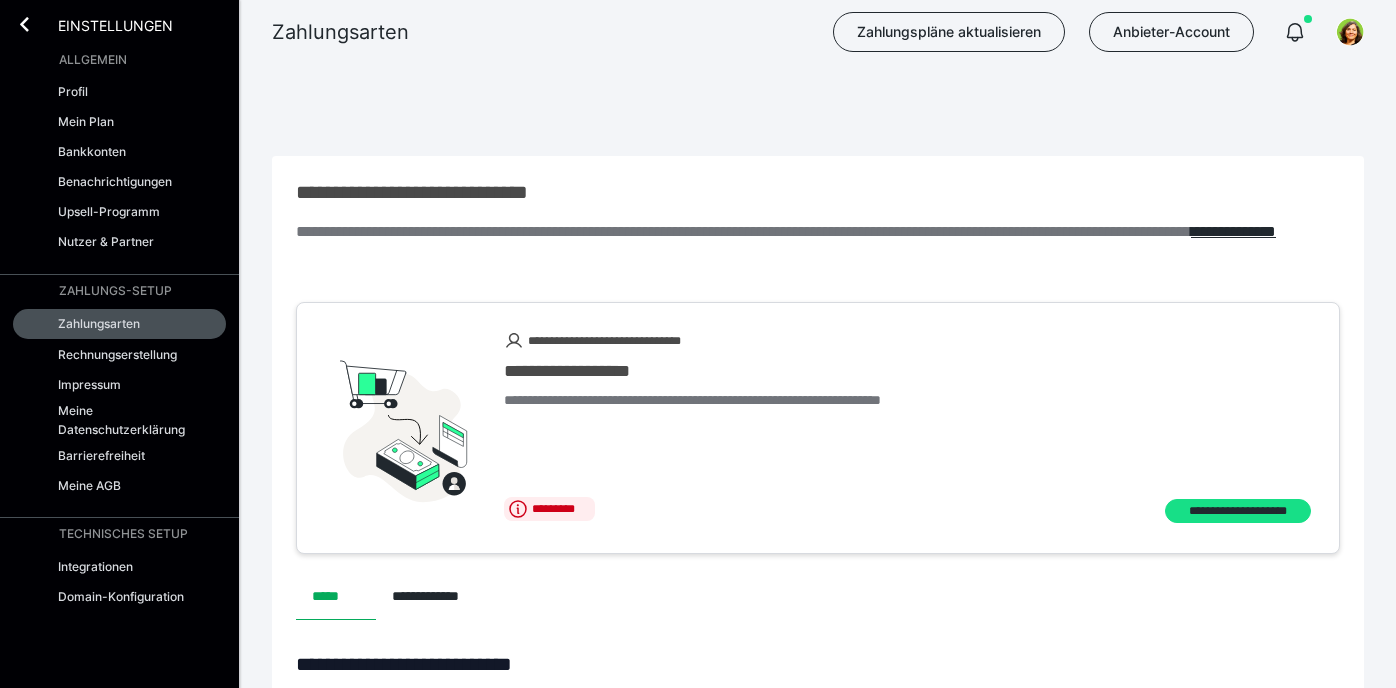 scroll, scrollTop: 2089, scrollLeft: 0, axis: vertical 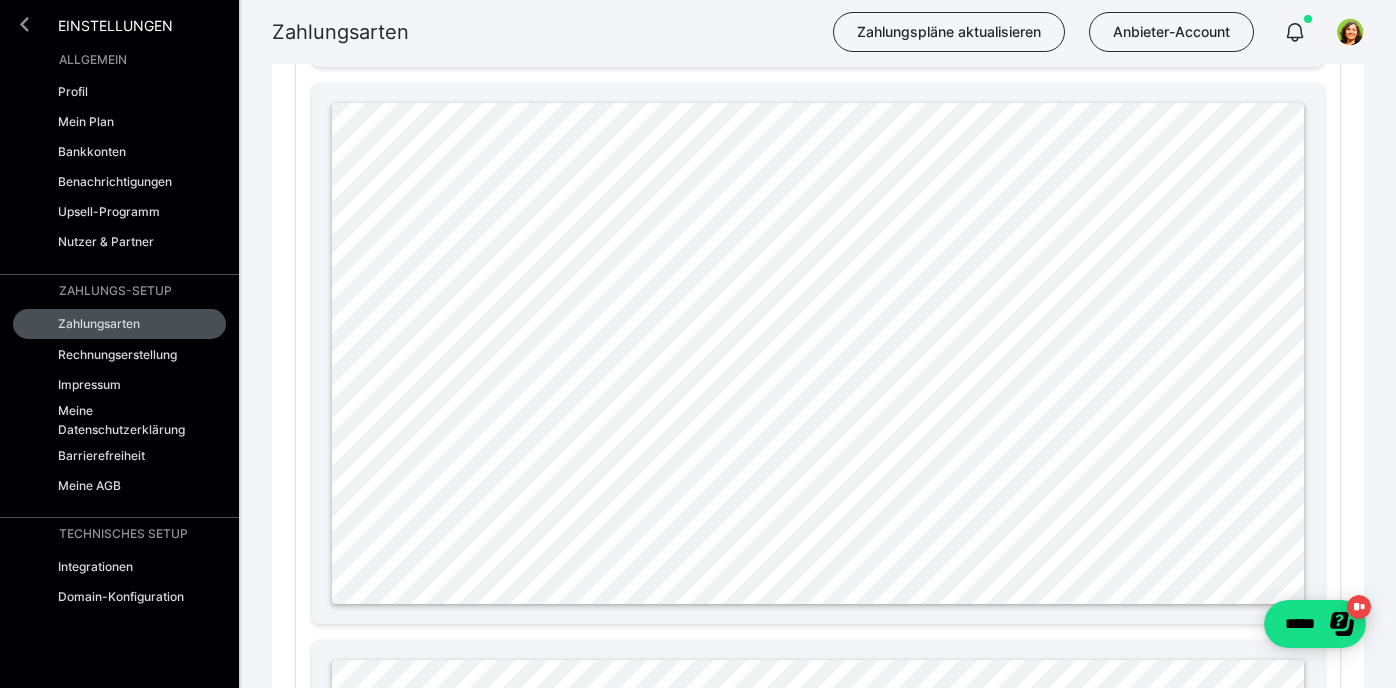 click at bounding box center [24, 24] 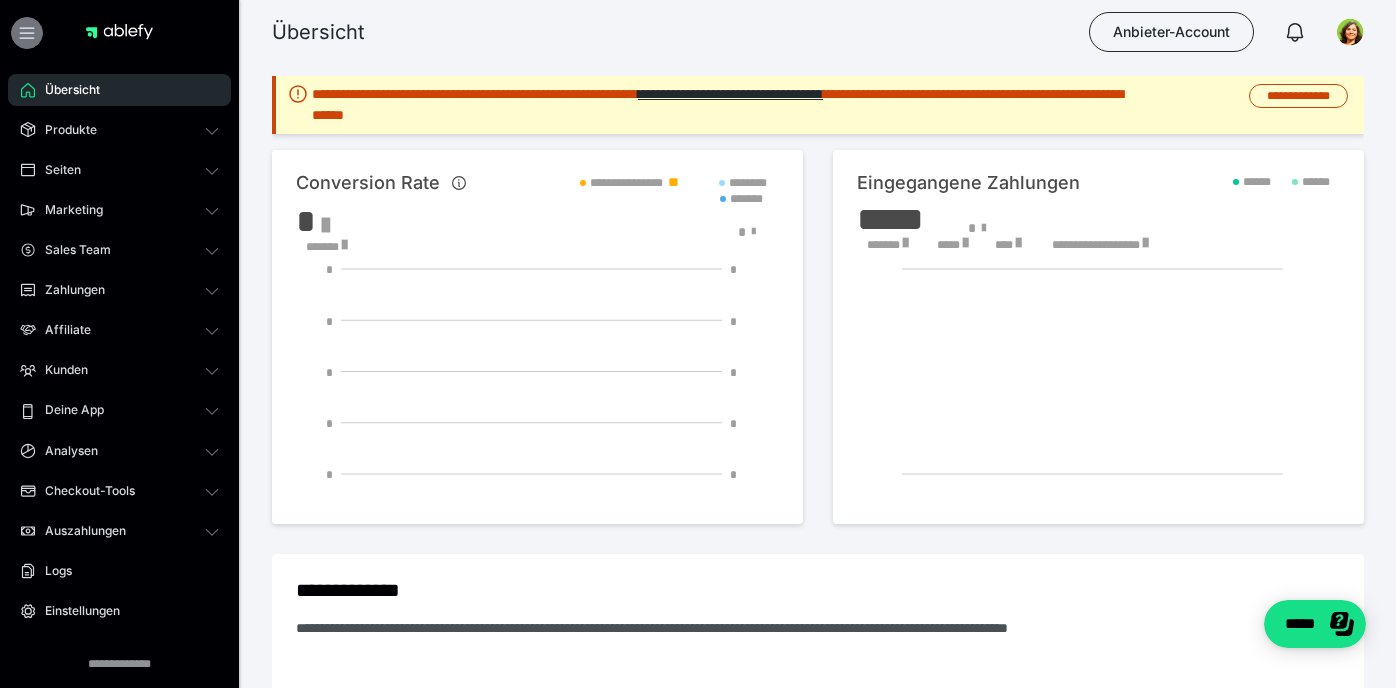 scroll, scrollTop: 0, scrollLeft: 0, axis: both 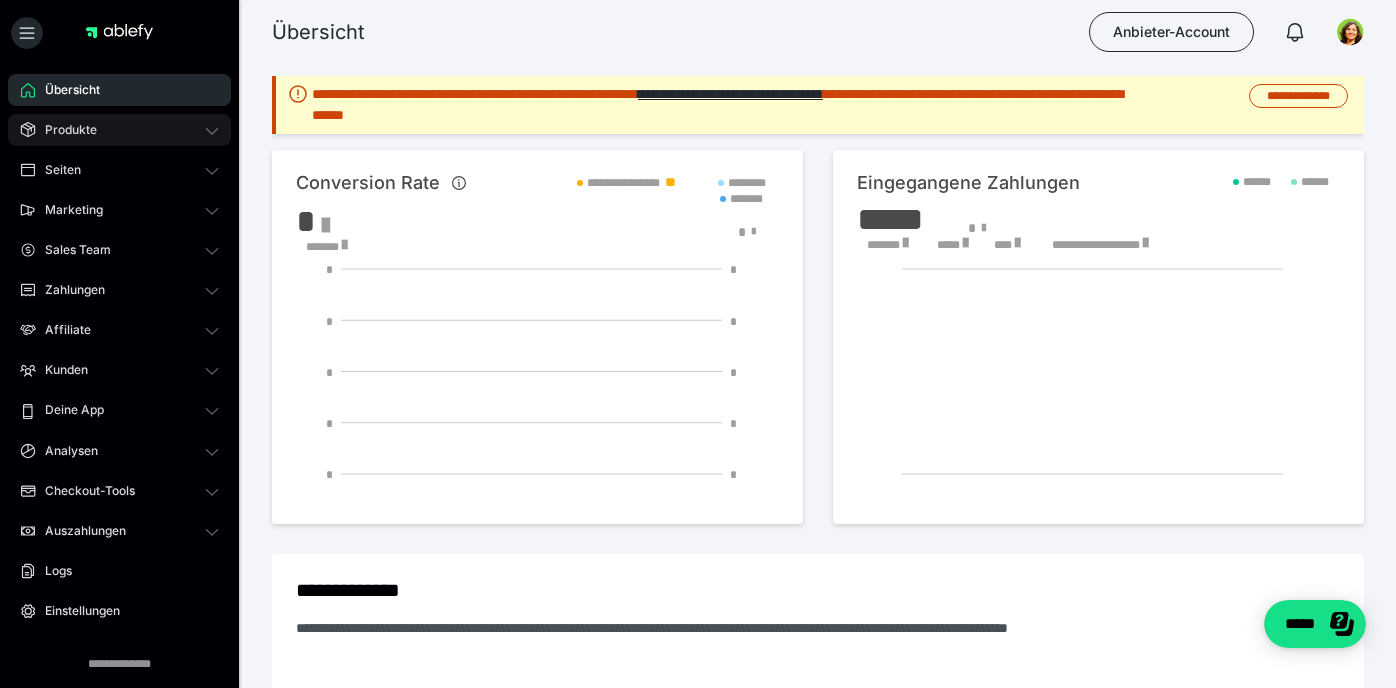 click on "Produkte" at bounding box center [119, 130] 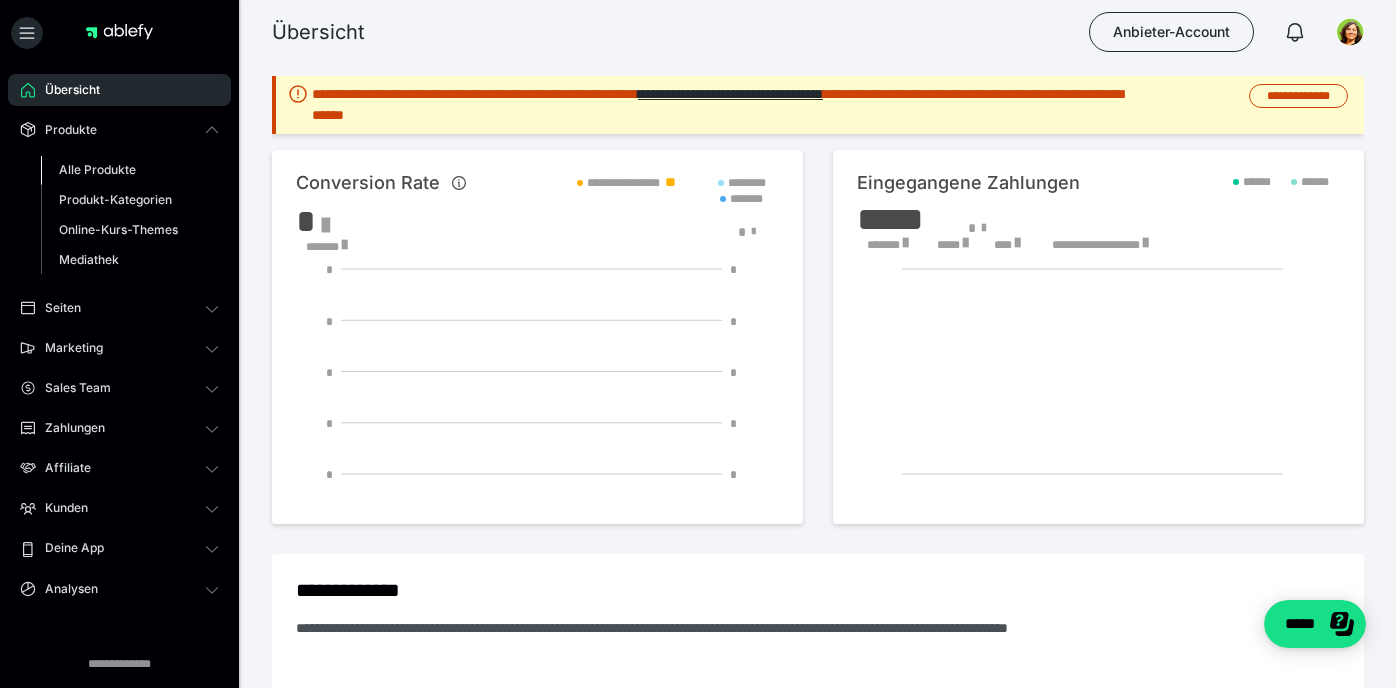 click on "Alle Produkte" at bounding box center [97, 169] 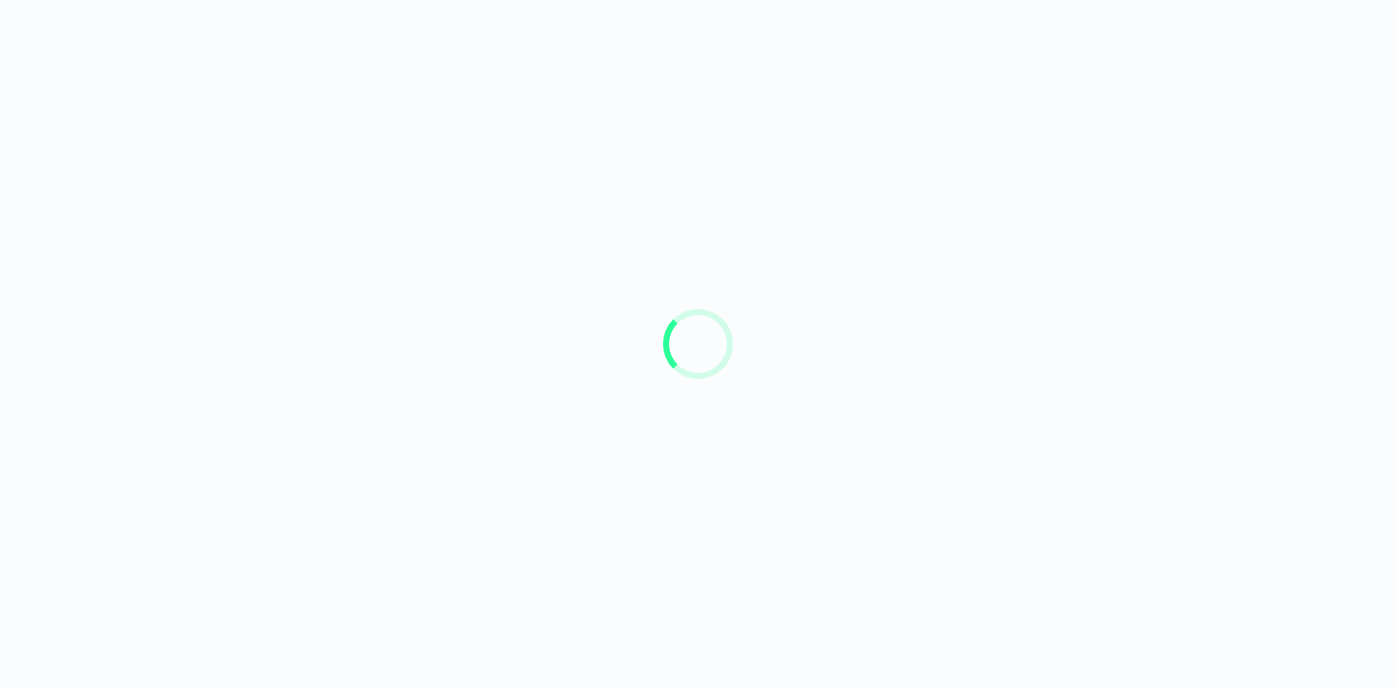 scroll, scrollTop: 0, scrollLeft: 0, axis: both 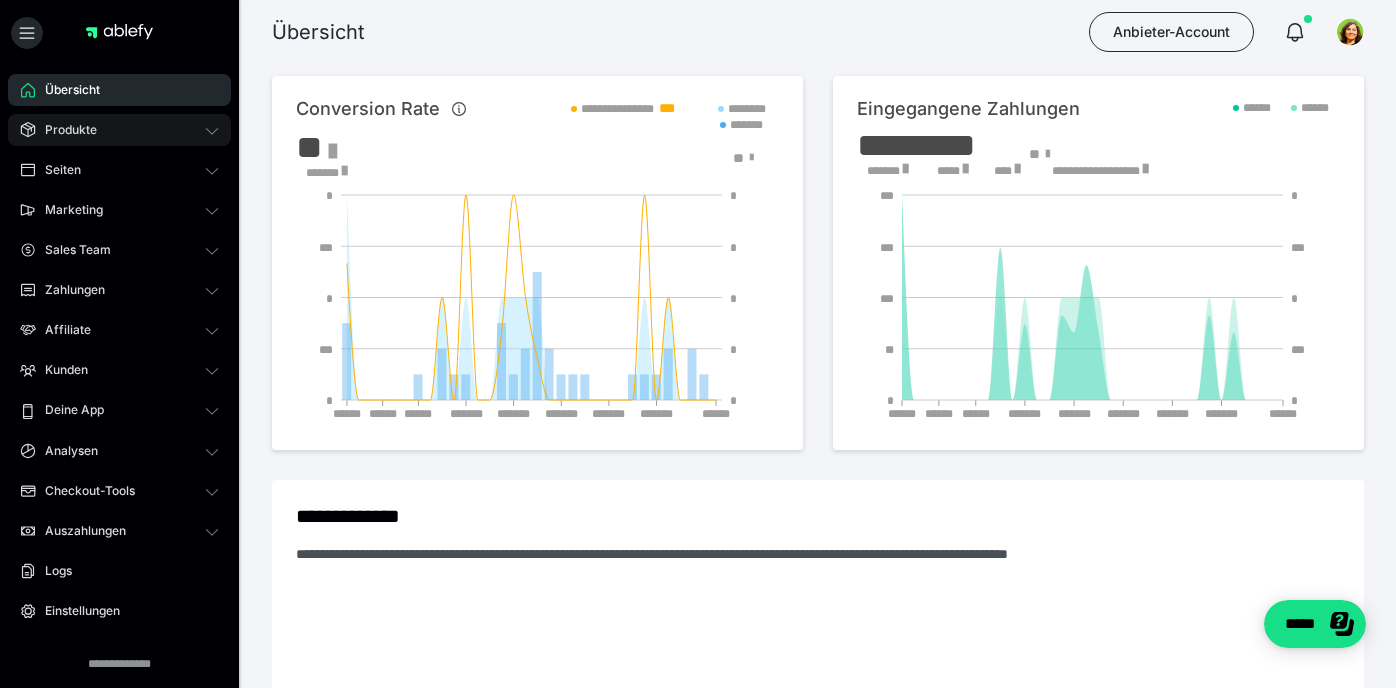 click on "Produkte" at bounding box center [64, 130] 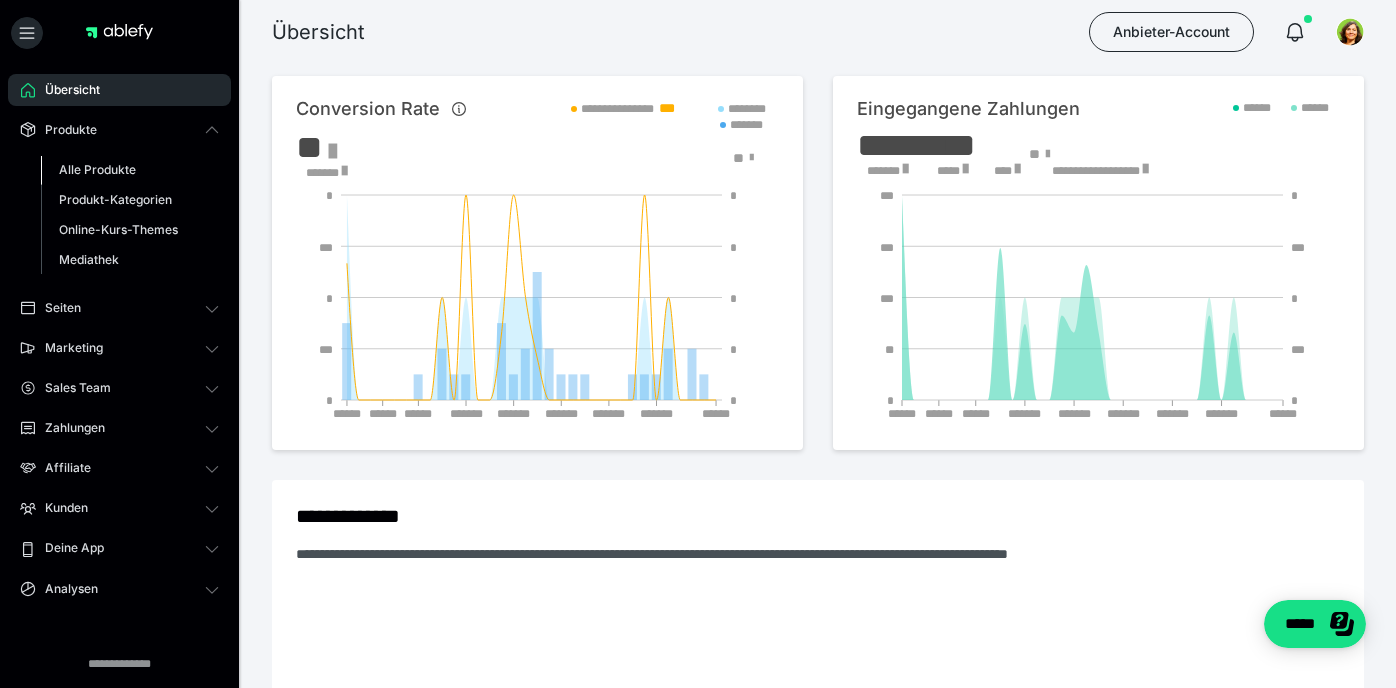 click on "Alle Produkte" at bounding box center (97, 169) 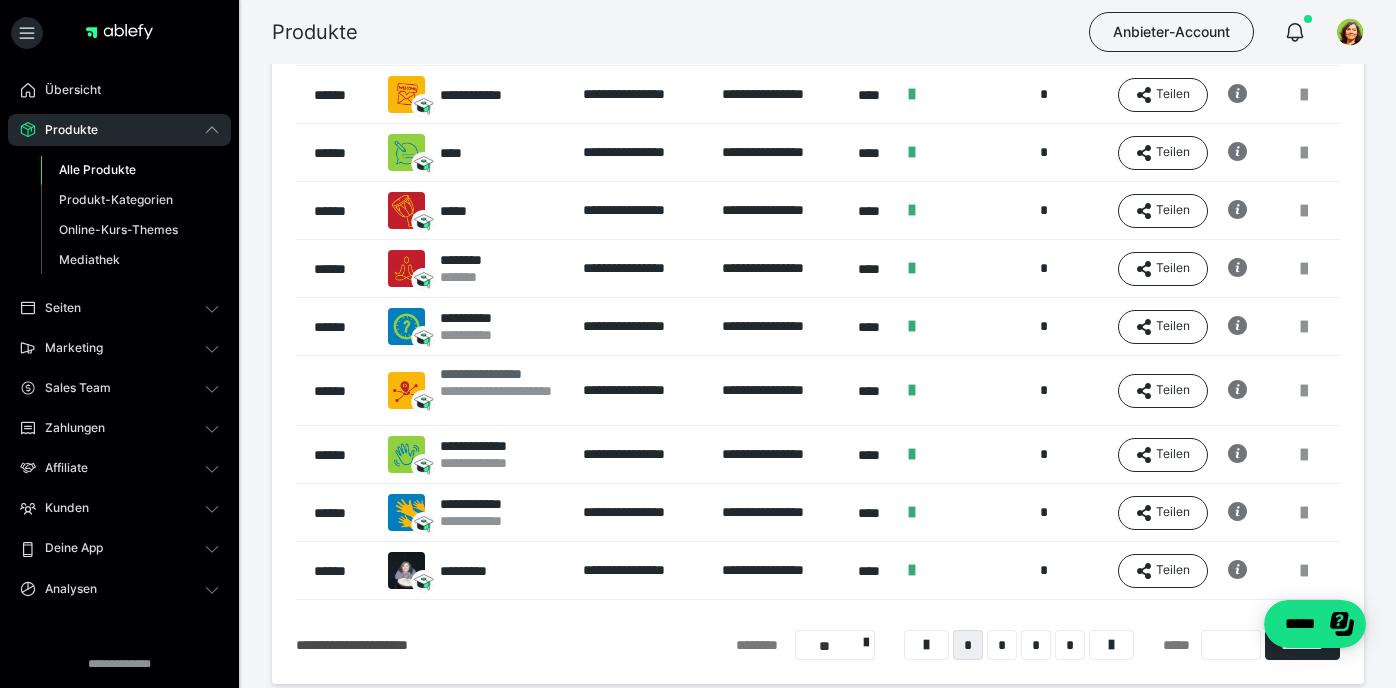 scroll, scrollTop: 228, scrollLeft: 0, axis: vertical 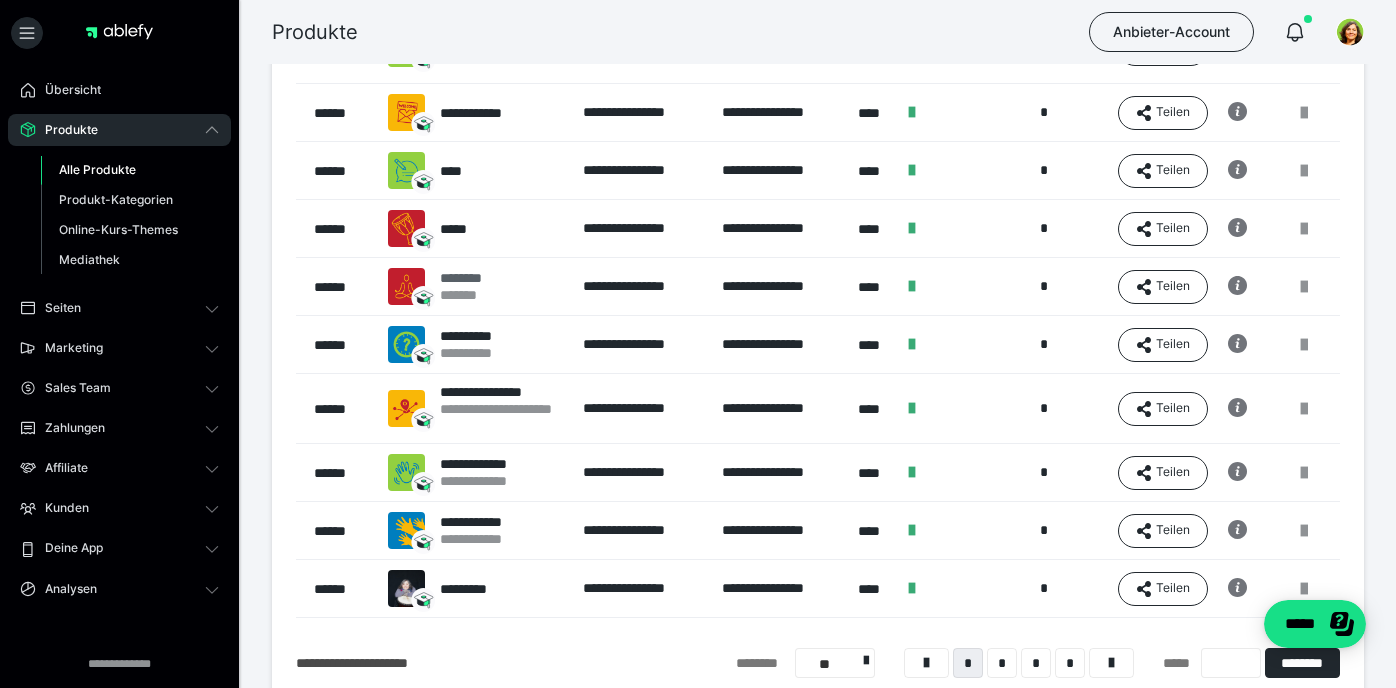 click on "*******" at bounding box center [475, 295] 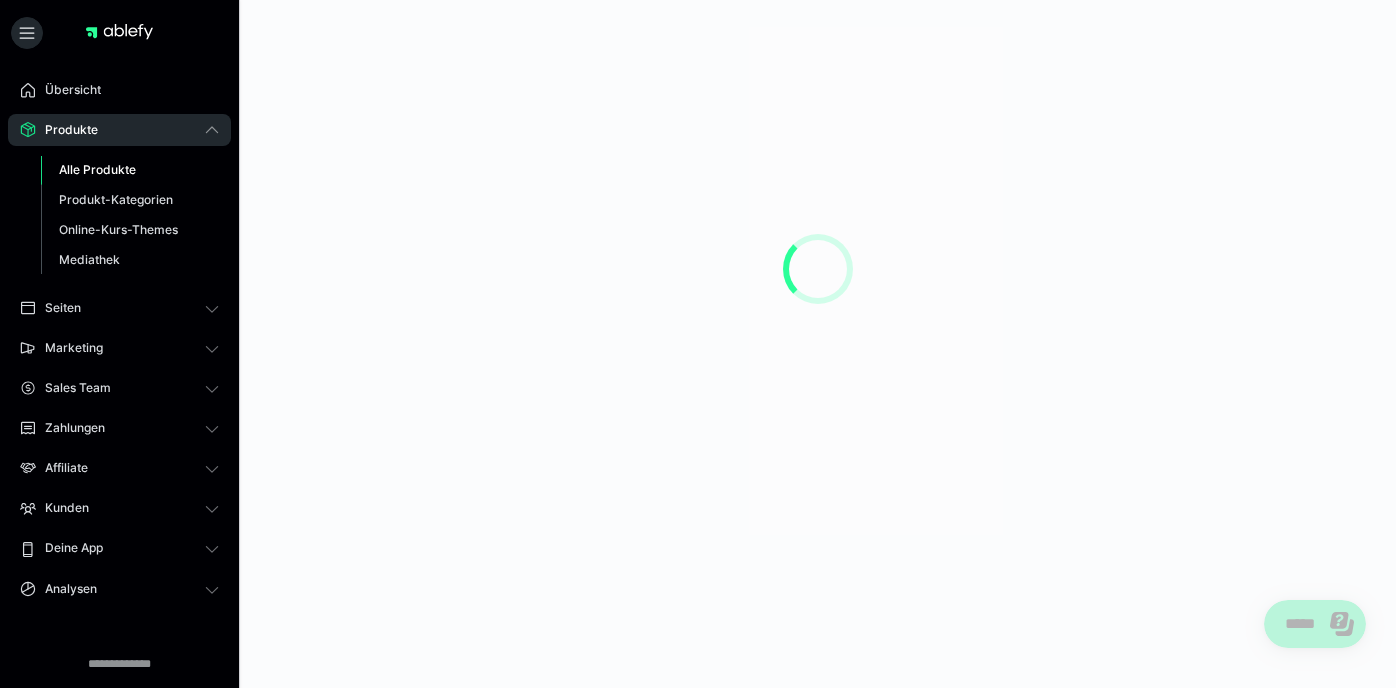 scroll, scrollTop: 0, scrollLeft: 0, axis: both 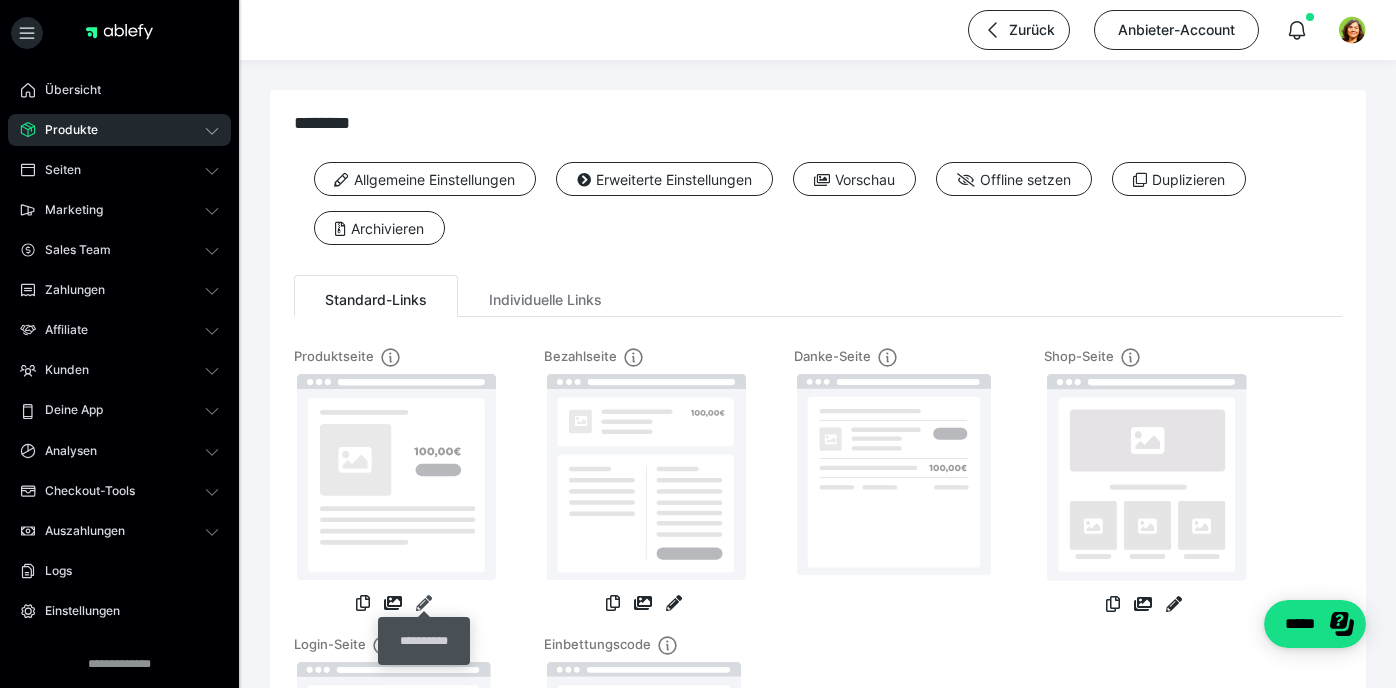 click at bounding box center (424, 603) 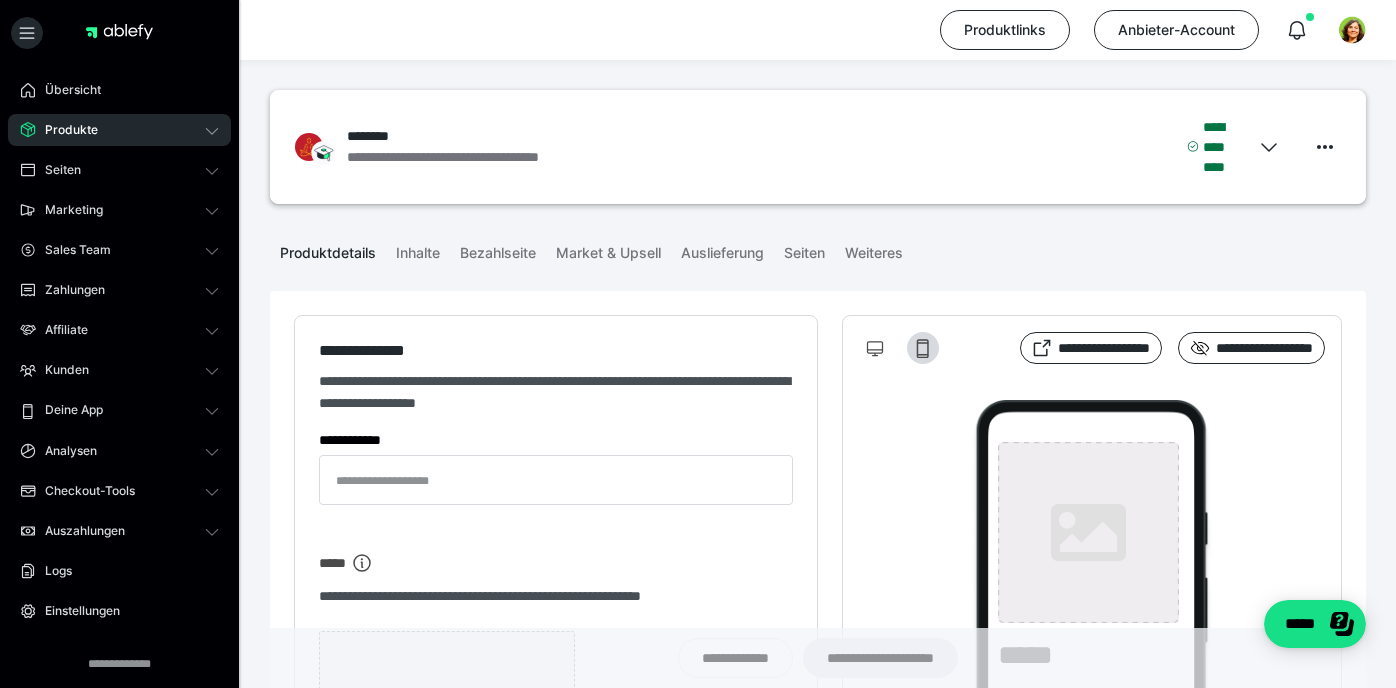 type on "********" 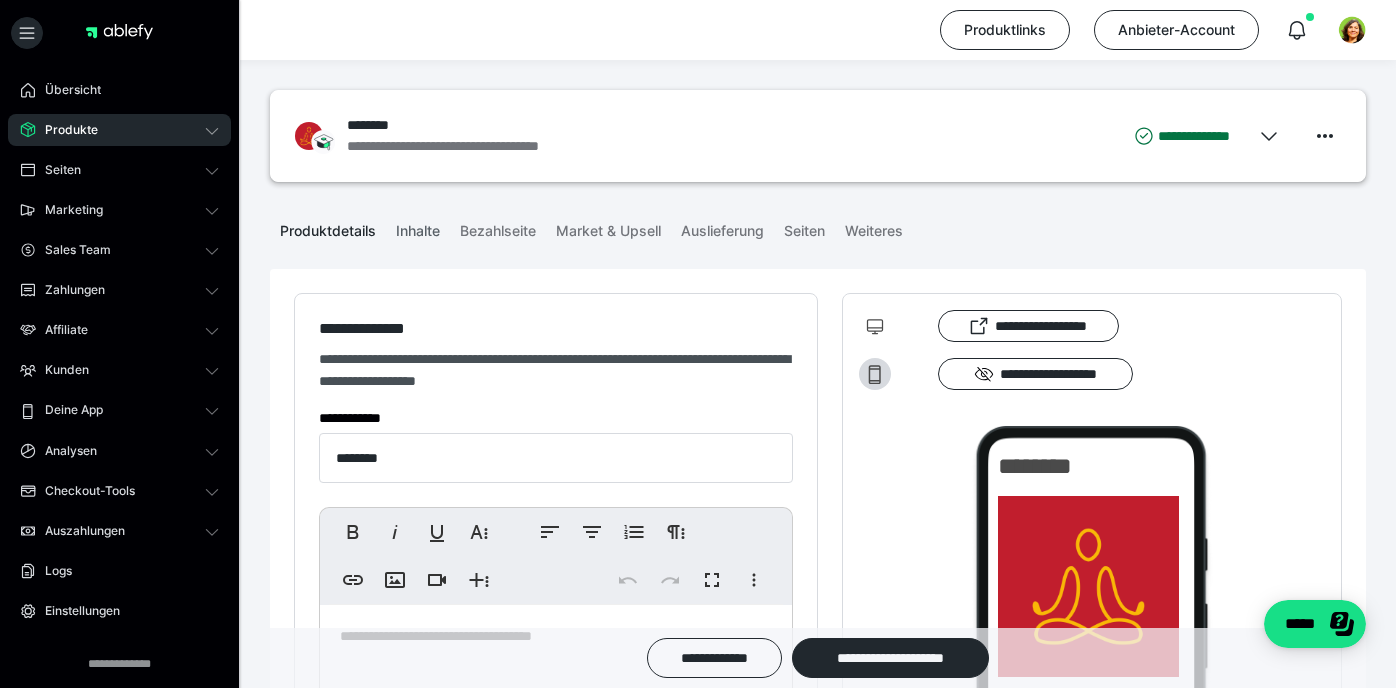 click on "Inhalte" at bounding box center (418, 227) 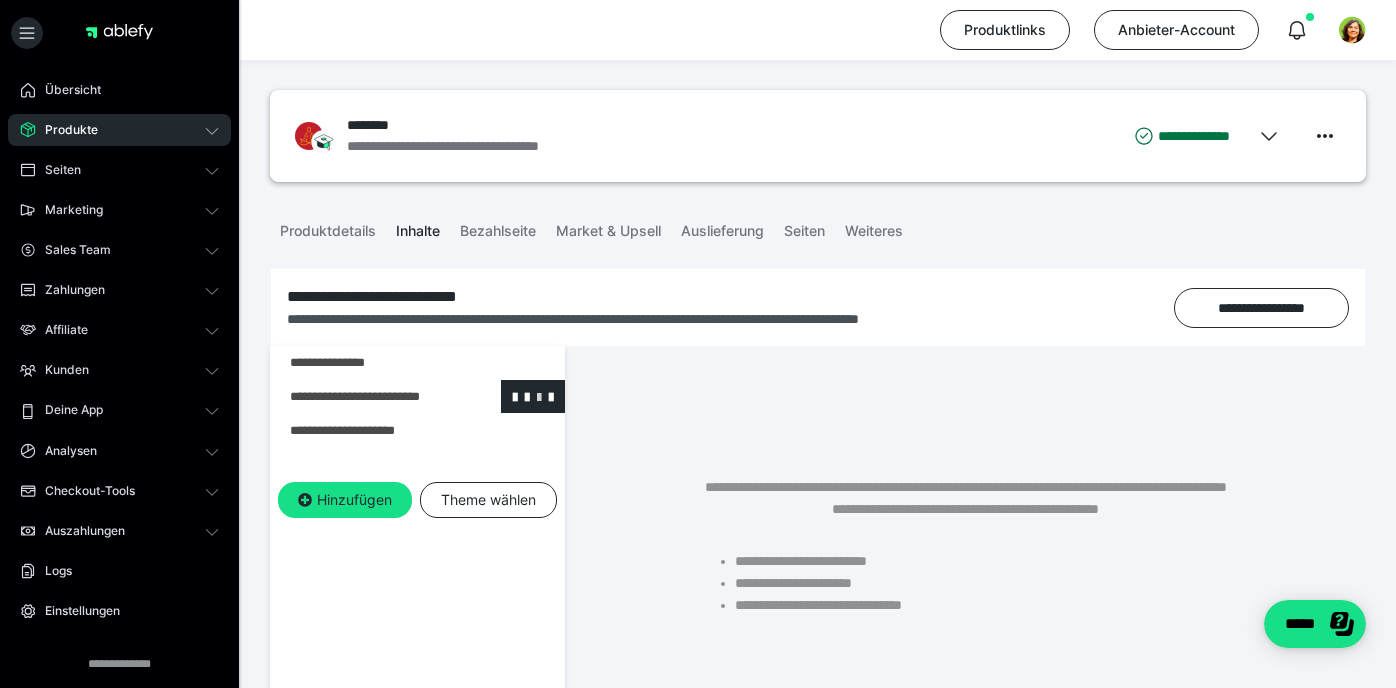 click at bounding box center (539, 396) 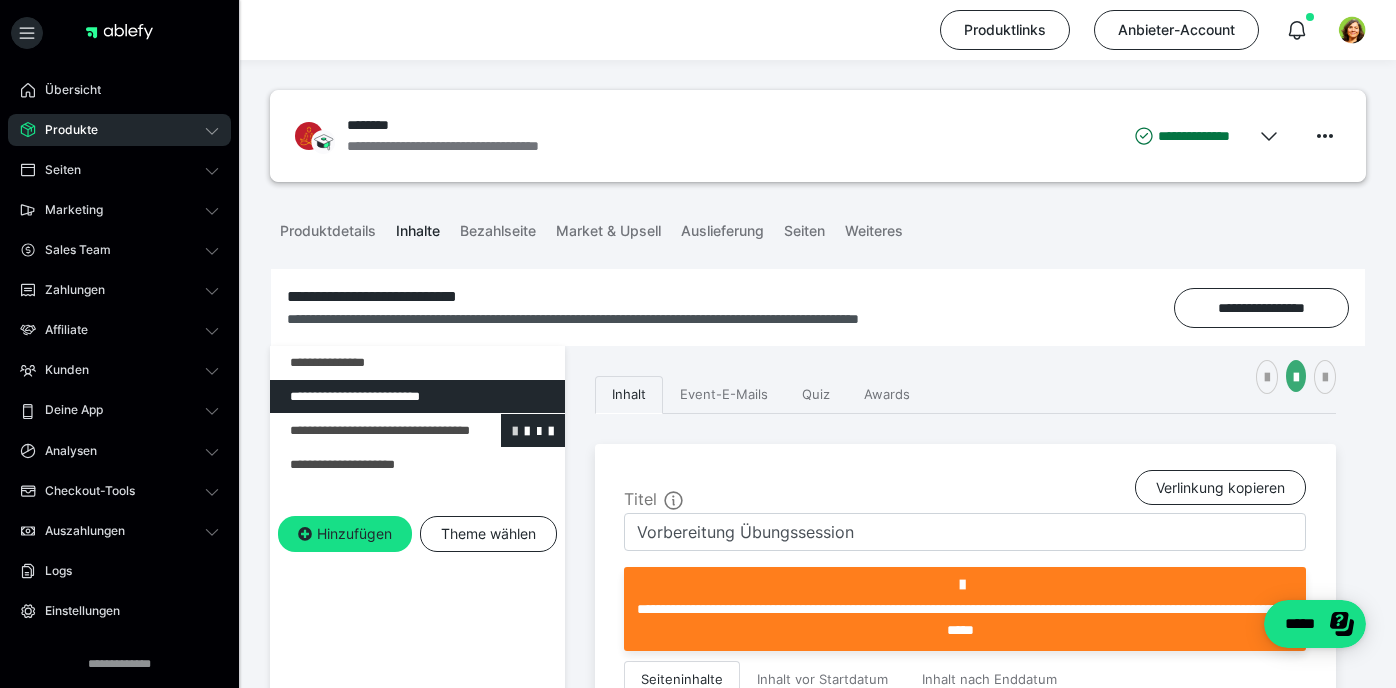 click at bounding box center [515, 430] 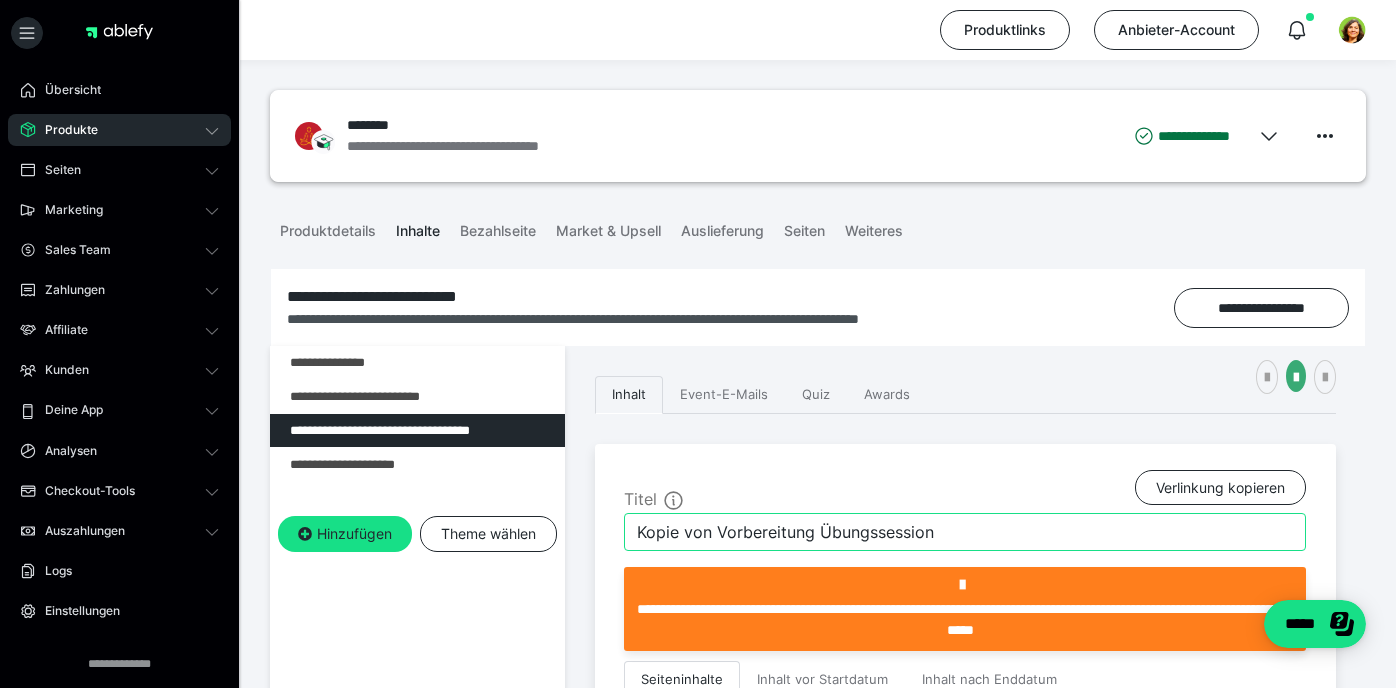 click on "Kopie von Vorbereitung Übungssession" at bounding box center [965, 532] 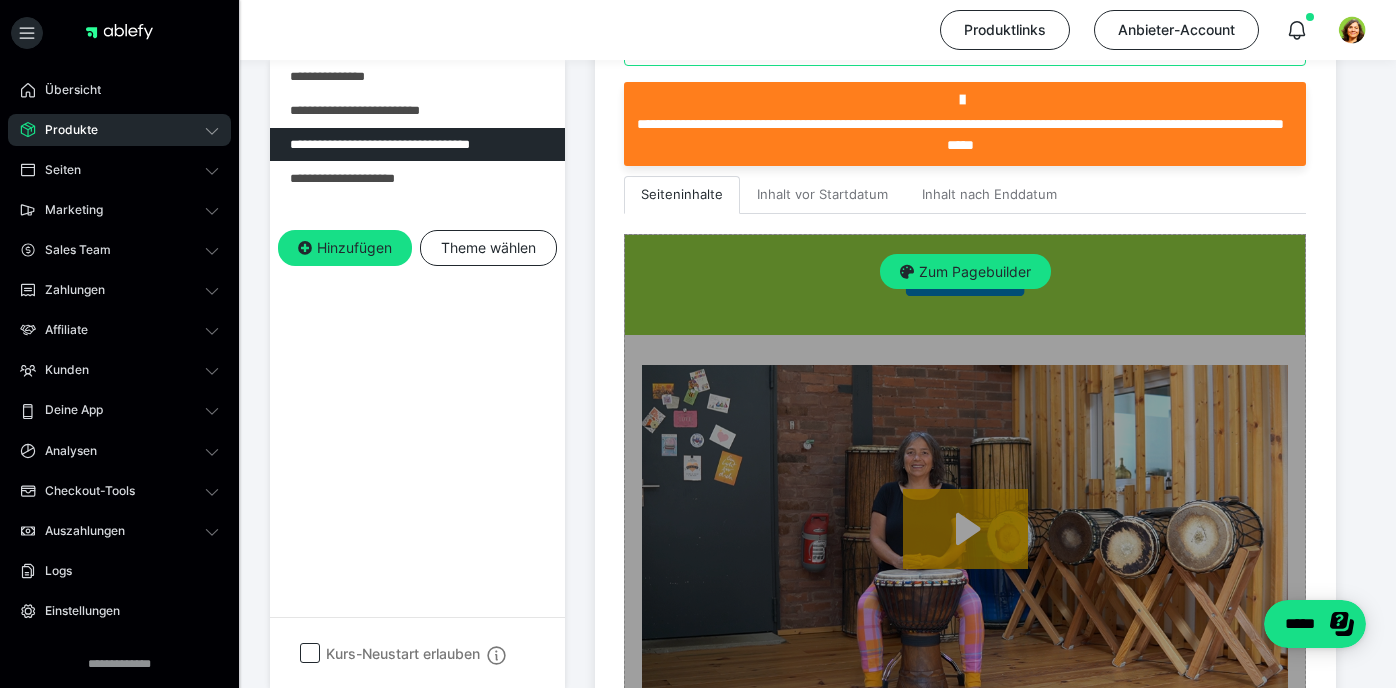 scroll, scrollTop: 489, scrollLeft: 0, axis: vertical 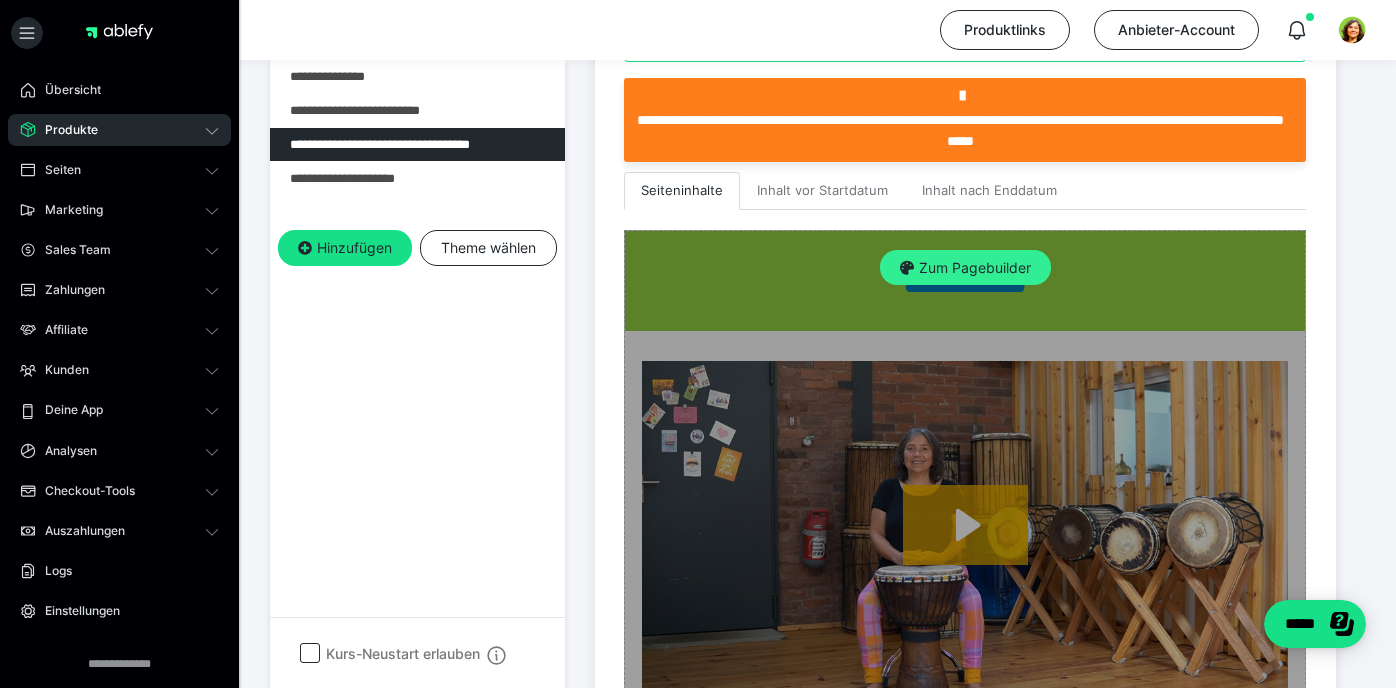 type on "Hände wie aus Gold – Das Ritual mit Karité-Butter" 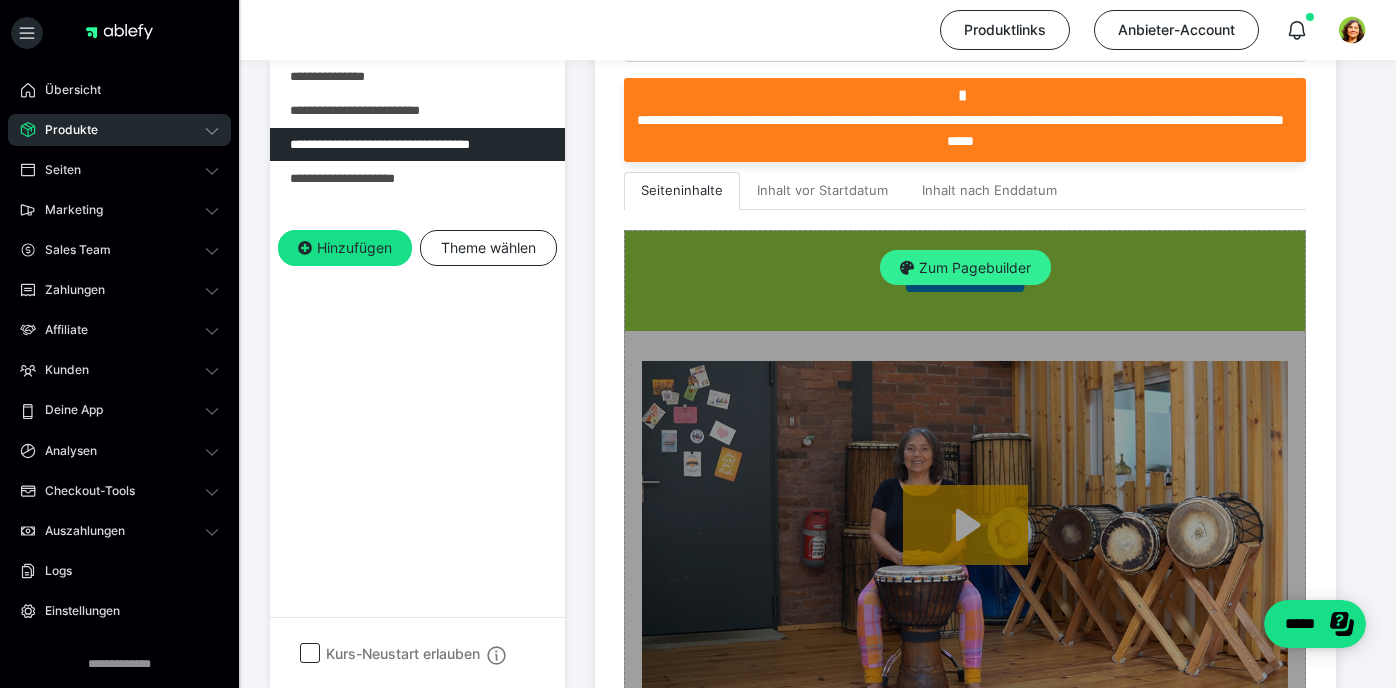 click on "Zum Pagebuilder" at bounding box center [965, 268] 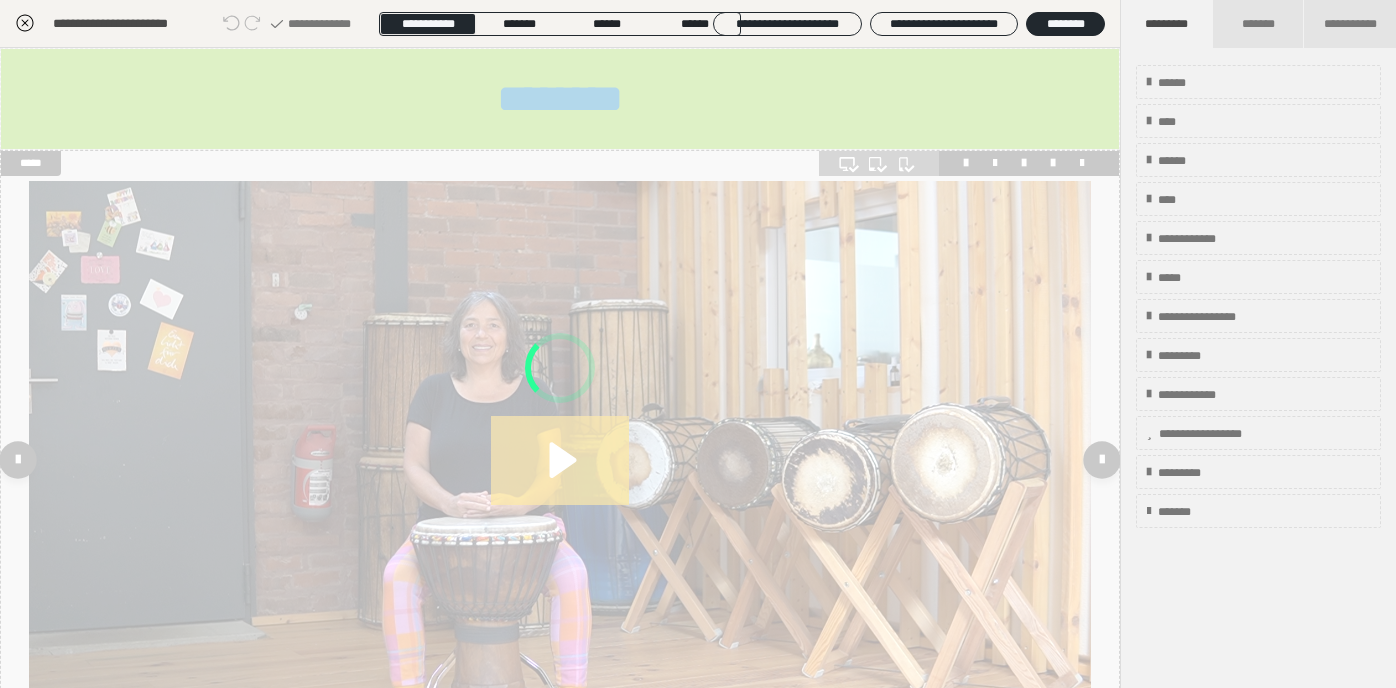 scroll, scrollTop: 286, scrollLeft: 0, axis: vertical 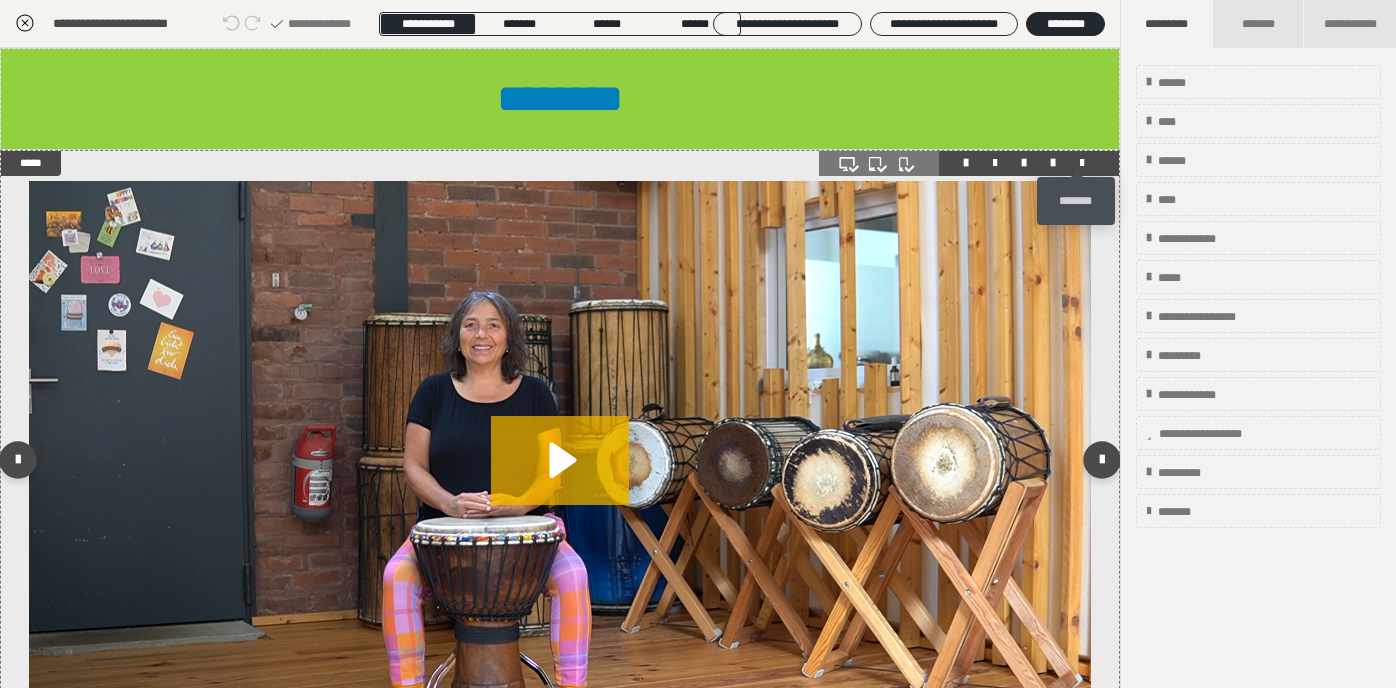 click at bounding box center [1082, 163] 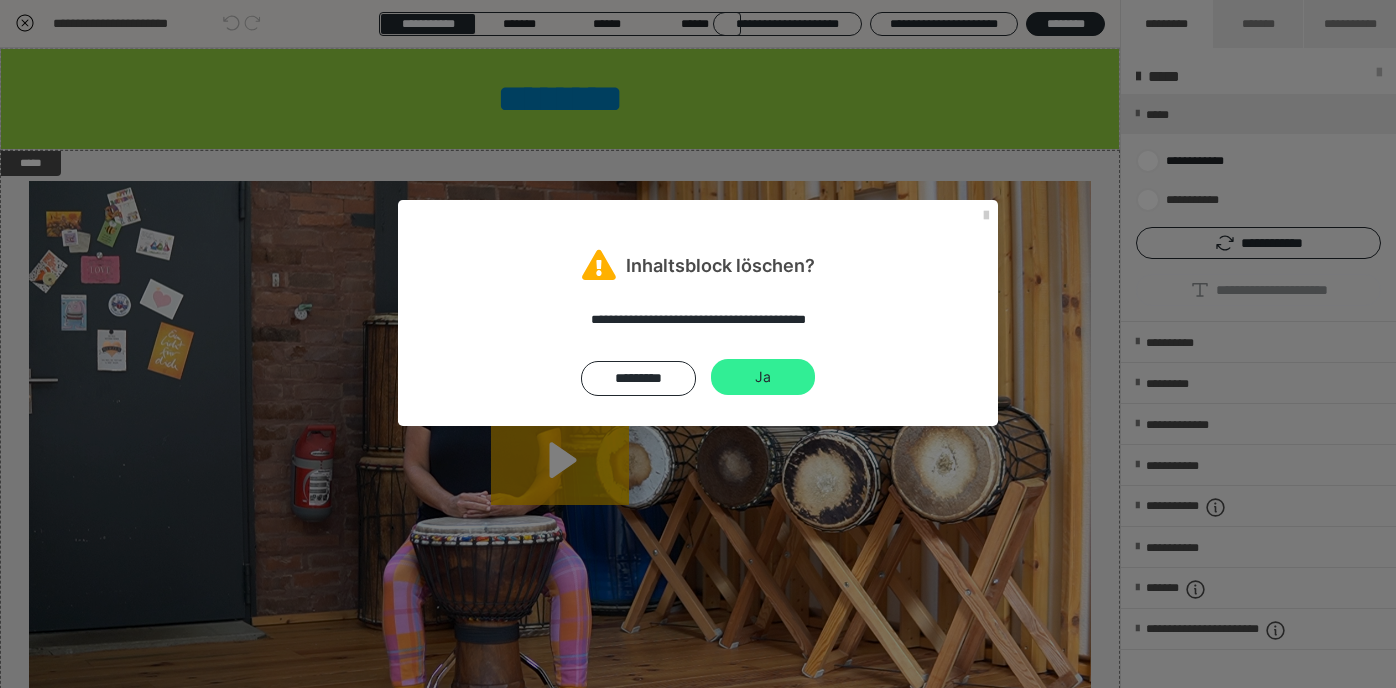 click on "Ja" at bounding box center (763, 377) 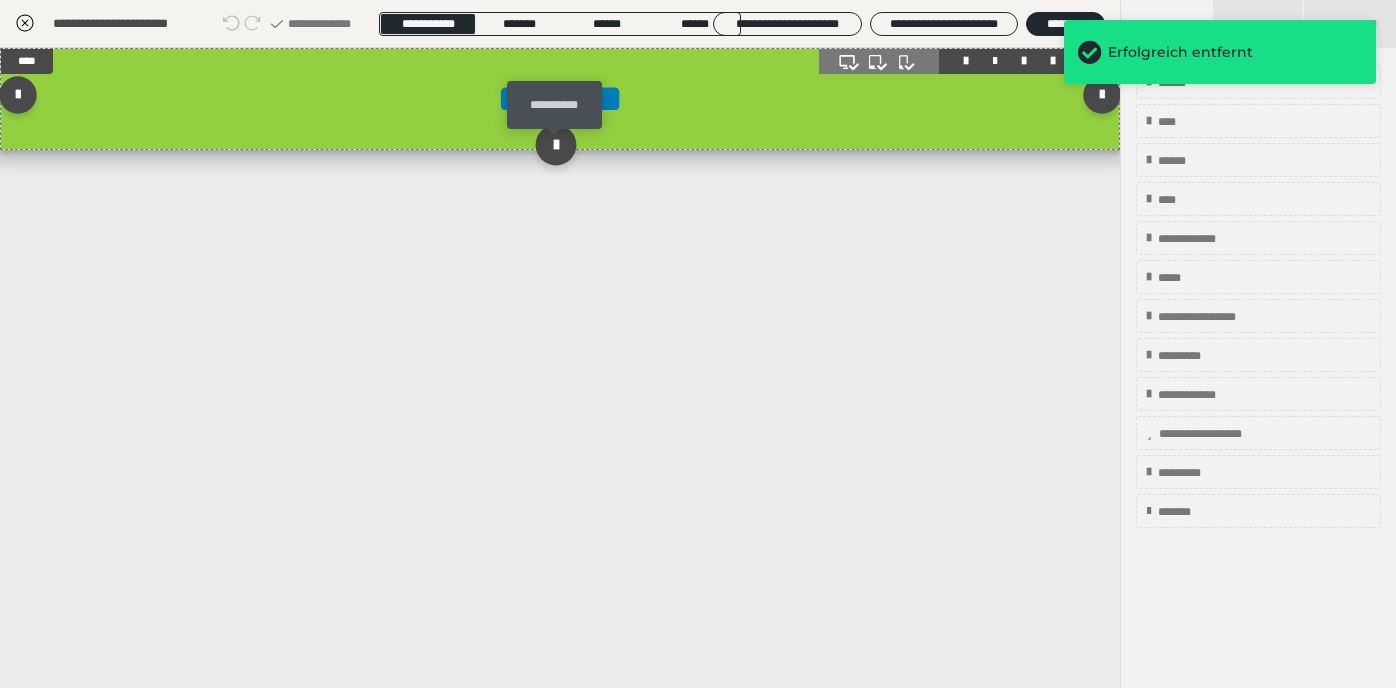 click at bounding box center (555, 144) 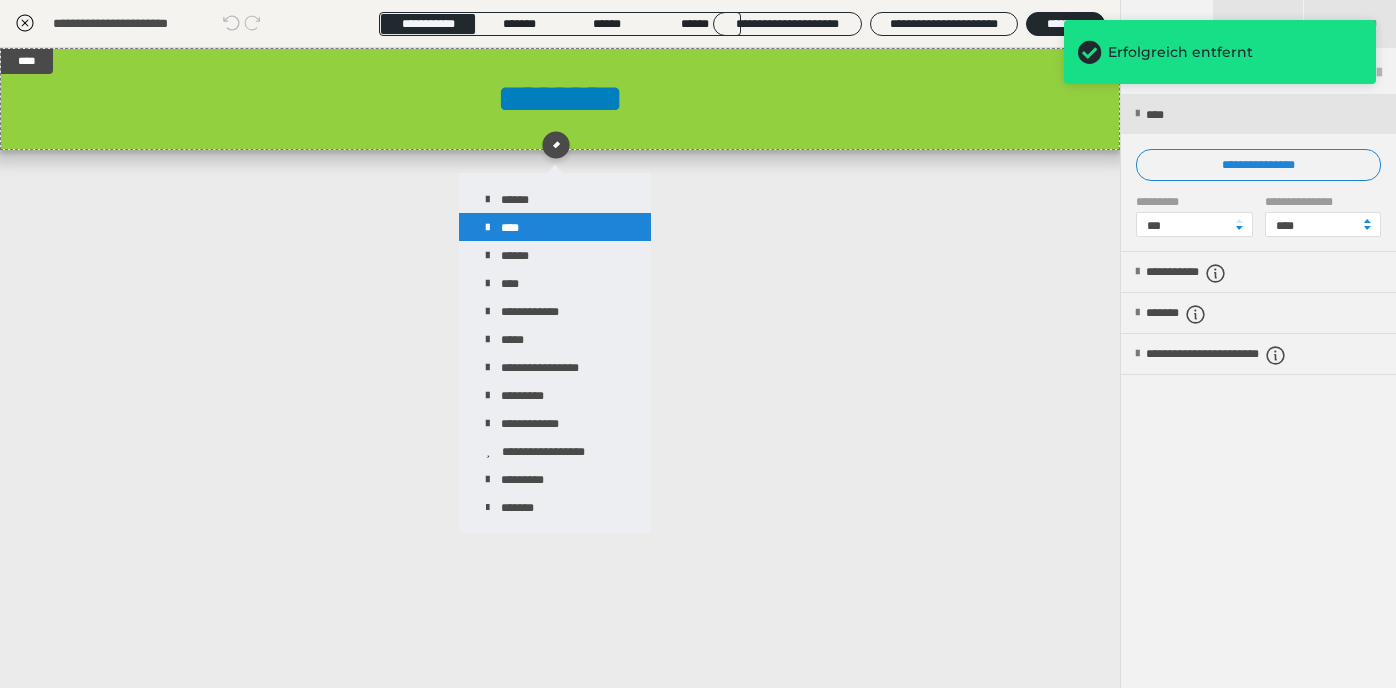click on "****" at bounding box center (555, 227) 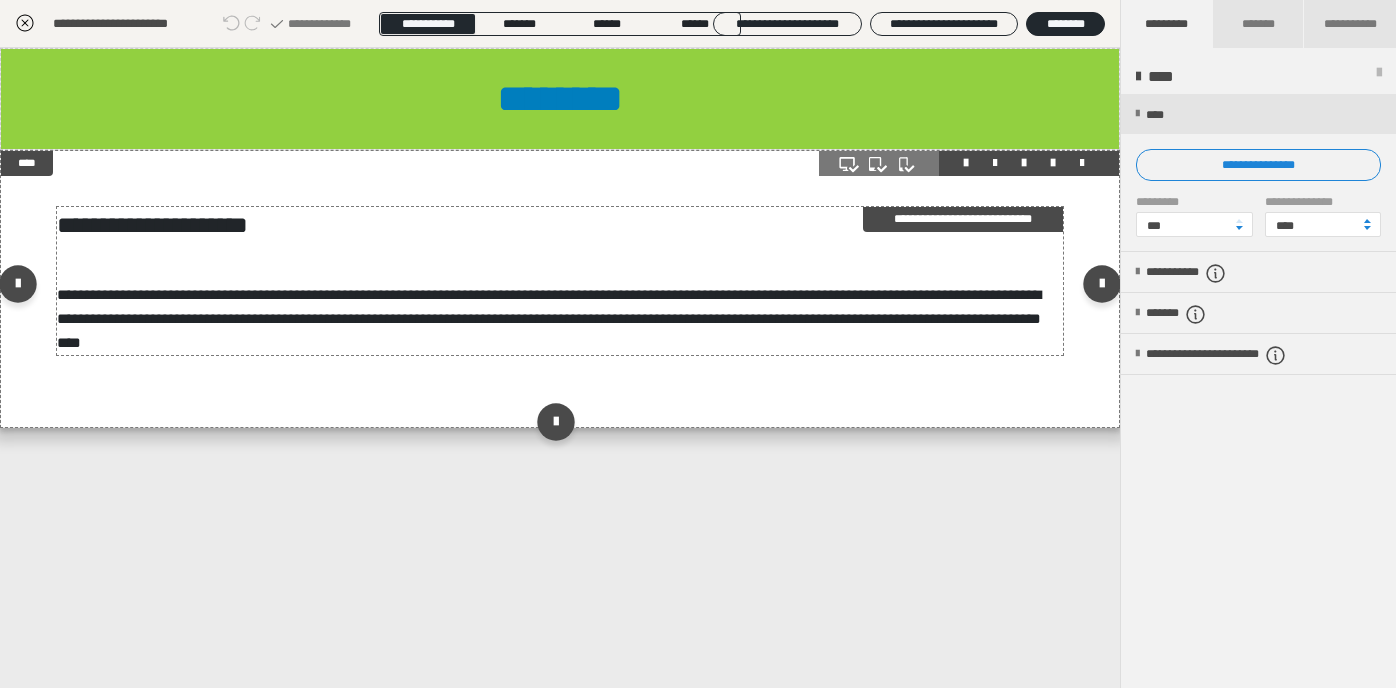 click on "**********" at bounding box center (560, 281) 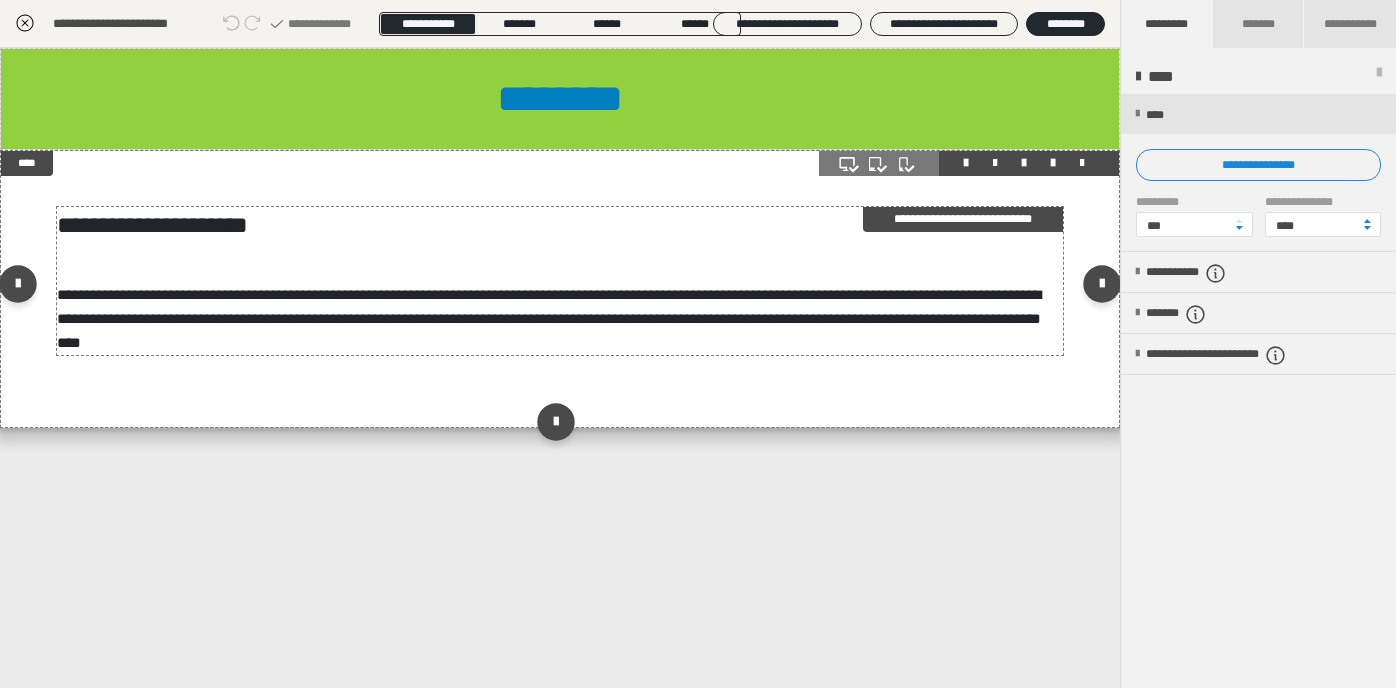 click on "**********" at bounding box center (560, 281) 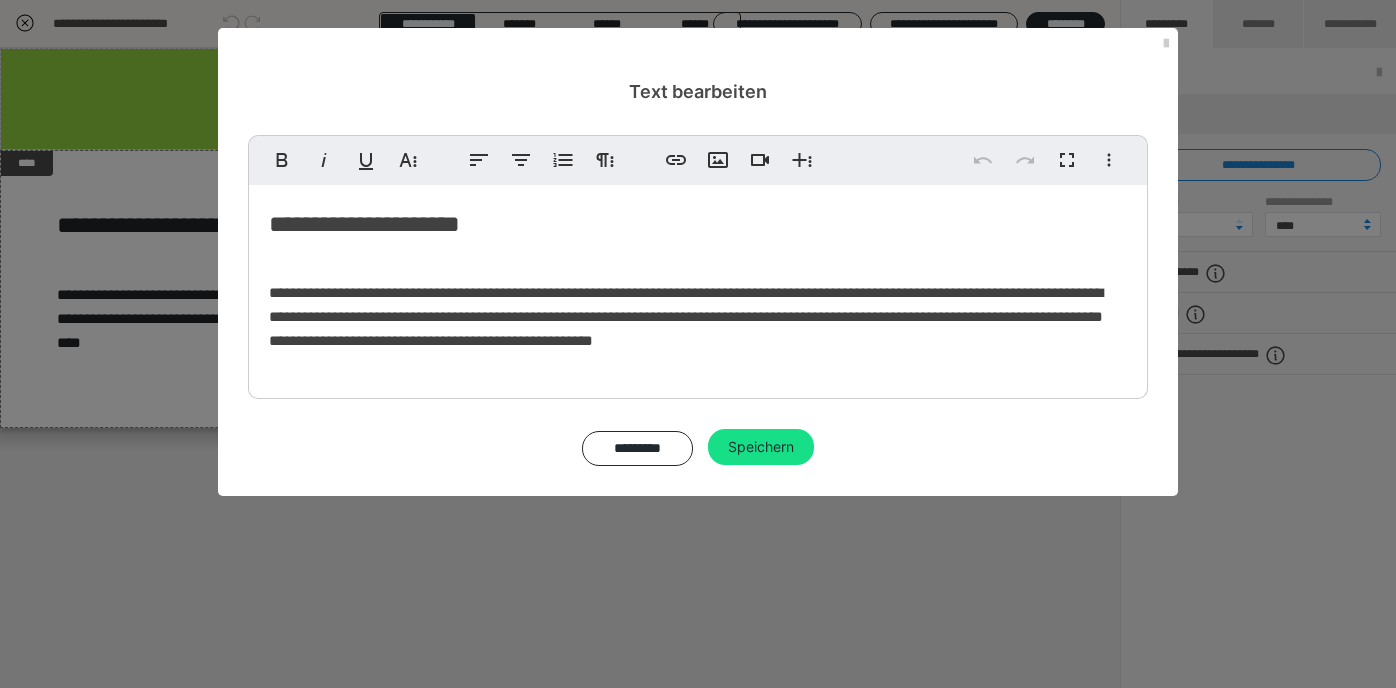 click on "**********" at bounding box center (698, 287) 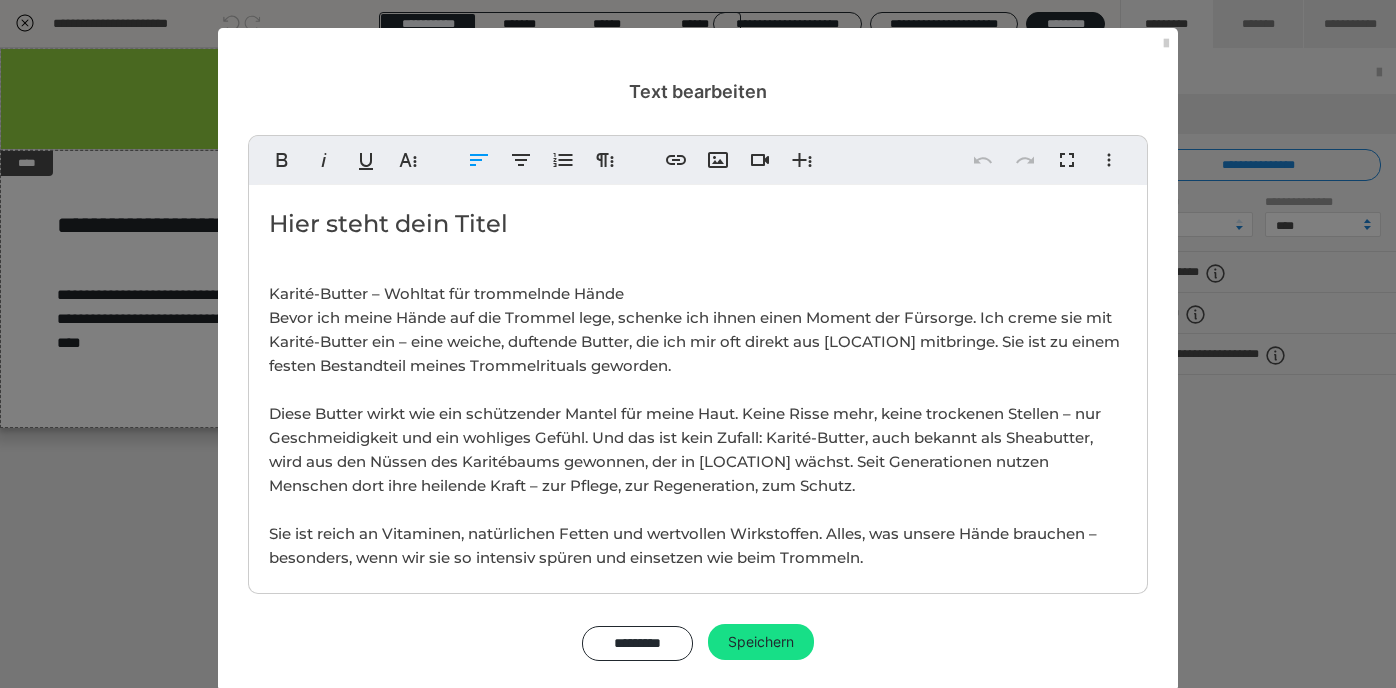 scroll, scrollTop: 222, scrollLeft: 0, axis: vertical 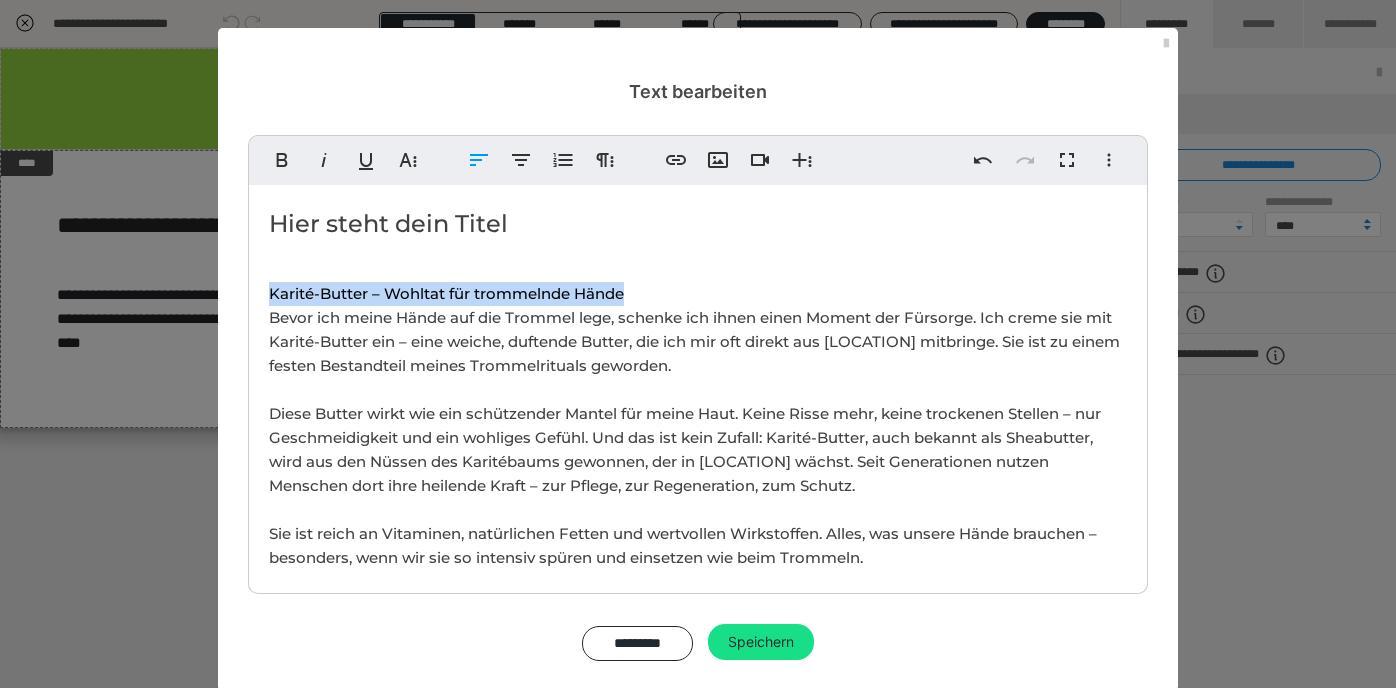 drag, startPoint x: 269, startPoint y: 287, endPoint x: 627, endPoint y: 295, distance: 358.0894 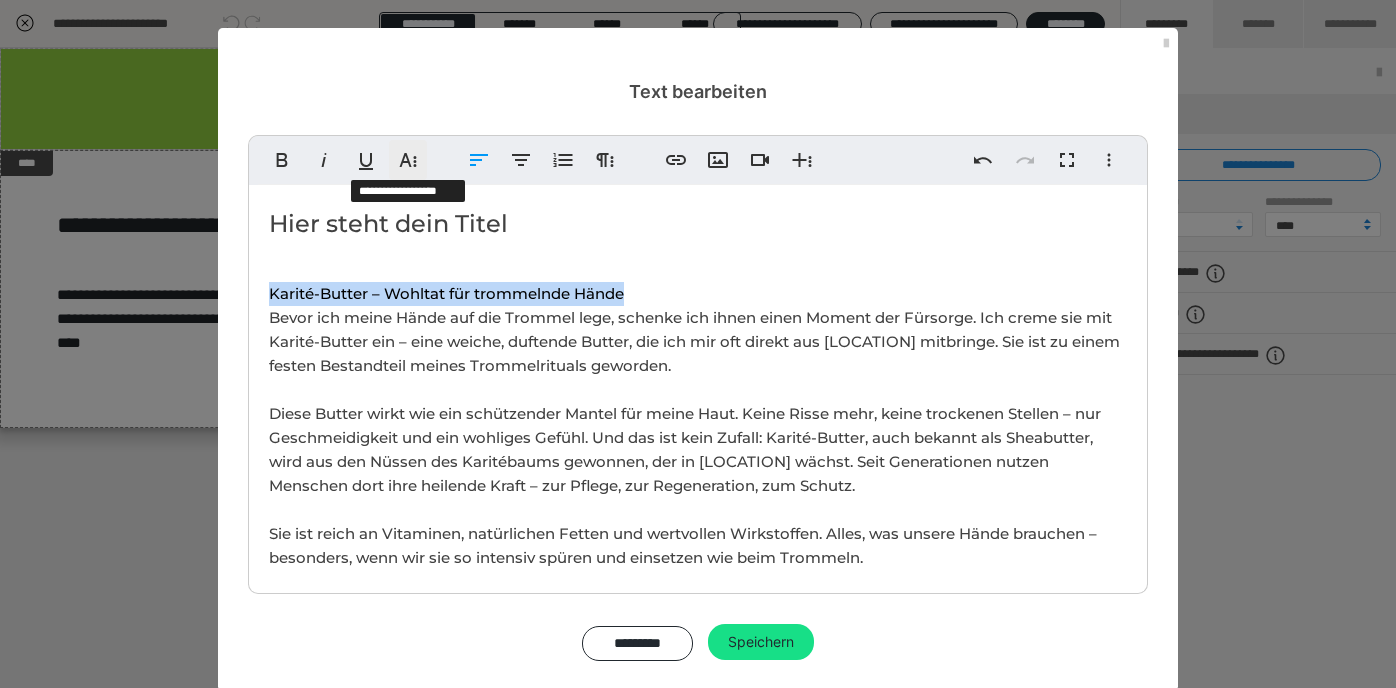 click 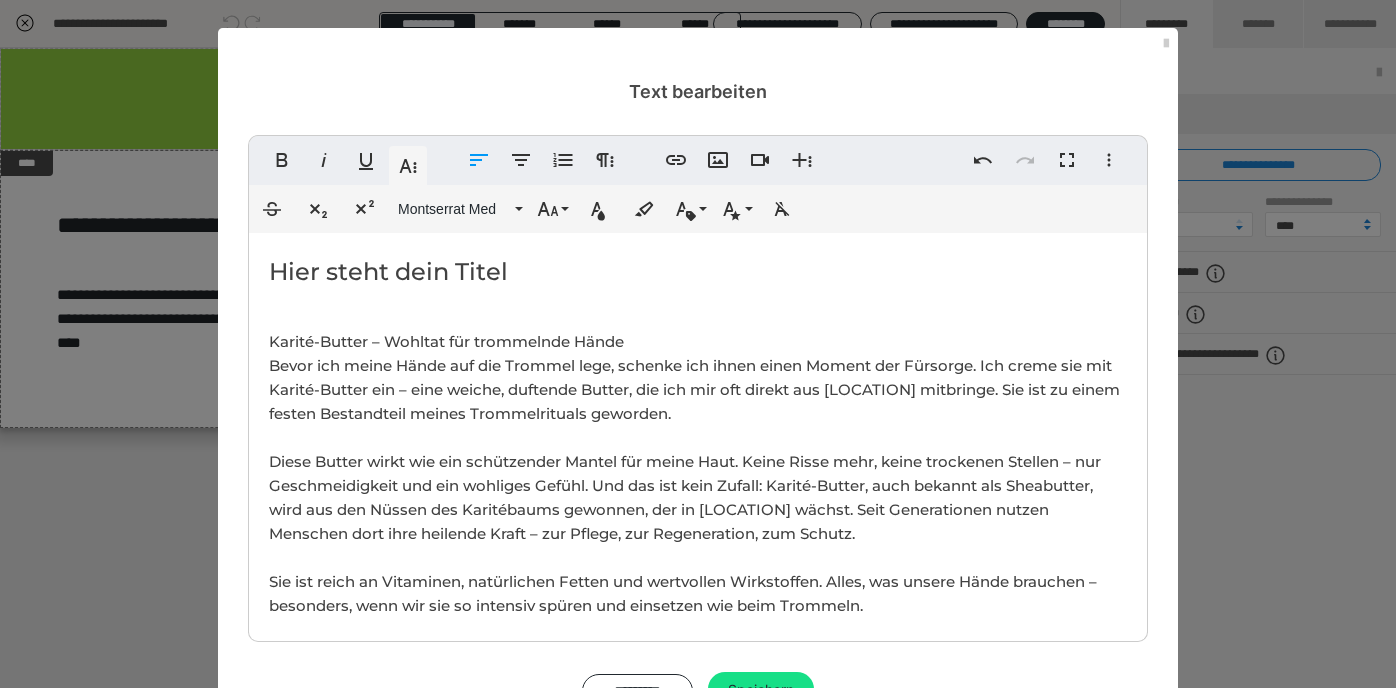 scroll, scrollTop: 22416, scrollLeft: 0, axis: vertical 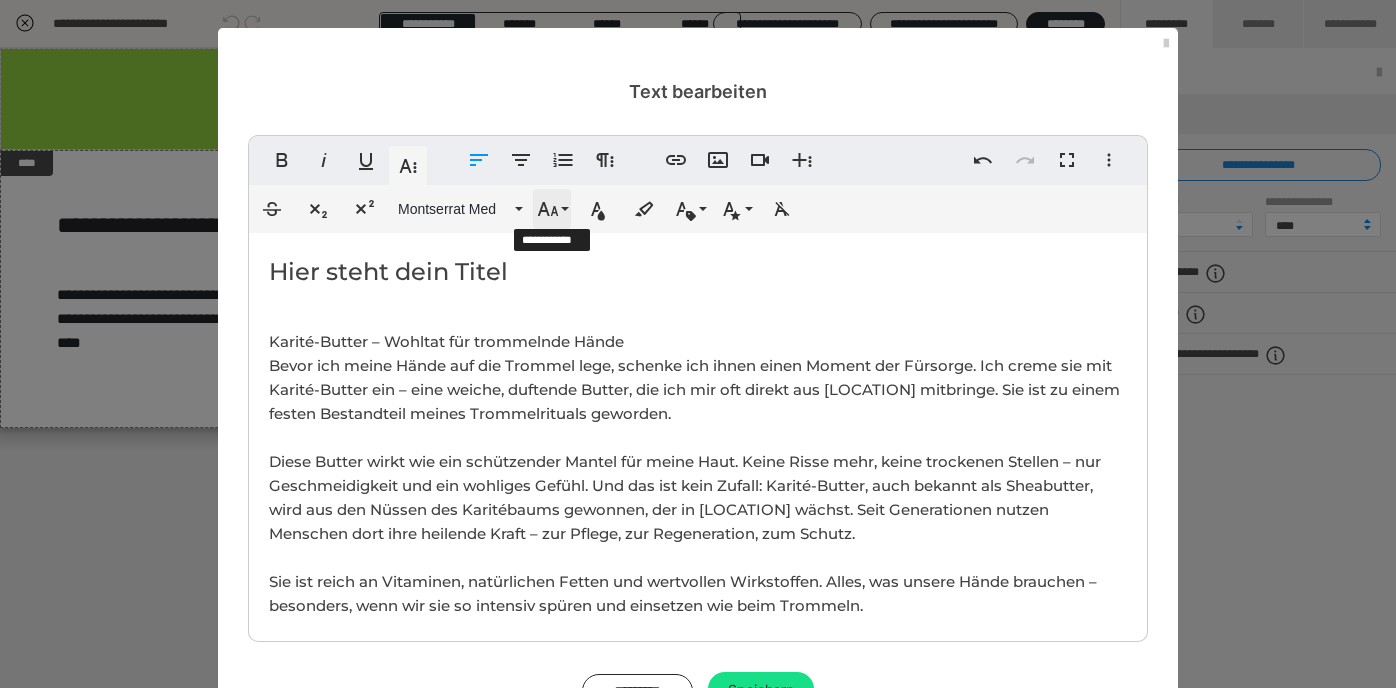 click on "Schriftgröße" at bounding box center [552, 209] 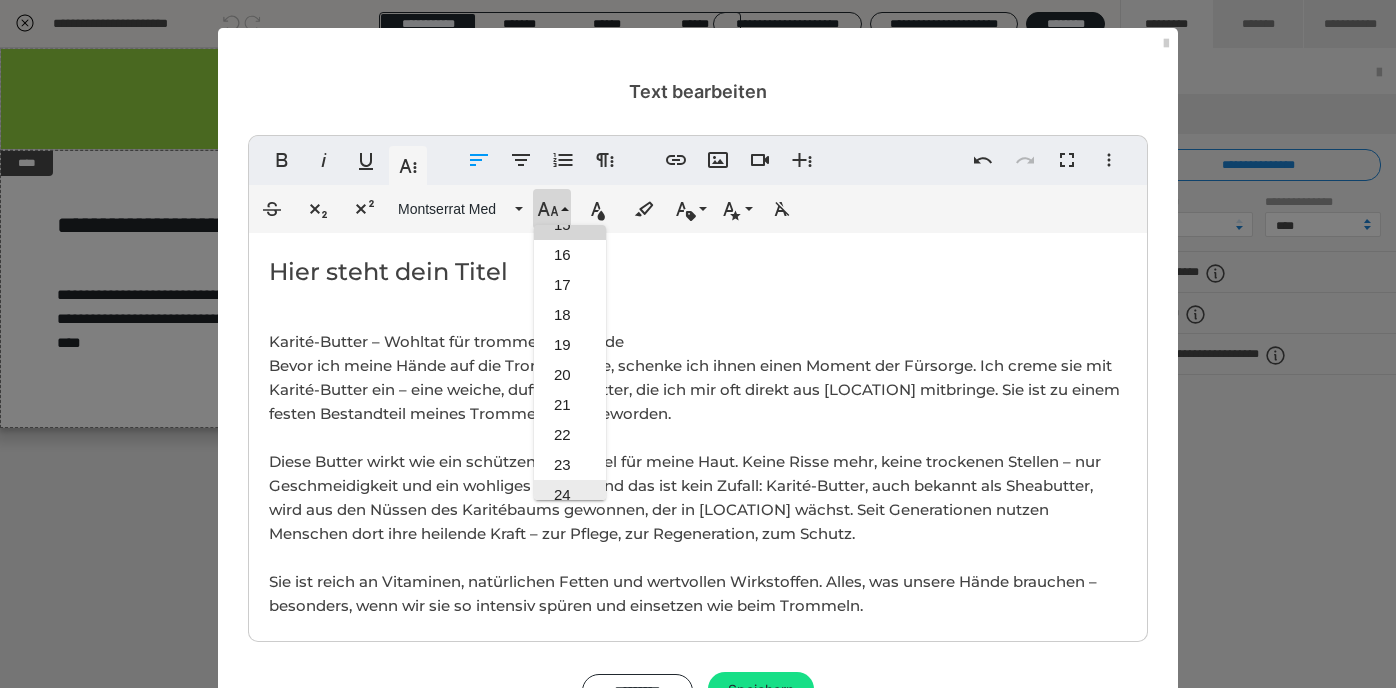 click on "24" at bounding box center [570, 495] 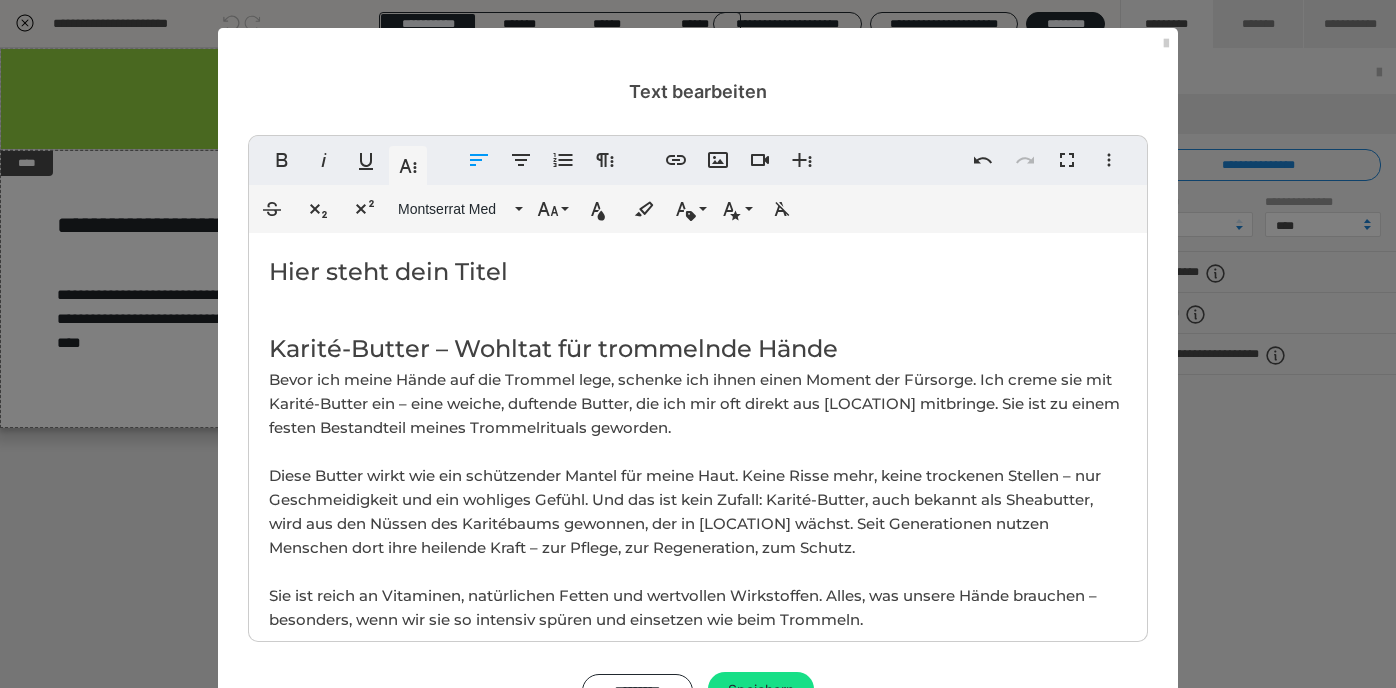 click on "Hier steht dein Titel" at bounding box center (698, 272) 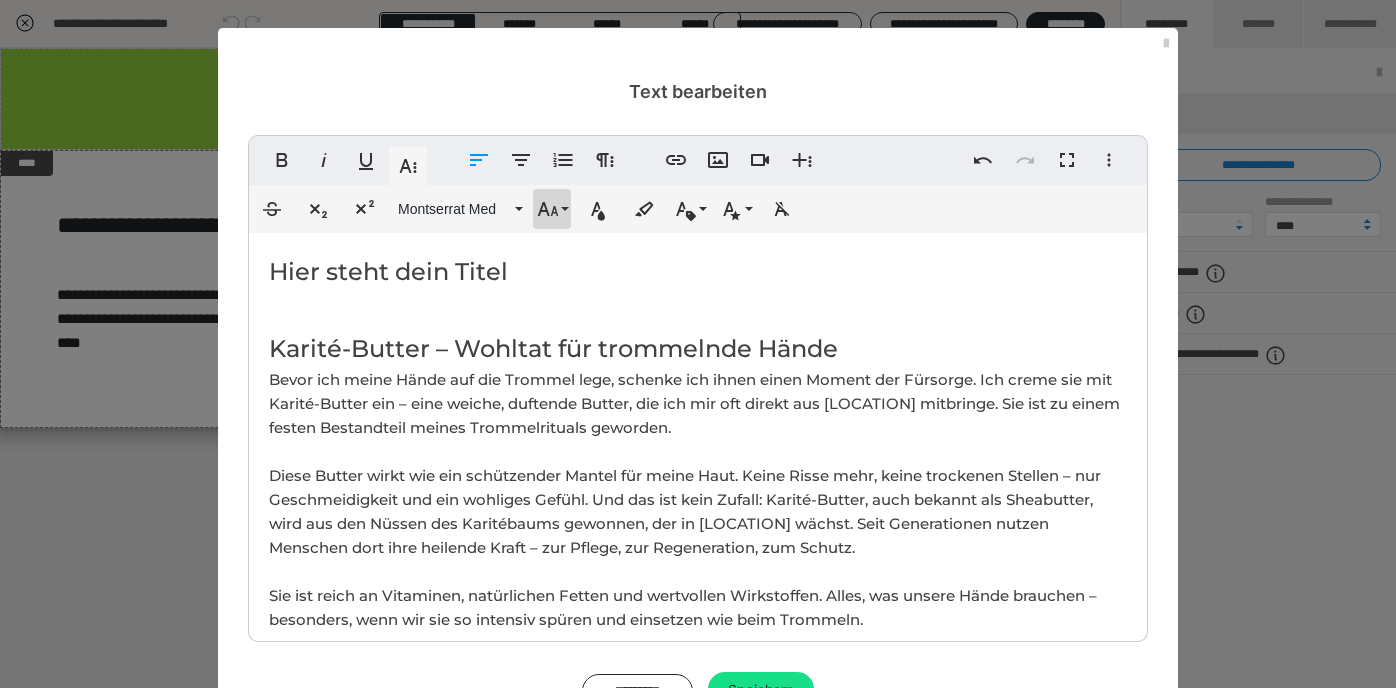 click on "Schriftgröße" at bounding box center (552, 209) 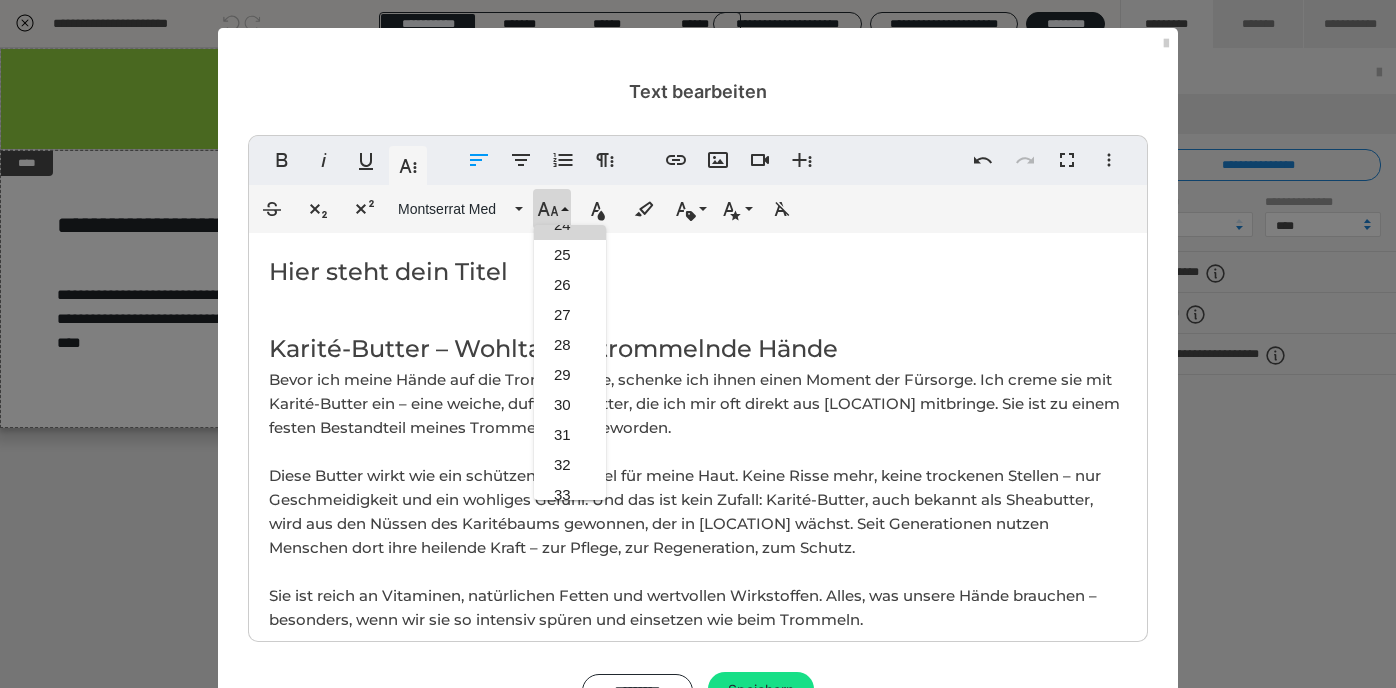 click on "Hier steht dein Titel" at bounding box center [698, 272] 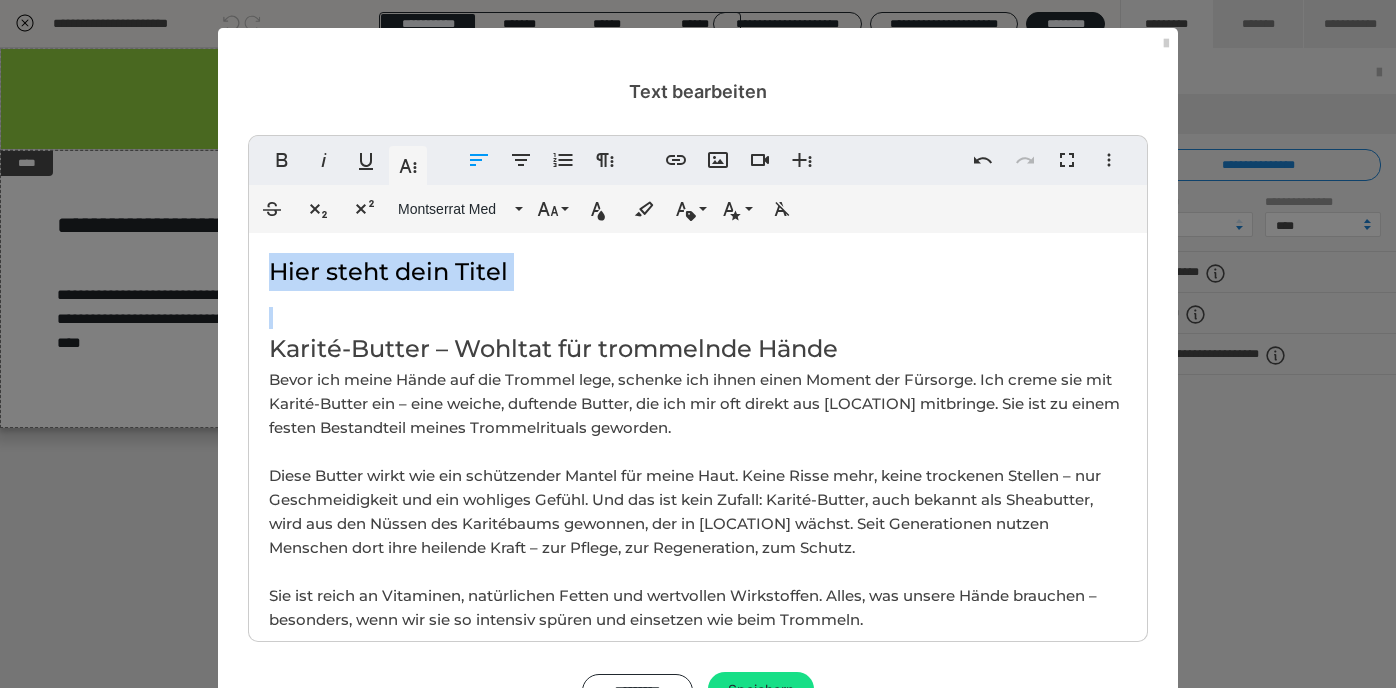 drag, startPoint x: 267, startPoint y: 340, endPoint x: 262, endPoint y: 273, distance: 67.18631 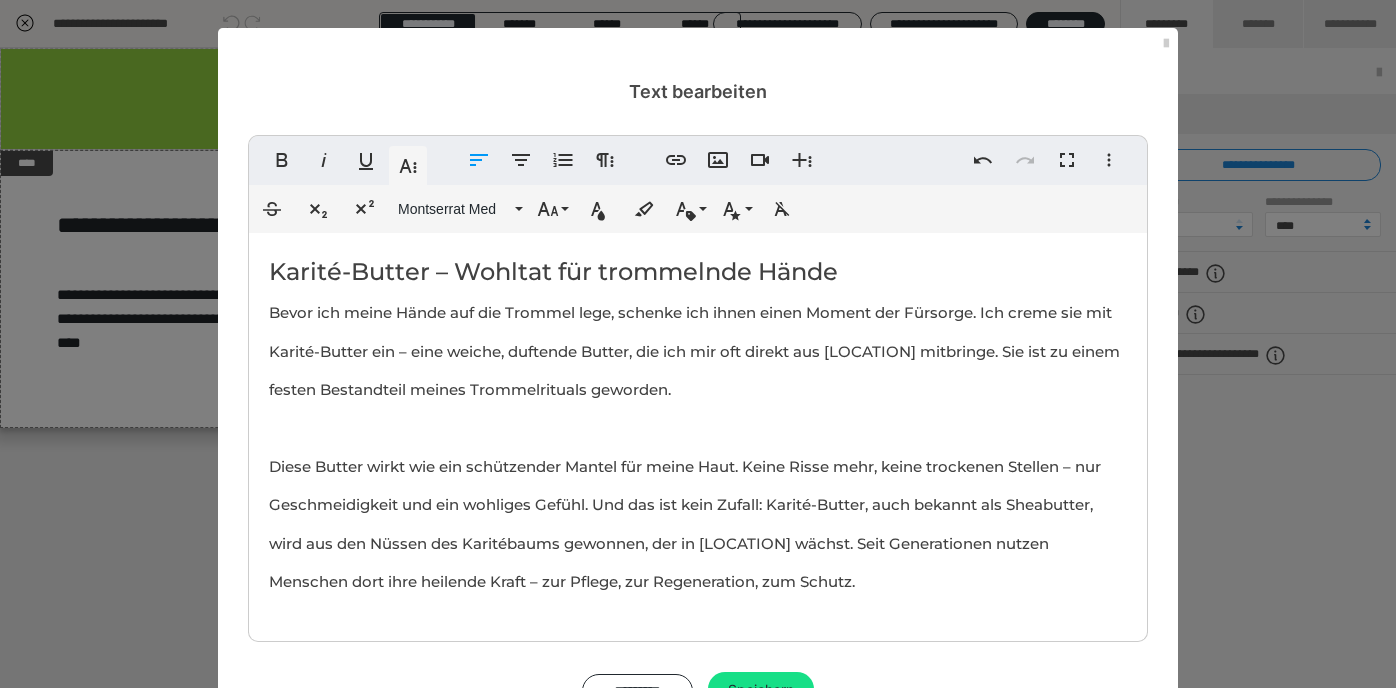 click on "Karité-Butter – Wohltat für trommelnde Hände Bevor ich meine Hände auf die Trommel lege, schenke ich ihnen einen Moment der Fürsorge. Ich creme sie mit Karité-Butter ein – eine weiche, duftende Butter, die ich mir oft direkt aus [LOCATION] mitbringe. Sie ist zu einem festen Bestandteil meines Trommelrituals geworden. Diese Butter wirkt wie ein schützender Mantel für meine Haut. Keine Risse mehr, keine trockenen Stellen – nur Geschmeidigkeit und ein wohliges Gefühl. Und das ist kein Zufall: Karité-Butter, auch bekannt als Sheabutter, wird aus den Nüssen des Karitébaums gewonnen, der in [LOCATION] wächst. Seit Generationen nutzen Menschen dort ihre heilende Kraft – zur Pflege, zur Regeneration, zum Schutz. Sie ist reich an Vitaminen, natürlichen Fetten und wertvollen Wirkstoffen. Alles, was unsere Hände brauchen – besonders, wenn wir sie so intensiv spüren und einsetzen wie beim Trommeln." at bounding box center [698, 733] 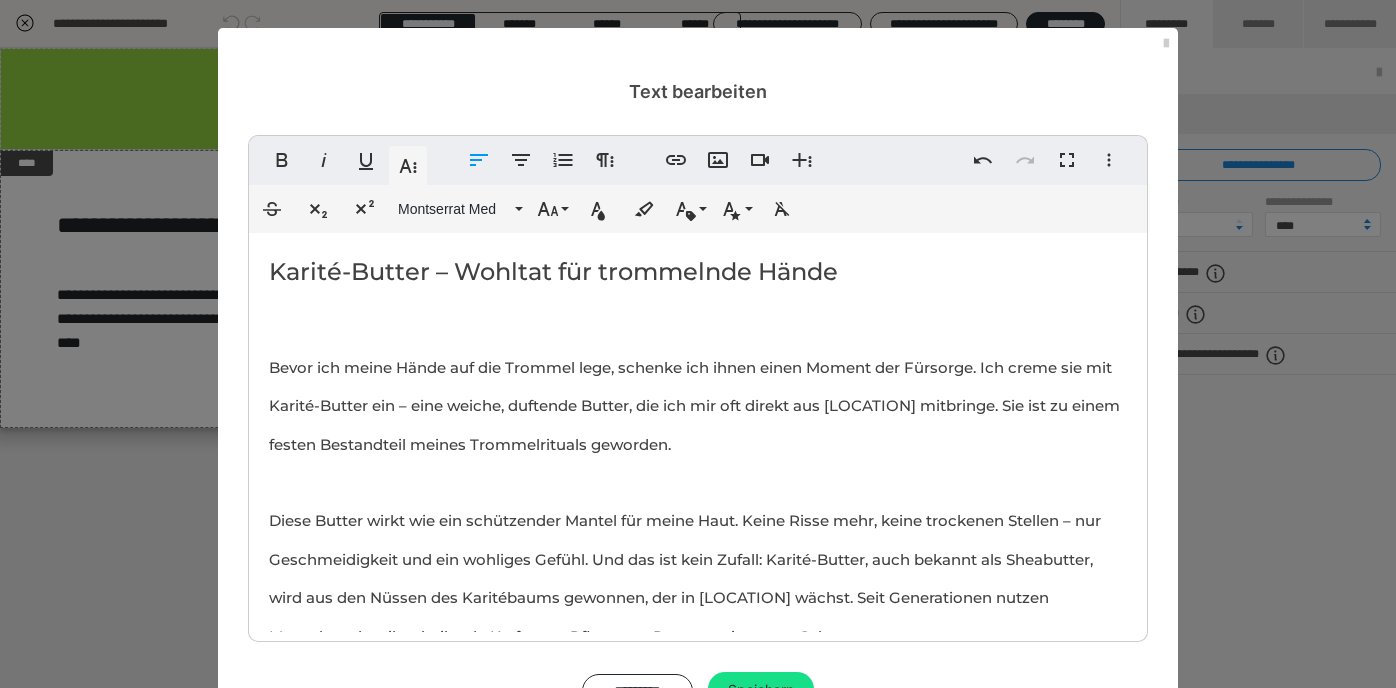 click on "Karité-Butter – Wohltat für trommelnde Hände" at bounding box center (698, 272) 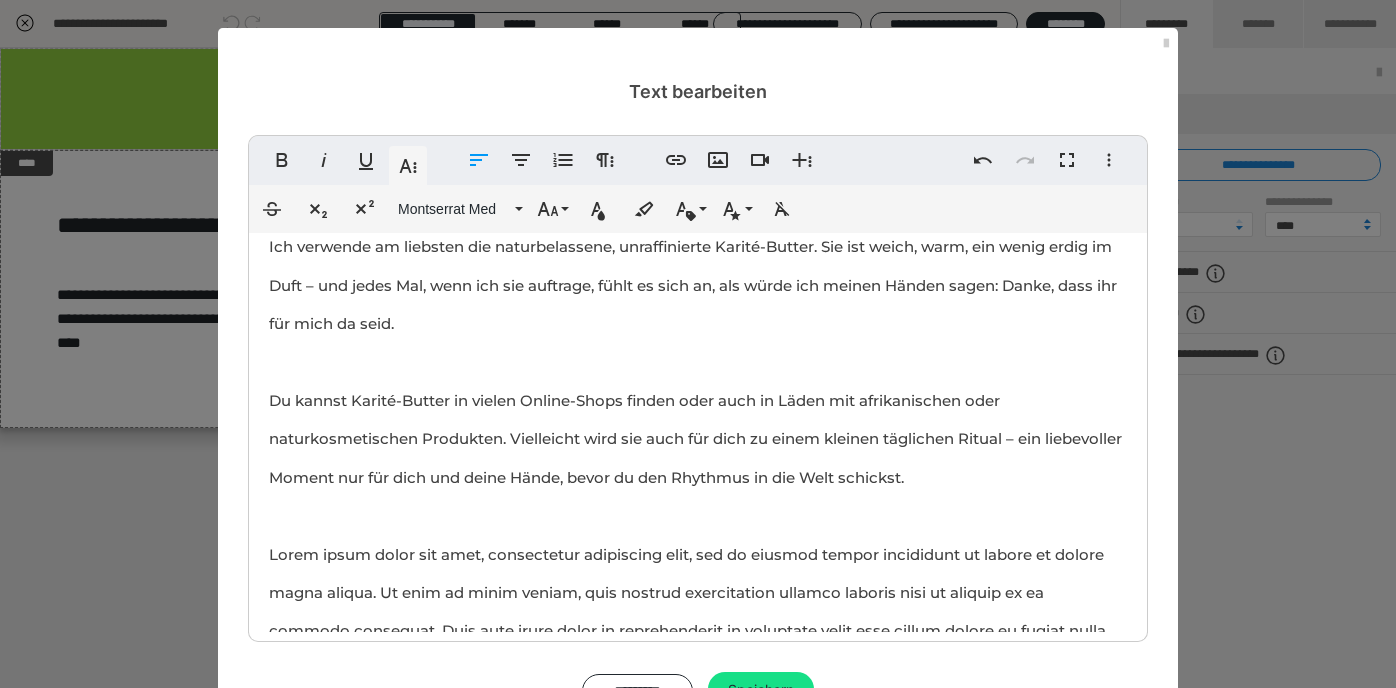 scroll, scrollTop: 580, scrollLeft: 0, axis: vertical 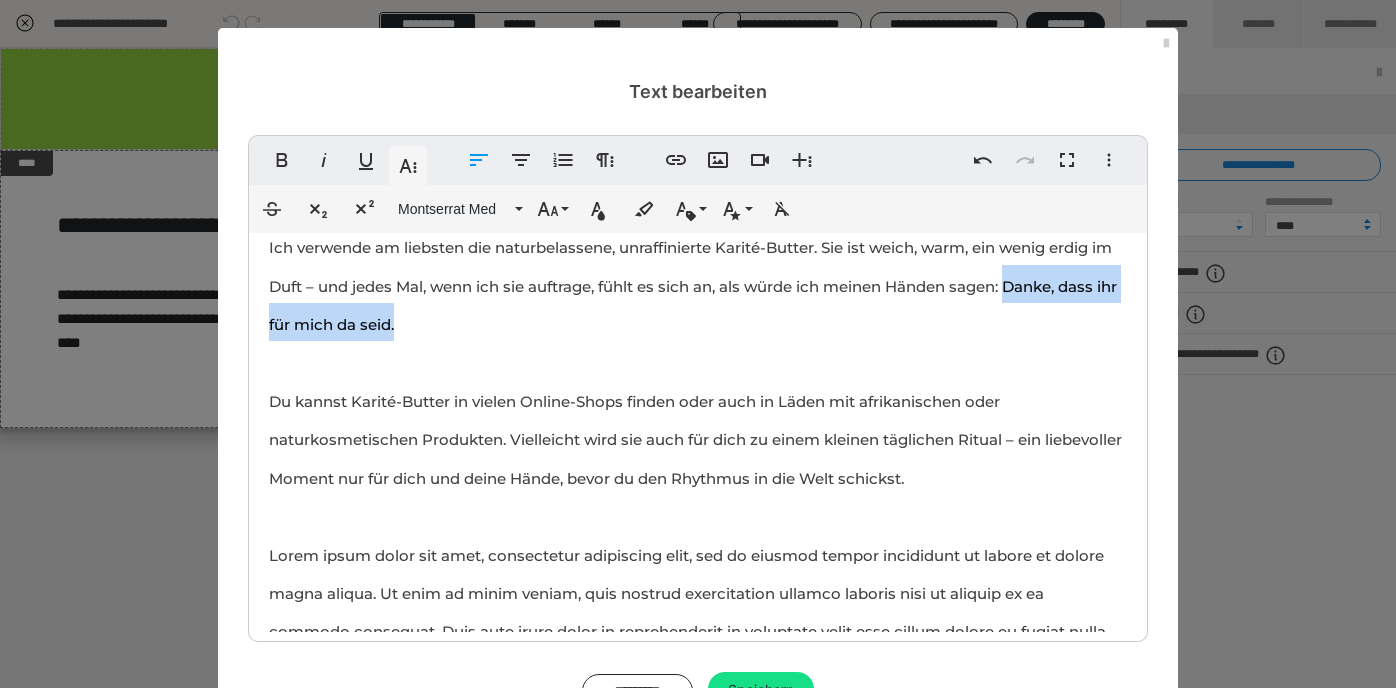drag, startPoint x: 1012, startPoint y: 281, endPoint x: 1019, endPoint y: 294, distance: 14.764823 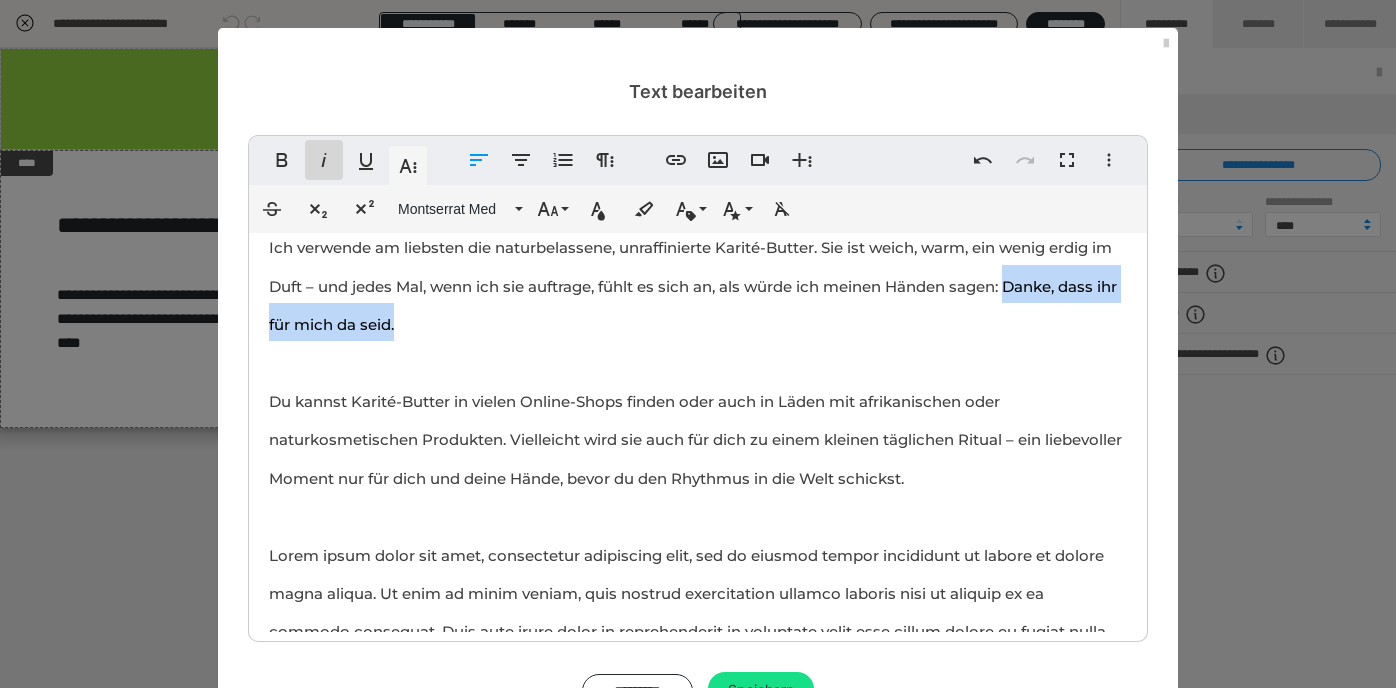 click 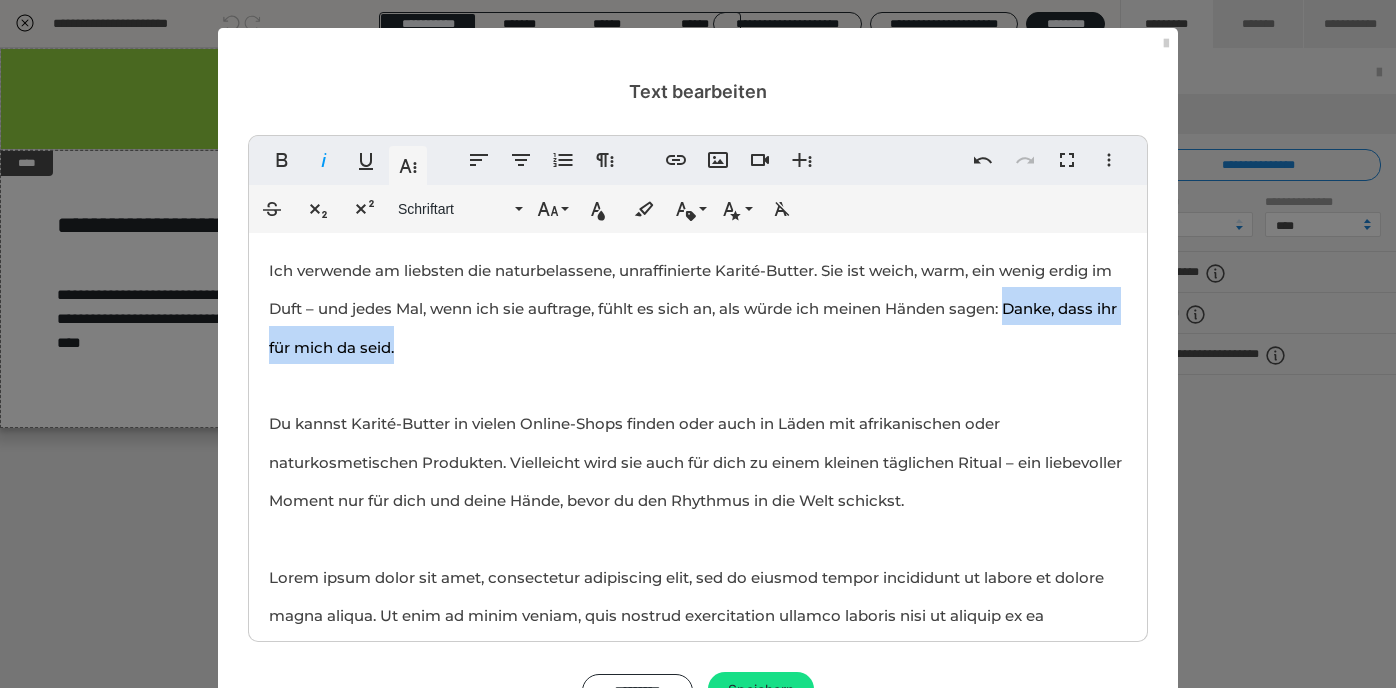 drag, startPoint x: 1014, startPoint y: 298, endPoint x: 1022, endPoint y: 316, distance: 19.697716 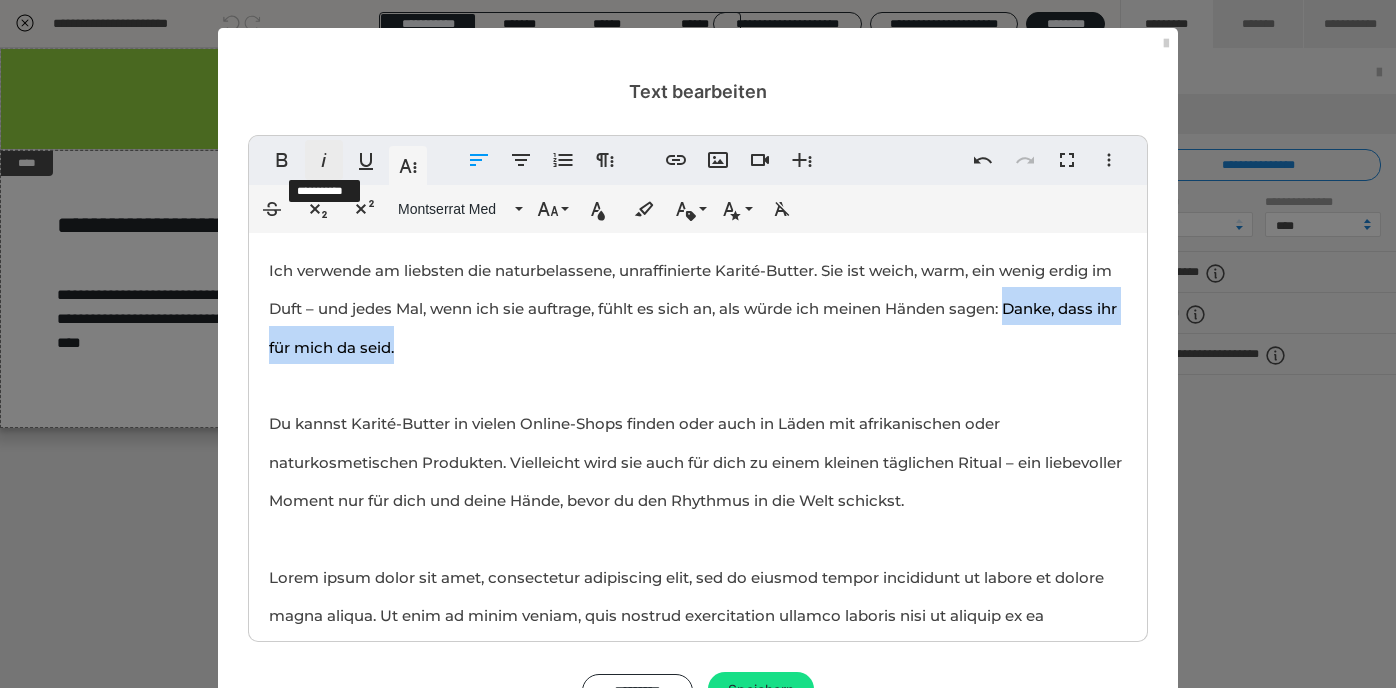 click 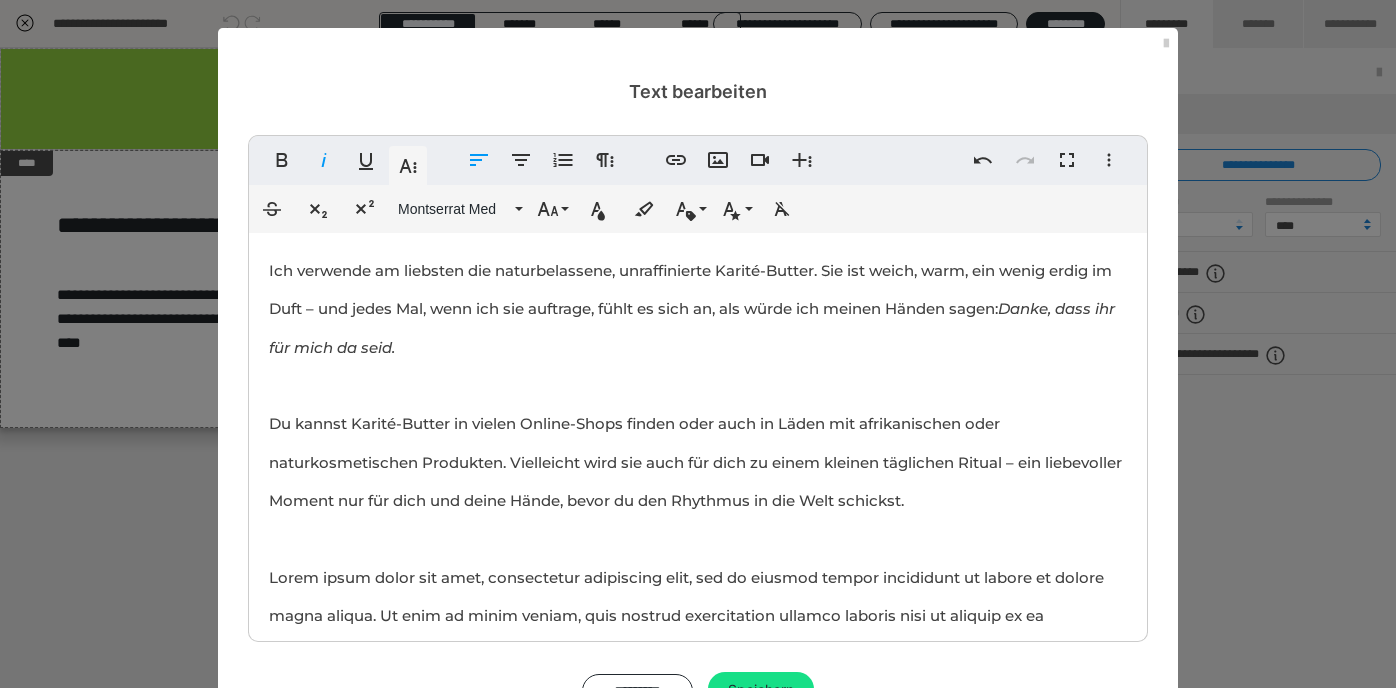 click on "​ Bevor ich meine Hände auf die Trommel lege, schenke ich ihnen einen Moment der Fürsorge. Ich creme sie mit Karité-Butter ein – eine weiche, duftende Butter, die ich mir oft direkt aus Afrika mitbringe. Sie ist zu einem festen Bestandteil meines Trommelrituals geworden. Diese Butter wirkt wie ein schützender Mantel für meine Haut. Keine Risse mehr, keine trockenen Stellen – nur Geschmeidigkeit und ein wohliges Gefühl. Und das ist kein Zufall: Karité-Butter, auch bekannt als Sheabutter, wird aus den Nüssen des Karitébaums gewonnen, der in Westafrika wächst. Seit Generationen nutzen Menschen dort ihre heilende Kraft – zur Pflege, zur Regeneration, zum Schutz. Sie ist reich an Vitaminen, natürlichen Fetten und wertvollen Wirkstoffen. Alles, was unsere Hände brauchen – besonders, wenn wir sie so intensiv spüren und einsetzen wie beim Trommeln. Danke, dass ihr für mich da seid." at bounding box center [698, 230] 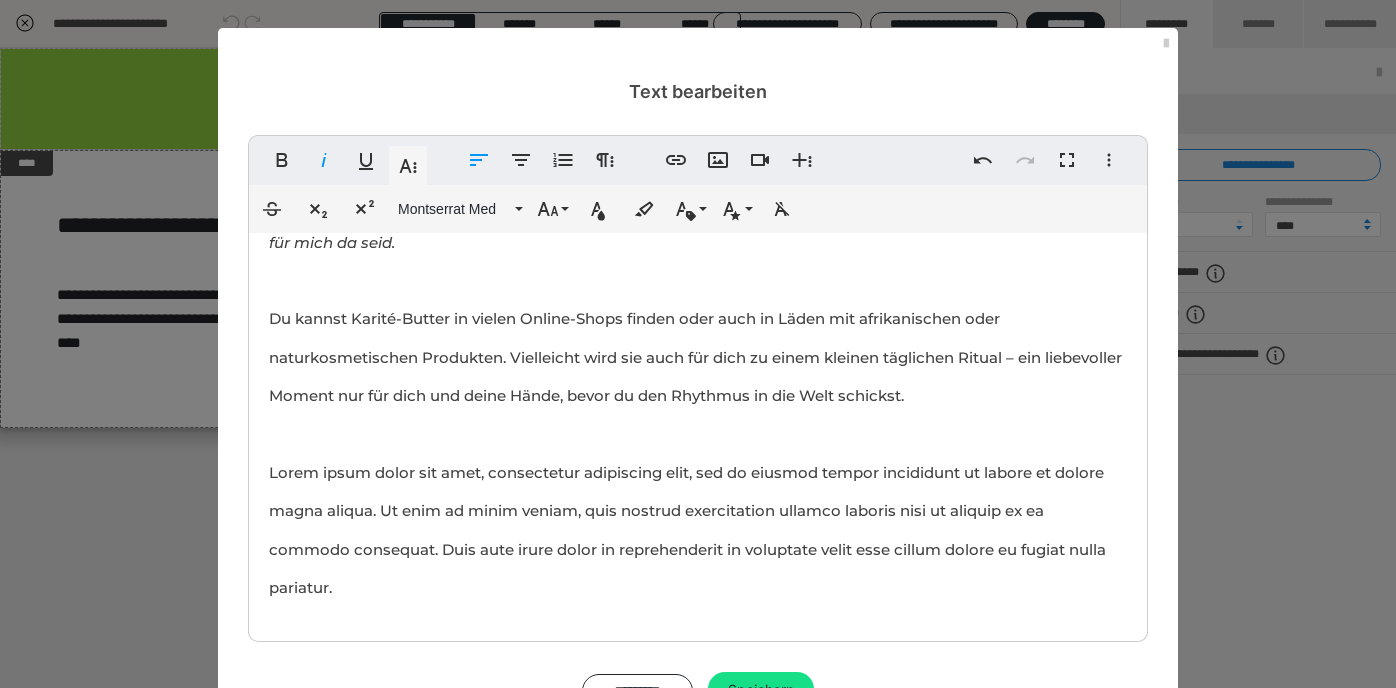 scroll, scrollTop: 683, scrollLeft: 0, axis: vertical 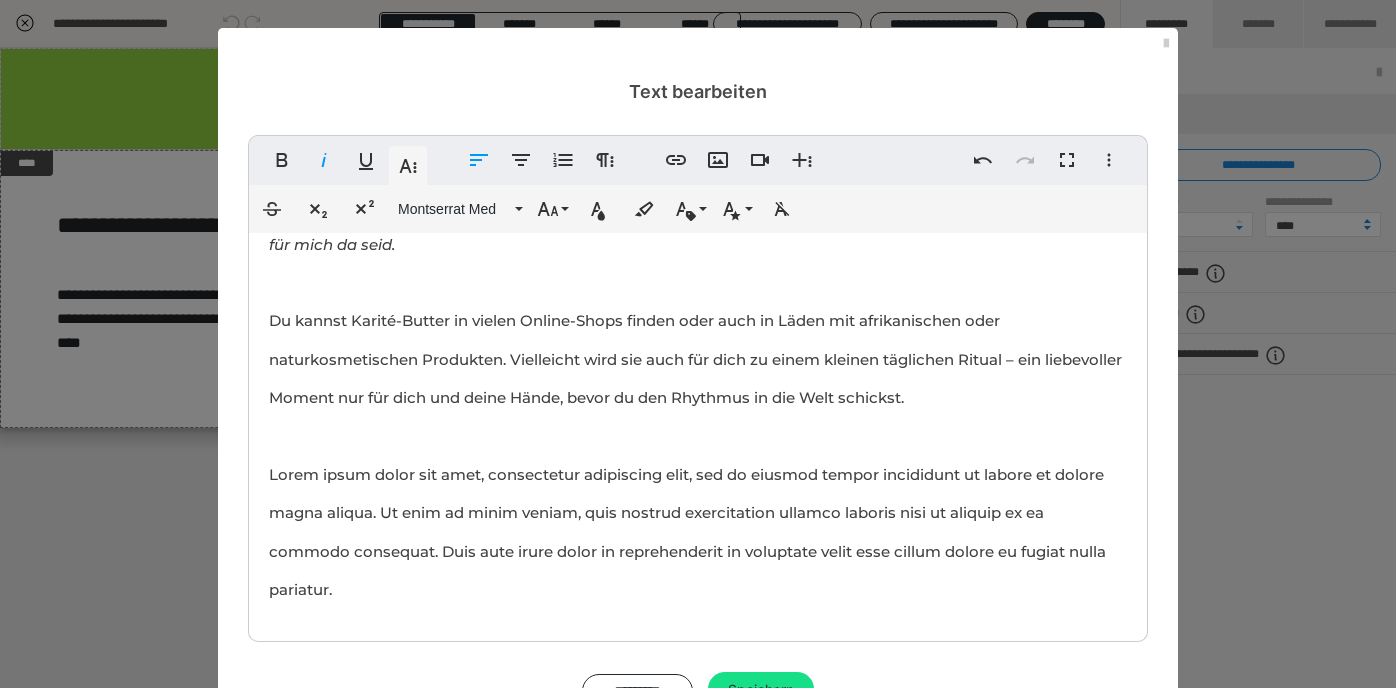click on "Bevor ich meine Hände auf die Trommel lege, schenke ich ihnen einen Moment der Fürsorge. Ich creme sie mit Karité-Butter ein – eine weiche, duftende Butter, die ich mir oft direkt aus [COUNTRY] mitbringe. Sie ist zu einem festen Bestandteil meines Trommelrituals geworden. Diese Butter wirkt wie ein schützender Mantel für meine Haut. Keine Risse mehr, keine trockenen Stellen – nur Geschmeidigkeit und ein wohliges Gefühl. Und das ist kein Zufall: Karité-Butter, auch bekannt als Sheabutter, wird aus den Nüssen des Karitébaums gewonnen, der in West[COUNTRY] wächst. Seit Generationen nutzen Menschen dort ihre heilende Kraft – zur Pflege, zur Regeneration, zum Schutz. Sie ist reich an Vitaminen, natürlichen Fetten und wertvollen Wirkstoffen. Alles, was unsere Hände brauchen – besonders, wenn wir sie so intensiv spüren und einsetzen wie beim Trommeln. Danke, dass ihr für mich da seid." at bounding box center [695, 148] 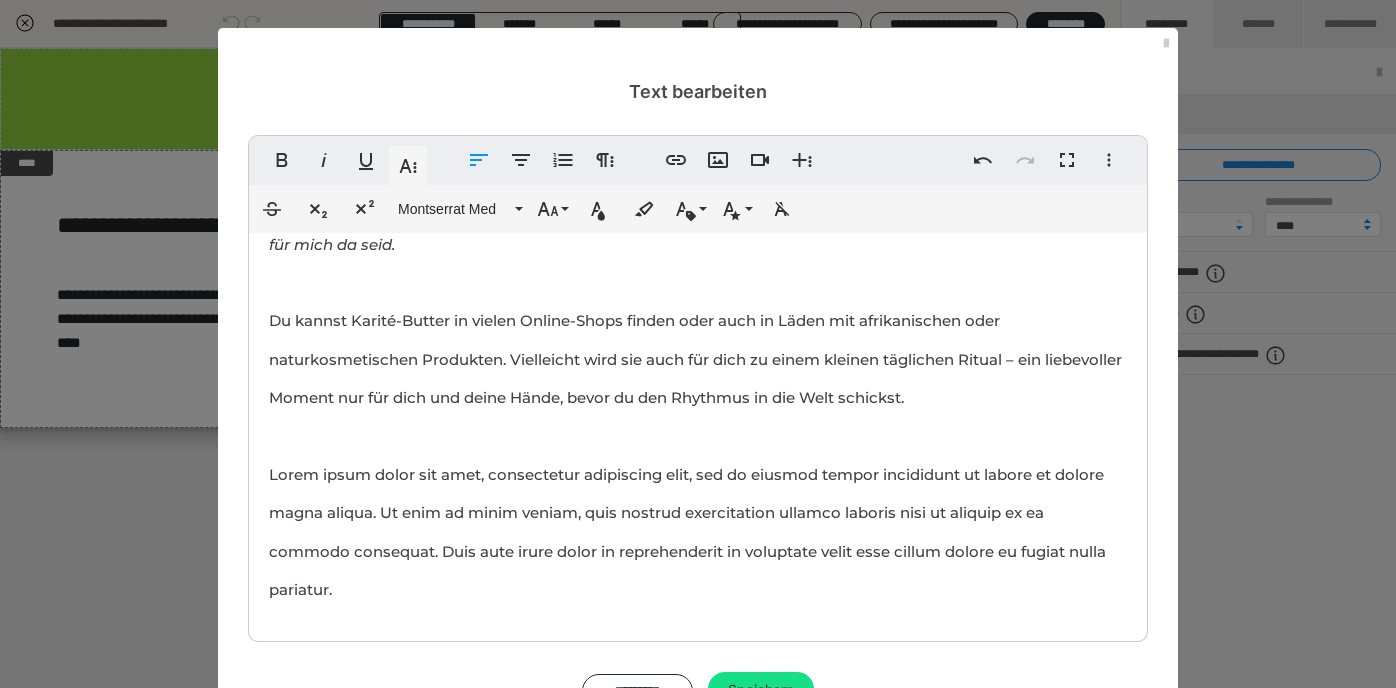 type 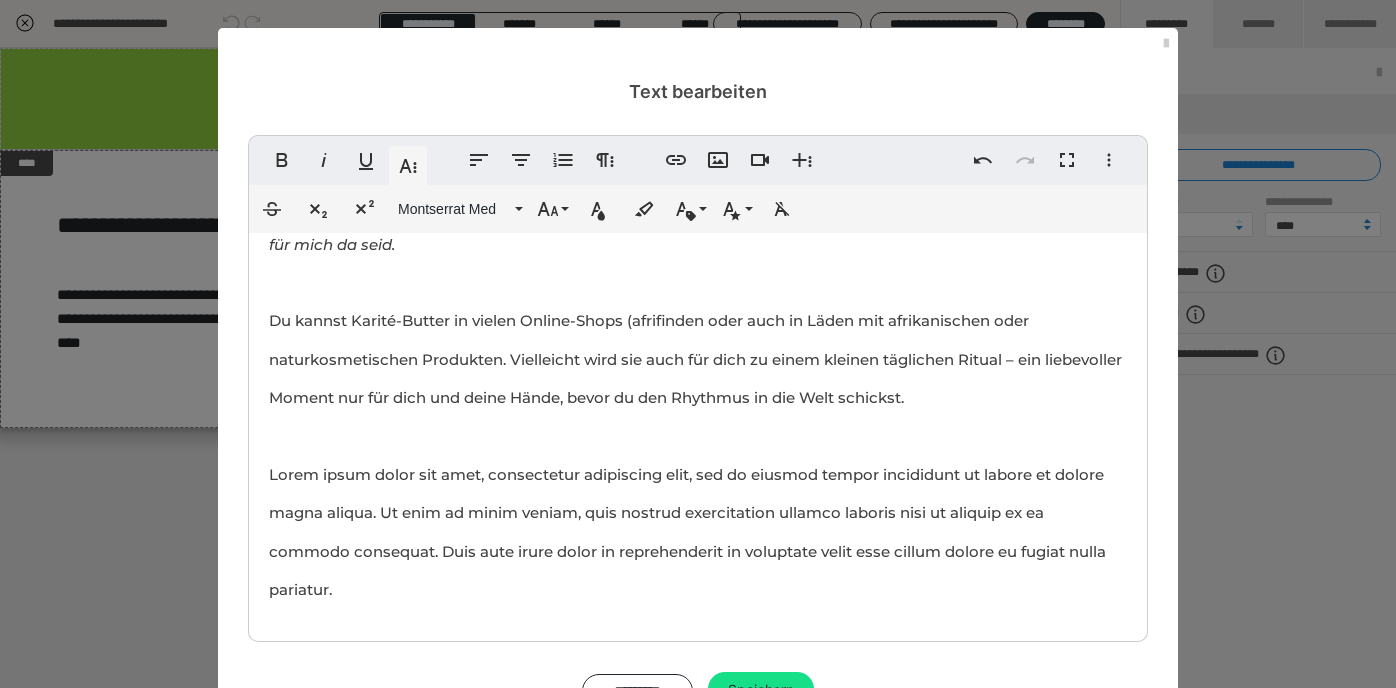click on "Bevor ich meine Hände auf die Trommel lege, schenke ich ihnen einen Moment der Fürsorge. Ich creme sie mit Karité-Butter ein – eine weiche, duftende Butter, die ich mir oft direkt aus [LOCATION] mitbringe. Sie ist zu einem festen Bestandteil meines Trommelrituals geworden. Diese Butter wirkt wie ein schützender Mantel für meine Haut. Keine Risse mehr, keine trockenen Stellen – nur Geschmeidigkeit und ein wohliges Gefühl. Und das ist kein Zufall: Karité-Butter, auch bekannt als Sheabutter, wird aus den Nüssen des Karitébaums gewonnen, der in [LOCATION] wächst. Seit Generationen nutzen Menschen dort ihre heilende Kraft – zur Pflege, zur Regeneration, zum Schutz. Sie ist reich an Vitaminen, natürlichen Fetten und wertvollen Wirkstoffen. Alles, was unsere Hände brauchen – besonders, wenn wir sie so intensiv spüren und einsetzen wie beim Trommeln. Danke, dass ihr für mich da seid. Du kannst Karité-Butter in vielen Online-Shops (afri" at bounding box center (695, 148) 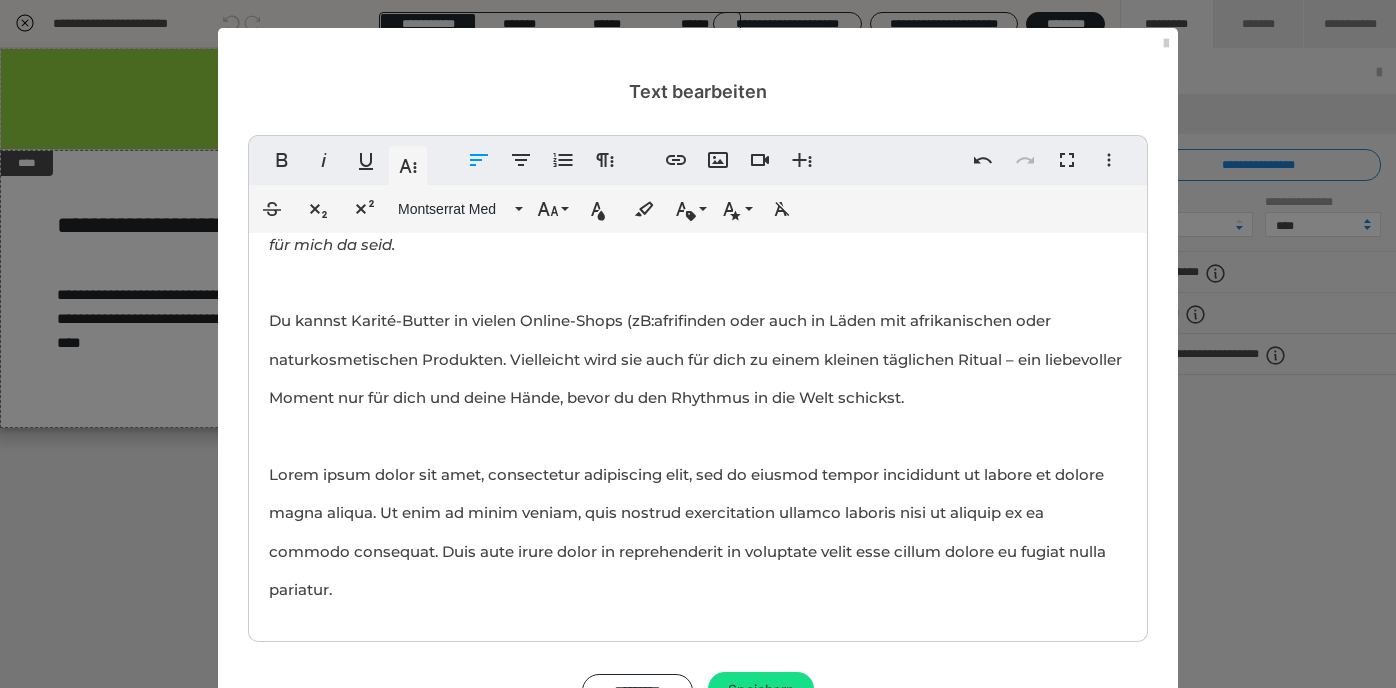 click on "Bevor ich meine Hände auf die Trommel lege, schenke ich ihnen einen Moment der Fürsorge. Ich creme sie mit Karité-Butter ein – eine weiche, duftende Butter, die ich mir oft direkt aus [COUNTRY] mitbringe. Sie ist zu einem festen Bestandteil meines Trommelrituals geworden. Diese Butter wirkt wie ein schützender Mantel für meine Haut. Keine Risse mehr, keine trockenen Stellen – nur Geschmeidigkeit und ein wohliges Gefühl. Und das ist kein Zufall: Karité-Butter, auch bekannt als Sheabutter, wird aus den Nüssen des Karitébaums gewonnen, der in West[COUNTRY] wächst. Seit Generationen nutzen Menschen dort ihre heilende Kraft – zur Pflege, zur Regeneration, zum Schutz. Sie ist reich an Vitaminen, natürlichen Fetten und wertvollen Wirkstoffen. Alles, was unsere Hände brauchen – besonders, wenn wir sie so intensiv spüren und einsetzen wie beim Trommeln. Danke, dass ihr für mich da seid. Du kannst Karité-Butter in vielen Online-Shops (zB:  afri" at bounding box center (695, 148) 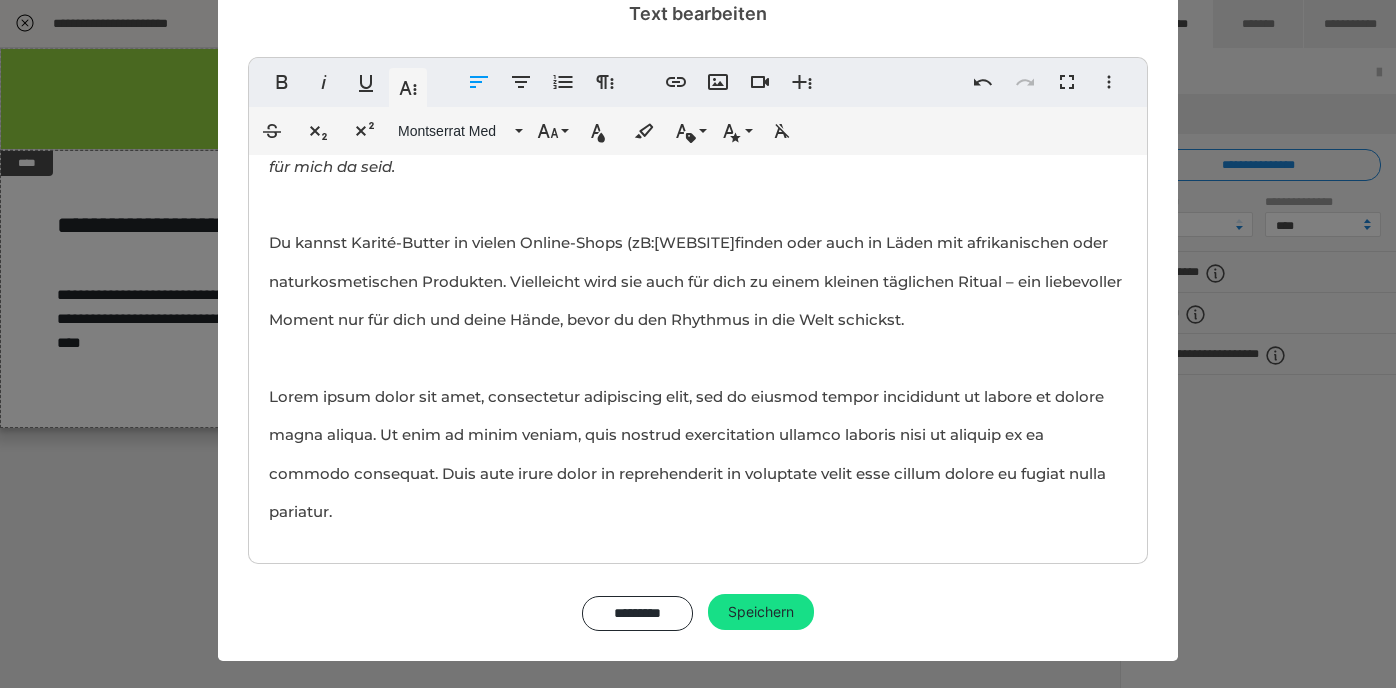 scroll, scrollTop: 77, scrollLeft: 0, axis: vertical 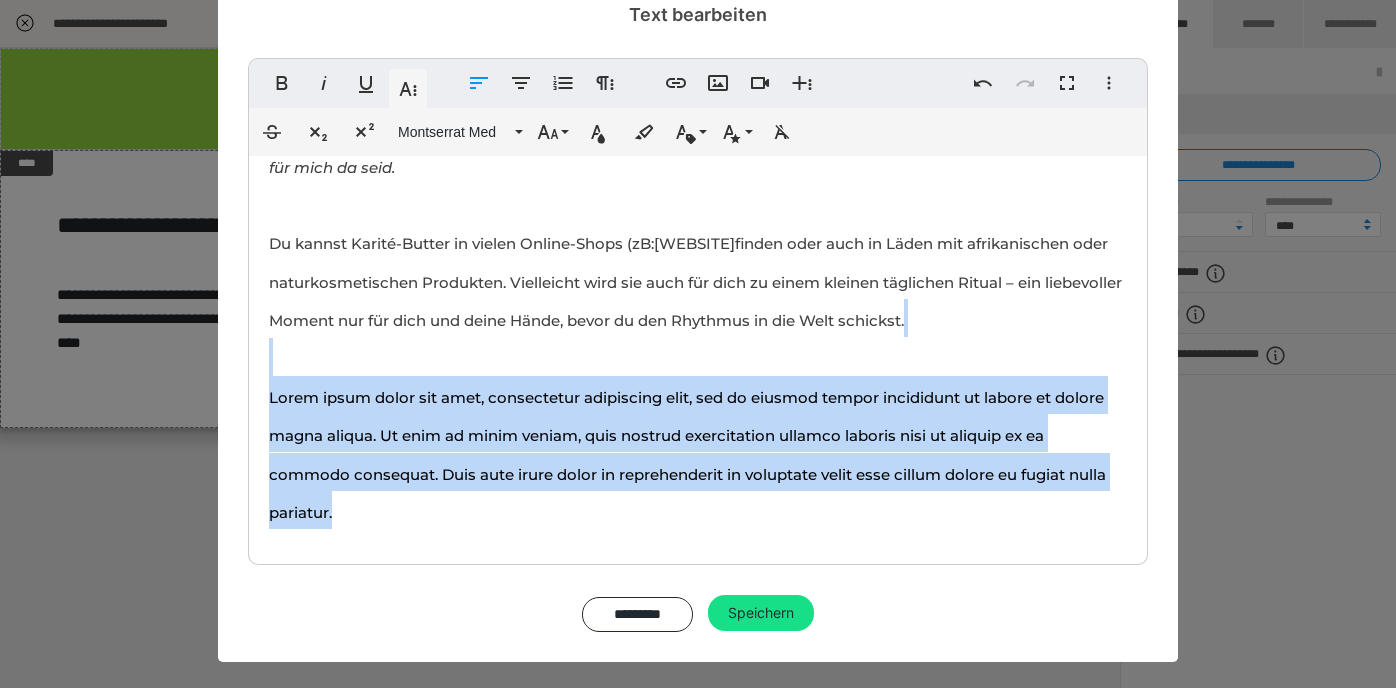 drag, startPoint x: 351, startPoint y: 502, endPoint x: 267, endPoint y: 349, distance: 174.54225 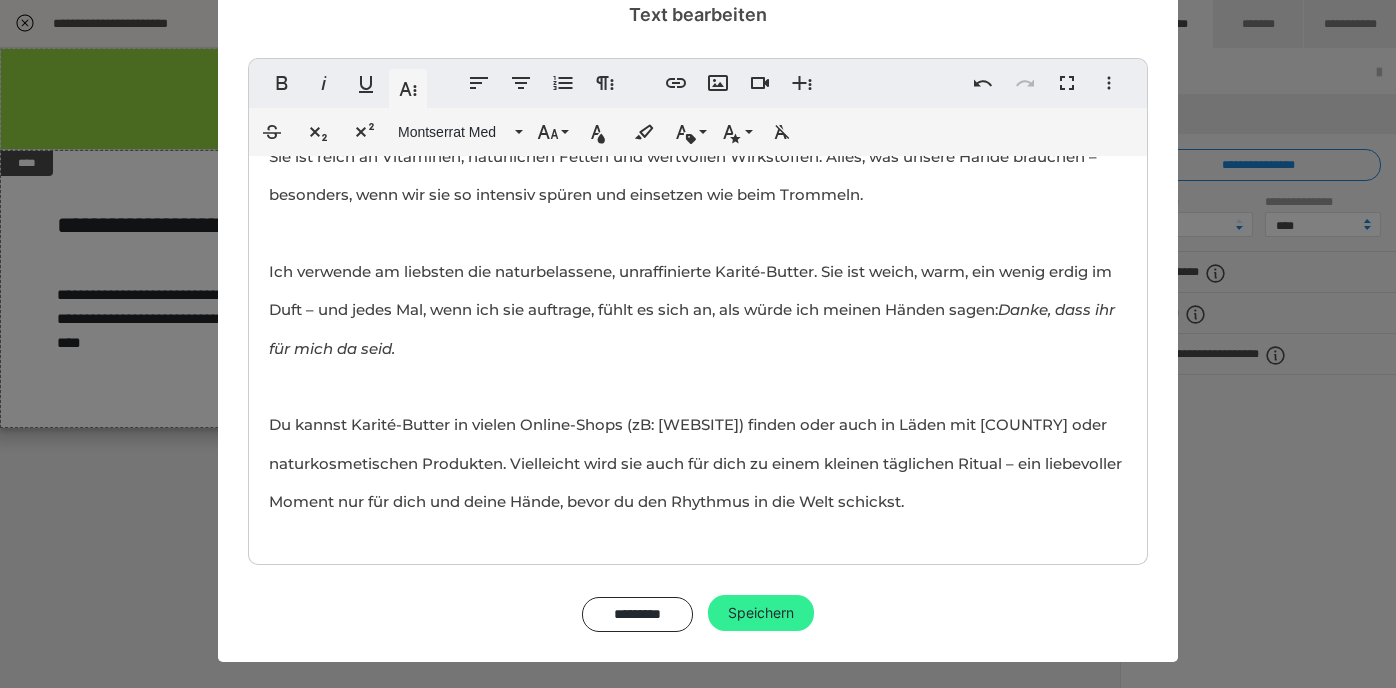 click on "Speichern" at bounding box center [761, 613] 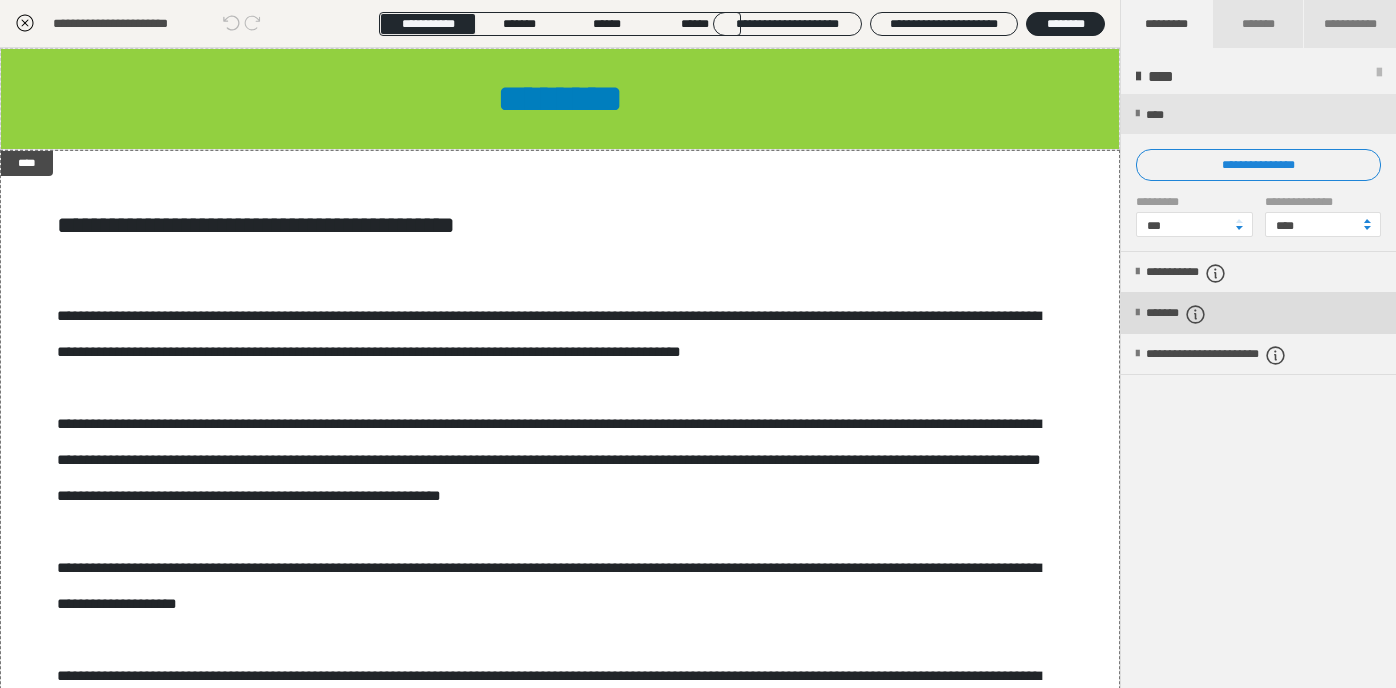 click on "*******" at bounding box center (1193, 314) 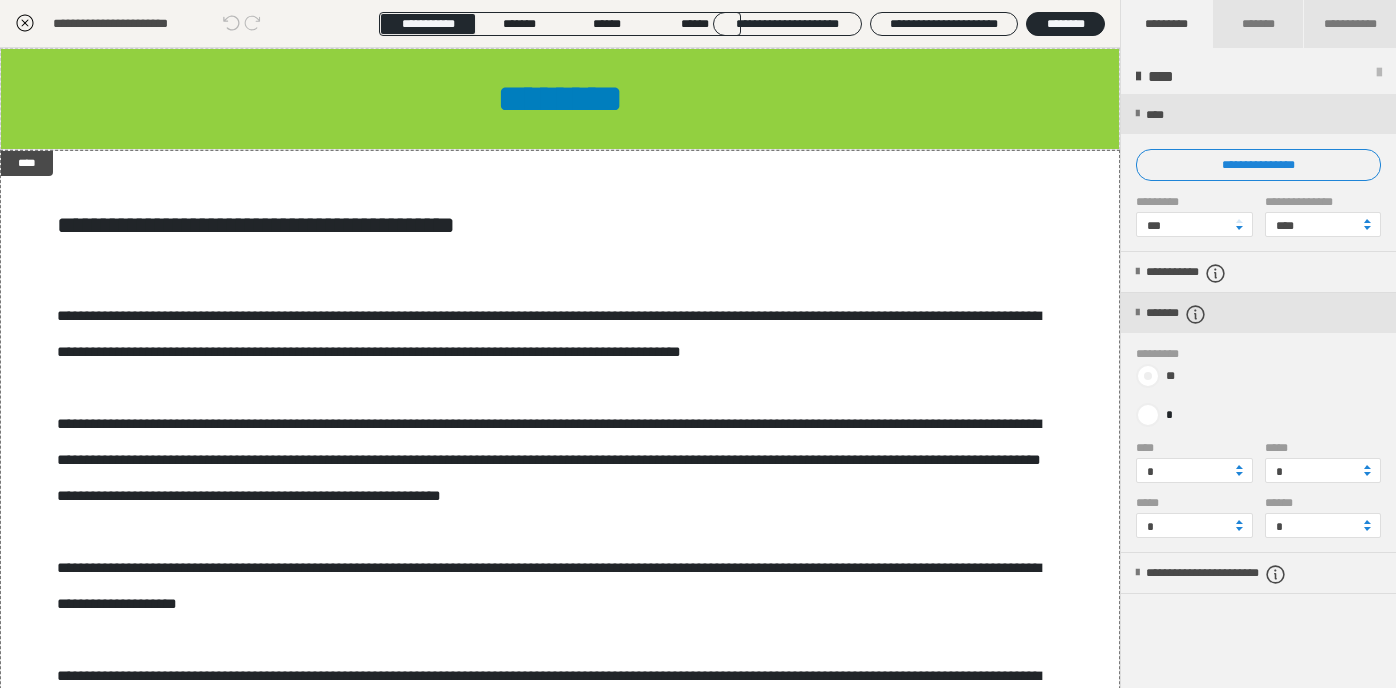 click at bounding box center (1148, 376) 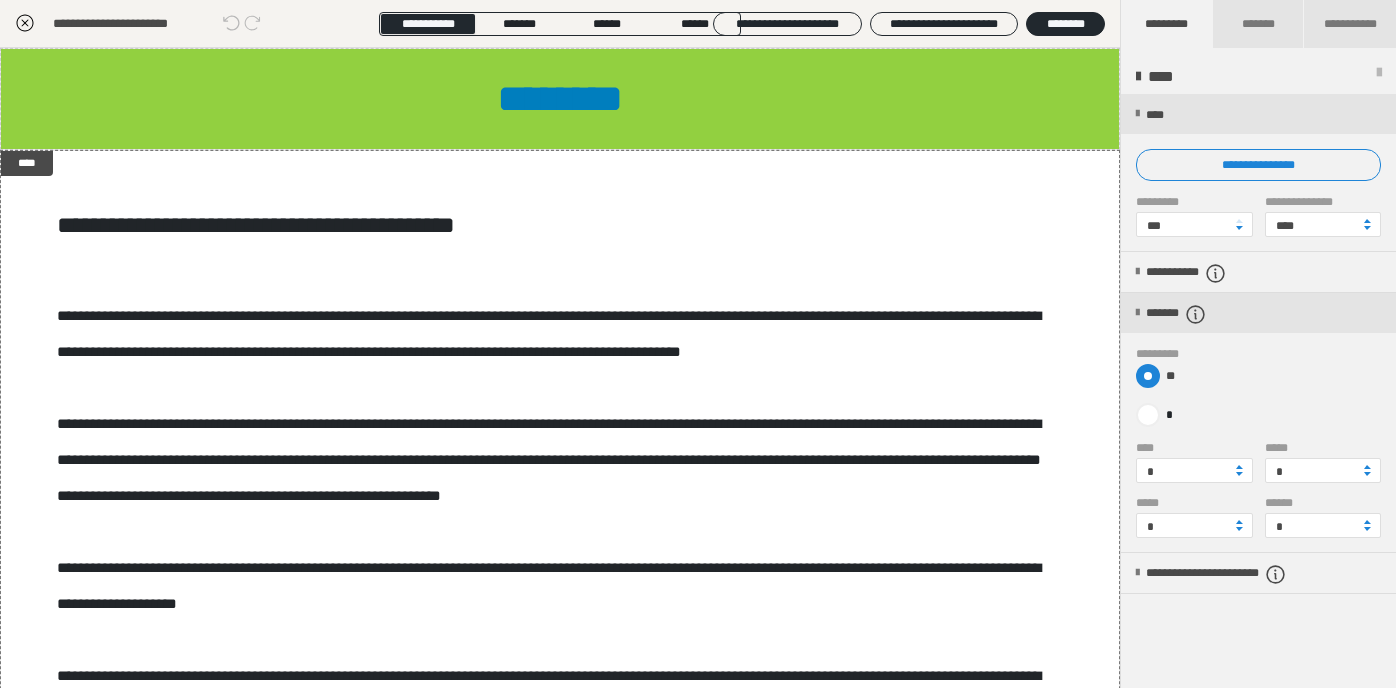 radio on "****" 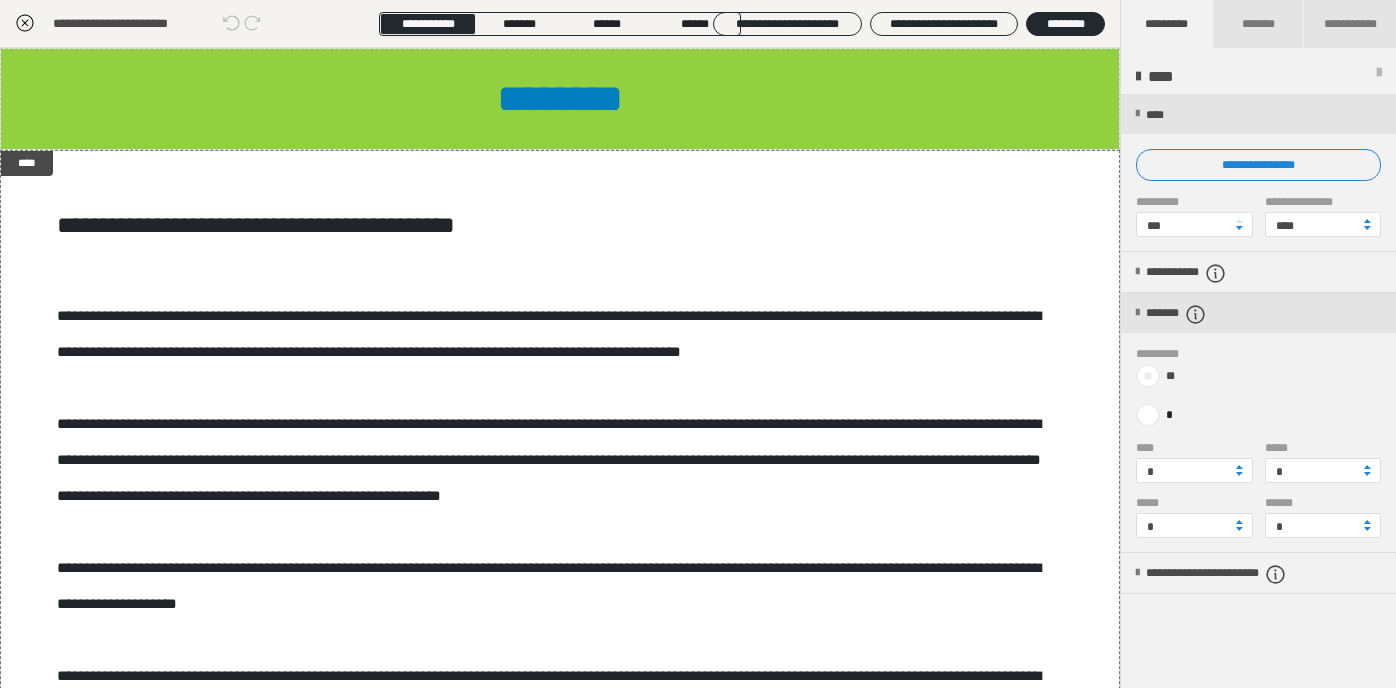 radio on "*****" 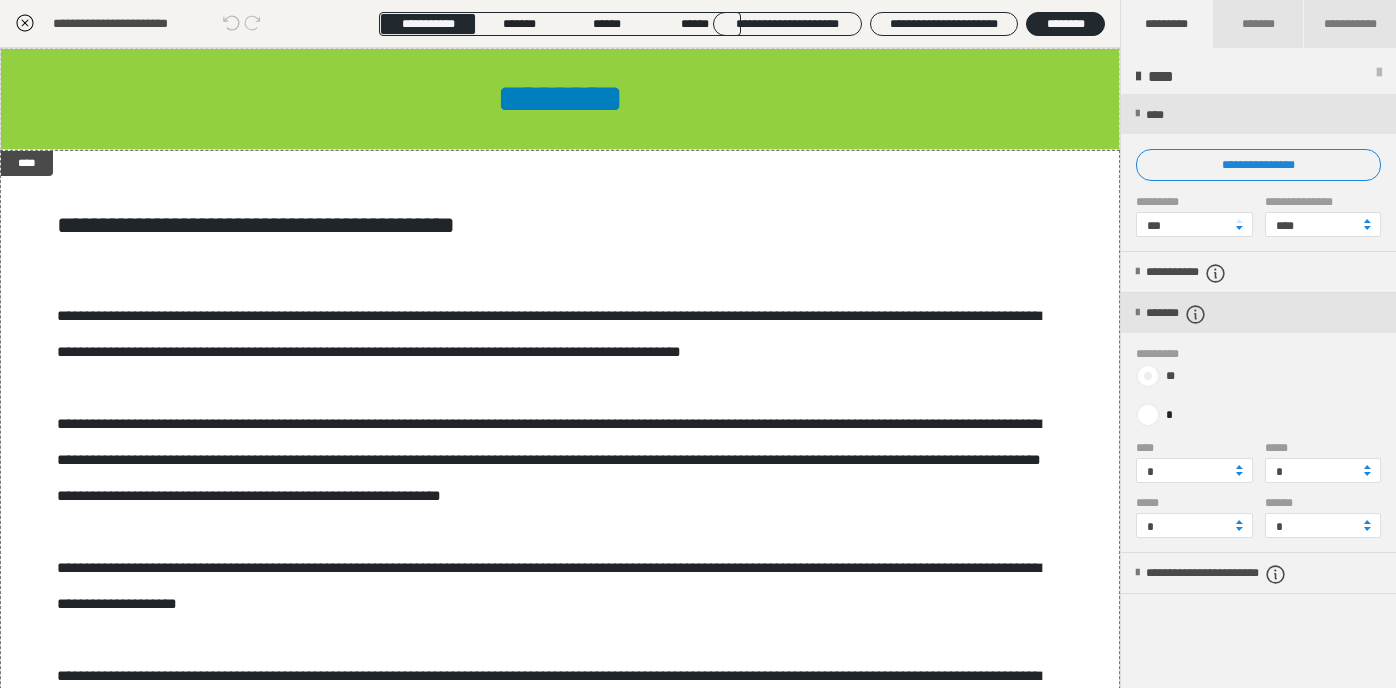 type on "*" 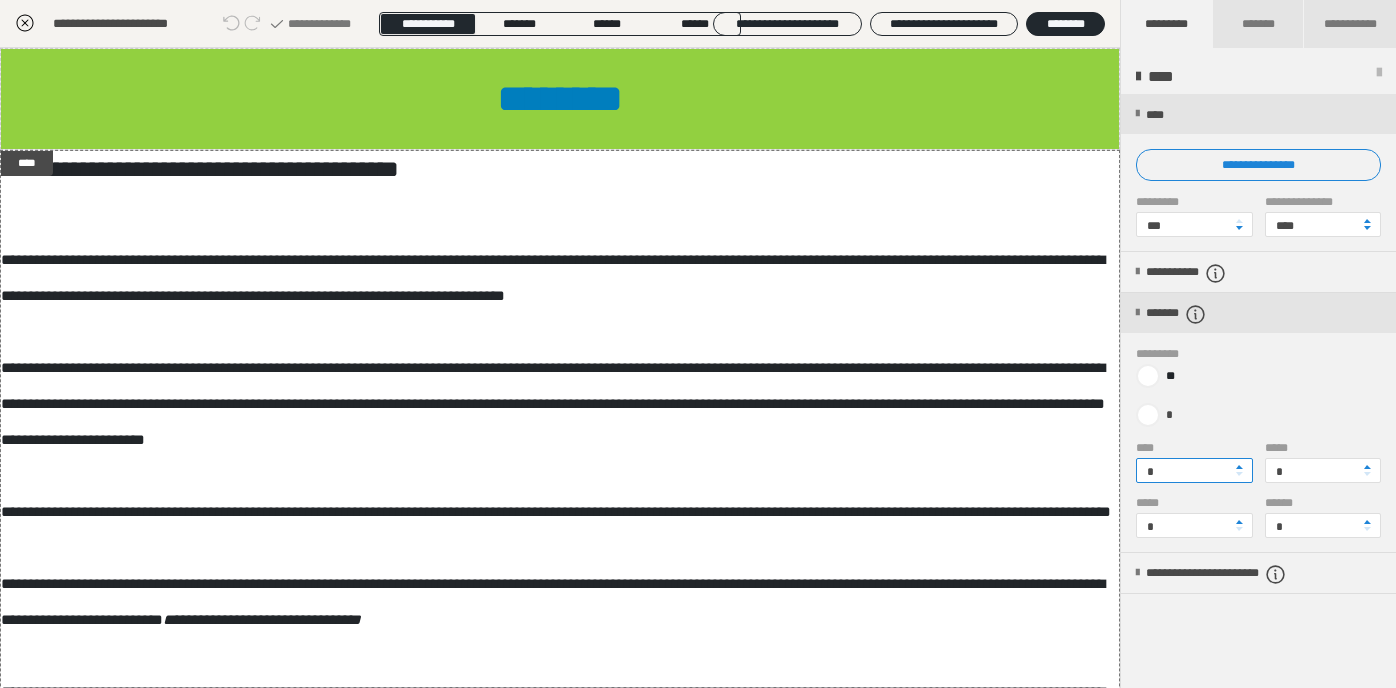 click on "*" at bounding box center (1194, 470) 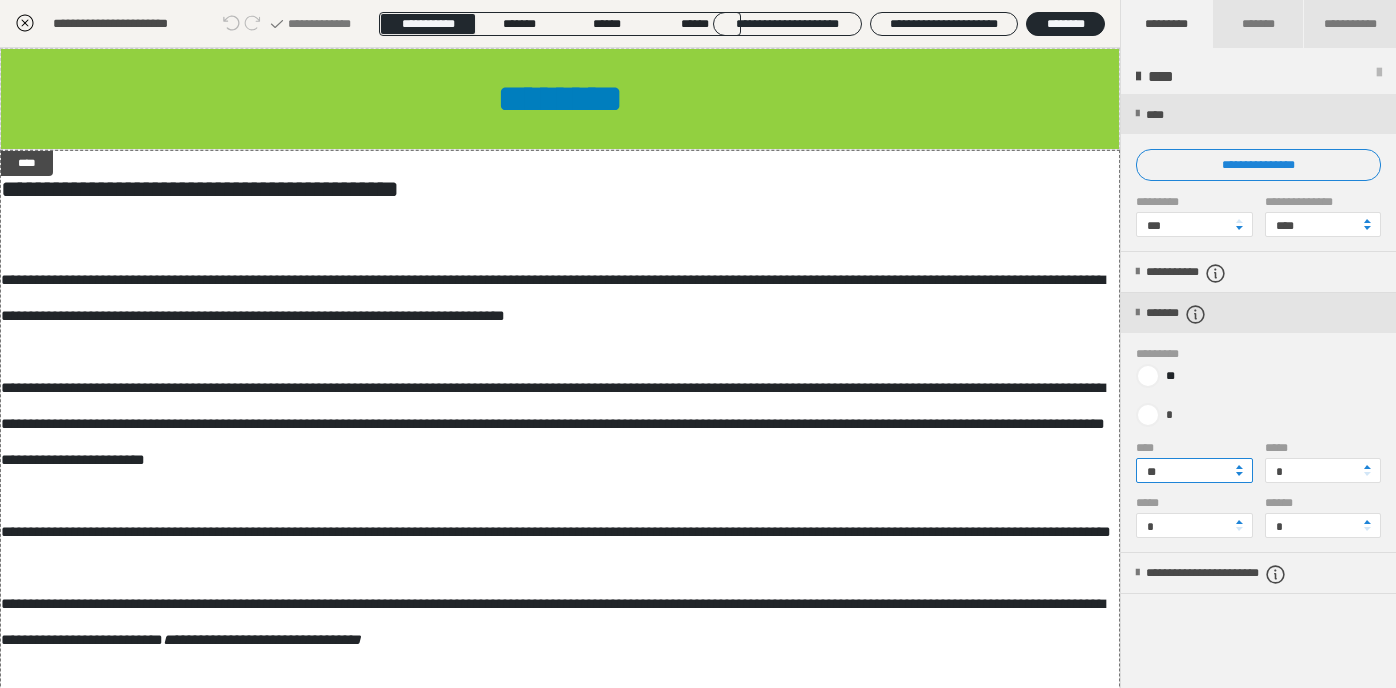 type on "**" 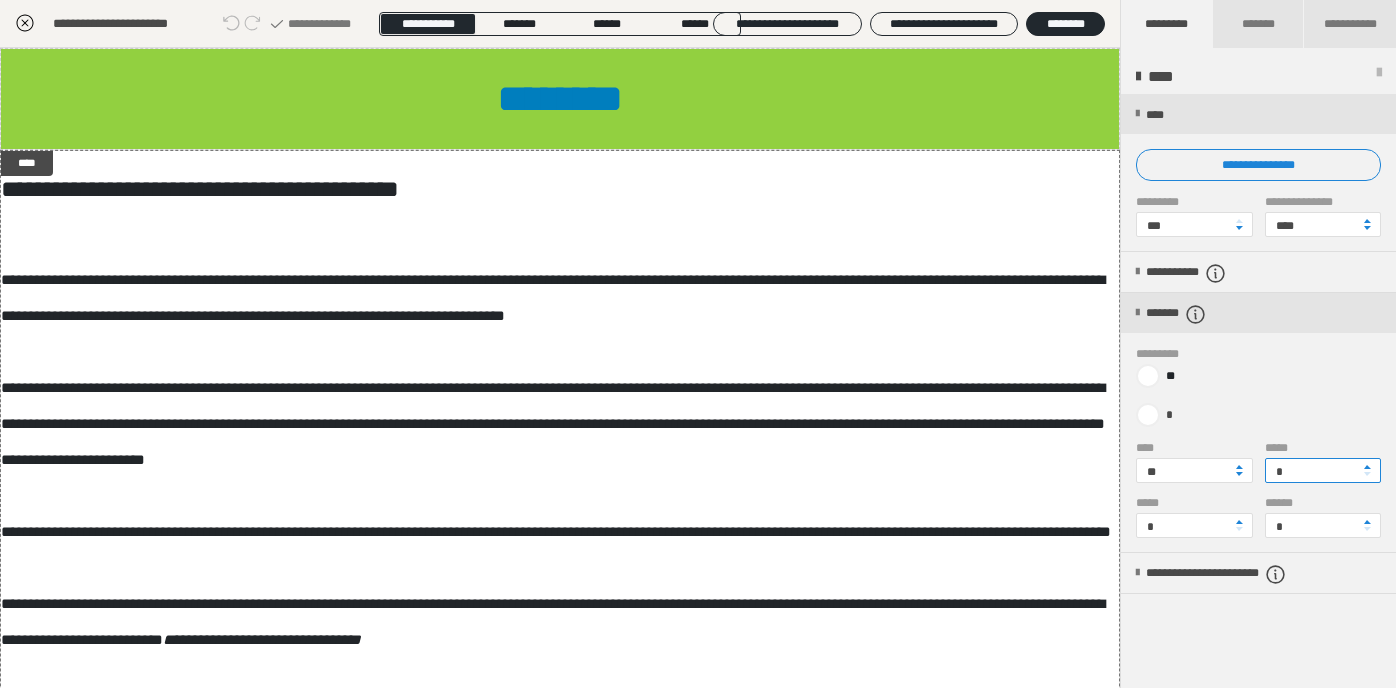 click on "*" at bounding box center (1323, 470) 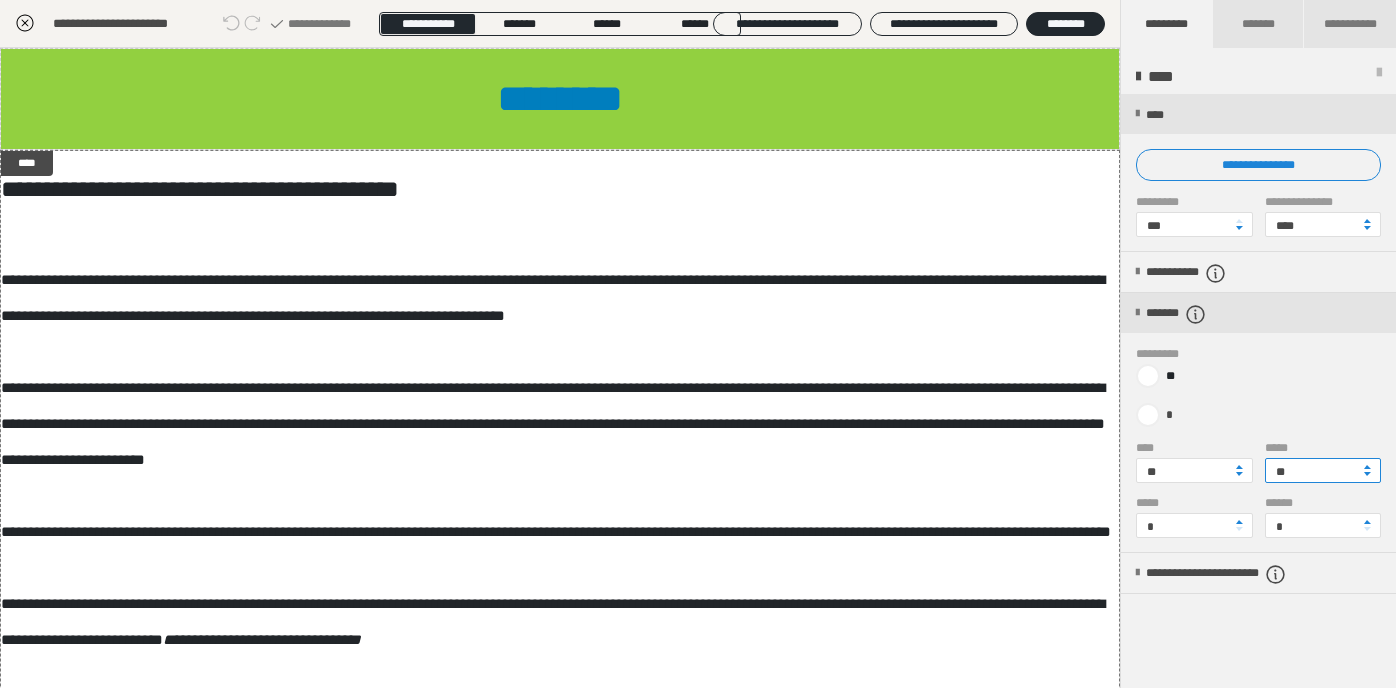 type on "**" 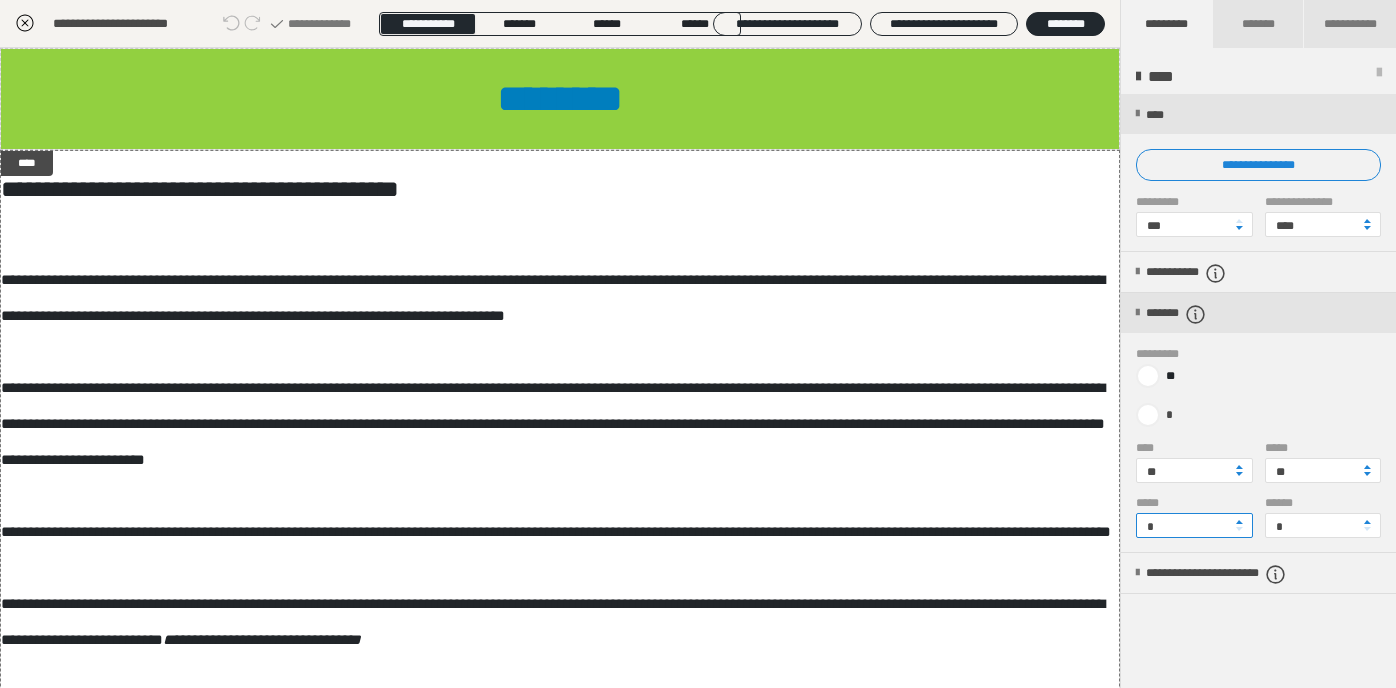 click on "*" at bounding box center (1194, 525) 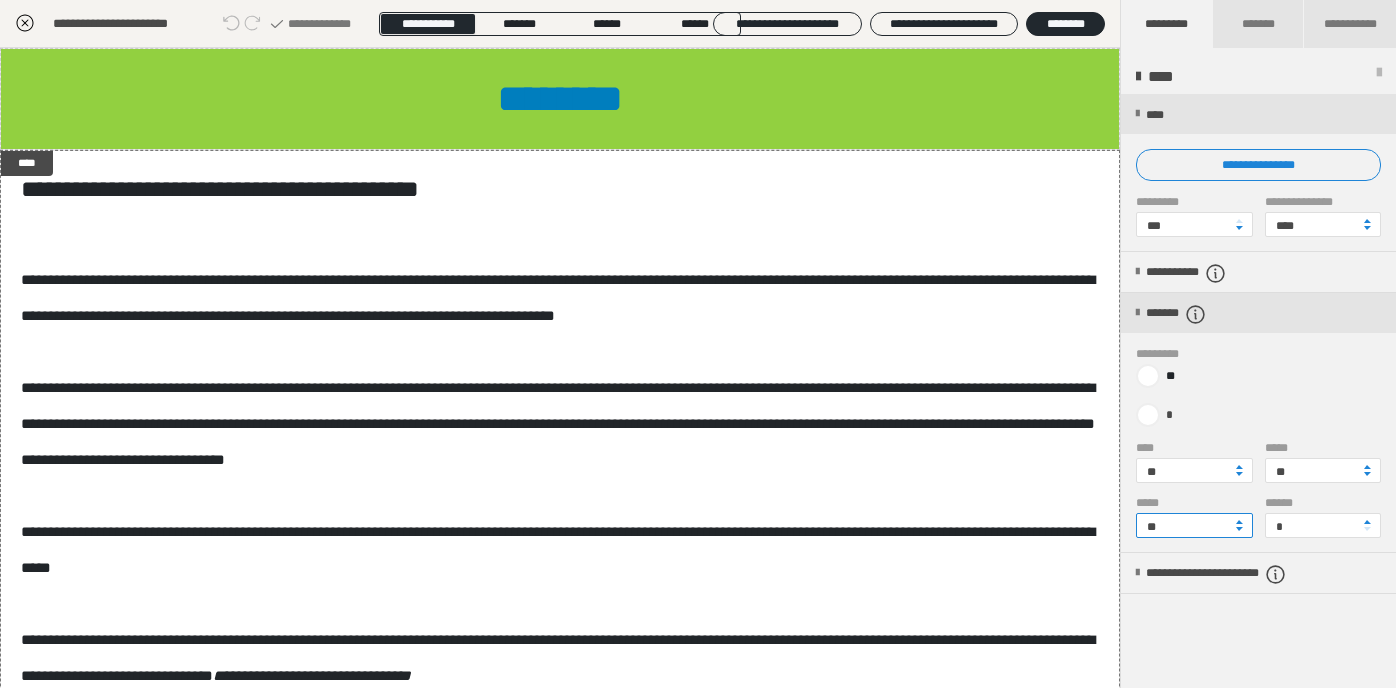 type on "**" 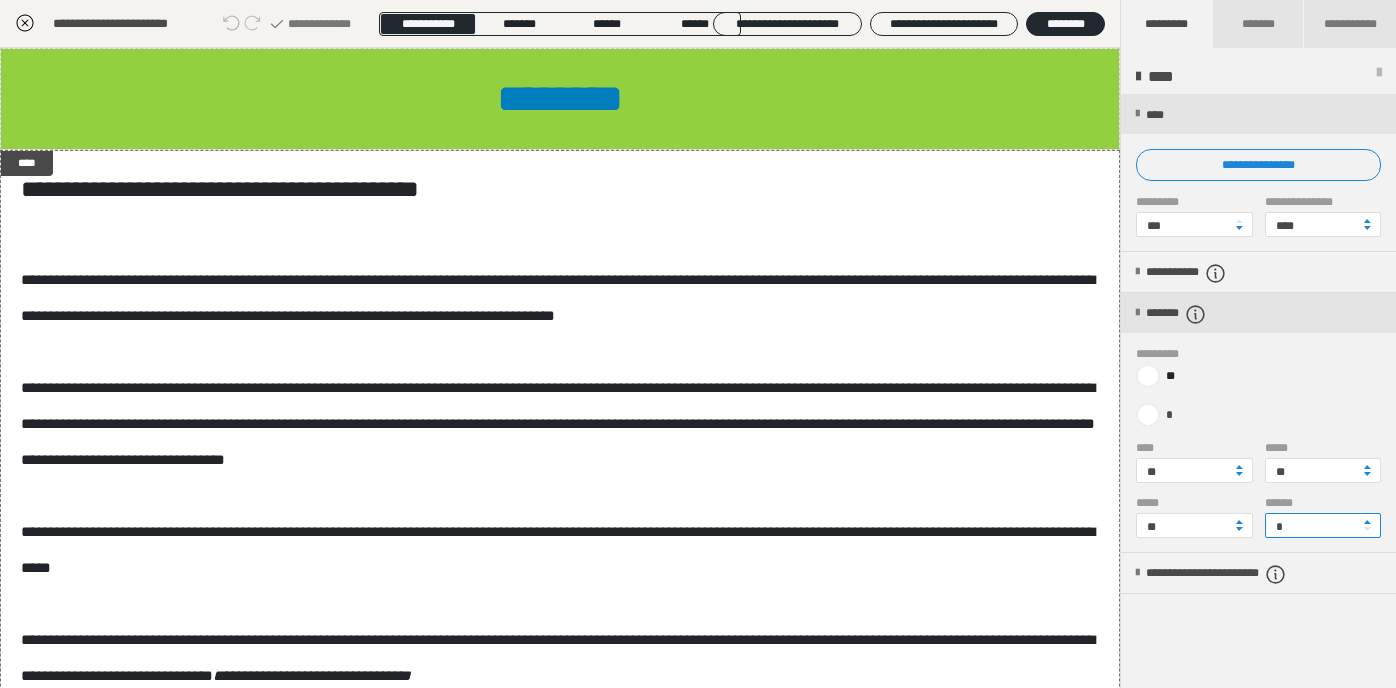 click on "*" at bounding box center [1323, 525] 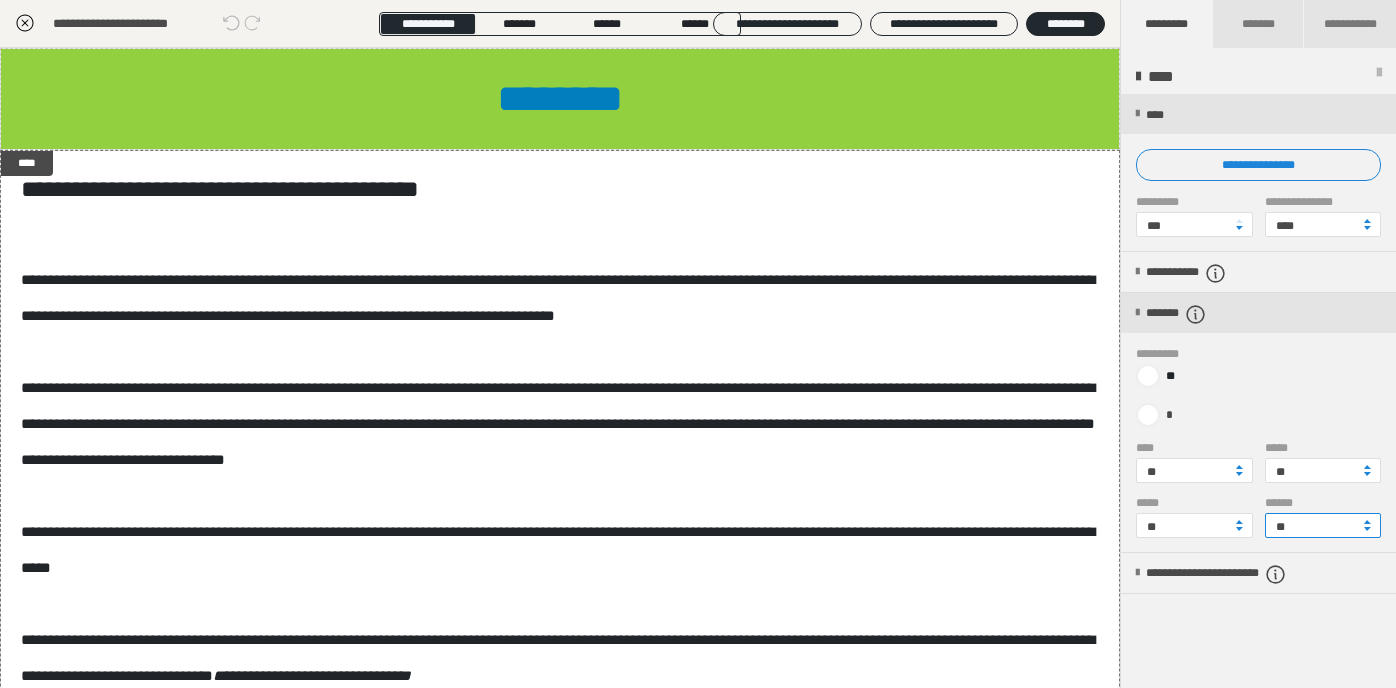 type on "**" 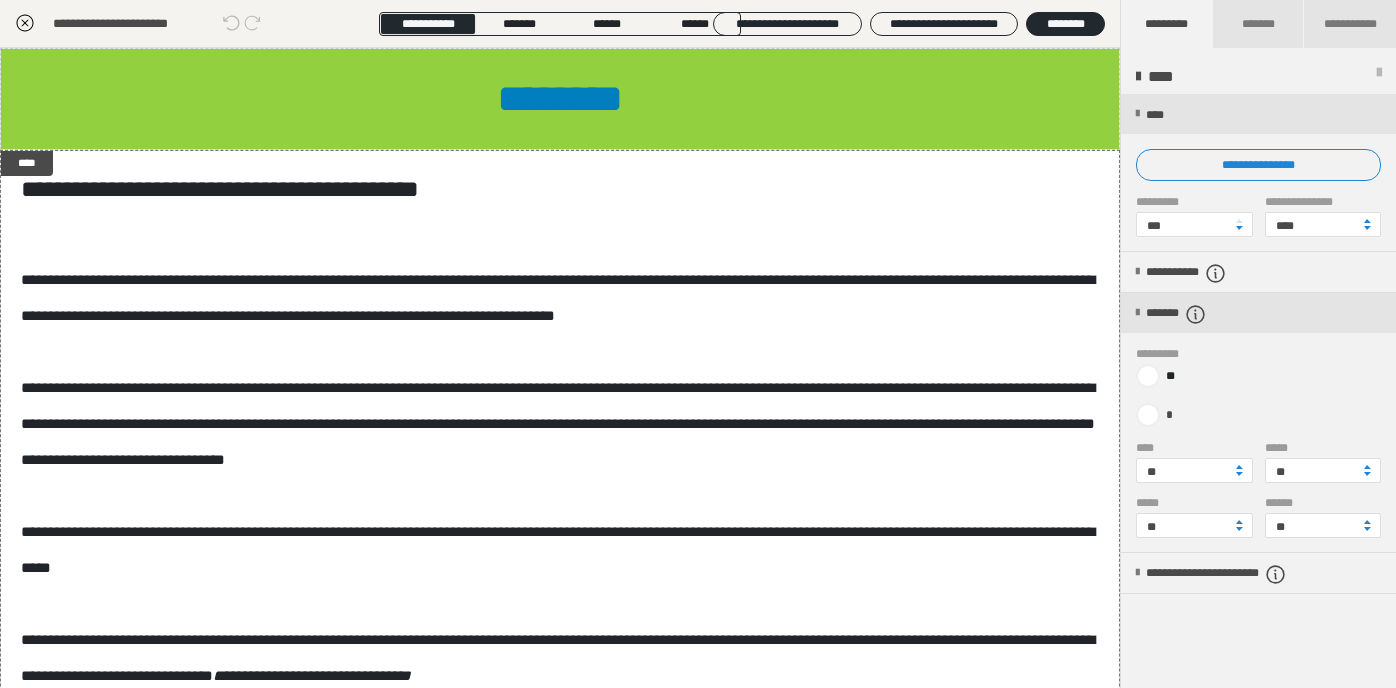 click 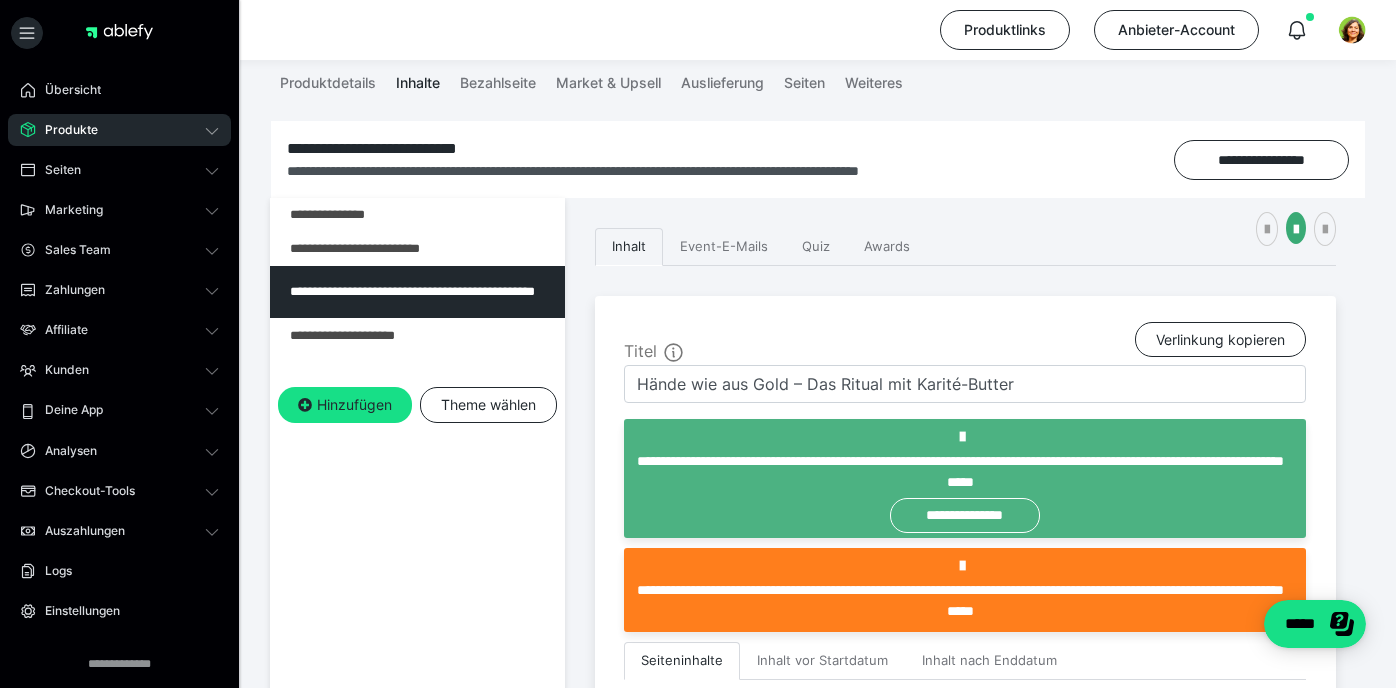 scroll, scrollTop: 146, scrollLeft: 0, axis: vertical 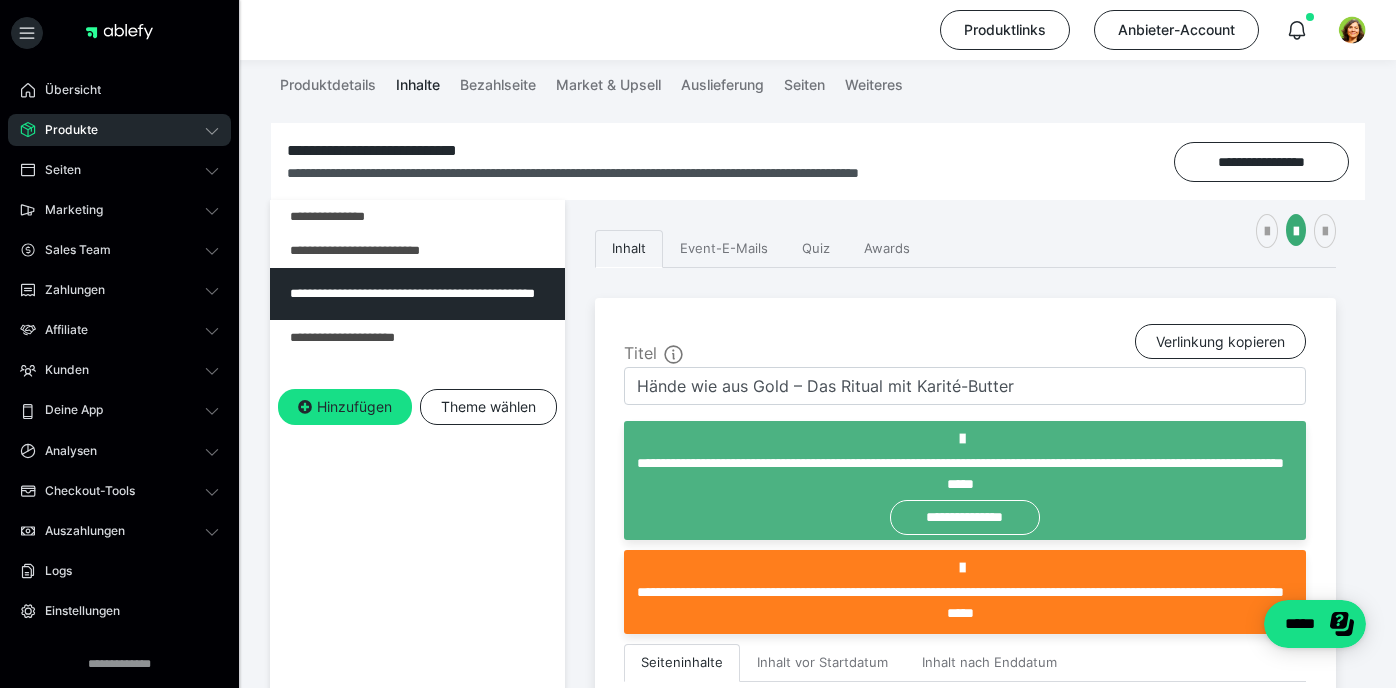 click on "**********" at bounding box center [818, 153] 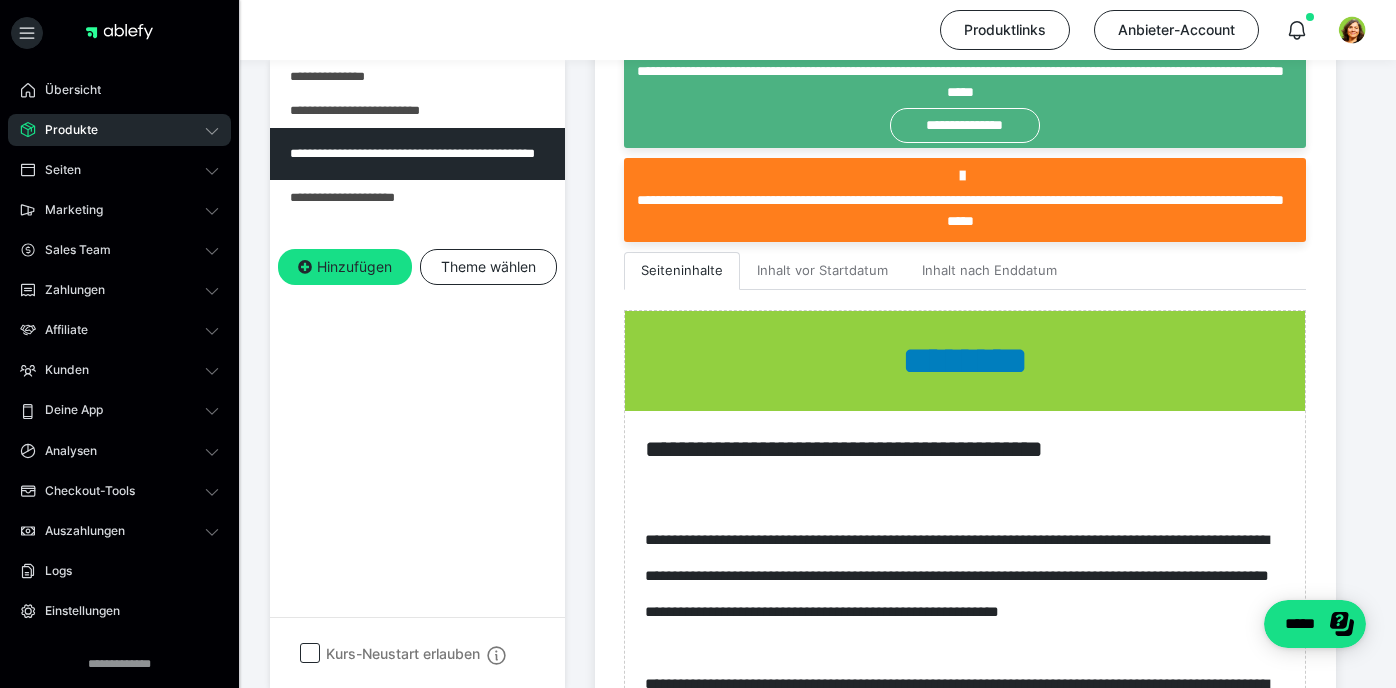 scroll, scrollTop: 544, scrollLeft: 0, axis: vertical 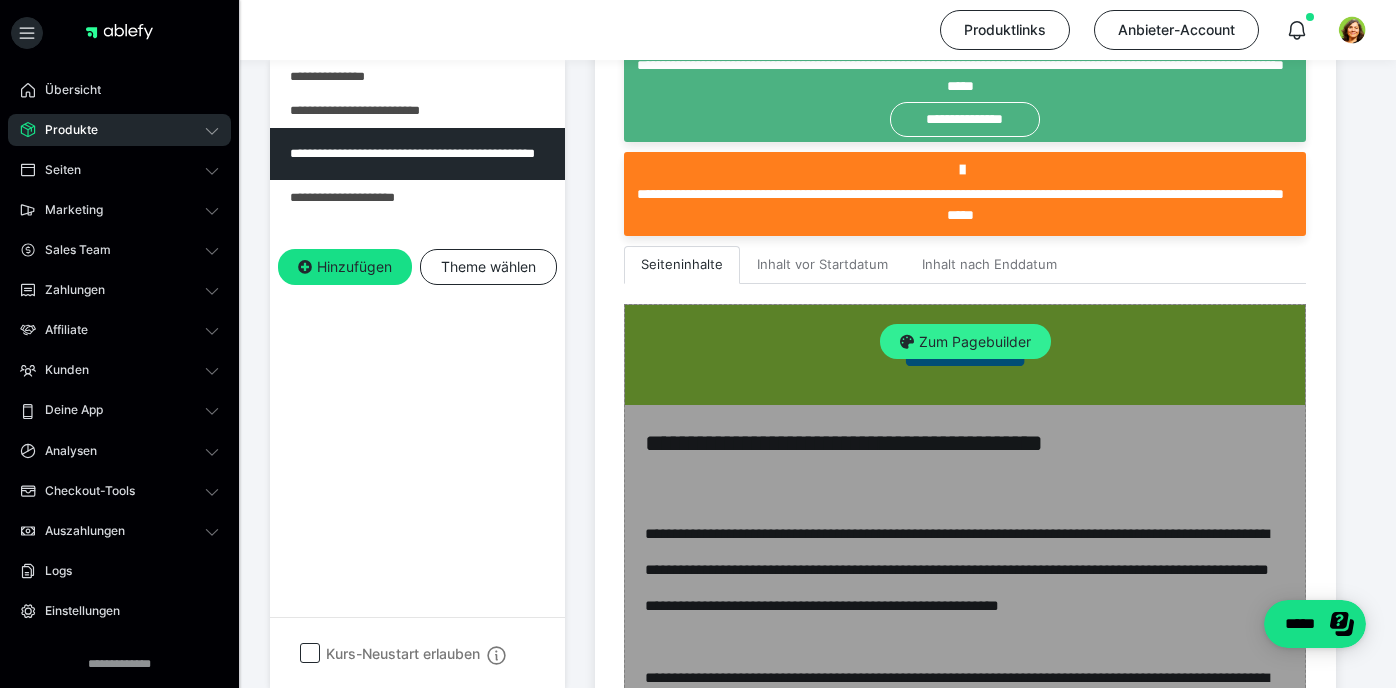 click on "Zum Pagebuilder" at bounding box center (965, 342) 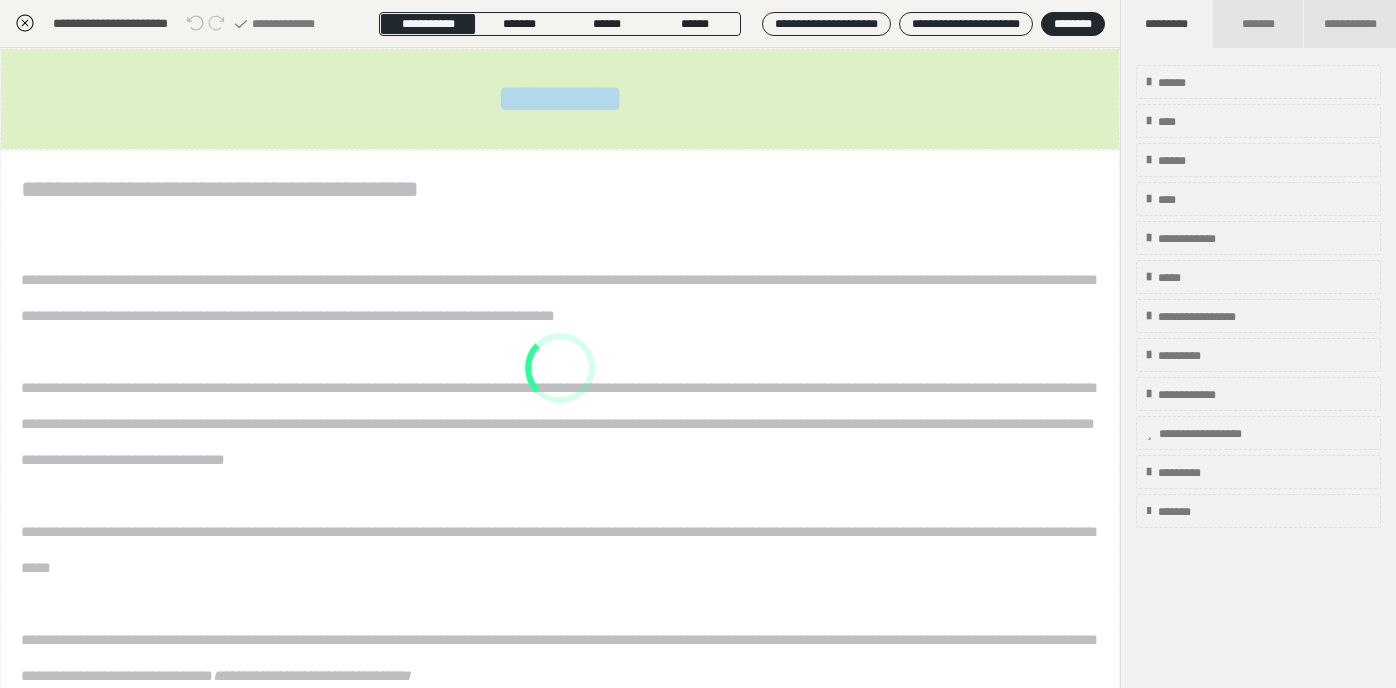 scroll, scrollTop: 335, scrollLeft: 0, axis: vertical 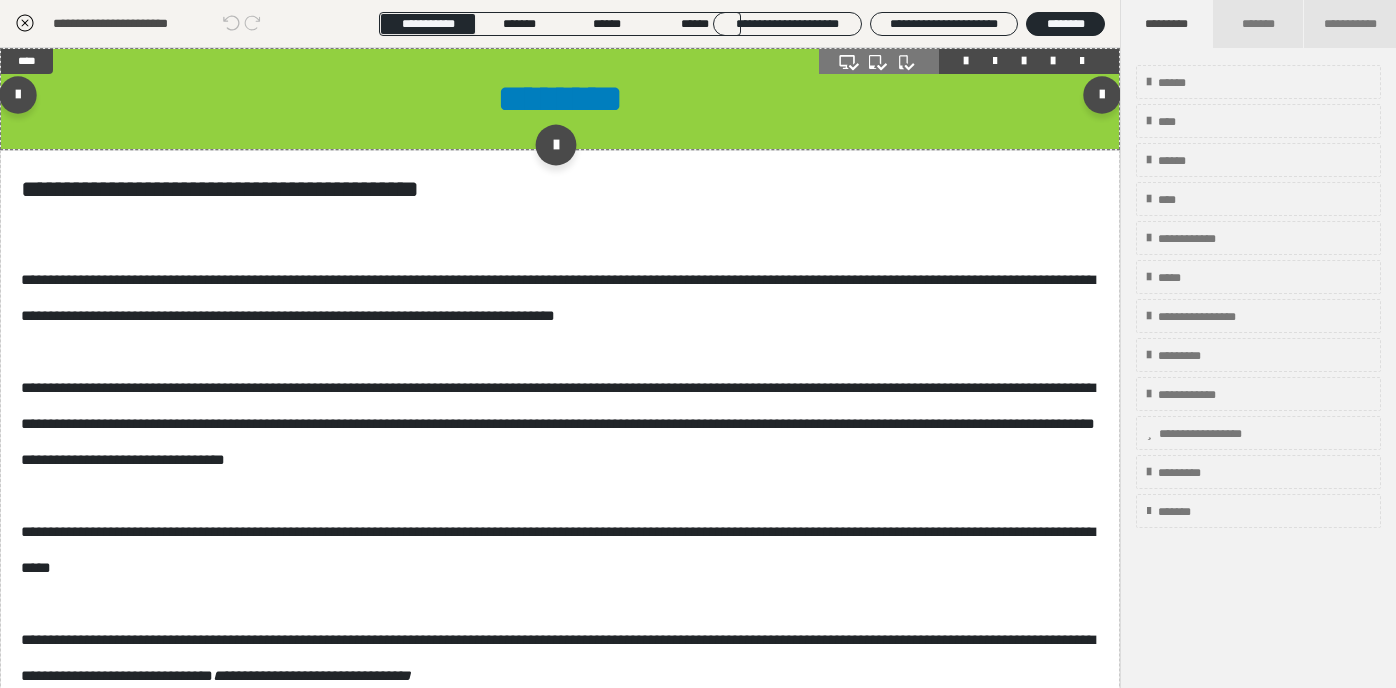 click at bounding box center (555, 144) 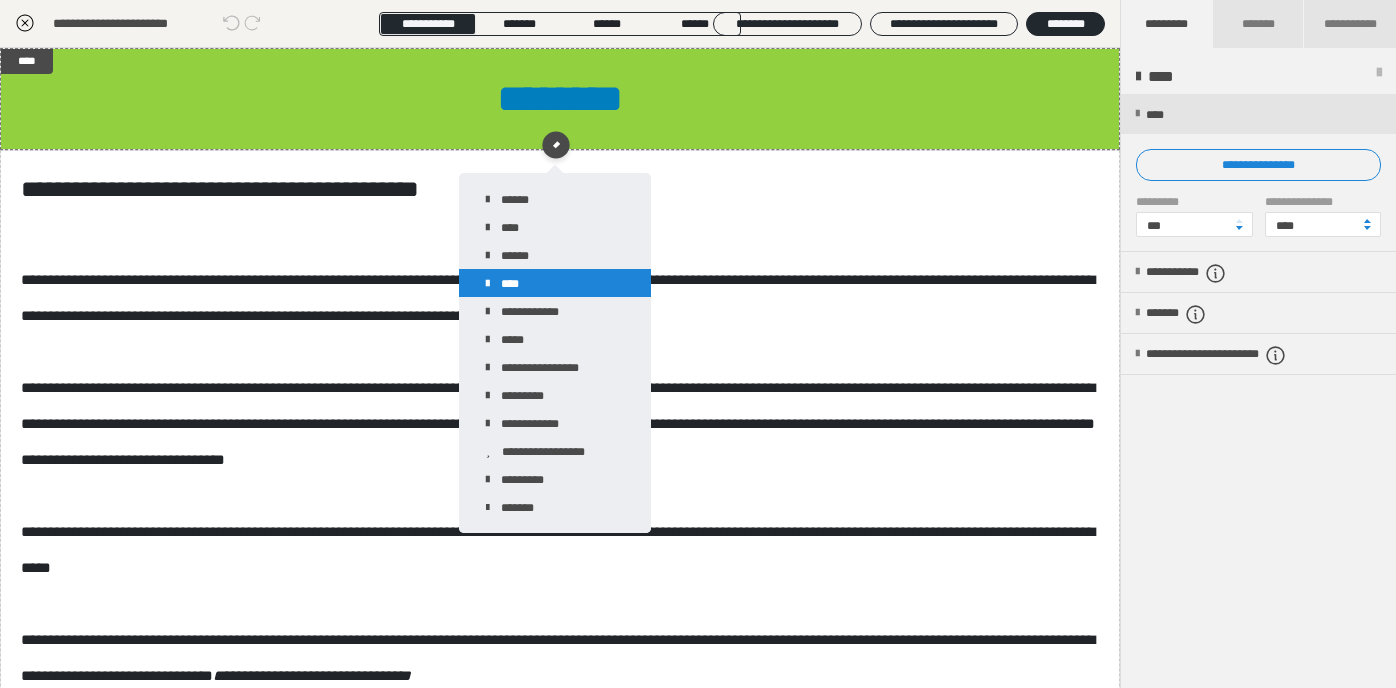 click on "****" at bounding box center (555, 283) 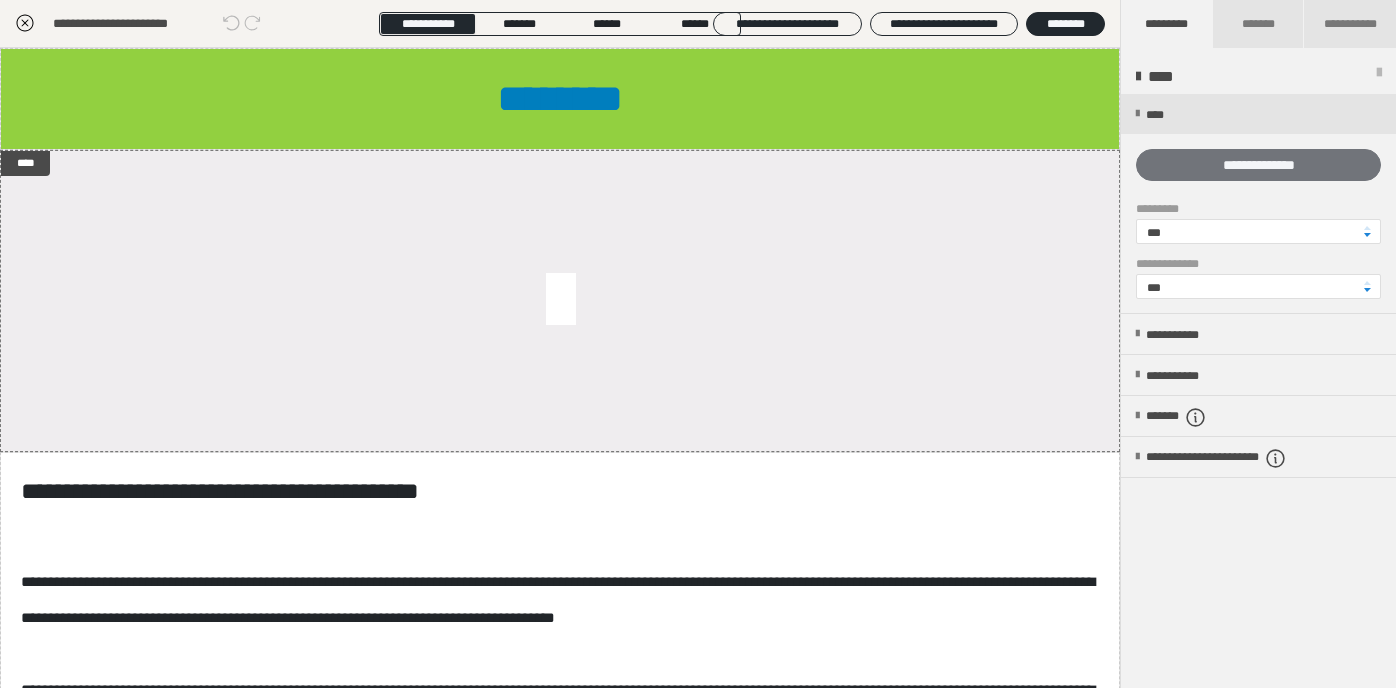 click on "**********" at bounding box center [1258, 165] 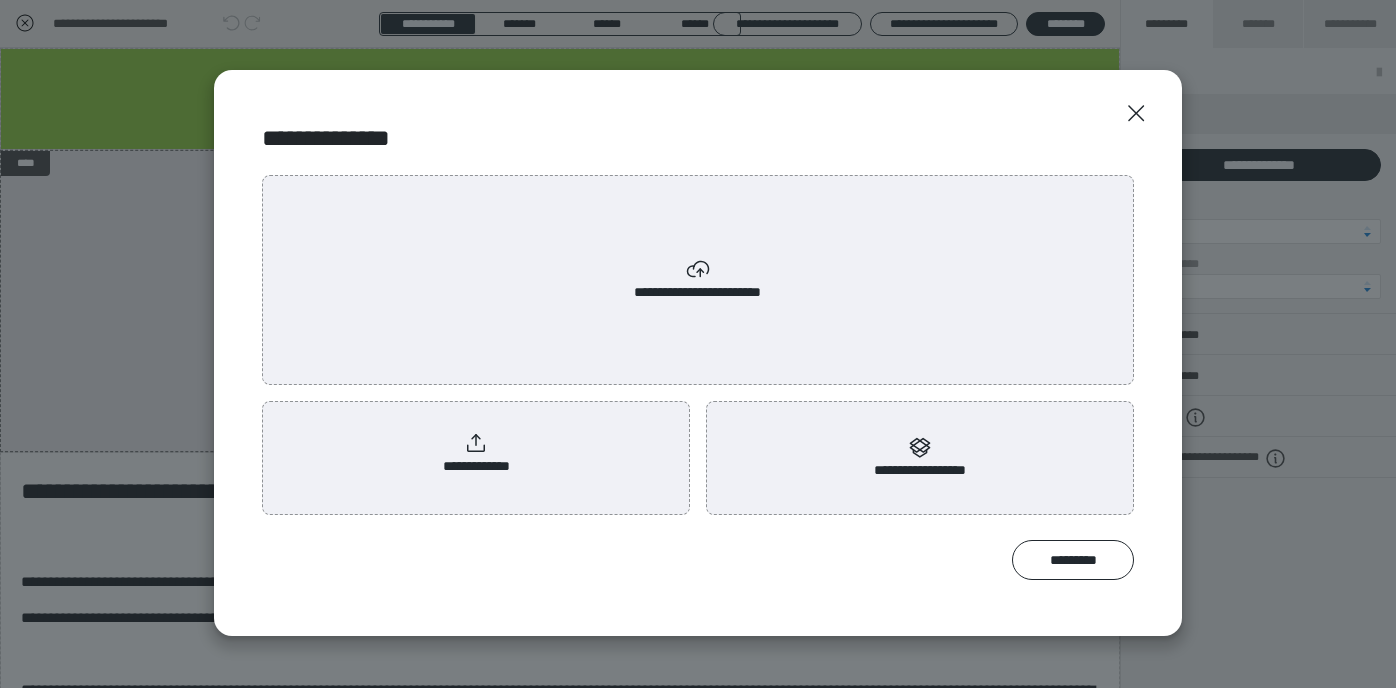 click on "**********" at bounding box center (476, 454) 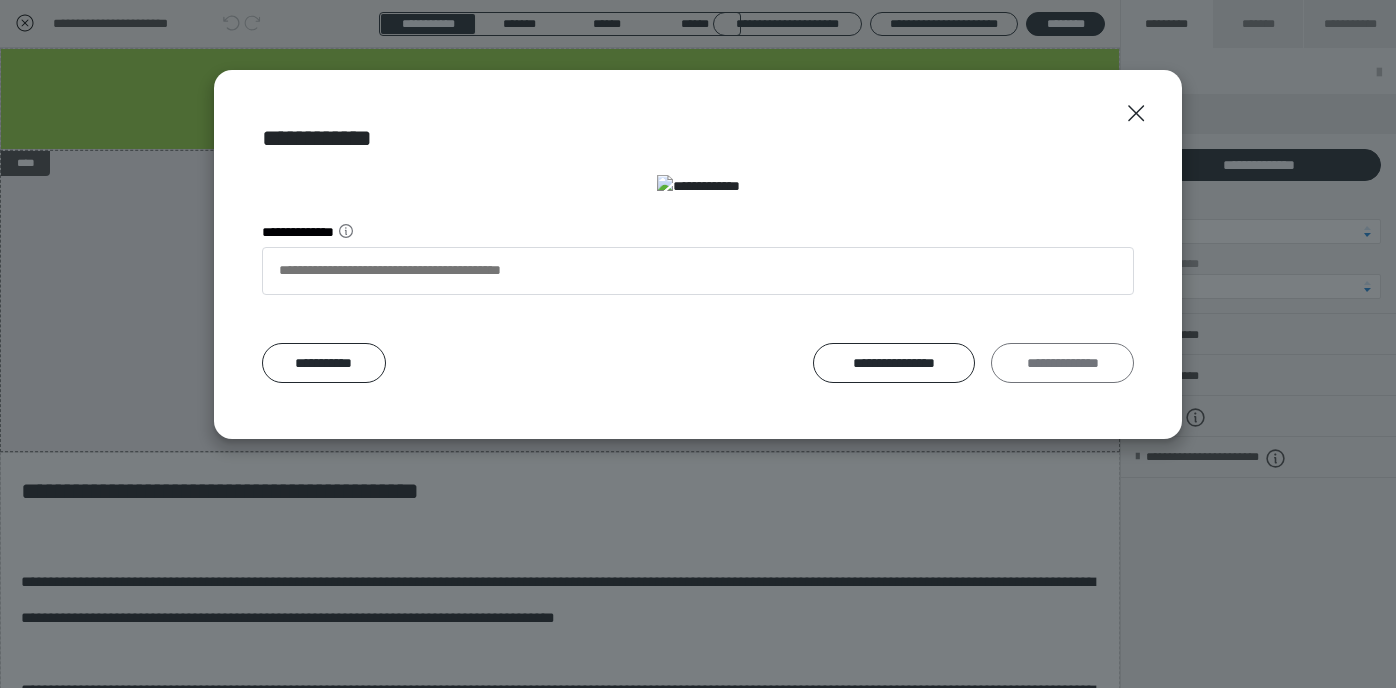 click on "**********" at bounding box center (1062, 363) 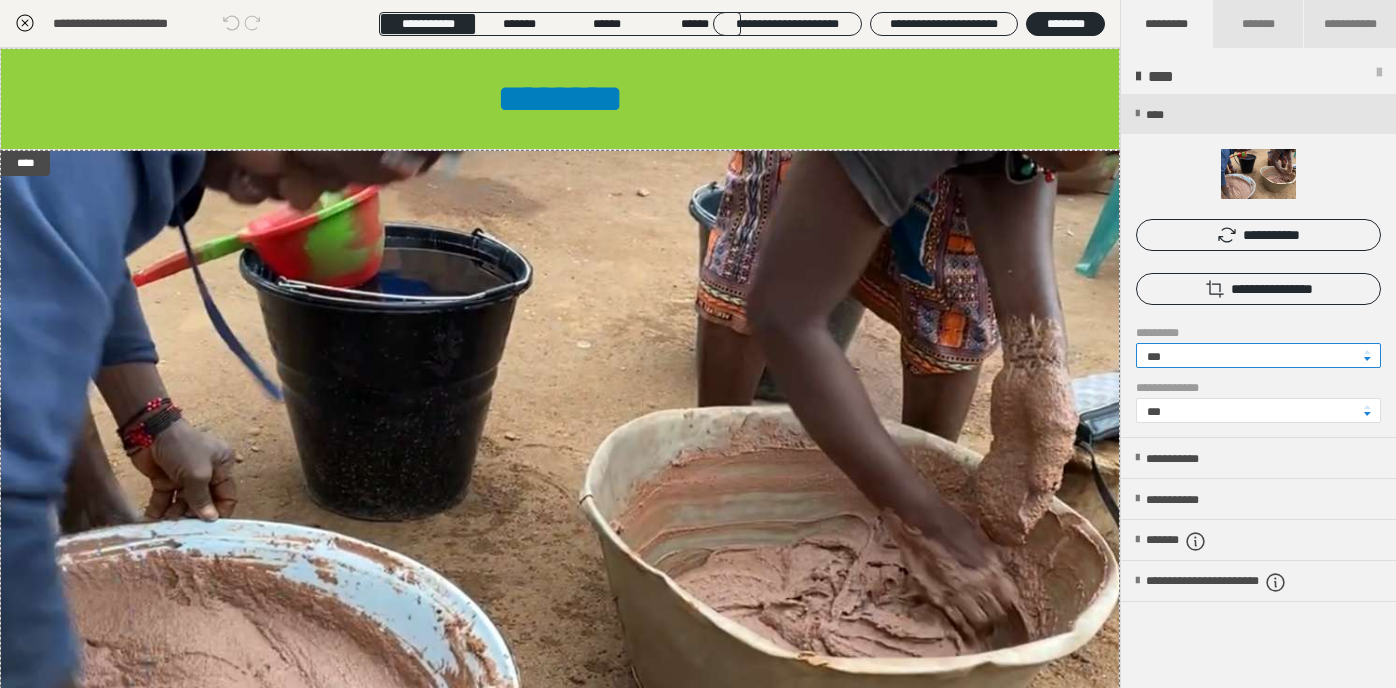 drag, startPoint x: 1172, startPoint y: 357, endPoint x: 1136, endPoint y: 358, distance: 36.013885 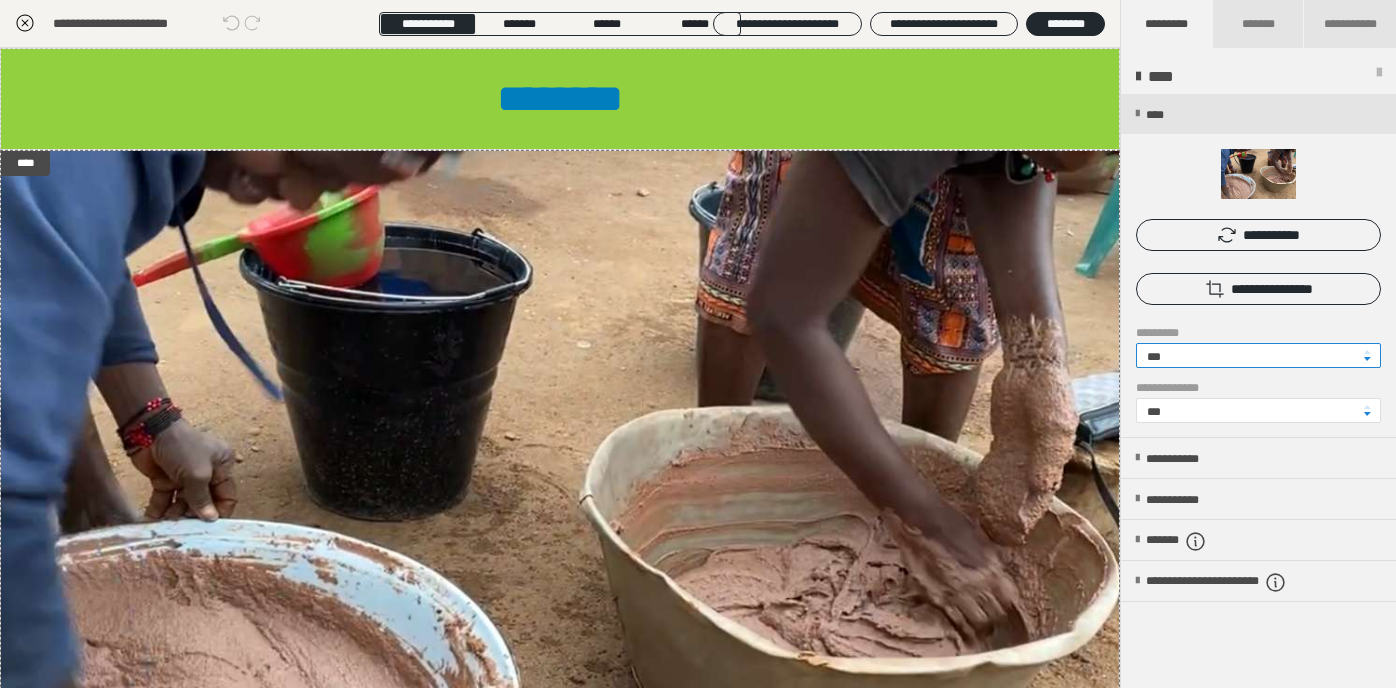 click on "***" at bounding box center [1258, 355] 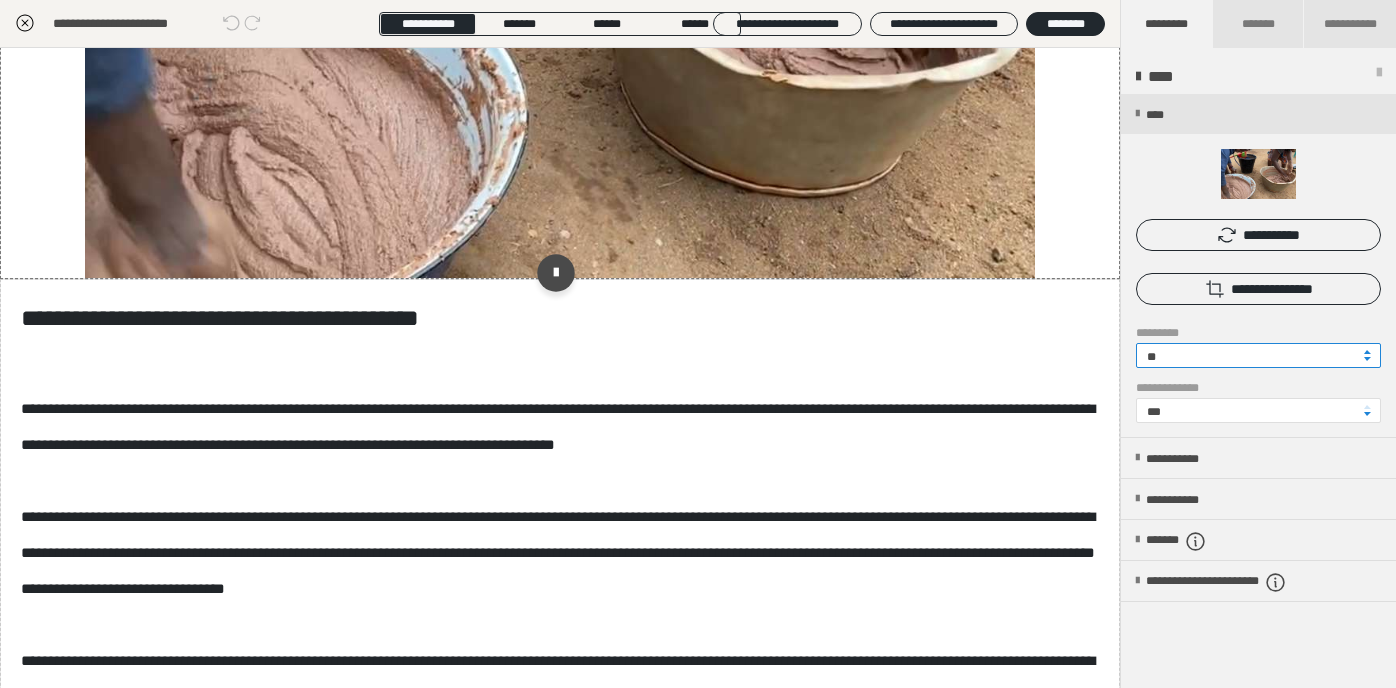 scroll, scrollTop: 420, scrollLeft: 0, axis: vertical 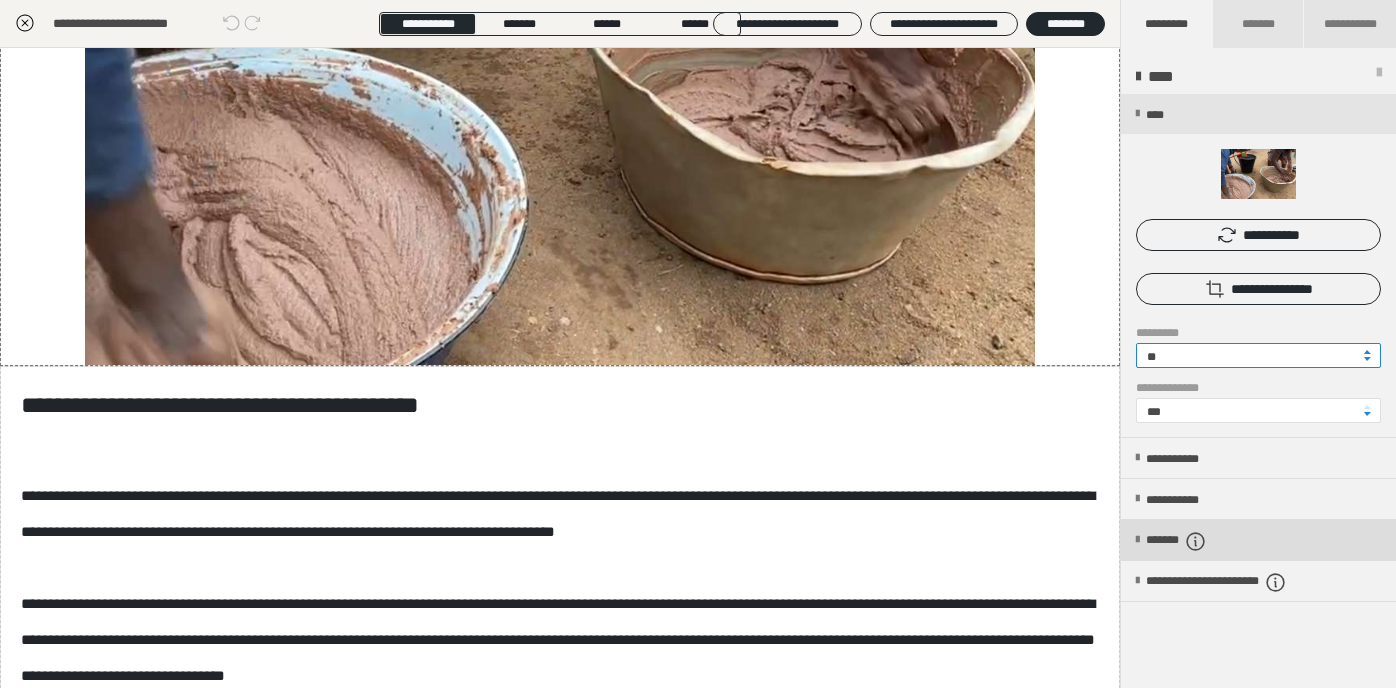 type on "**" 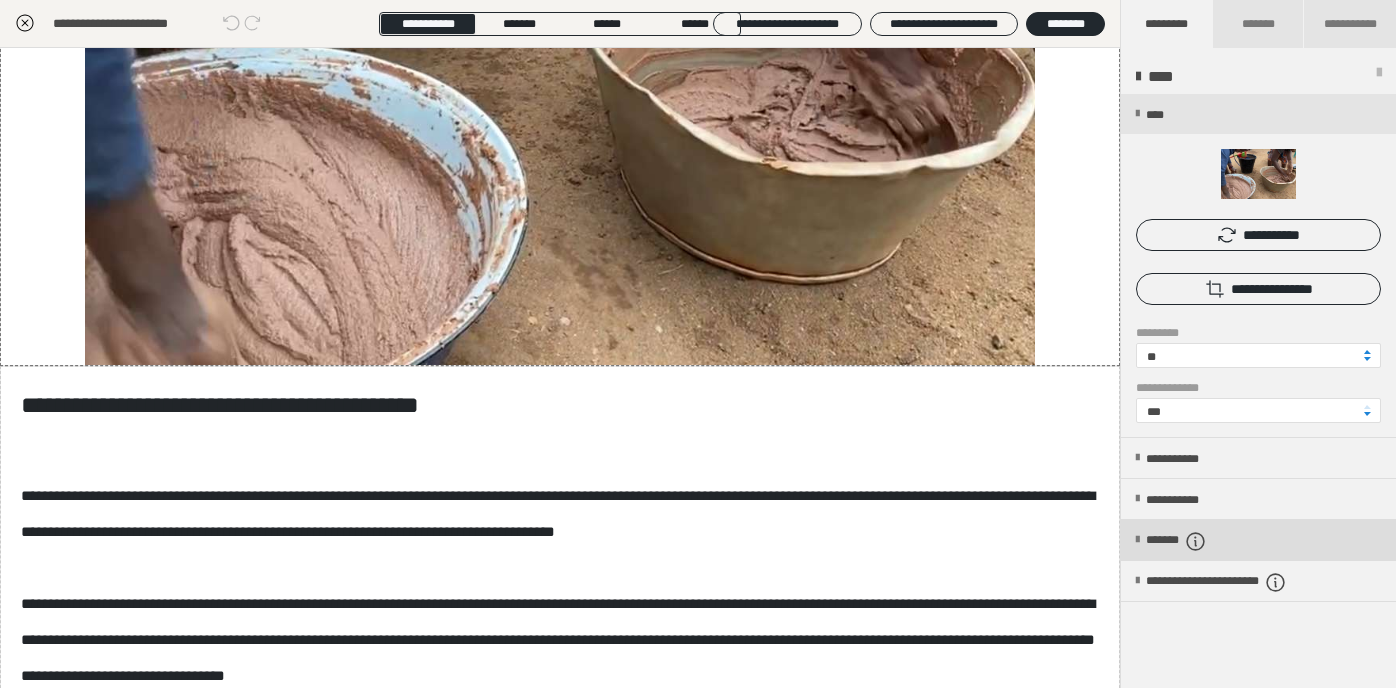 click on "*******" at bounding box center [1193, 541] 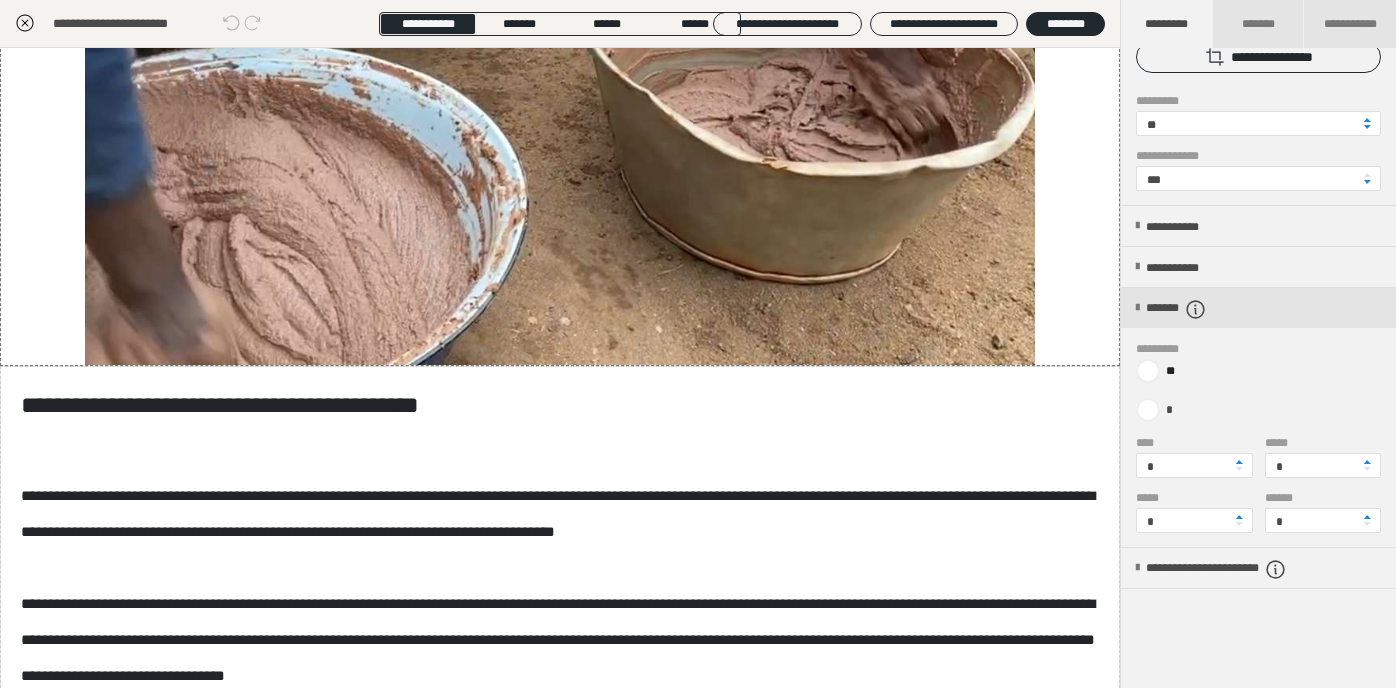 scroll, scrollTop: 262, scrollLeft: 0, axis: vertical 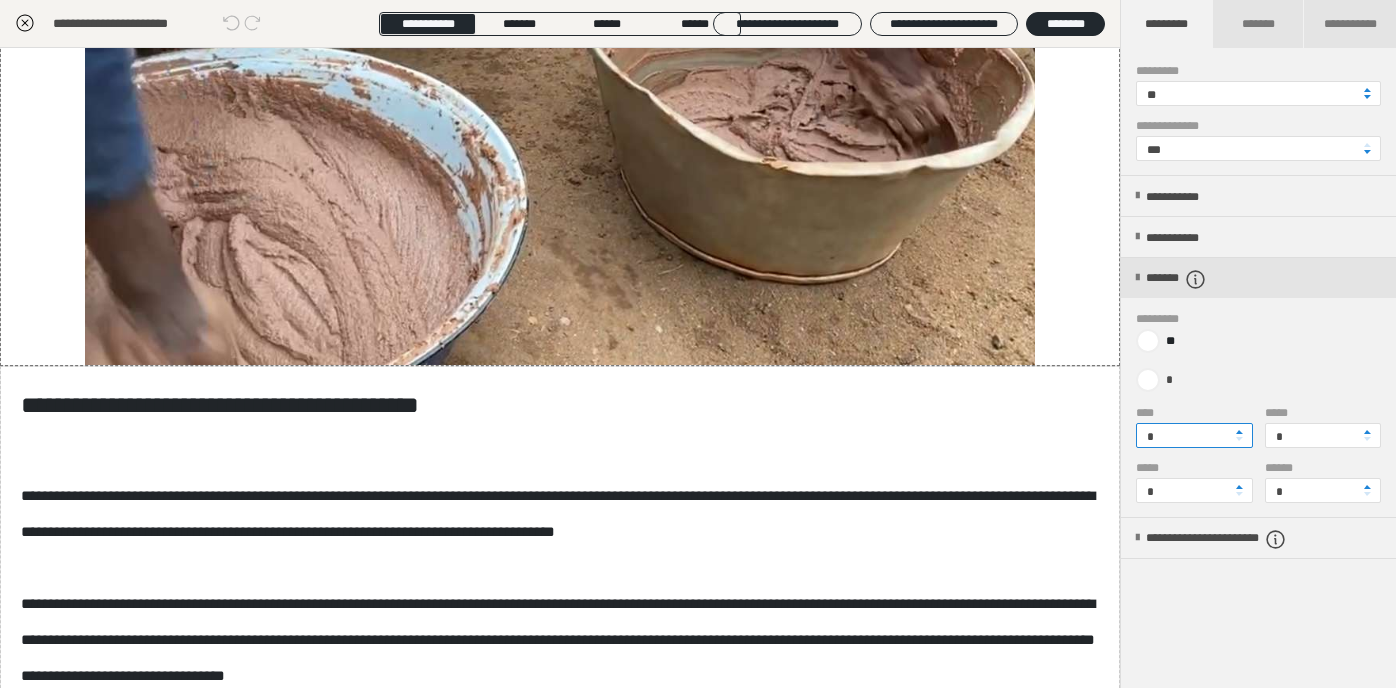 click on "*" at bounding box center [1194, 435] 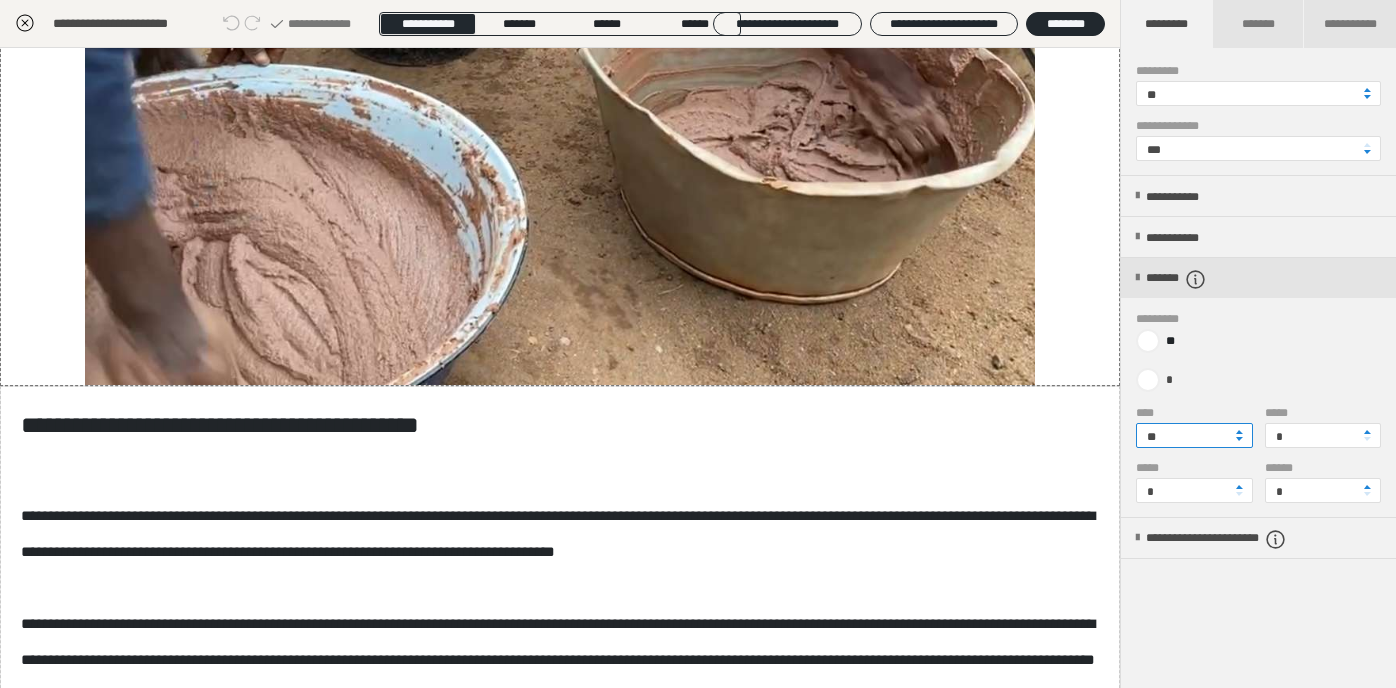 type on "**" 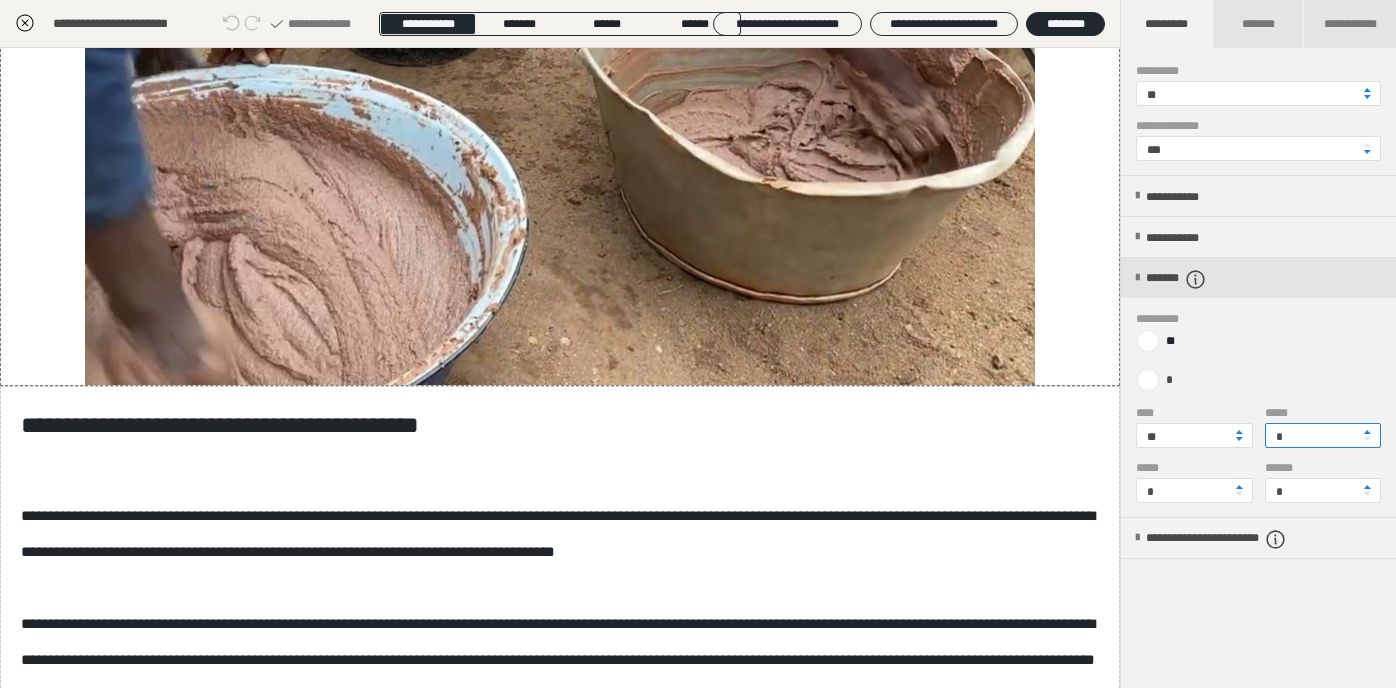 click on "*" at bounding box center [1323, 435] 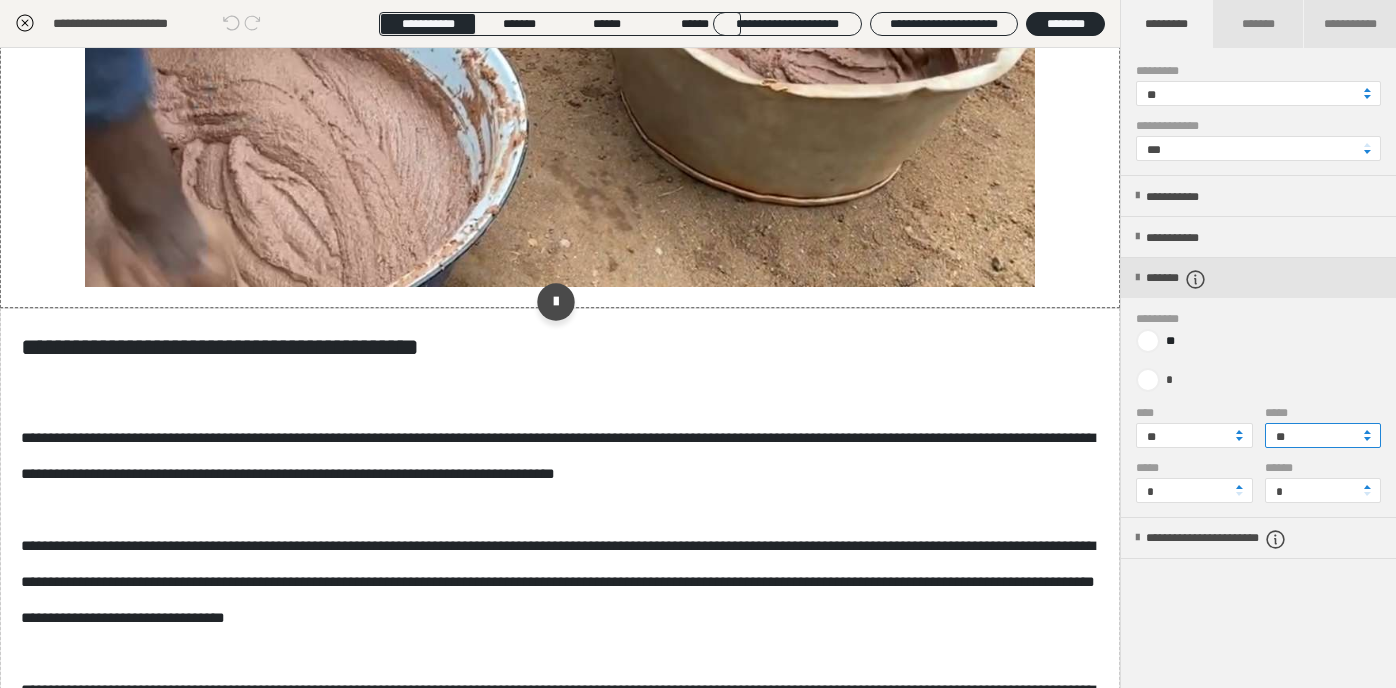 scroll, scrollTop: 522, scrollLeft: 0, axis: vertical 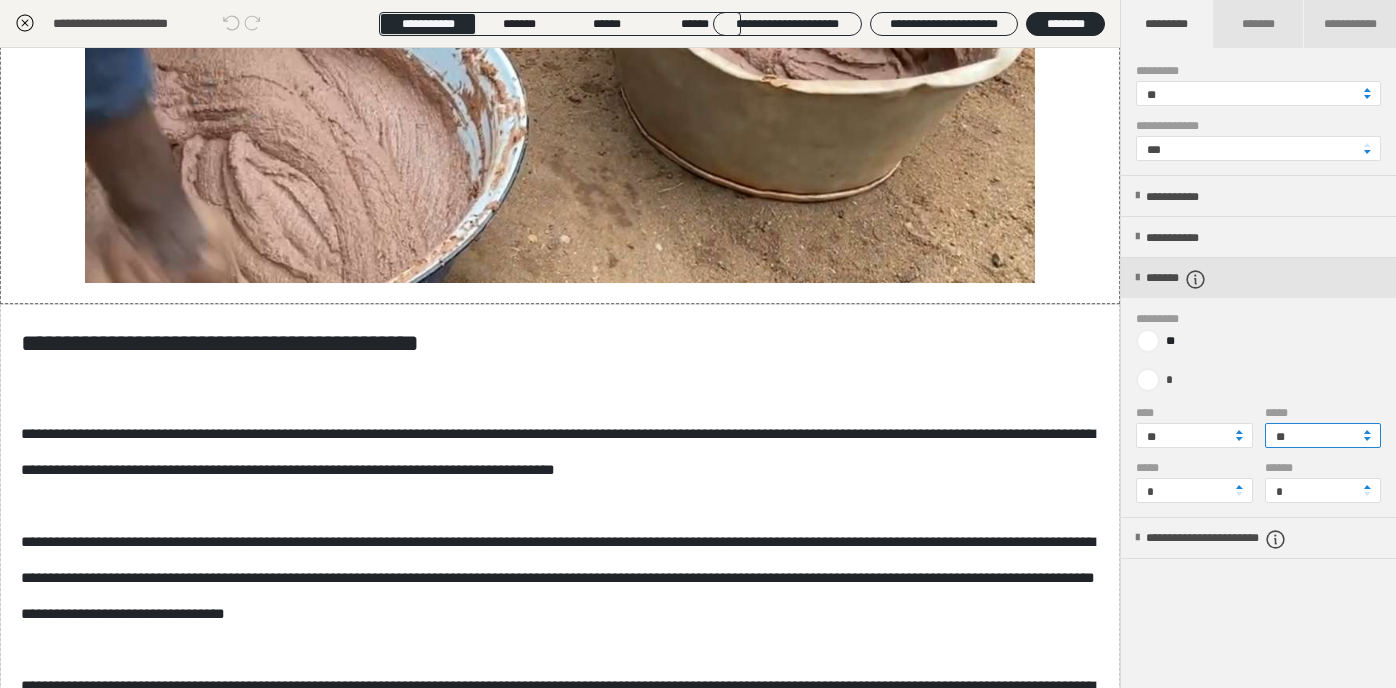 type on "**" 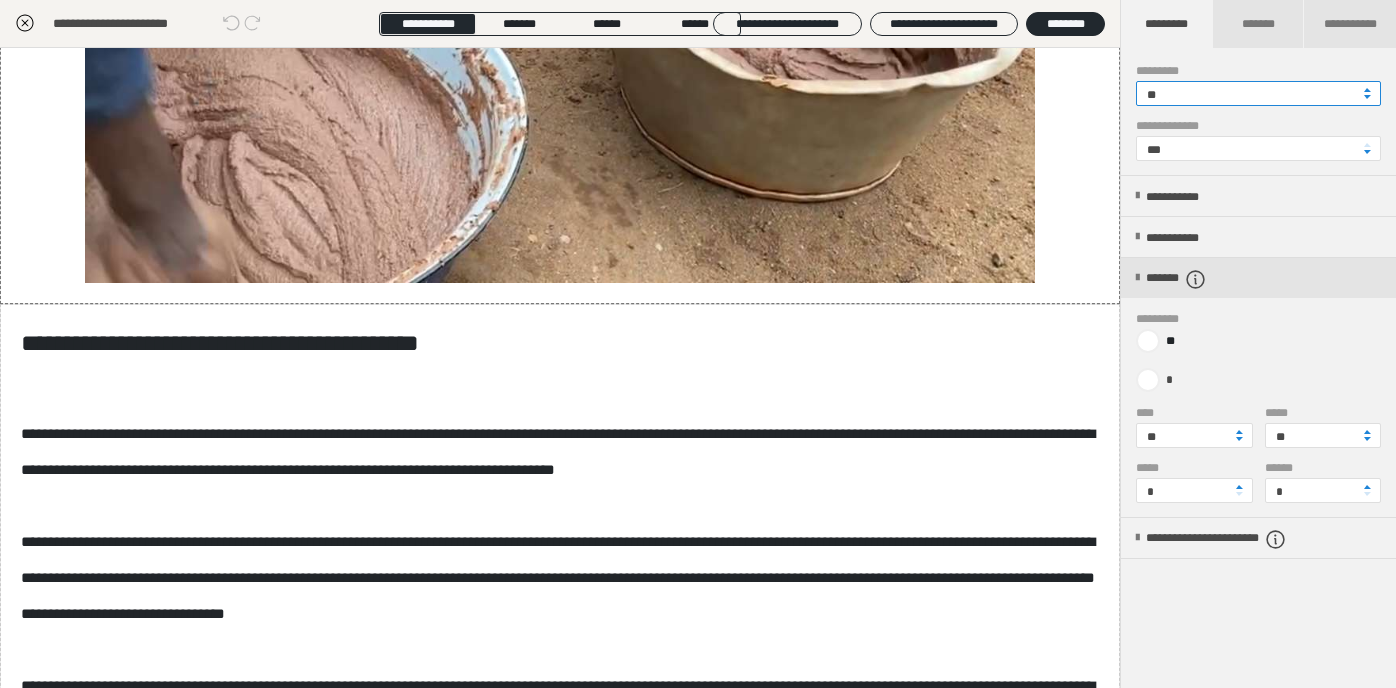 drag, startPoint x: 1166, startPoint y: 92, endPoint x: 1139, endPoint y: 92, distance: 27 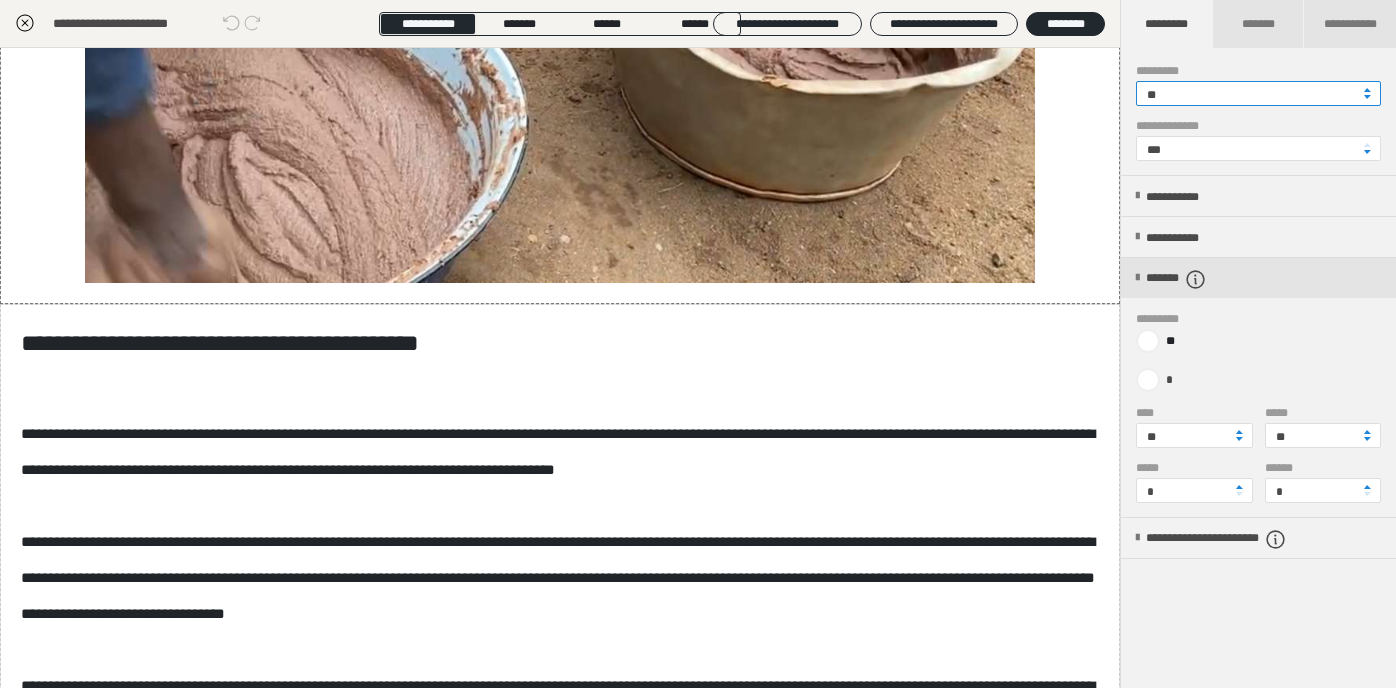 click on "**" at bounding box center [1258, 93] 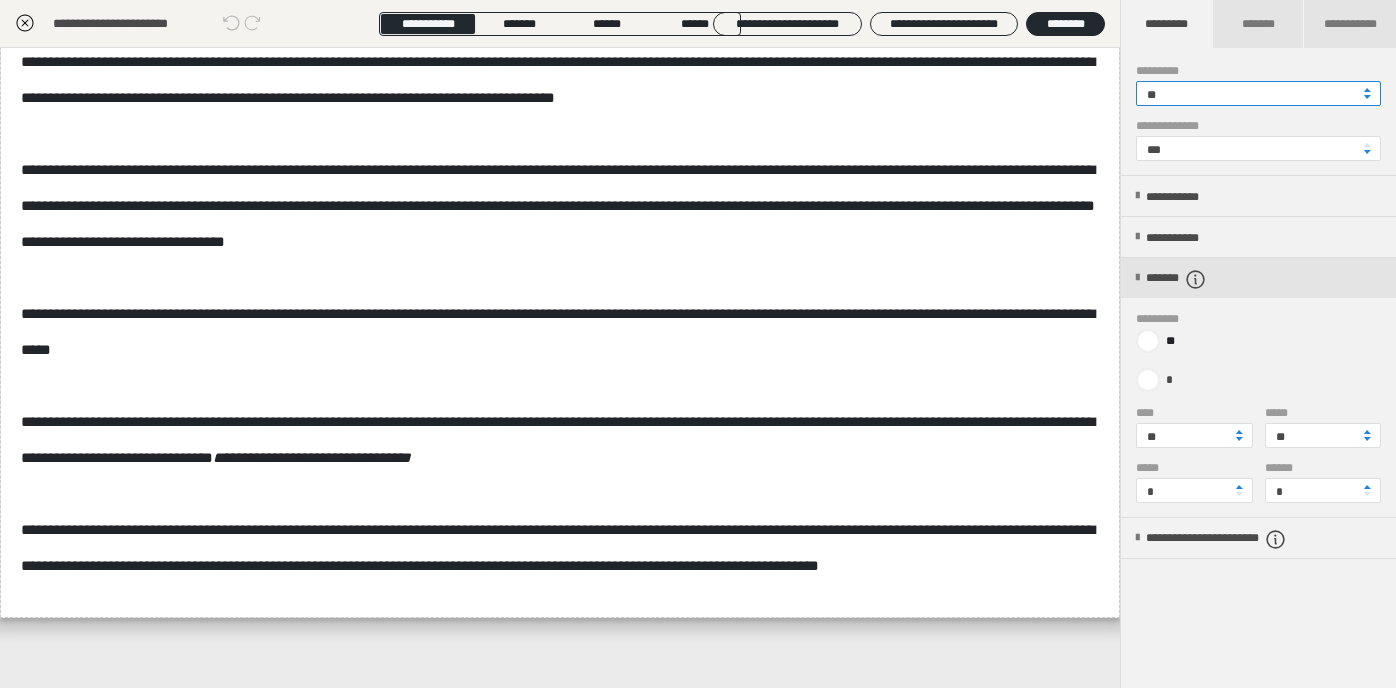 scroll, scrollTop: 989, scrollLeft: 0, axis: vertical 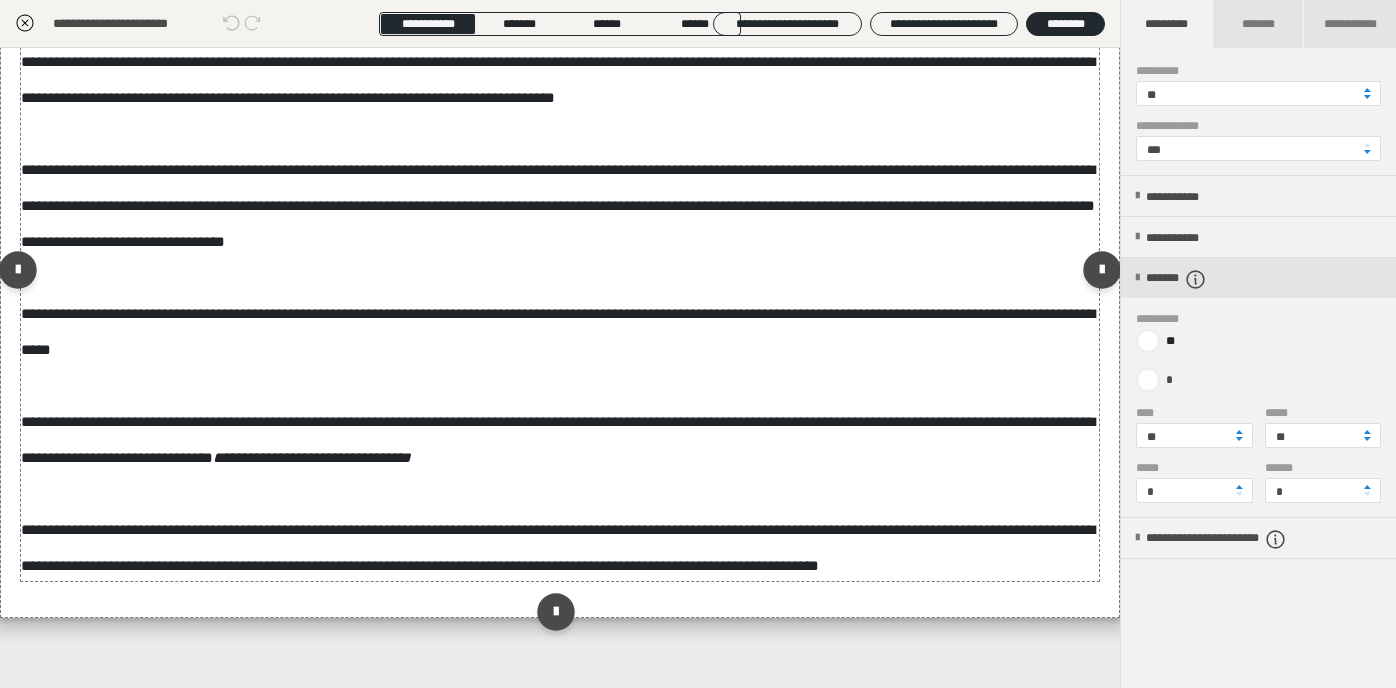 click on "**********" at bounding box center [560, 293] 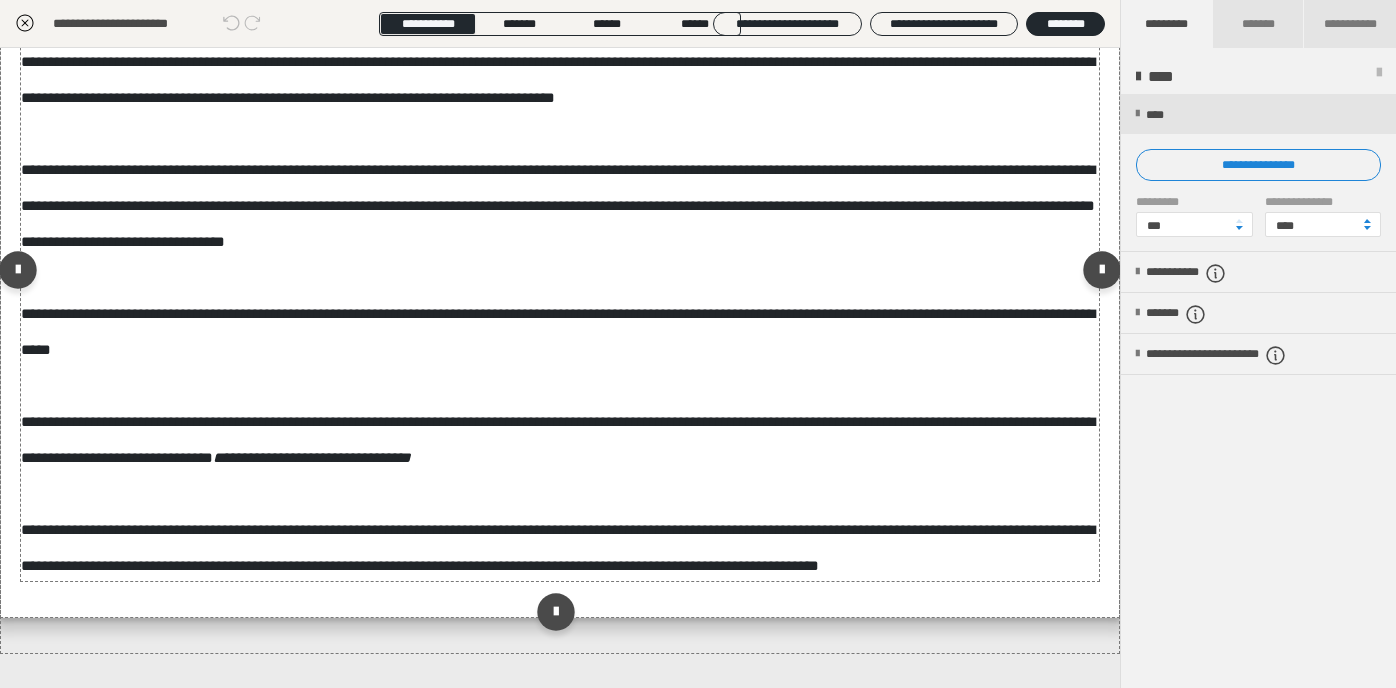click on "**********" at bounding box center [560, 293] 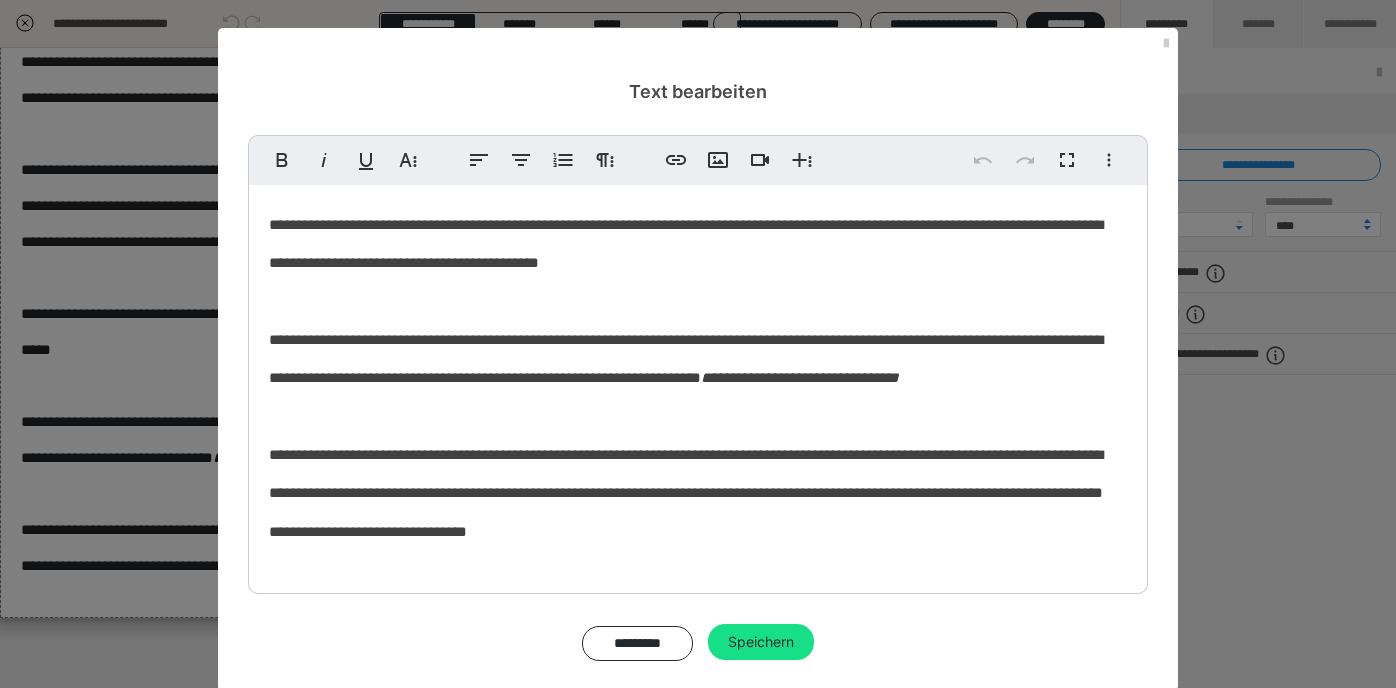 scroll, scrollTop: 471, scrollLeft: 0, axis: vertical 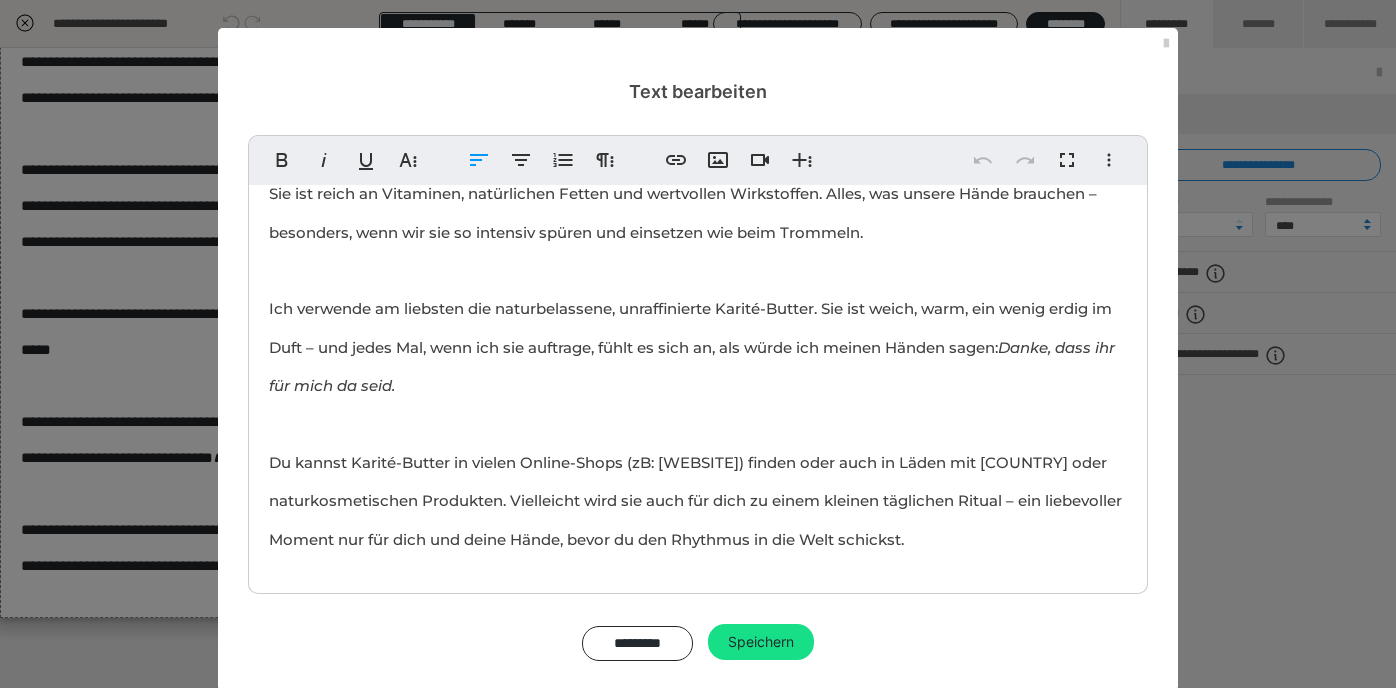 type 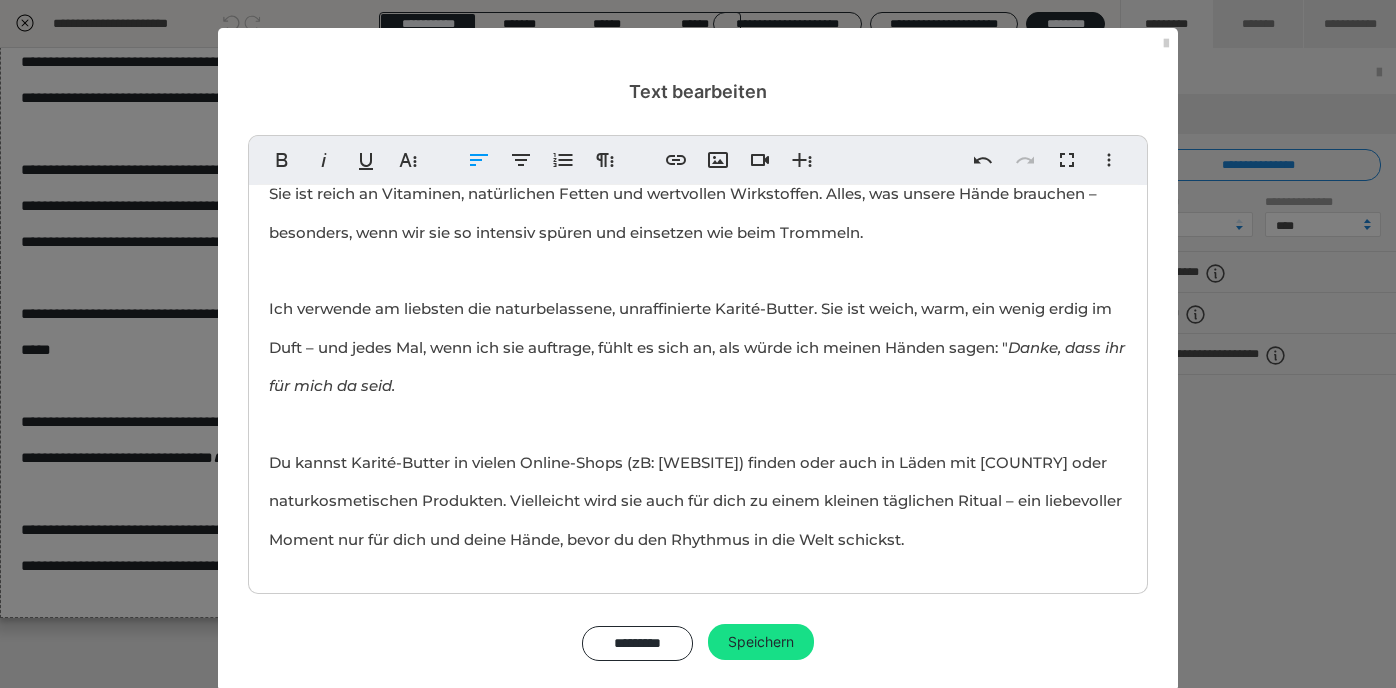 click on "Bevor ich meine Hände auf die Trommel lege, schenke ich ihnen einen Moment der Fürsorge. Ich creme sie mit Karité-Butter ein – eine weiche, duftende Butter, die ich mir oft direkt aus [COUNTRY] mitbringe. Sie ist zu einem festen Bestandteil meines Trommelrituals geworden. Diese Butter wirkt wie ein schützender Mantel für meine Haut. Keine Risse mehr, keine trockenen Stellen – nur Geschmeidigkeit und ein wohliges Gefühl. Und das ist kein Zufall: Karité-Butter, auch bekannt als Sheabutter, wird aus den Nüssen des Karitébaums gewonnen, der in West[COUNTRY] wächst. Seit Generationen nutzen Menschen dort ihre heilende Kraft – zur Pflege, zur Regeneration, zum Schutz. Sie ist reich an Vitaminen, natürlichen Fetten und wertvollen Wirkstoffen. Alles, was unsere Hände brauchen – besonders, wenn wir sie so intensiv spüren und einsetzen wie beim Trommeln. Danke, dass ihr für mich da seid." at bounding box center (698, 172) 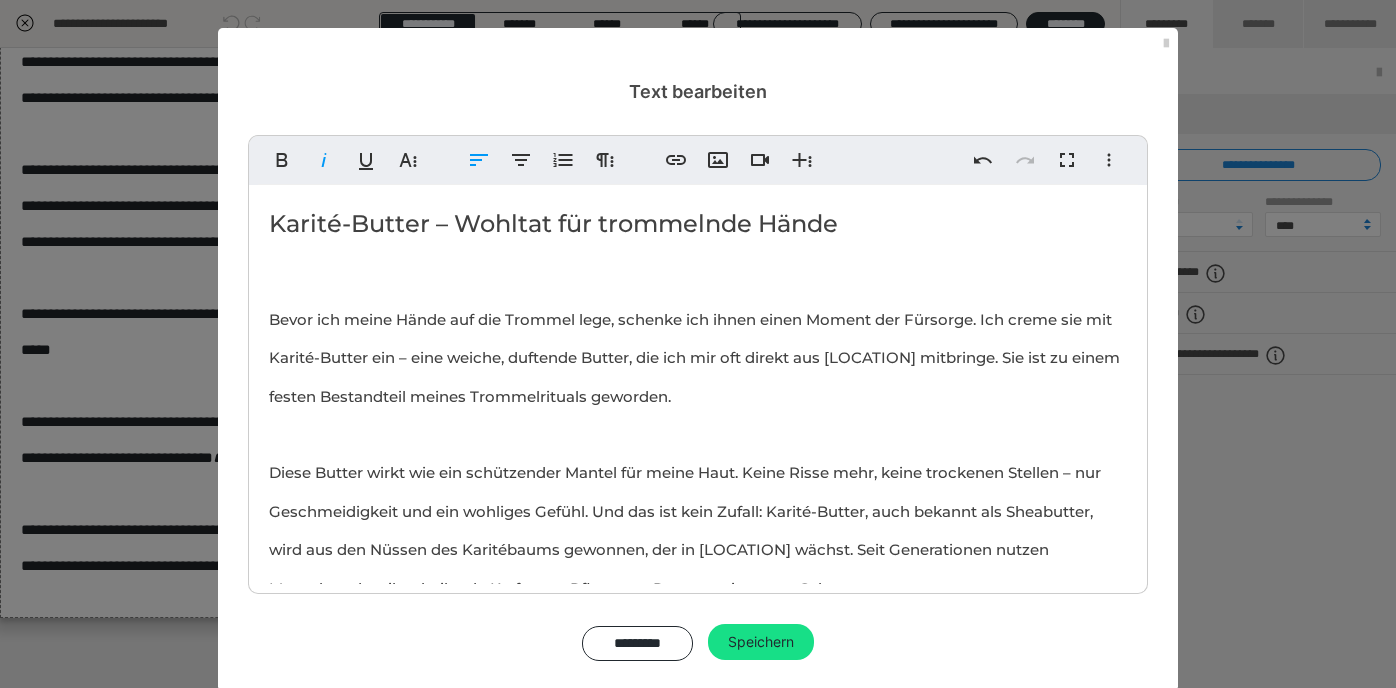 scroll, scrollTop: 0, scrollLeft: 0, axis: both 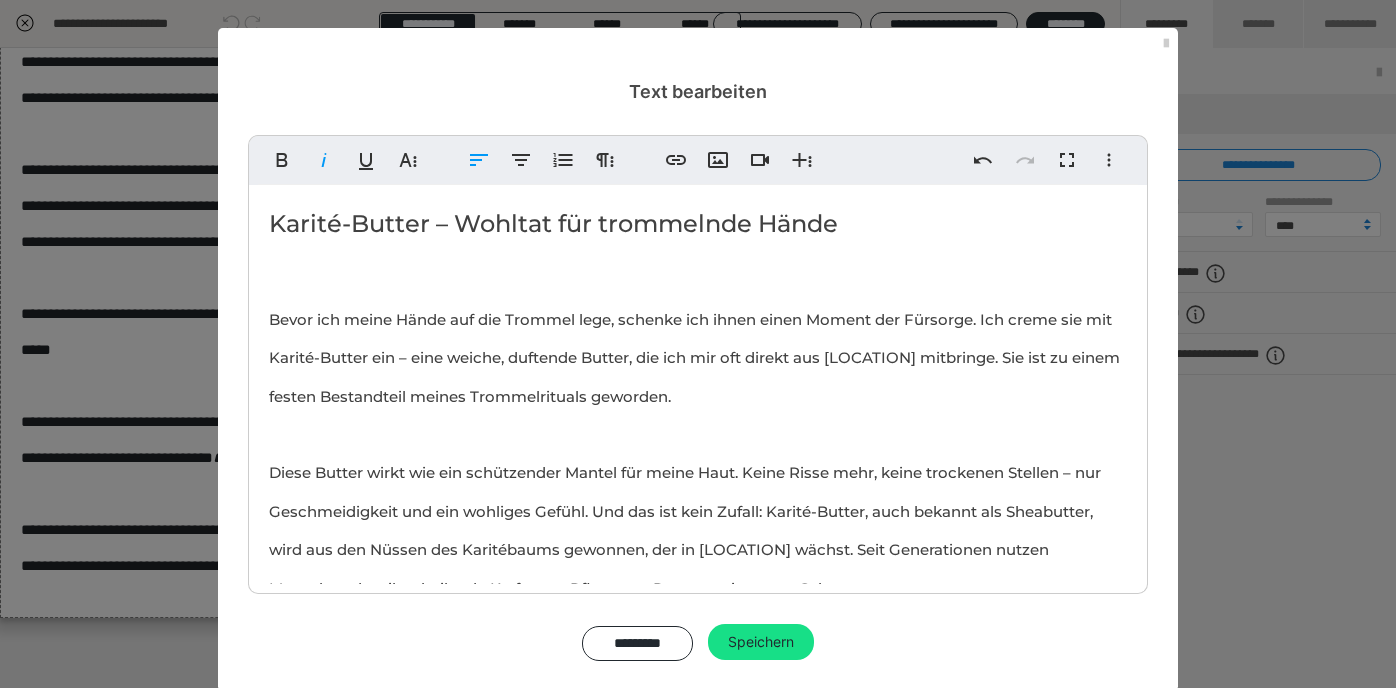 click on "Karité-Butter – Wohltat für trommelnde Hände" at bounding box center (698, 224) 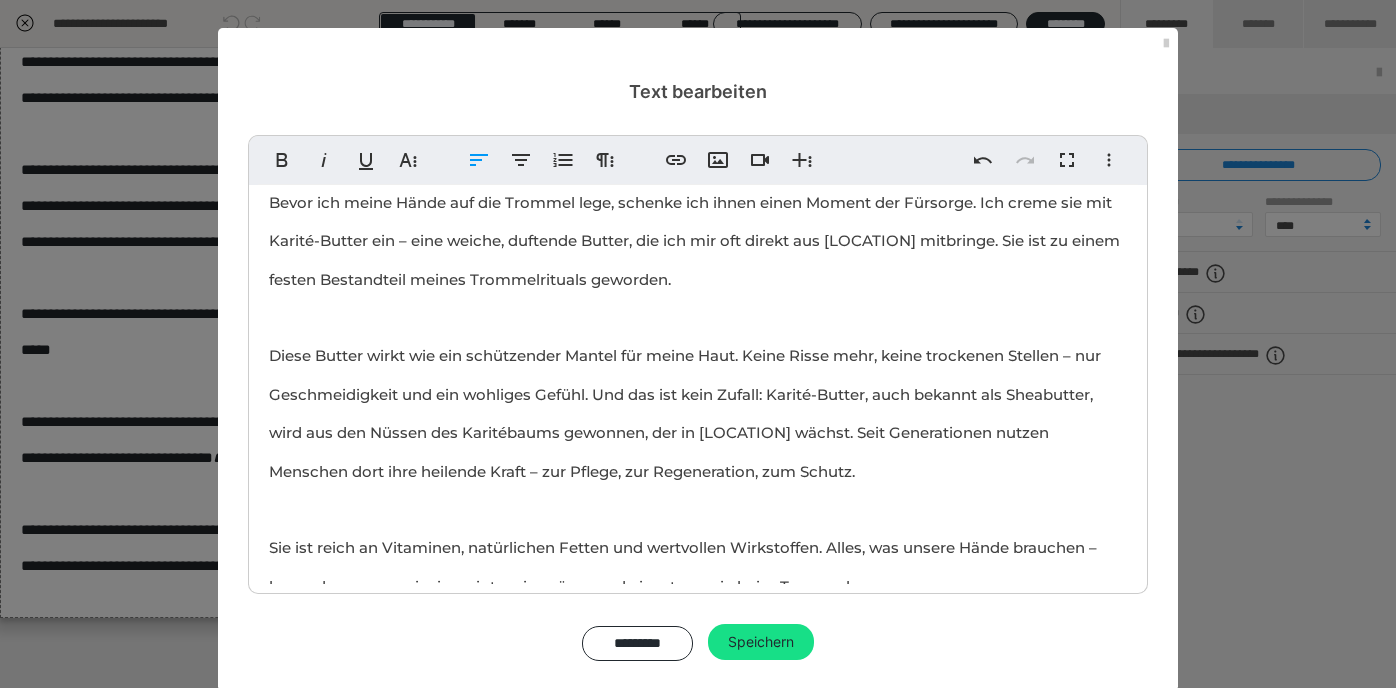 scroll, scrollTop: 119, scrollLeft: 0, axis: vertical 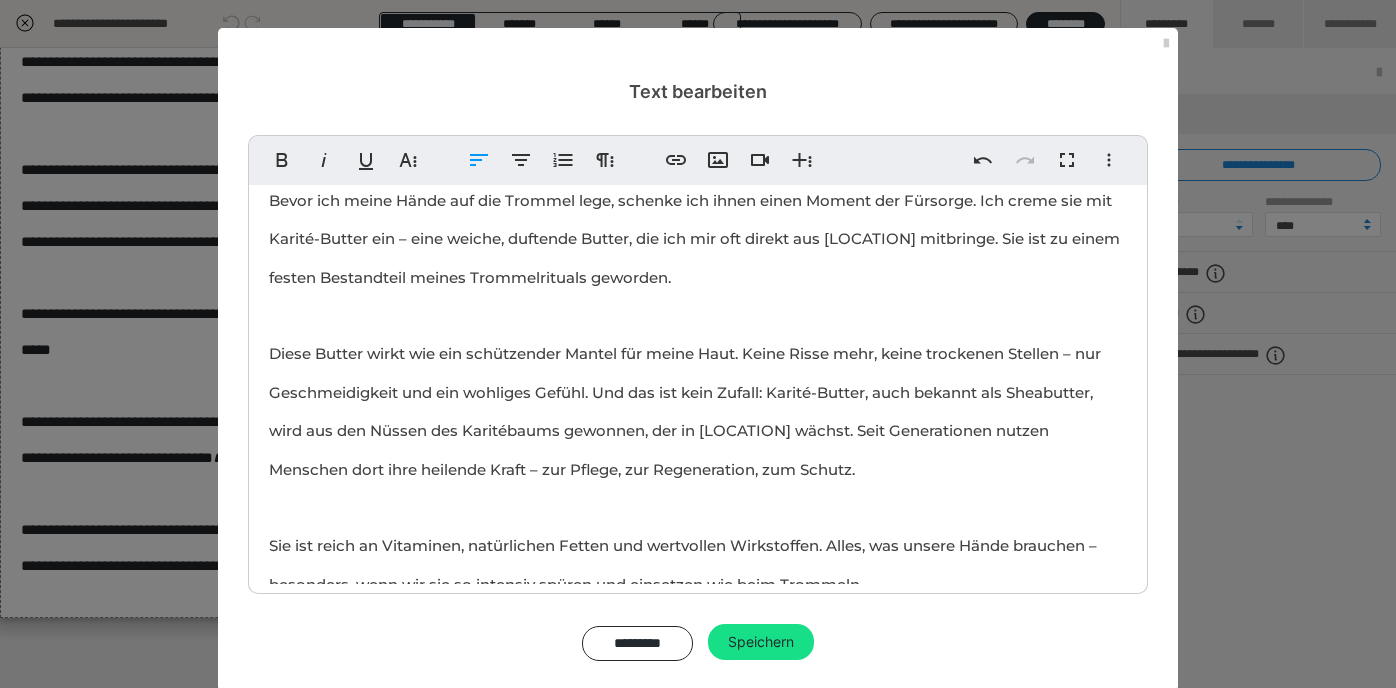 click on "Bevor ich meine Hände auf die Trommel lege, schenke ich ihnen einen Moment der Fürsorge. Ich creme sie mit Karité-Butter ein – eine weiche, duftende Butter, die ich mir oft direkt aus [LOCATION] mitbringe. Sie ist zu einem festen Bestandteil meines Trommelrituals geworden. Diese Butter wirkt wie ein schützender Mantel für meine Haut. Keine Risse mehr, keine trockenen Stellen – nur Geschmeidigkeit und ein wohliges Gefühl. Und das ist kein Zufall: Karité-Butter, auch bekannt als Sheabutter, wird aus den Nüssen des Karitébaums gewonnen, der in [LOCATION] wächst. Seit Generationen nutzen Menschen dort ihre heilende Kraft – zur Pflege, zur Regeneration, zum Schutz. Sie ist reich an Vitaminen, natürlichen Fetten und wertvollen Wirkstoffen. Alles, was unsere Hände brauchen – besonders, wenn wir sie so intensiv spüren und einsetzen wie beim Trommeln. Danke, dass ihr für mich da seid."" at bounding box center (698, 524) 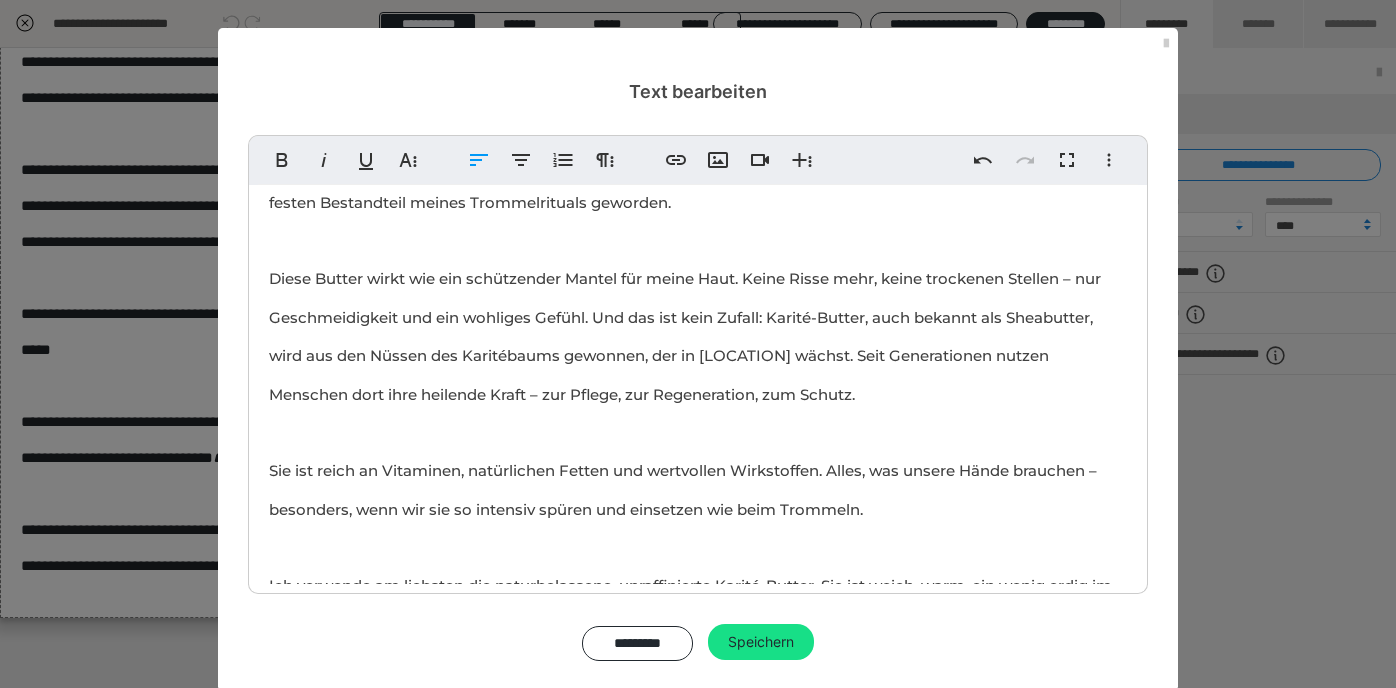 scroll, scrollTop: 199, scrollLeft: 0, axis: vertical 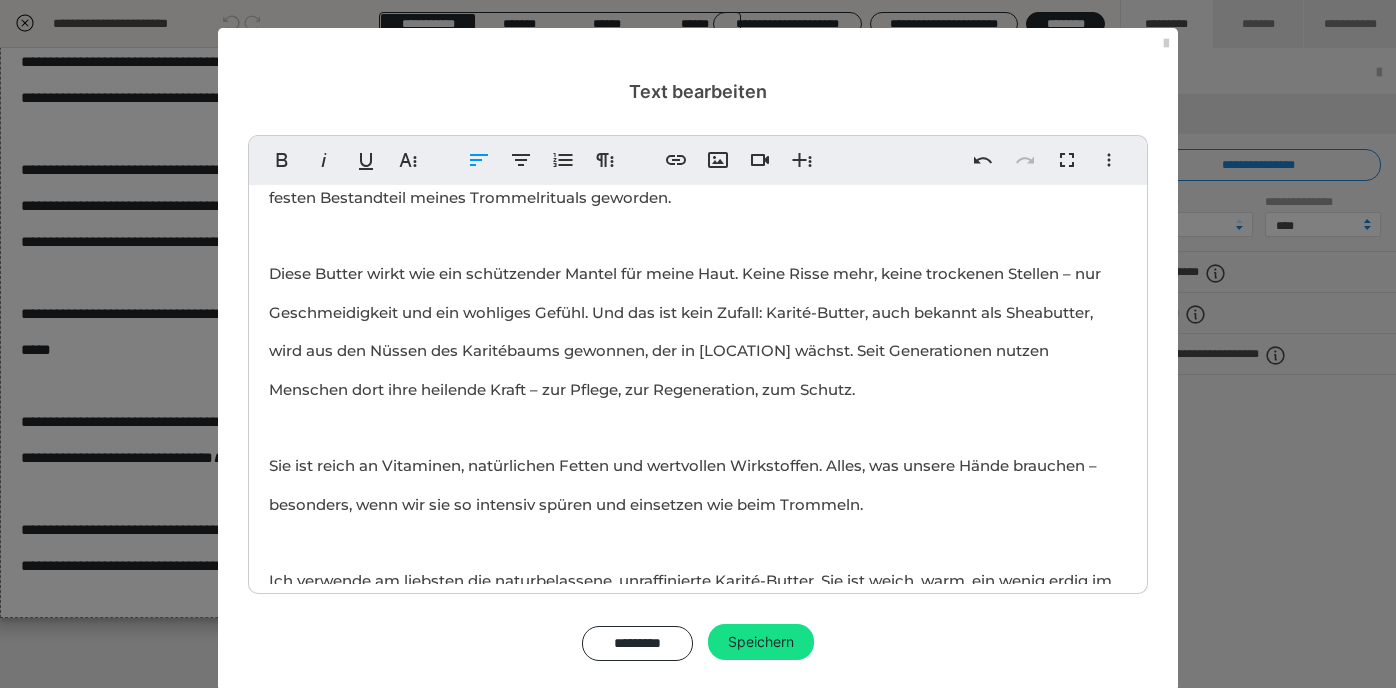 click on "Bevor ich meine Hände auf die Trommel lege, schenke ich ihnen einen Moment der Fürsorge. Ich creme sie mit Karité-Butter ein – eine weiche, duftende Butter, die ich mir oft direkt aus [LOCATION] mitbringe. Sie ist zu einem festen Bestandteil meines Trommelrituals geworden. Diese Butter wirkt wie ein schützender Mantel für meine Haut. Keine Risse mehr, keine trockenen Stellen – nur Geschmeidigkeit und ein wohliges Gefühl. Und das ist kein Zufall: Karité-Butter, auch bekannt als Sheabutter, wird aus den Nüssen des Karitébaums gewonnen, der in [LOCATION] wächst. Seit Generationen nutzen Menschen dort ihre heilende Kraft – zur Pflege, zur Regeneration, zum Schutz. Sie ist reich an Vitaminen, natürlichen Fetten und wertvollen Wirkstoffen. Alles, was unsere Hände brauchen – besonders, wenn wir sie so intensiv spüren und einsetzen wie beim Trommeln. Danke, dass ihr für mich da seid."" at bounding box center [698, 444] 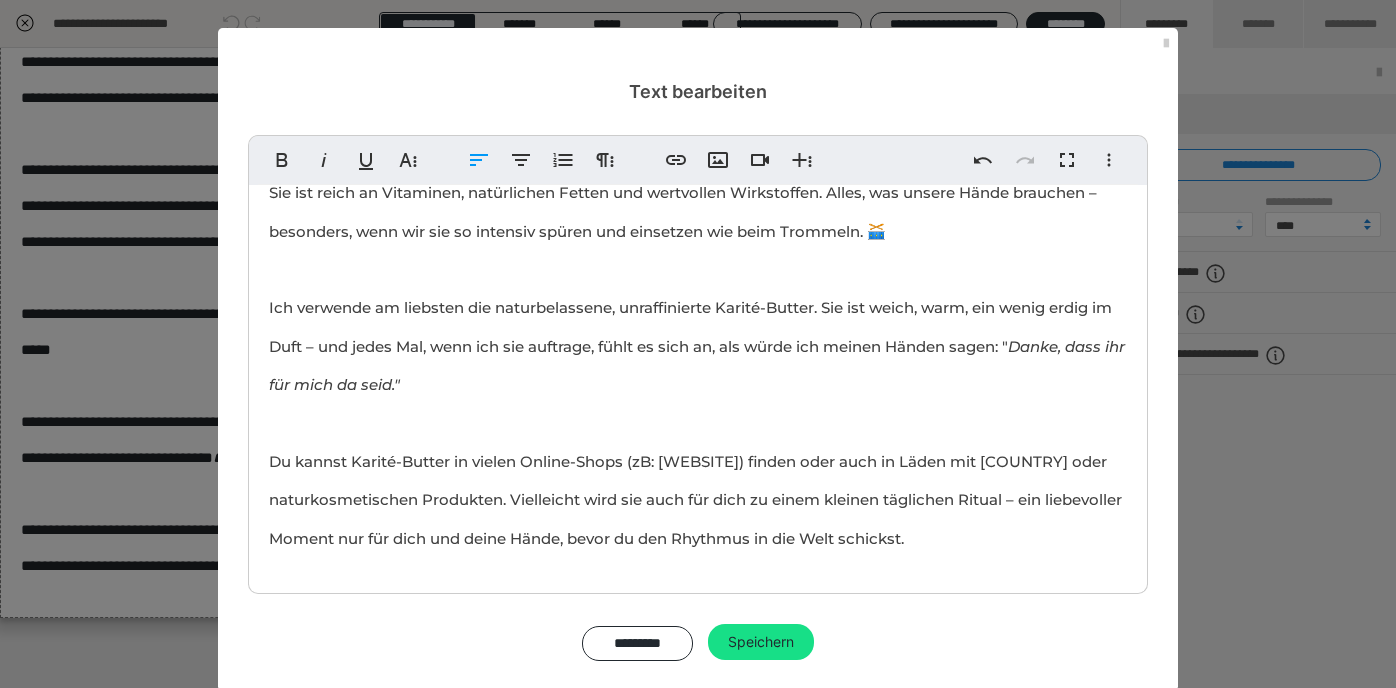 scroll, scrollTop: 471, scrollLeft: 0, axis: vertical 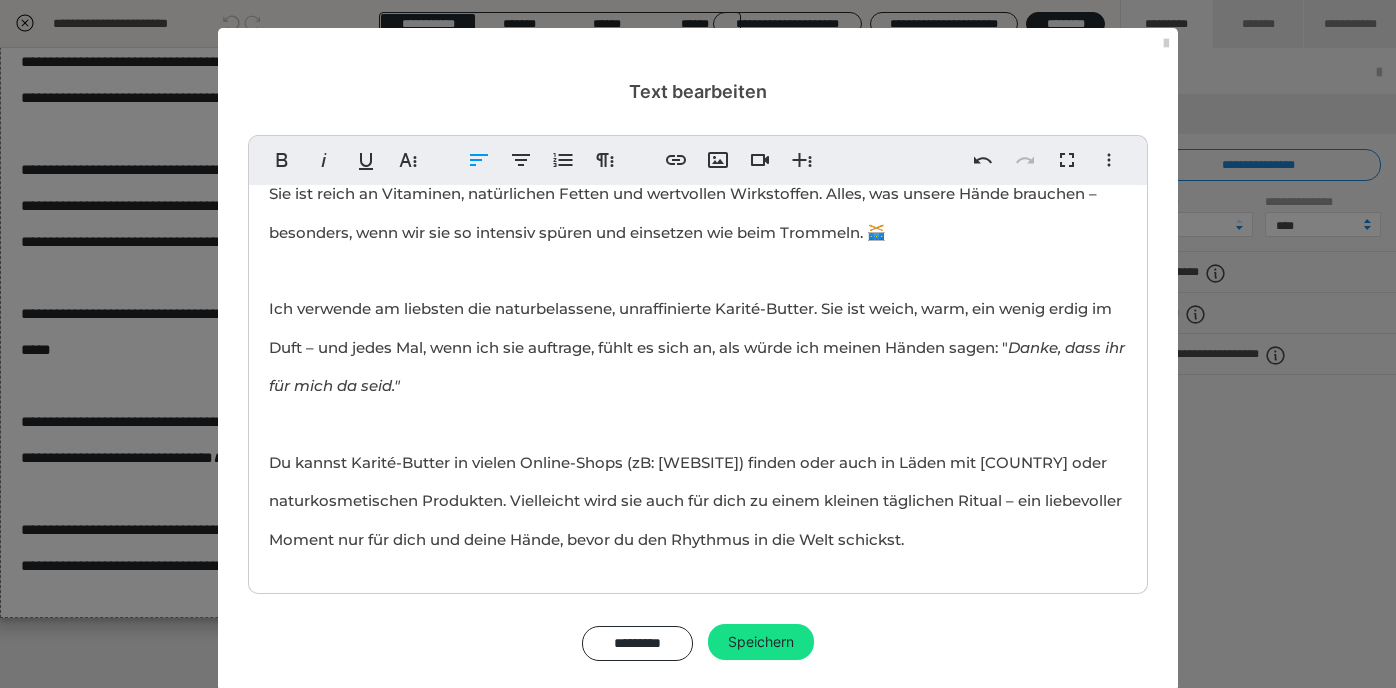 click on "PDF zur Lektion. Anton PDF Bevor ich meine Hände auf die Trommel lege, schenke ich ihnen einen Moment der Fürsorge. Ich creme sie mit Karité-Butter ein – eine weiche, duftende Butter, die ich mir oft direkt aus [COUNTRY] mitbringe. Sie ist zu einem festen Bestandteil meines Trommelrituals geworden. Diese Butter wirkt wie ein schützender Mantel für meine Haut. Keine Risse mehr, keine trockenen Stellen – nur Geschmeidigkeit und ein wohliges Gefühl. Und das ist kein Zufall: Karité-Butter, auch bekannt als Sheabutter, wird aus den Nüssen des Karitébaums gewonnen, der in West[COUNTRY] wächst. Seit Generationen nutzen Menschen dort ihre heilende Kraft – zur Pflege, zur Regeneration, zum Schutz.  Sie ist reich an Vitaminen, natürlichen Fetten und wertvollen Wirkstoffen. Alles, was unsere Hände brauchen – besonders, wenn wir sie so intensiv spüren und einsetzen wie beim Trommeln. 🥁 Danke, dass ihr für mich da seid." at bounding box center [698, 172] 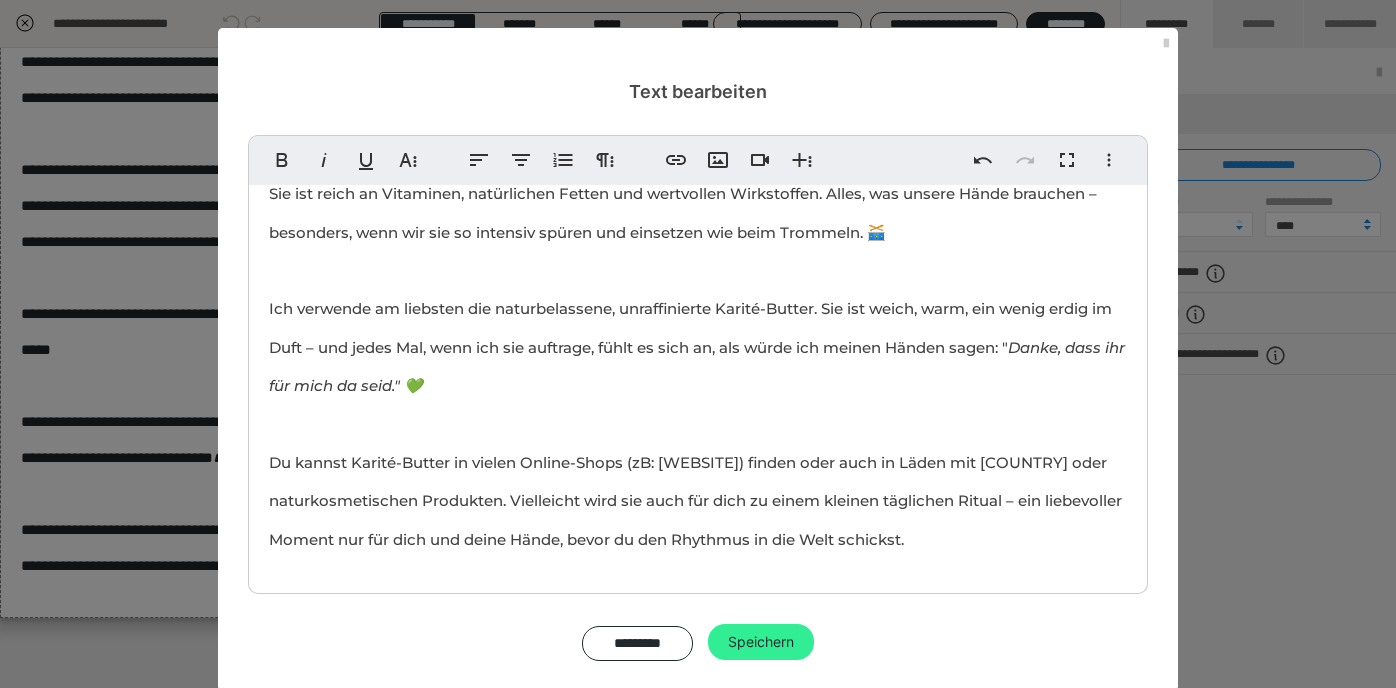 click on "Speichern" at bounding box center [761, 642] 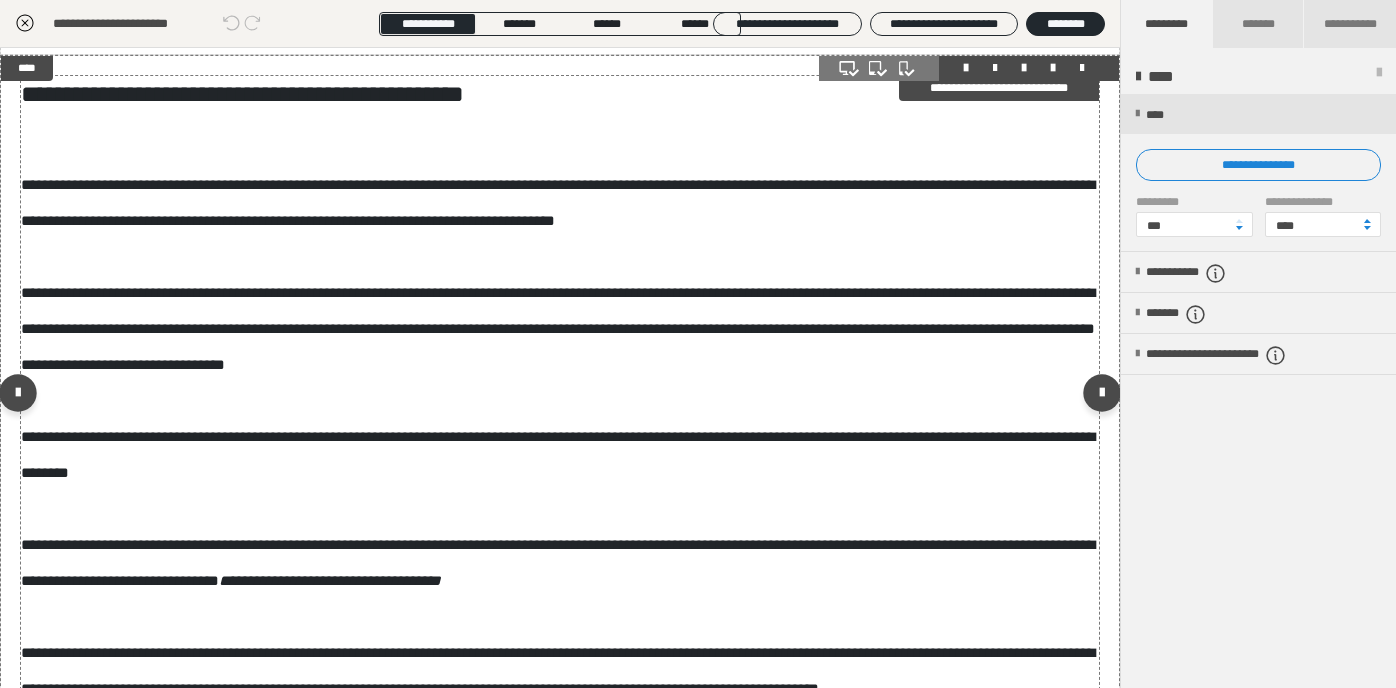 scroll, scrollTop: 783, scrollLeft: 0, axis: vertical 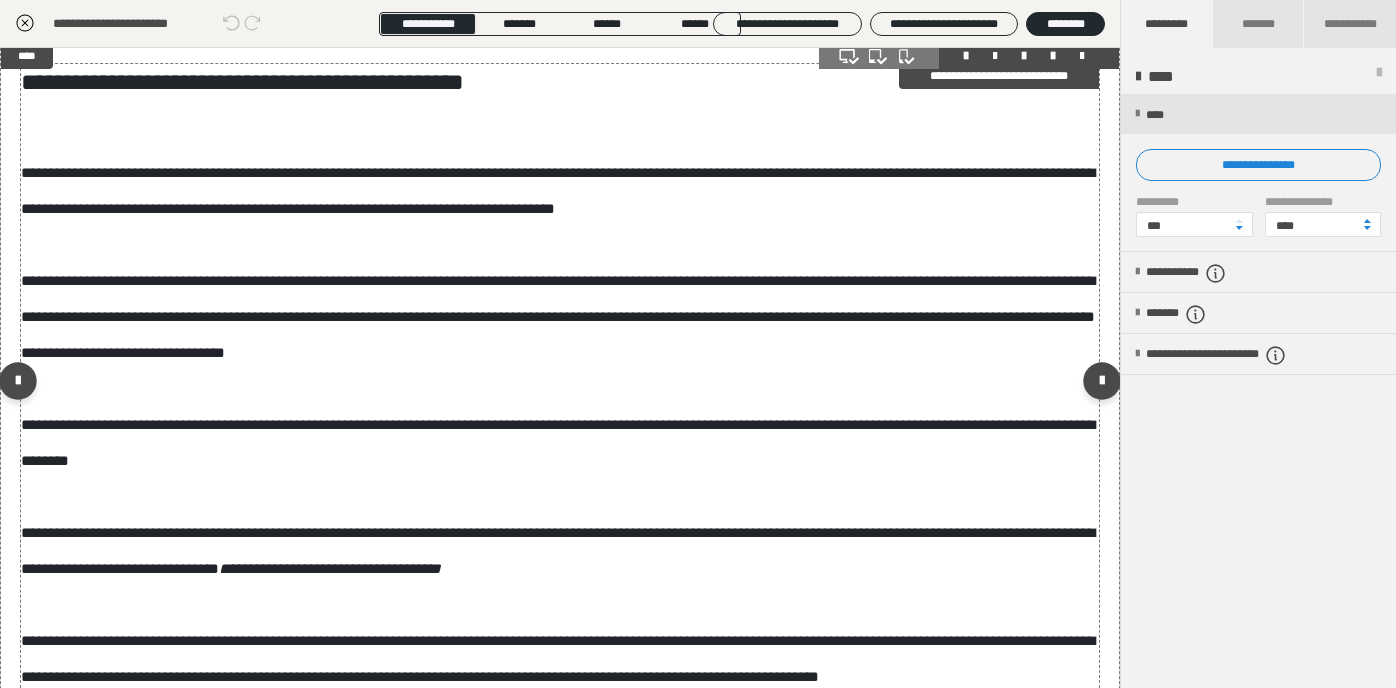 click on "**********" at bounding box center [560, 404] 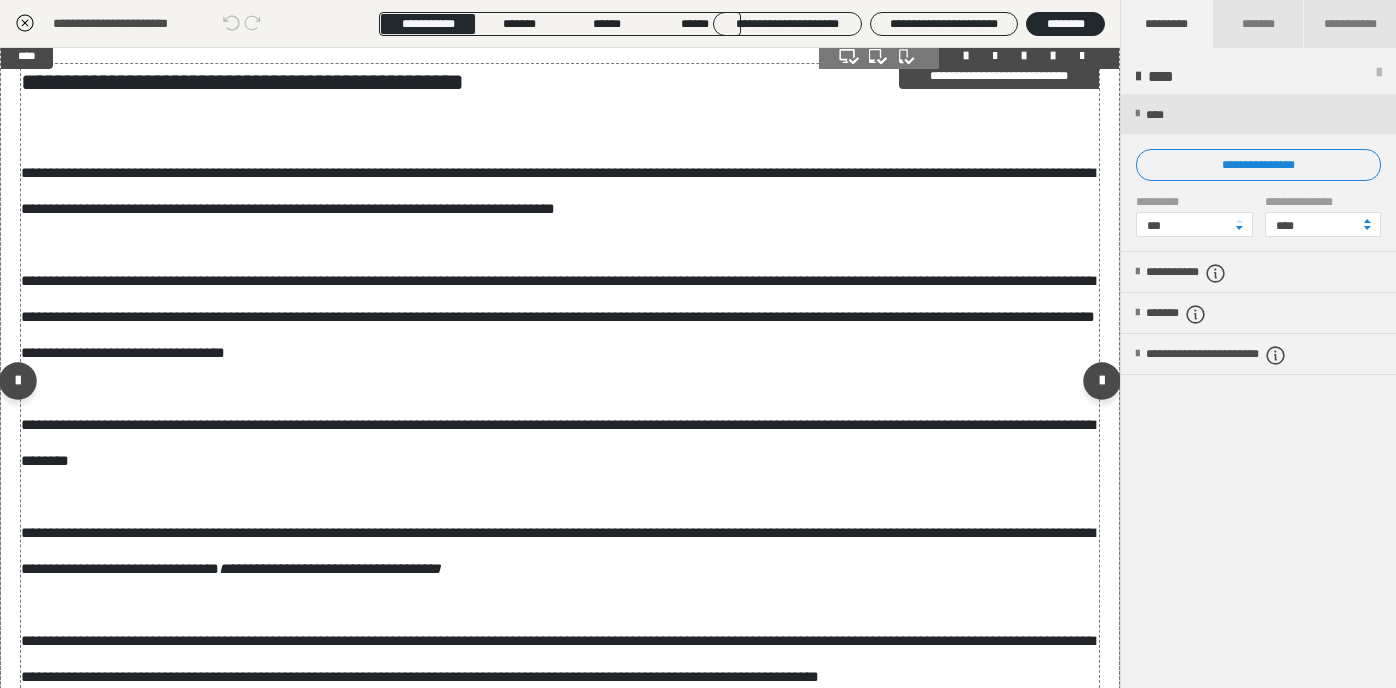 click on "**********" at bounding box center (560, 404) 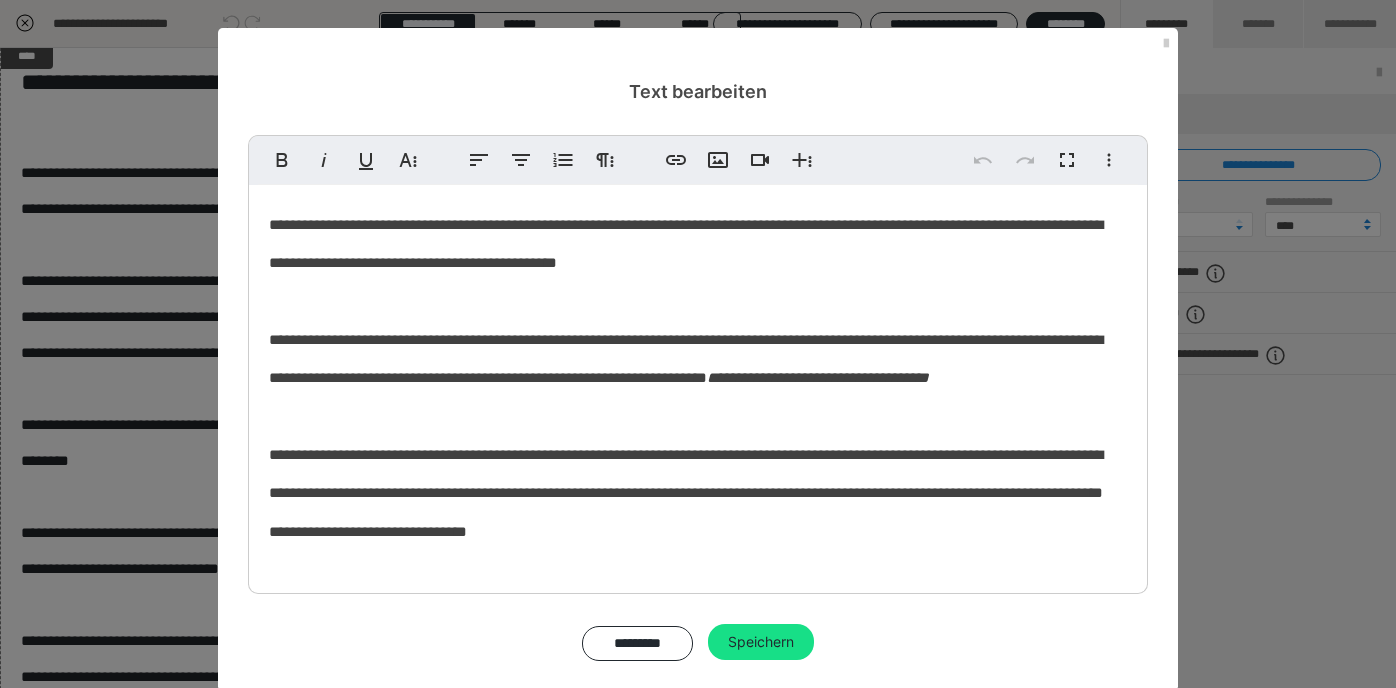 scroll, scrollTop: 471, scrollLeft: 0, axis: vertical 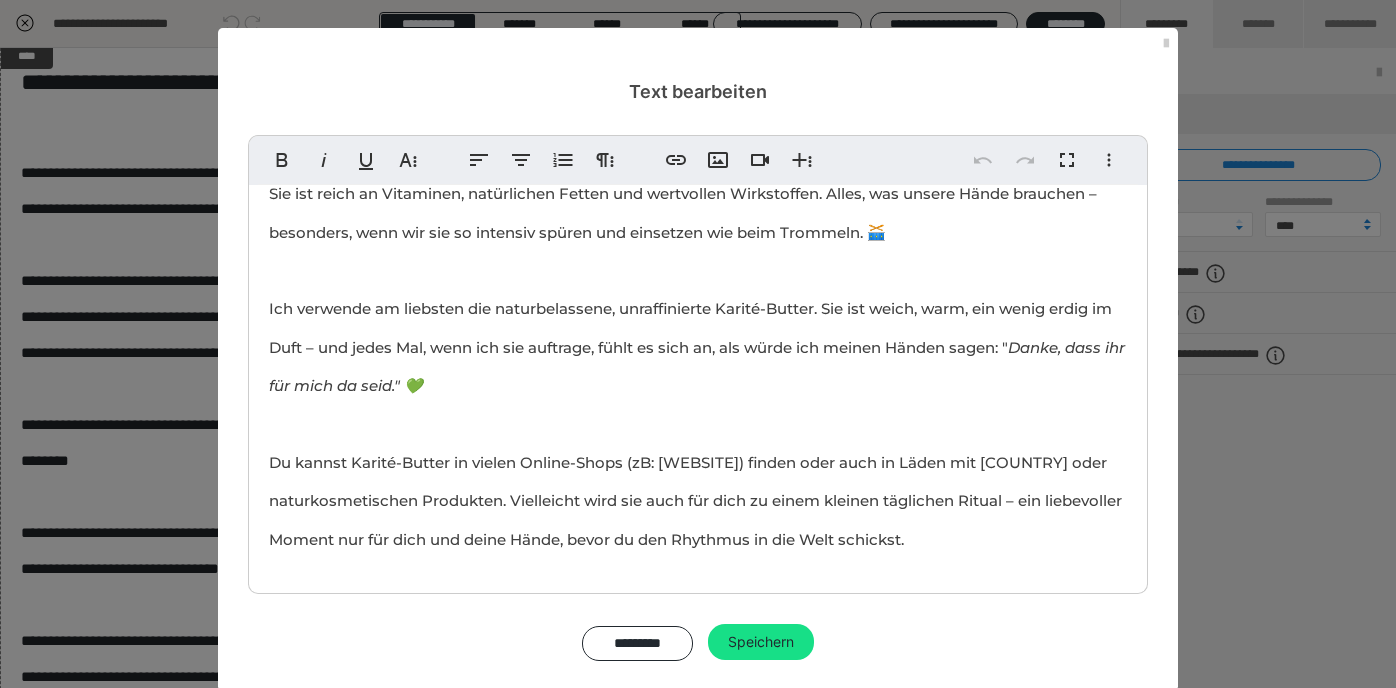 click on "Bevor ich meine Hände auf die Trommel lege, schenke ich ihnen einen Moment der Fürsorge. Ich creme sie mit Karité-Butter ein – eine weiche, duftende Butter, die ich mir oft direkt aus [LOCATION] mitbringe. Sie ist zu einem festen Bestandteil meines Trommelrituals geworden. Diese Butter wirkt wie ein schützender Mantel für meine Haut. Keine Risse mehr, keine trockenen Stellen – nur Geschmeidigkeit und ein wohliges Gefühl. Und das ist kein Zufall: Karité-Butter, auch bekannt als Sheabutter, wird aus den Nüssen des Karitébaums gewonnen, der in [LOCATION] wächst. Seit Generationen nutzen Menschen dort ihre heilende Kraft – zur Pflege, zur Regeneration, zum Schutz. Sie ist reich an Vitaminen, natürlichen Fetten und wertvollen Wirkstoffen. Alles, was unsere Hände brauchen – besonders, wenn wir sie so intensiv spüren und einsetzen wie beim Trommeln. 🥁 Danke, dass ihr für mich da seid." 💚" at bounding box center (698, 172) 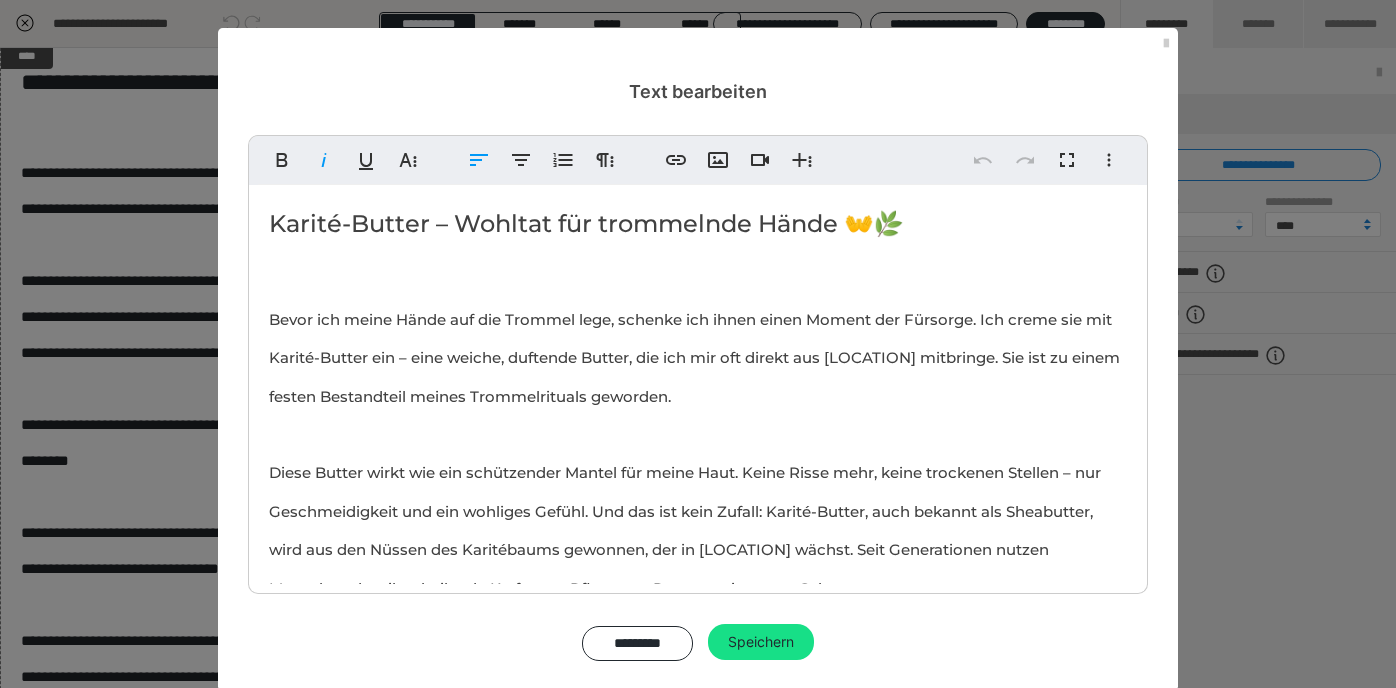 scroll, scrollTop: 471, scrollLeft: 0, axis: vertical 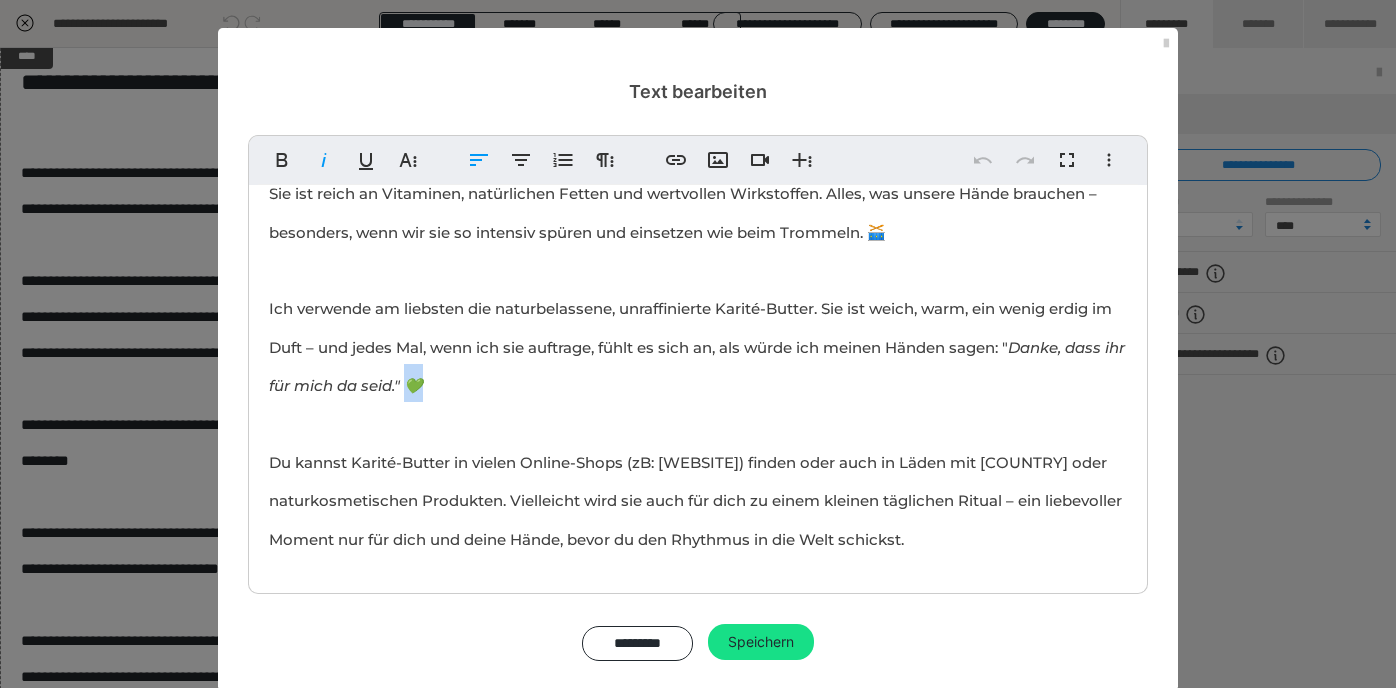 drag, startPoint x: 454, startPoint y: 376, endPoint x: 431, endPoint y: 376, distance: 23 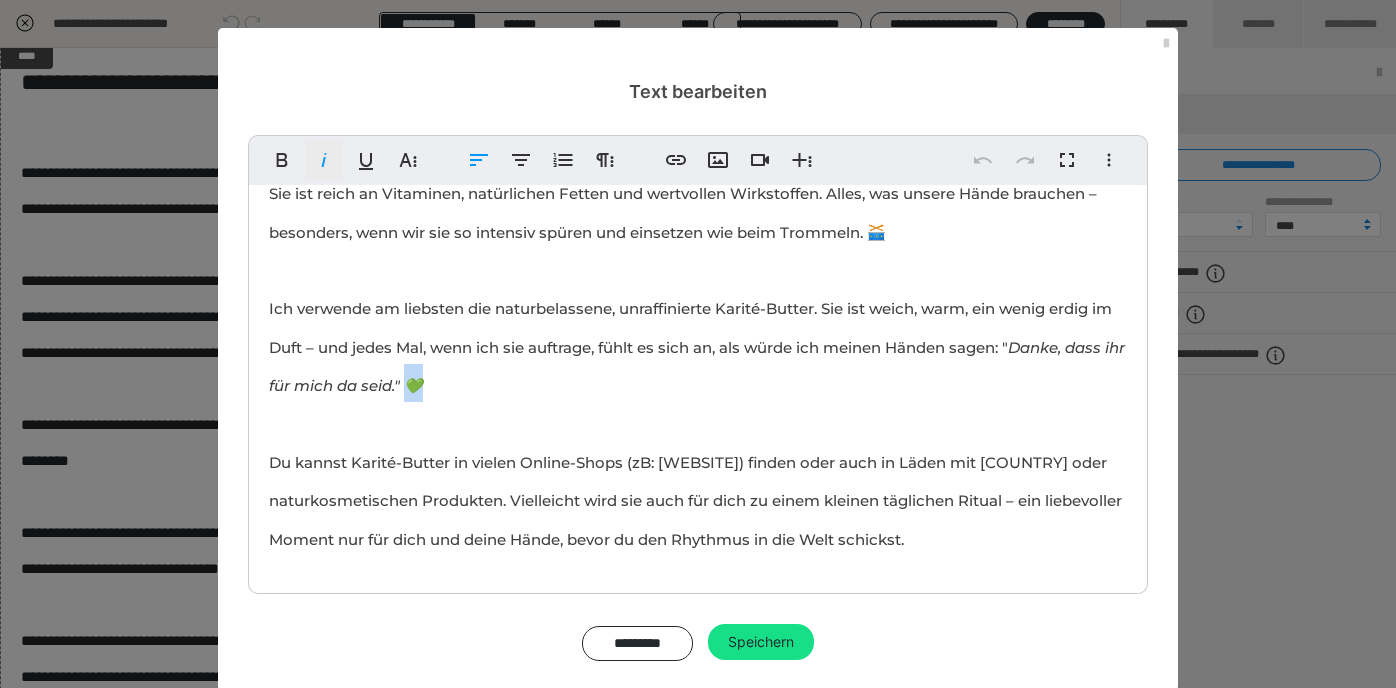 click 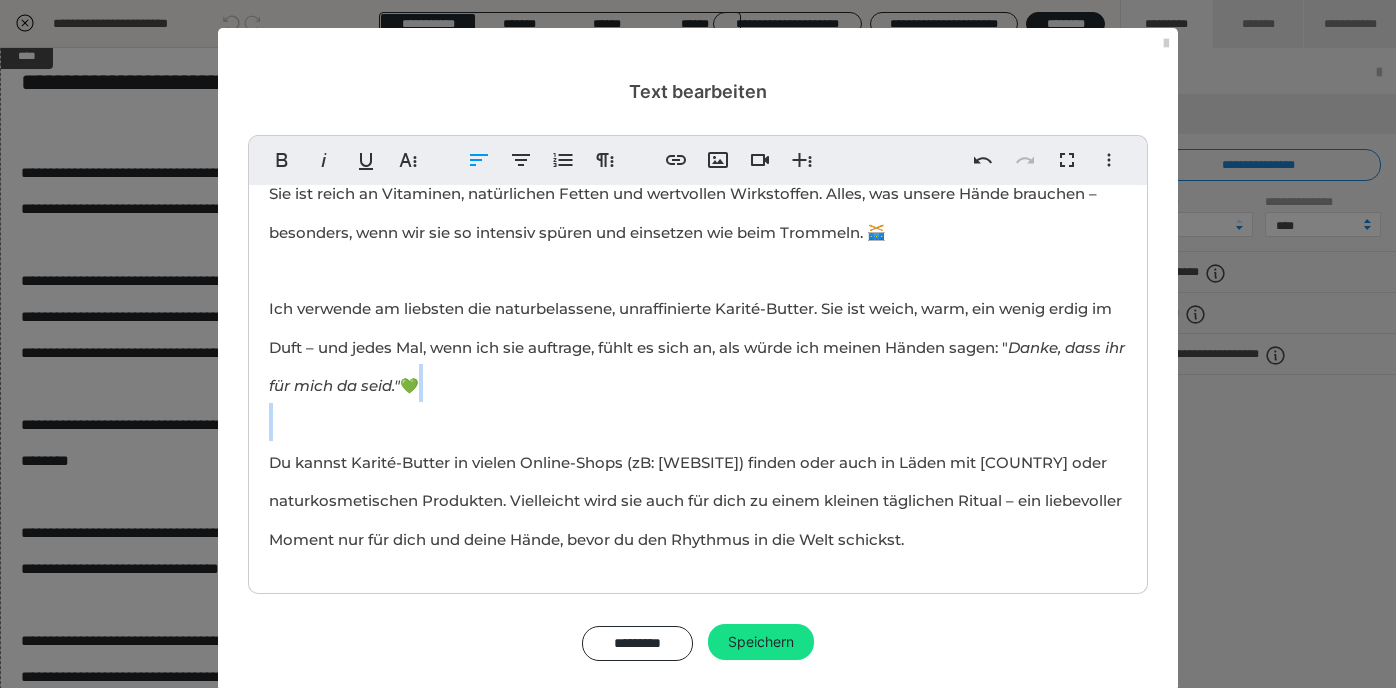 click on "Bevor ich meine Hände auf die Trommel lege, schenke ich ihnen einen Moment der Fürsorge. Ich creme sie mit Karité-Butter ein – eine weiche, duftende Butter, die ich mir oft direkt aus [LOCATION] mitbringe. Sie ist zu einem festen Bestandteil meines Trommelrituals geworden. Diese Butter wirkt wie ein schützender Mantel für meine Haut. Keine Risse mehr, keine trockenen Stellen – nur Geschmeidigkeit und ein wohliges Gefühl. Und das ist kein Zufall: Karité-Butter, auch bekannt als Sheabutter, wird aus den Nüssen des Karitébaums gewonnen, der in [LOCATION] wächst. Seit Generationen nutzen Menschen dort ihre heilende Kraft – zur Pflege, zur Regeneration, zum Schutz. Sie ist reich an Vitaminen, natürlichen Fetten und wertvollen Wirkstoffen. Alles, was unsere Hände brauchen – besonders, wenn wir sie so intensiv spüren und einsetzen wie beim Trommeln. 🥁 Danke, dass ihr für mich da seid." 💚" at bounding box center (698, 172) 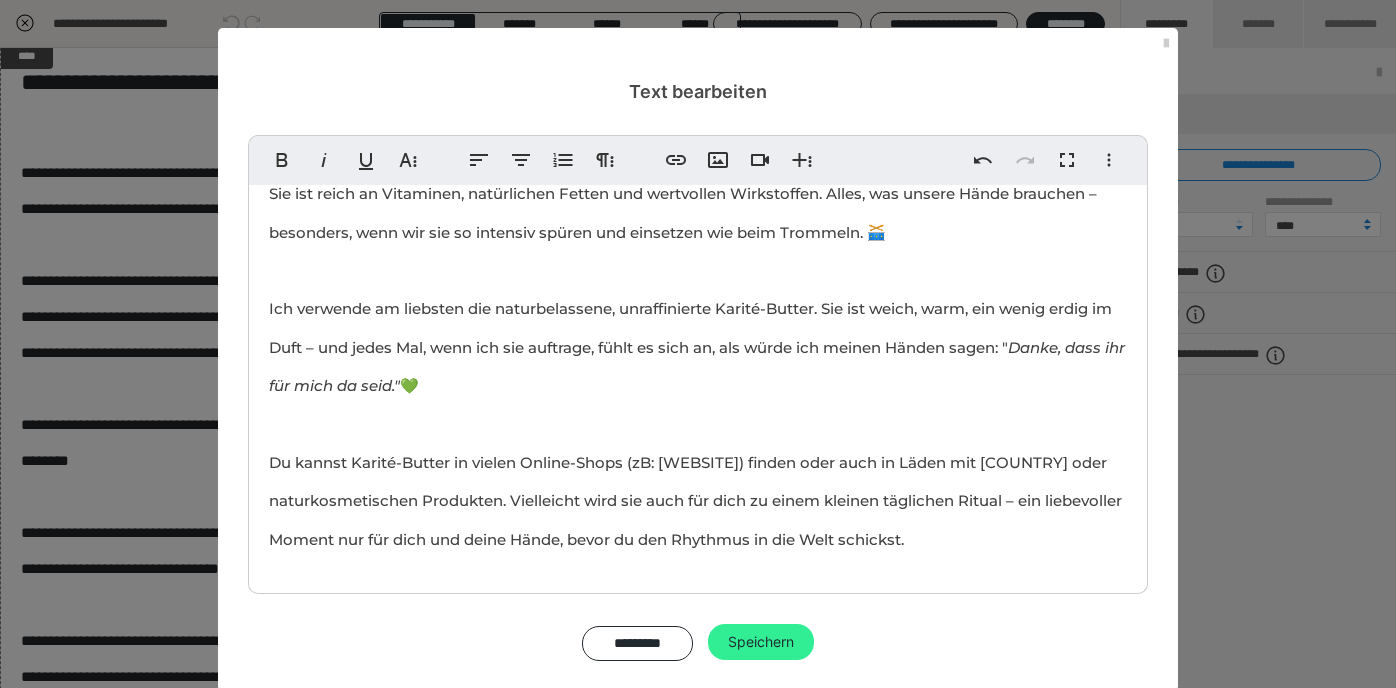 click on "Speichern" at bounding box center (761, 642) 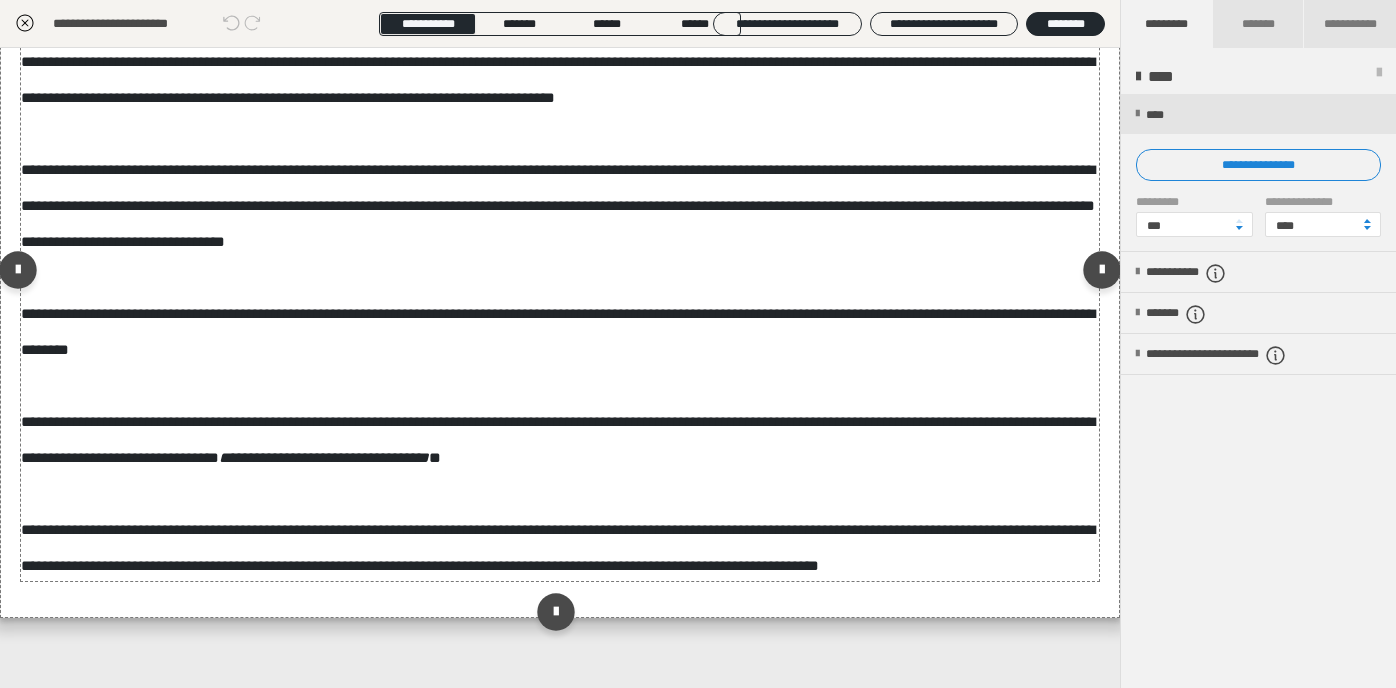 scroll, scrollTop: 930, scrollLeft: 0, axis: vertical 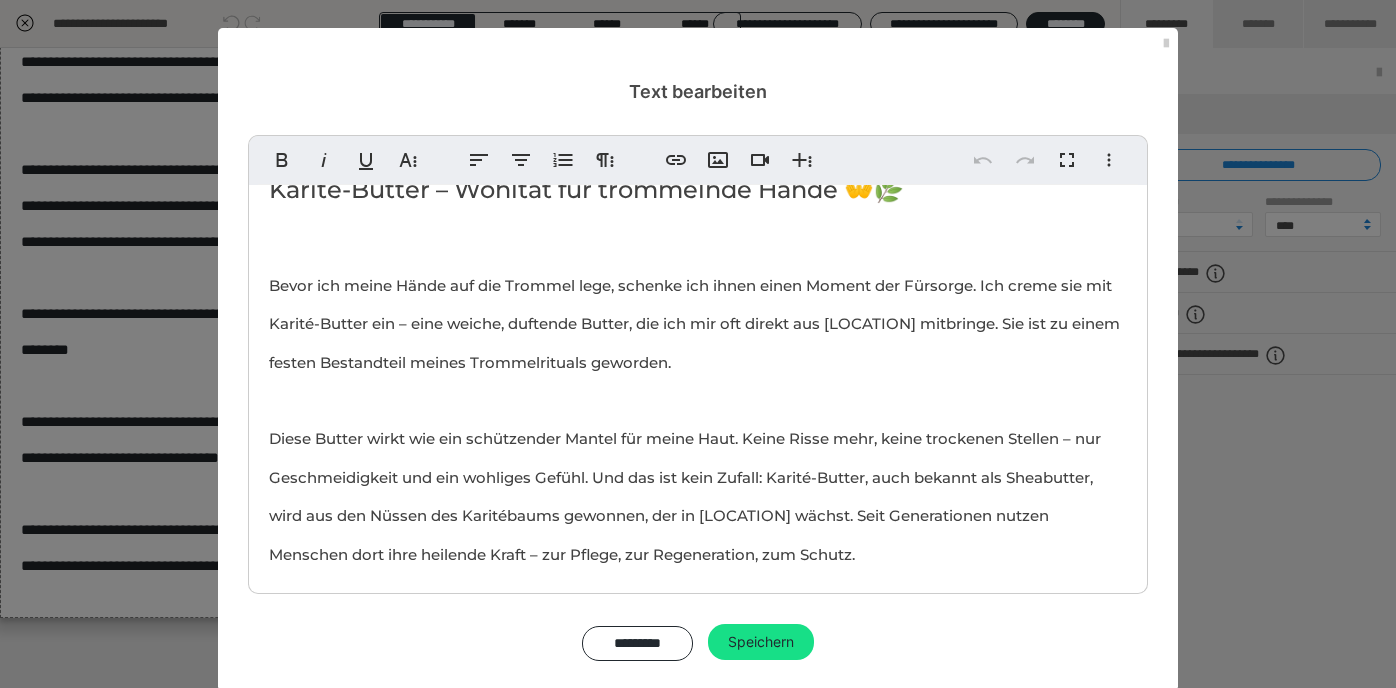 click on "Bevor ich meine Hände auf die Trommel lege, schenke ich ihnen einen Moment der Fürsorge. Ich creme sie mit Karité-Butter ein – eine weiche, duftende Butter, die ich mir oft direkt aus [COUNTRY] mitbringe. Sie ist zu einem festen Bestandteil meines Trommelrituals geworden. Diese Butter wirkt wie ein schützender Mantel für meine Haut. Keine Risse mehr, keine trockenen Stellen – nur Geschmeidigkeit und ein wohliges Gefühl. Und das ist kein Zufall: Karité-Butter, auch bekannt als Sheabutter, wird aus den Nüssen des Karitébaums gewonnen, der in West[COUNTRY] wächst. Seit Generationen nutzen Menschen dort ihre heilende Kraft – zur Pflege, zur Regeneration, zum Schutz.  Sie ist reich an Vitaminen, natürlichen Fetten und wertvollen Wirkstoffen. Alles, was unsere Hände brauchen – besonders, wenn wir sie so intensiv spüren und einsetzen wie beim Trommeln. 🥁 Danke, dass ihr für mich da seid."  💚" at bounding box center (697, 631) 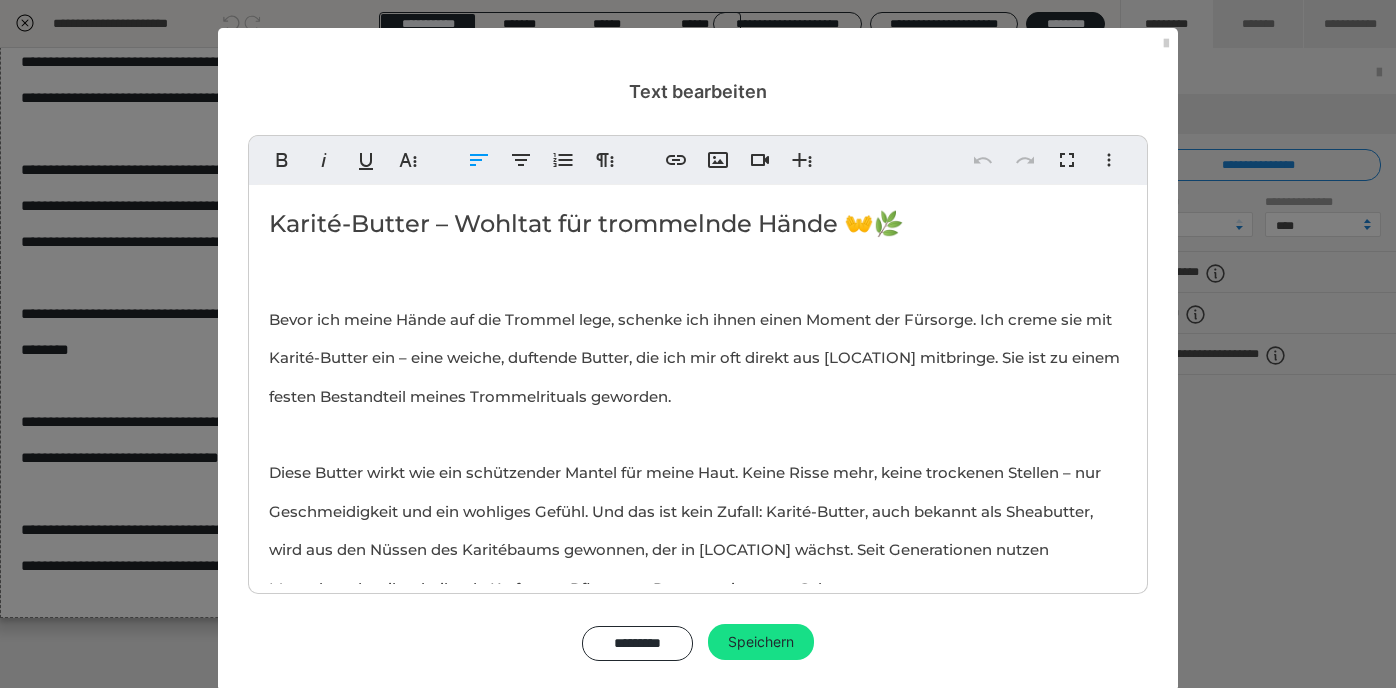 scroll, scrollTop: 34, scrollLeft: 0, axis: vertical 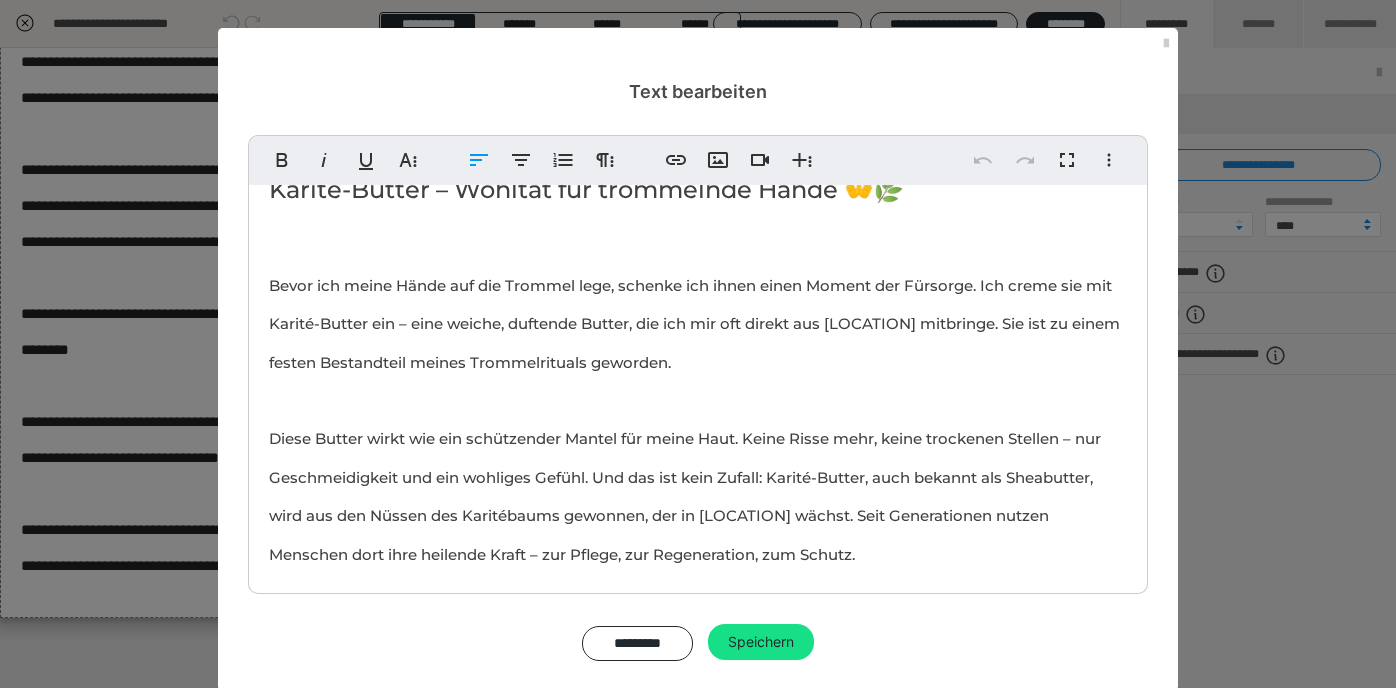 type 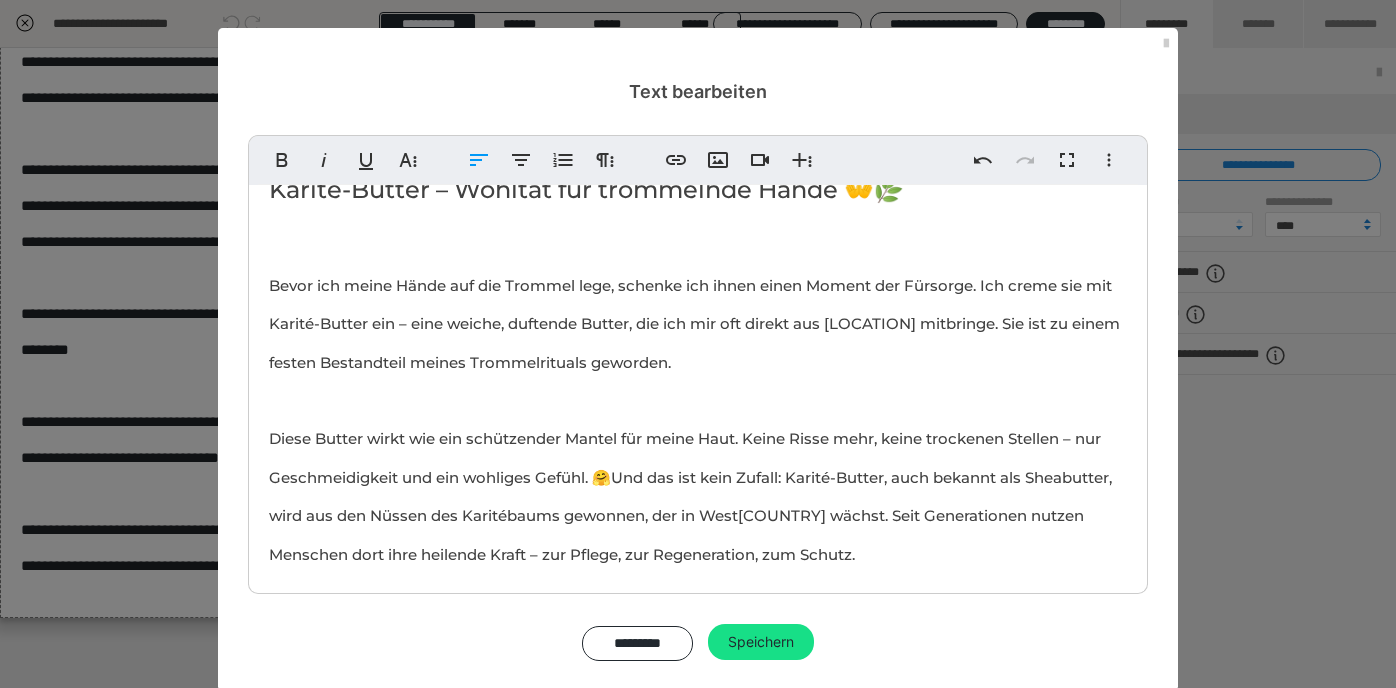click on "Bevor ich meine Hände auf die Trommel lege, schenke ich ihnen einen Moment der Fürsorge. Ich creme sie mit Karité-Butter ein – eine weiche, duftende Butter, die ich mir oft direkt aus [COUNTRY] mitbringe. Sie ist zu einem festen Bestandteil meines Trommelrituals geworden. Diese Butter wirkt wie ein schützender Mantel für meine Haut. Keine Risse mehr, keine trockenen Stellen – nur Geschmeidigkeit und ein wohliges Gefühl. 🤗 Und das ist kein Zufall: Karité-Butter, auch bekannt als Sheabutter, wird aus den Nüssen des Karitébaums gewonnen, der in Westafrika wächst. Seit Generationen nutzen Menschen dort ihre heilende Kraft – zur Pflege, zur Regeneration, zum Schutz.  Sie ist reich an Vitaminen, natürlichen Fetten und wertvollen Wirkstoffen. Alles, was unsere Hände brauchen – besonders, wenn wir sie so intensiv spüren und einsetzen wie beim Trommeln. 🥁 Danke, dass ihr für mich da seid."
💚" at bounding box center (698, 609) 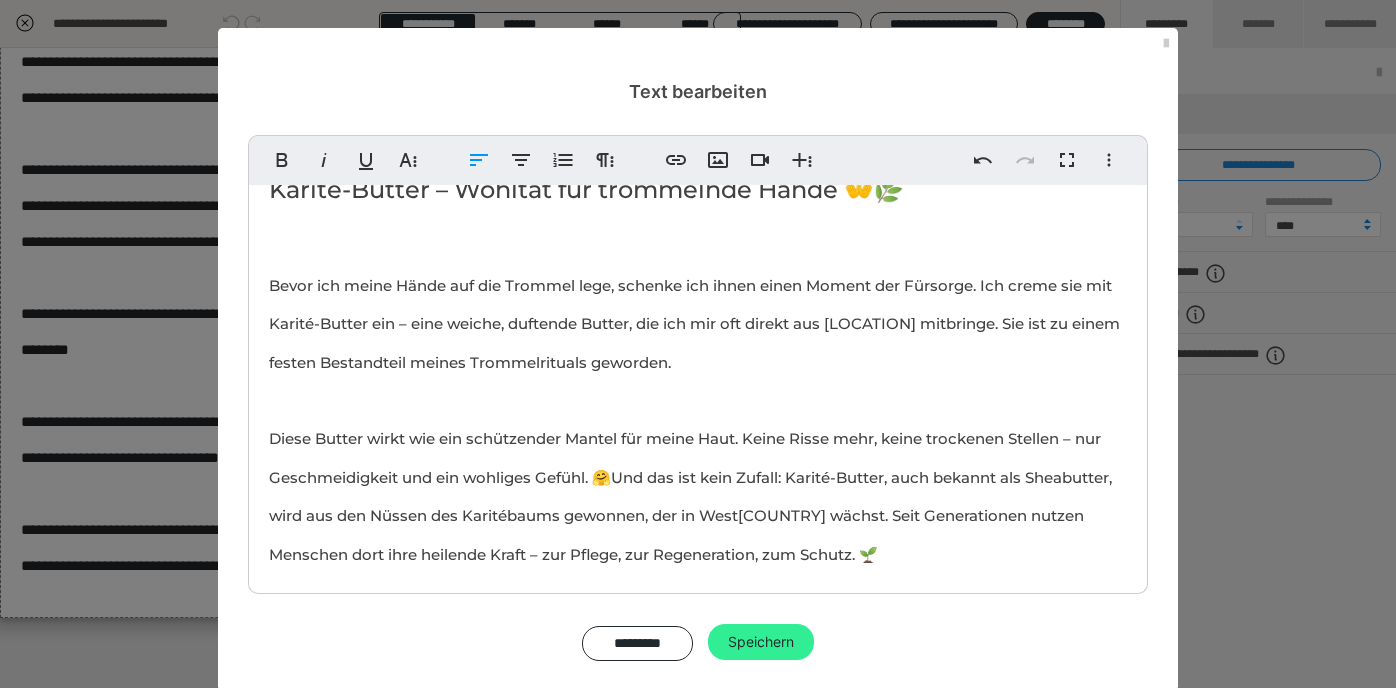 click on "Speichern" at bounding box center [761, 642] 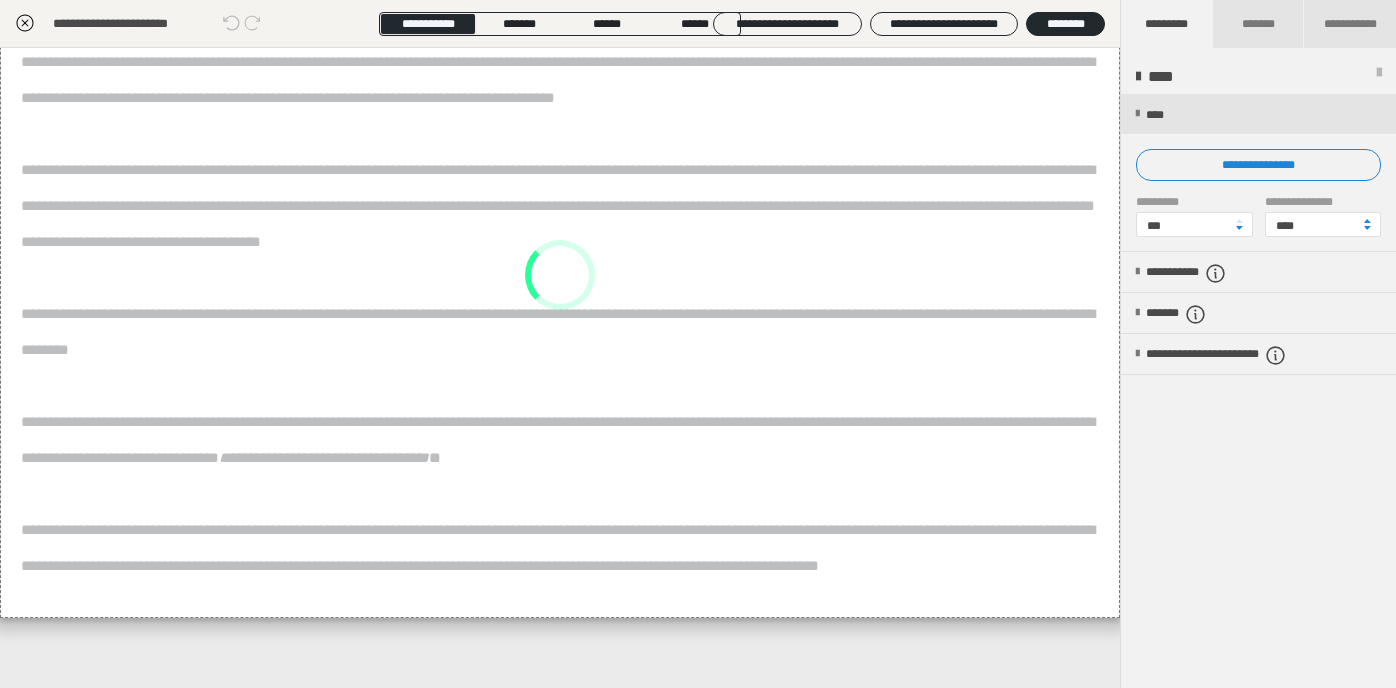 scroll, scrollTop: 250, scrollLeft: 0, axis: vertical 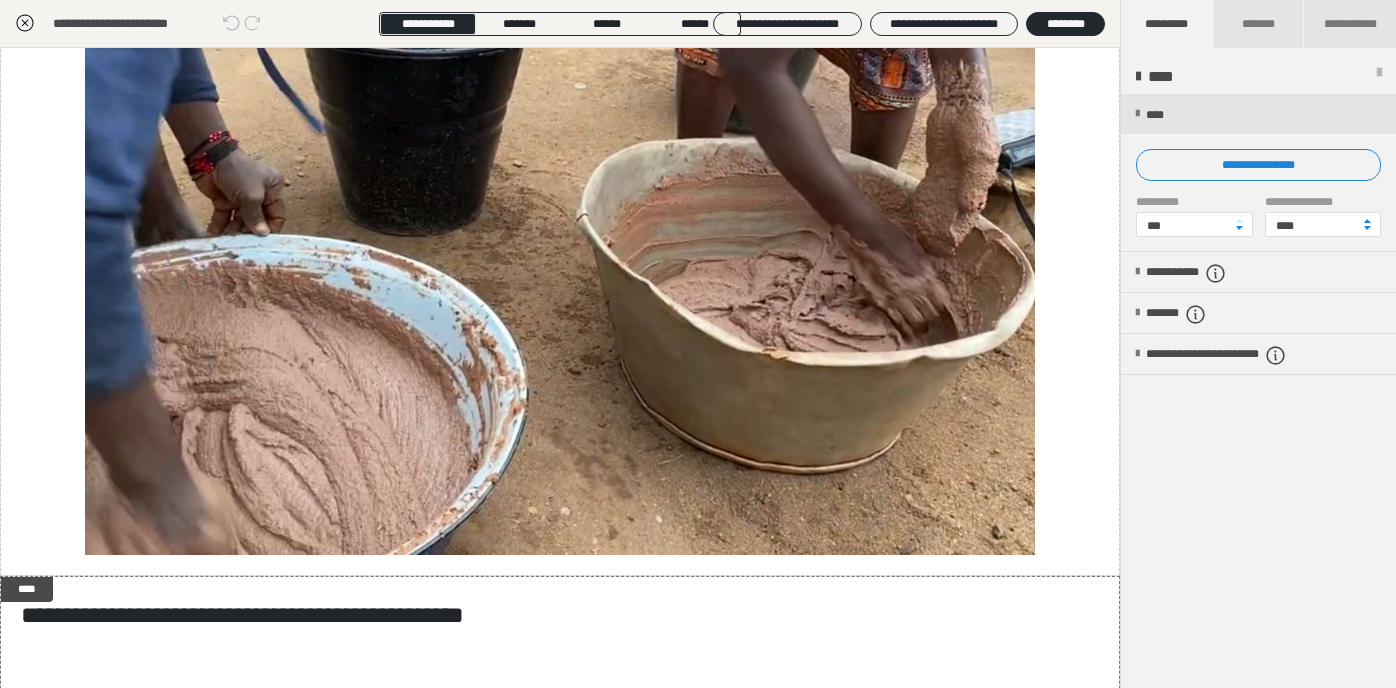 click 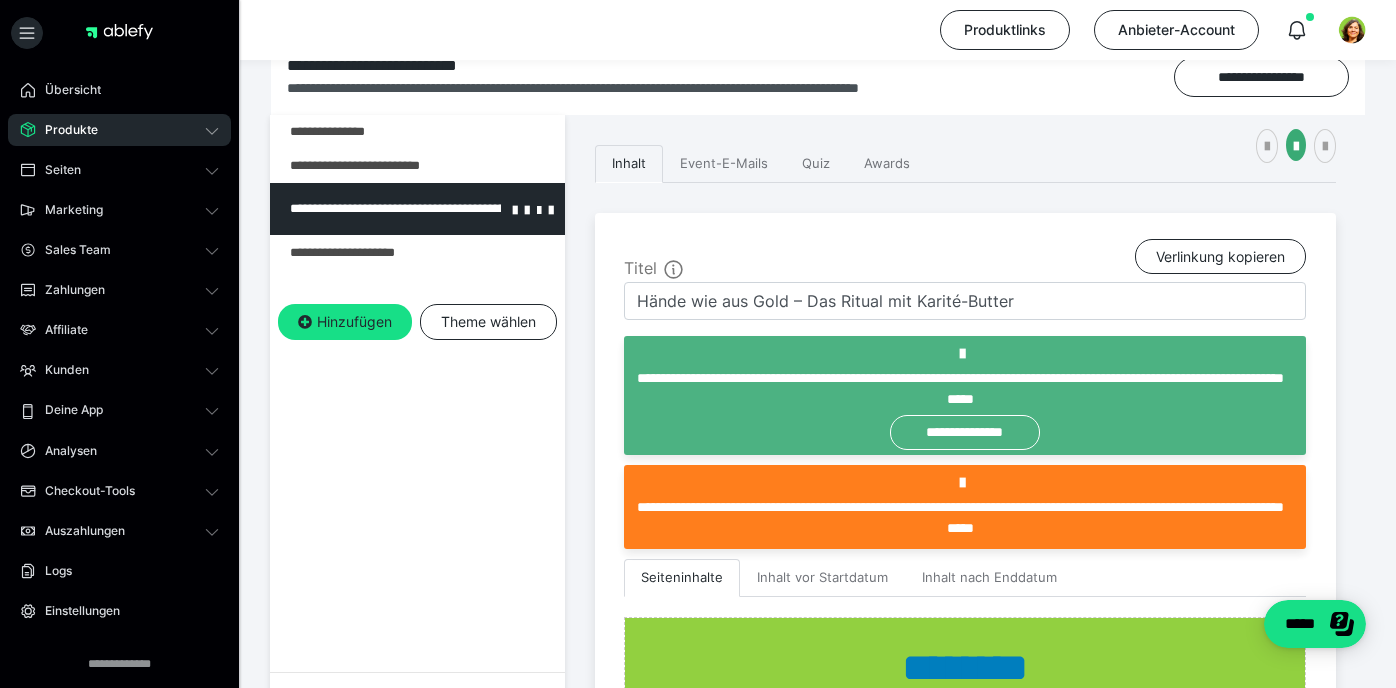 scroll, scrollTop: 220, scrollLeft: 0, axis: vertical 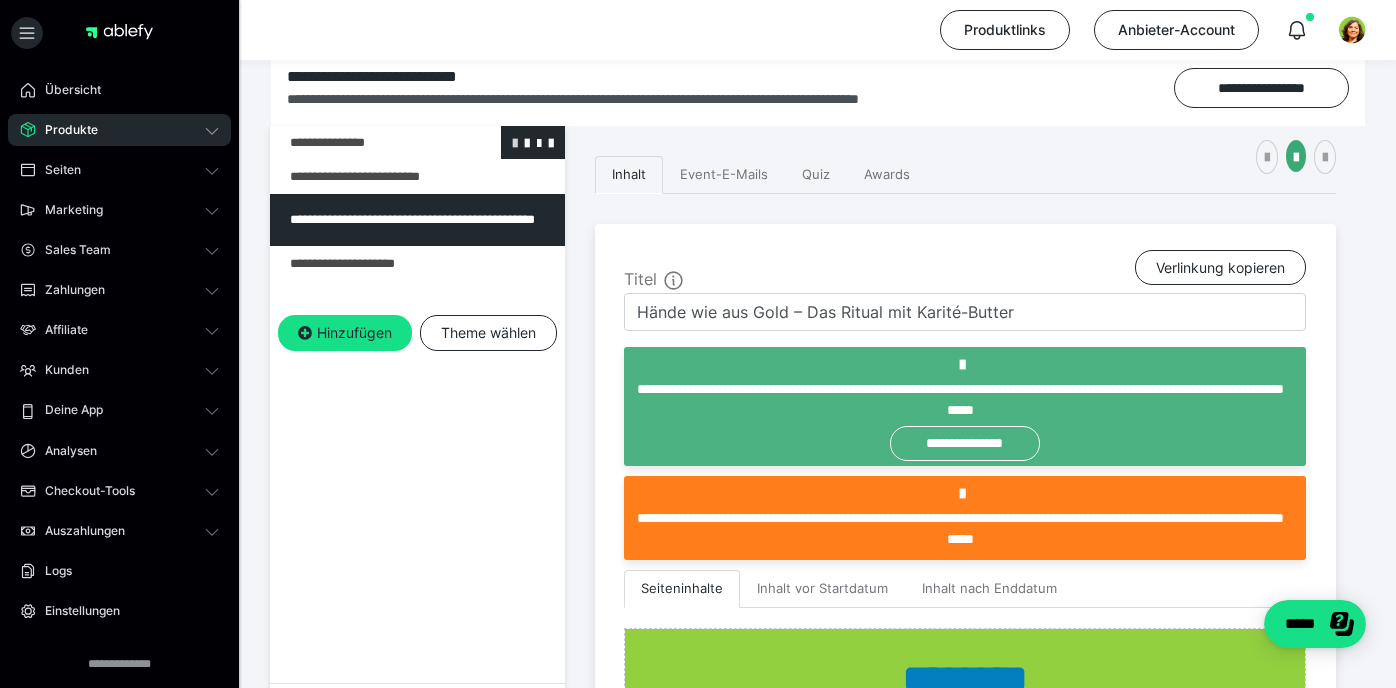 click at bounding box center (515, 142) 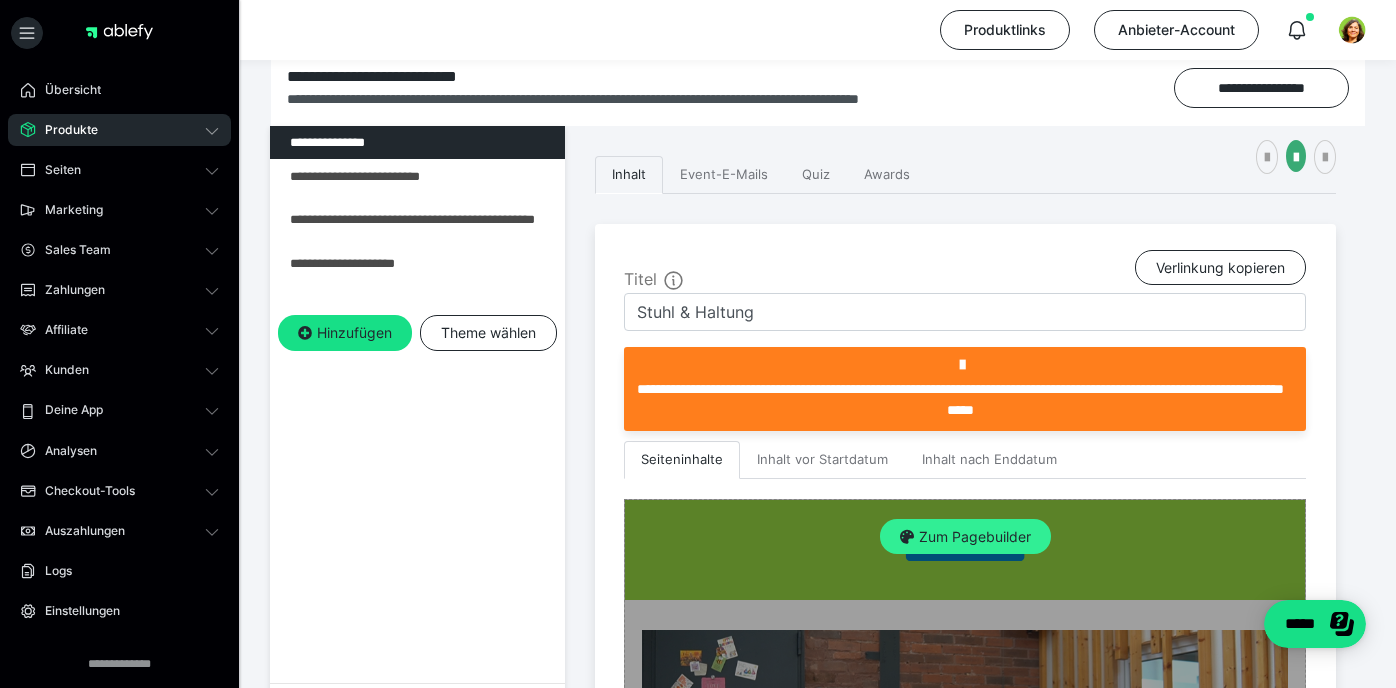 click on "Zum Pagebuilder" at bounding box center (965, 537) 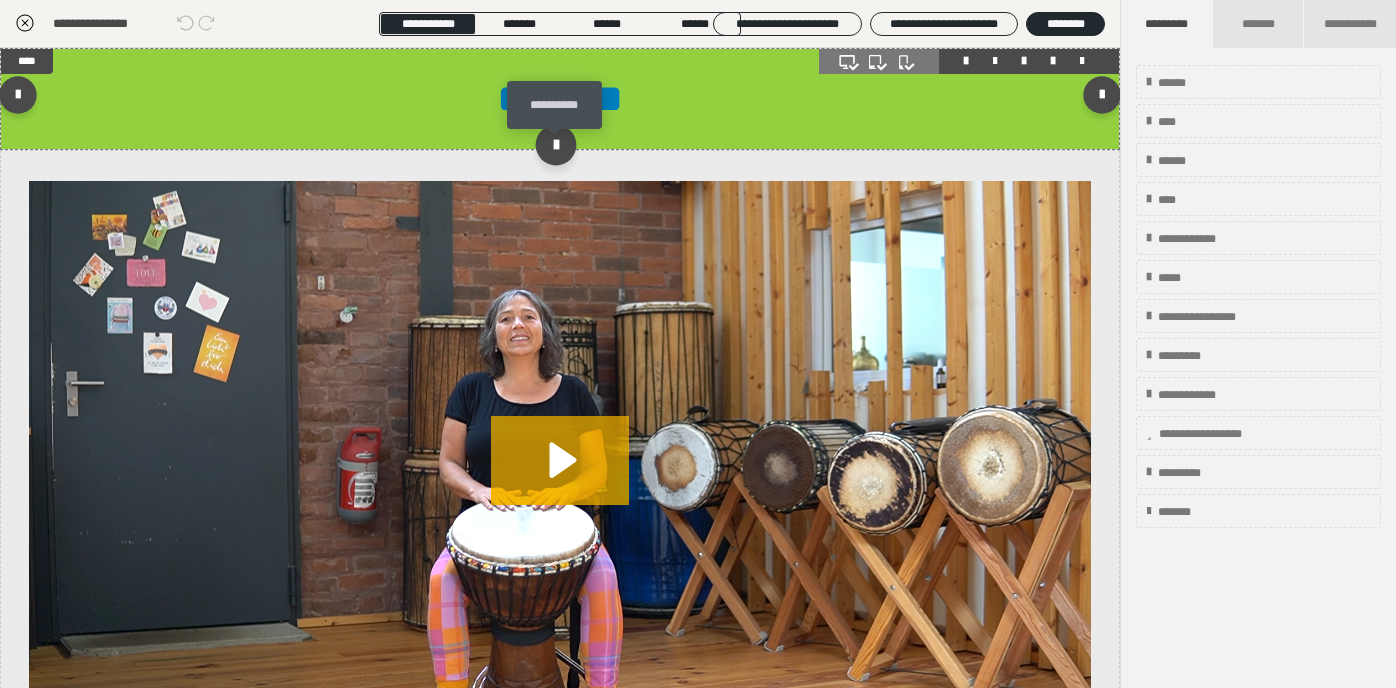 click at bounding box center [555, 144] 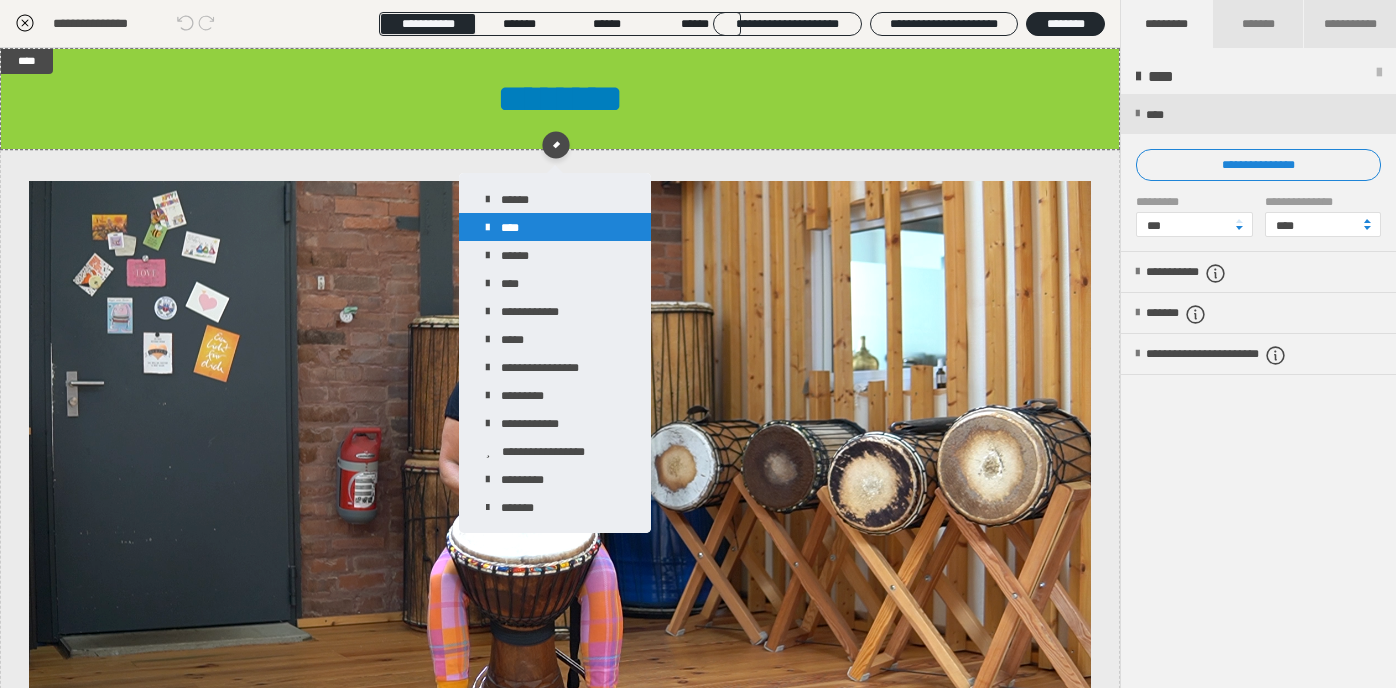 click on "****" at bounding box center (555, 227) 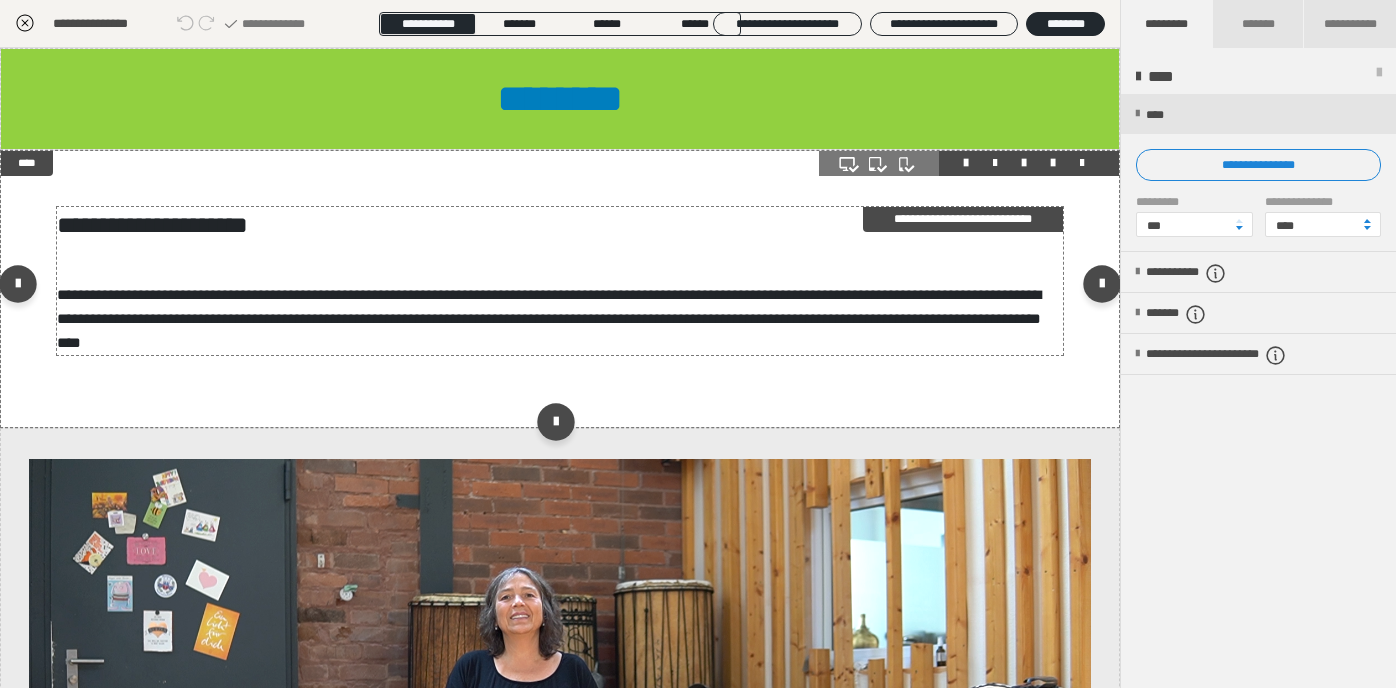 click on "**********" at bounding box center [560, 281] 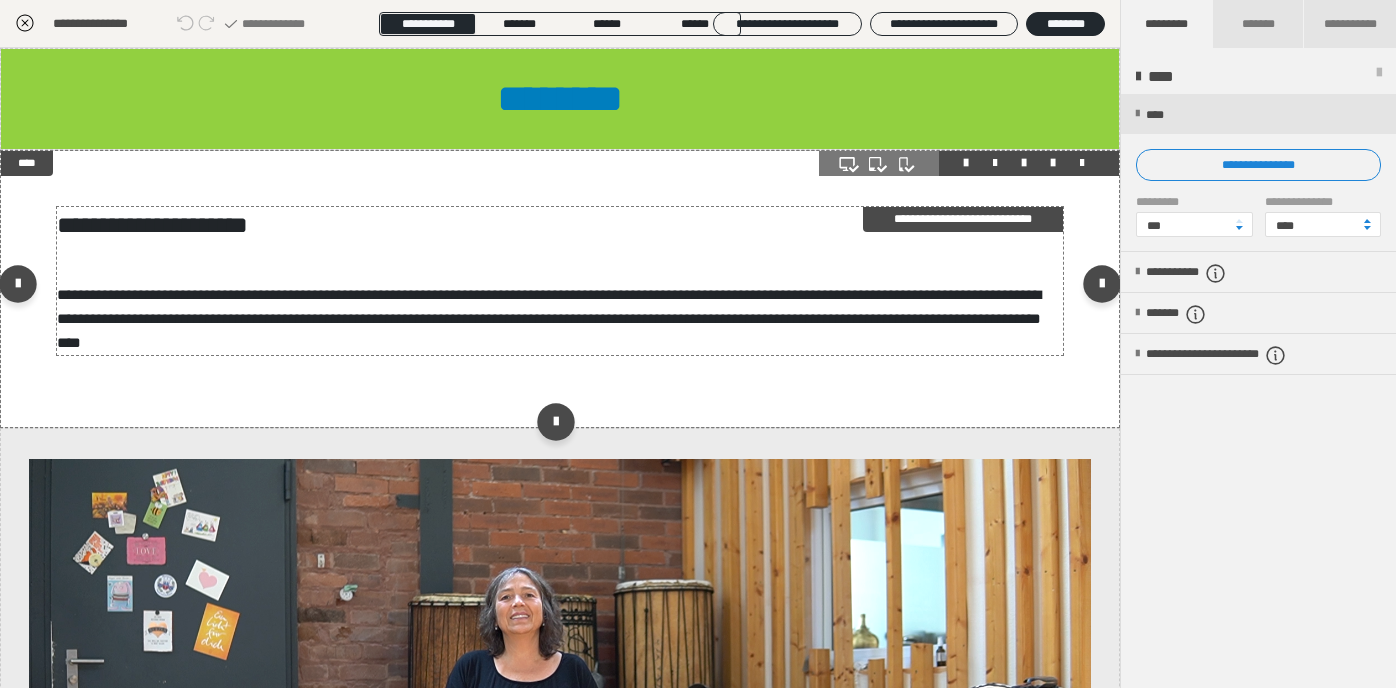 click on "**********" at bounding box center (560, 281) 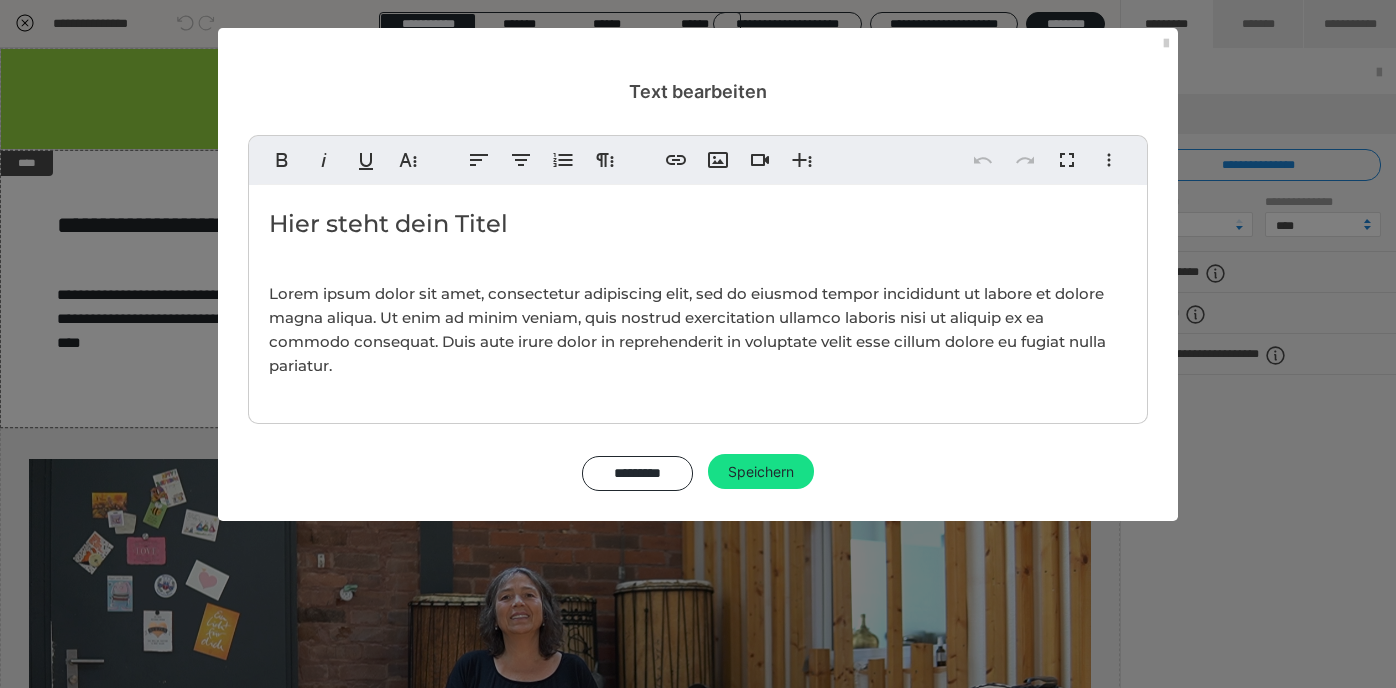 click on "Hier steht dein Titel" at bounding box center (698, 224) 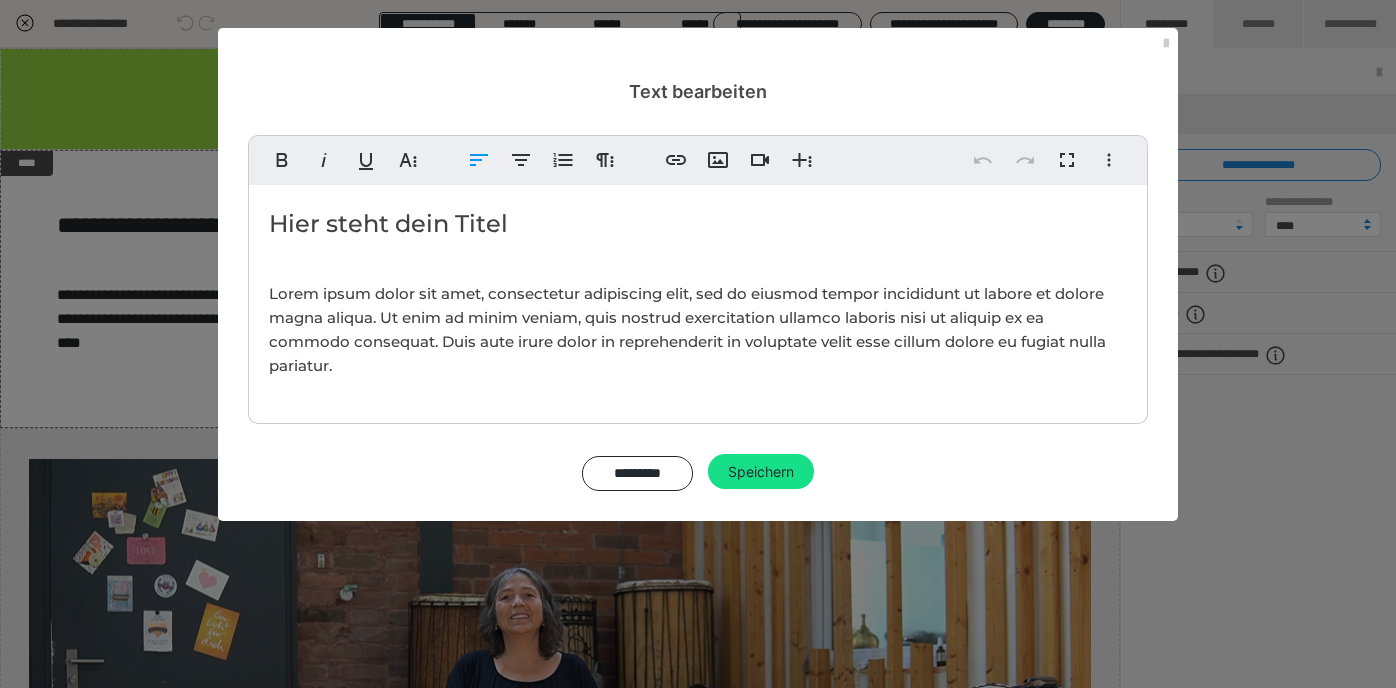 scroll, scrollTop: 0, scrollLeft: 8, axis: horizontal 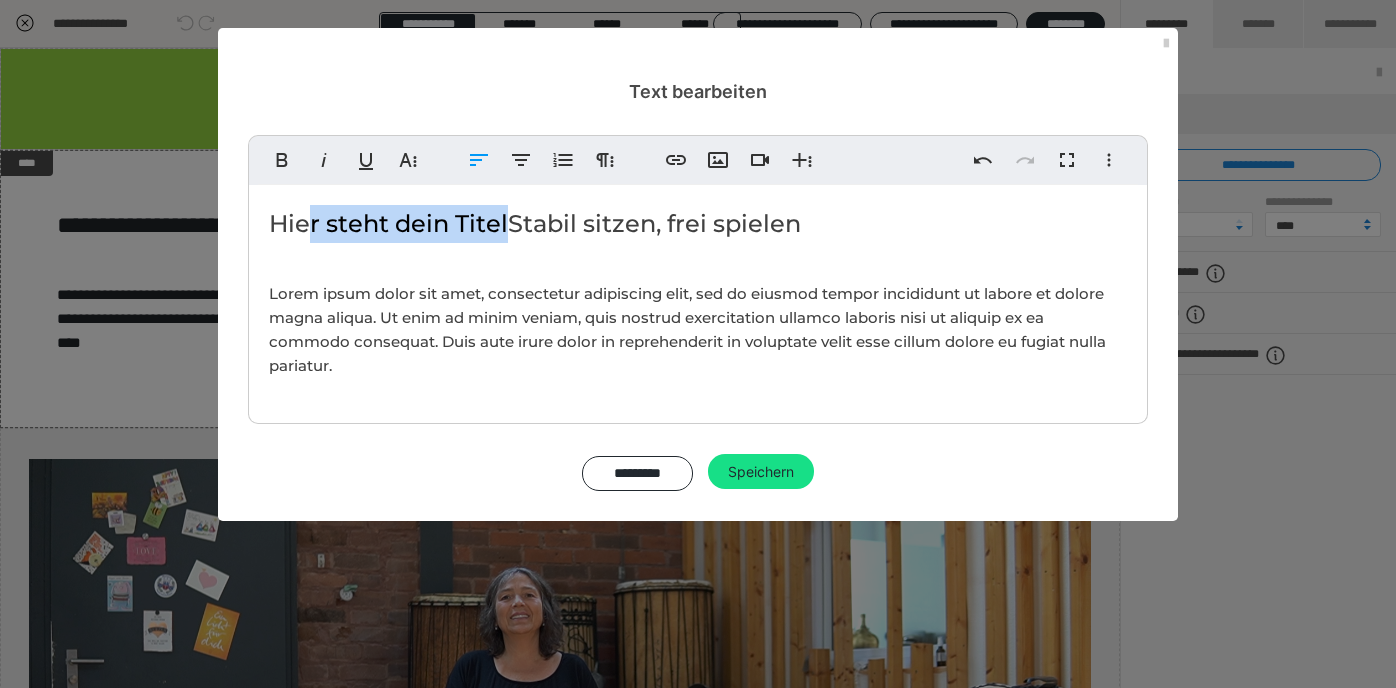 drag, startPoint x: 506, startPoint y: 224, endPoint x: 306, endPoint y: 220, distance: 200.04 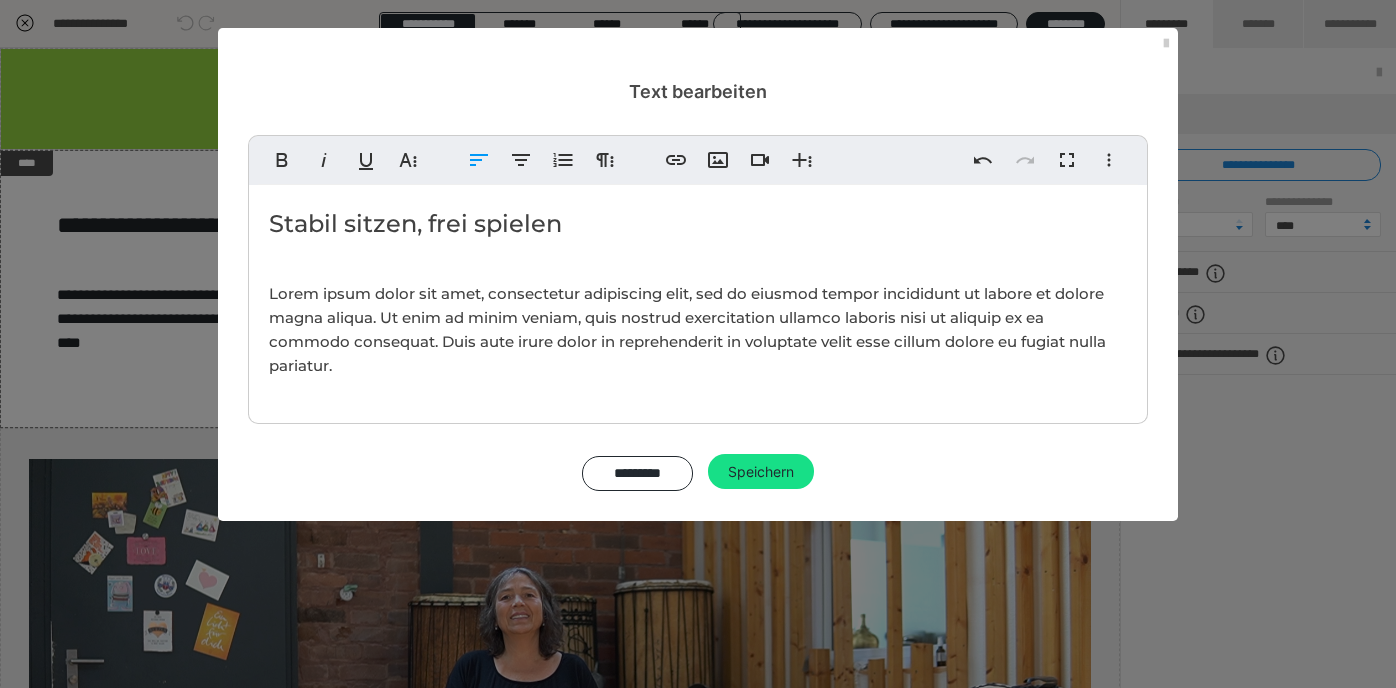 click on "Lorem ipsum dolor sit amet, consectetur adipiscing elit, sed do eiusmod tempor incididunt ut labore et dolore magna aliqua. Ut enim ad minim veniam, quis nostrud exercitation ullamco laboris nisi ut aliquip ex ea commodo consequat. Duis aute irure dolor in reprehenderit in voluptate velit esse cillum dolore eu fugiat nulla pariatur." at bounding box center (687, 329) 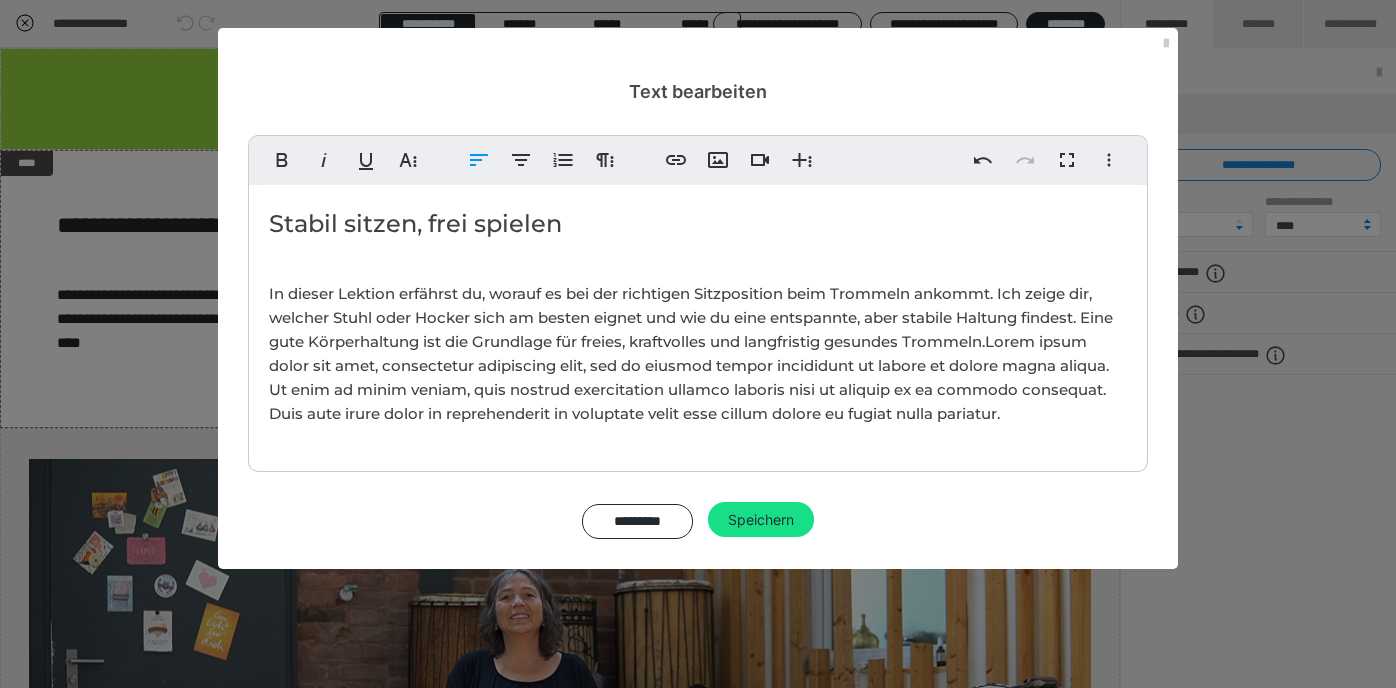 scroll, scrollTop: 4442, scrollLeft: 1, axis: both 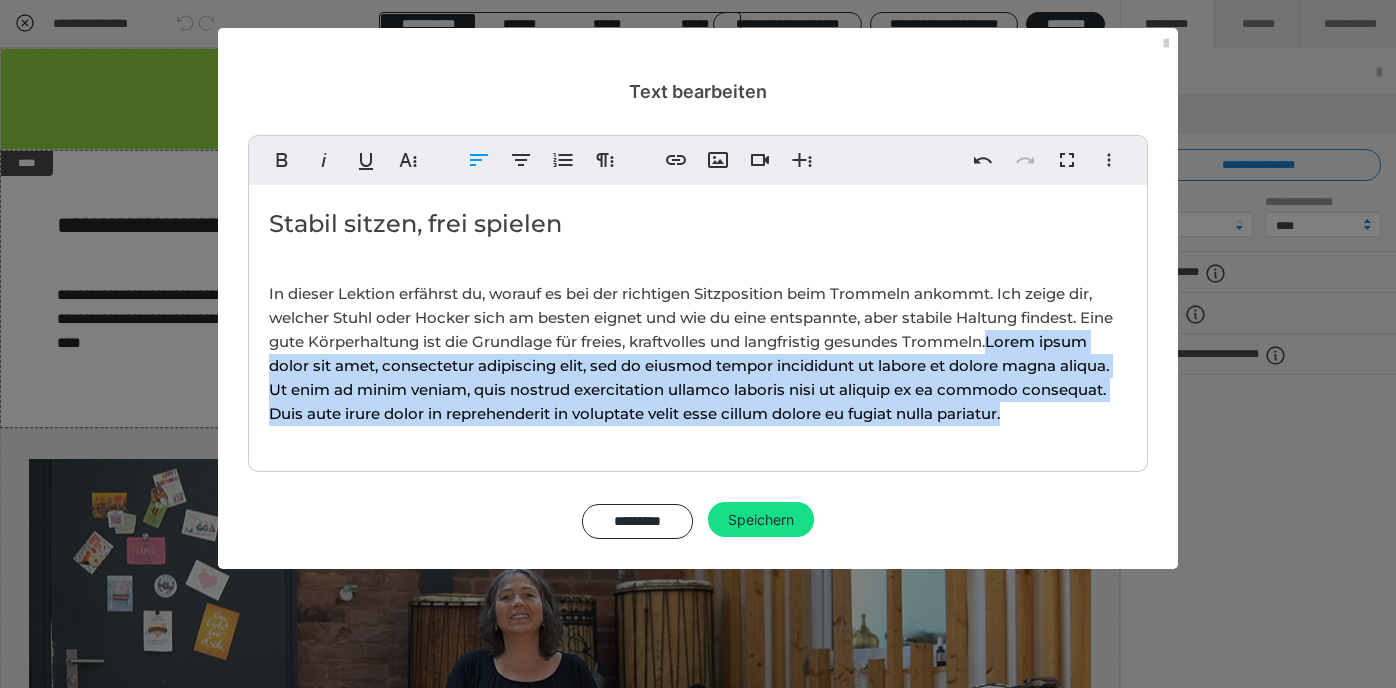 drag, startPoint x: 994, startPoint y: 345, endPoint x: 1002, endPoint y: 427, distance: 82.38932 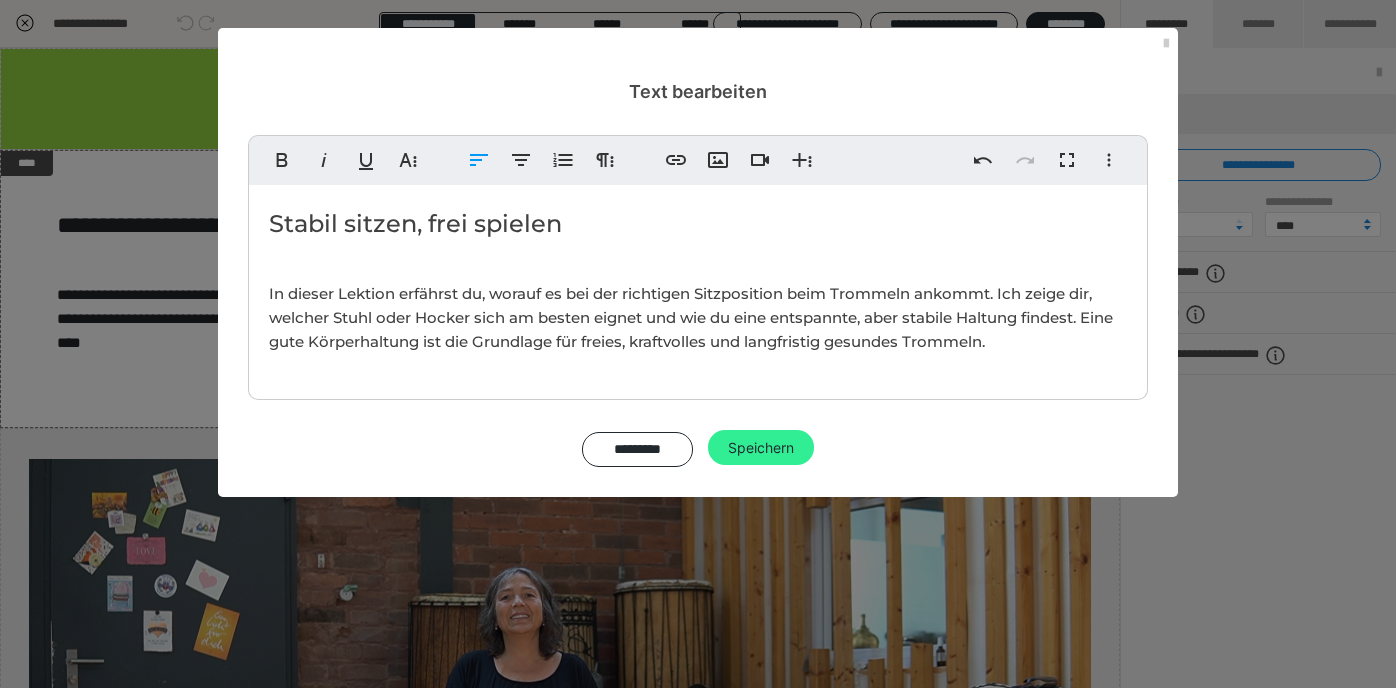 click on "Speichern" at bounding box center (761, 448) 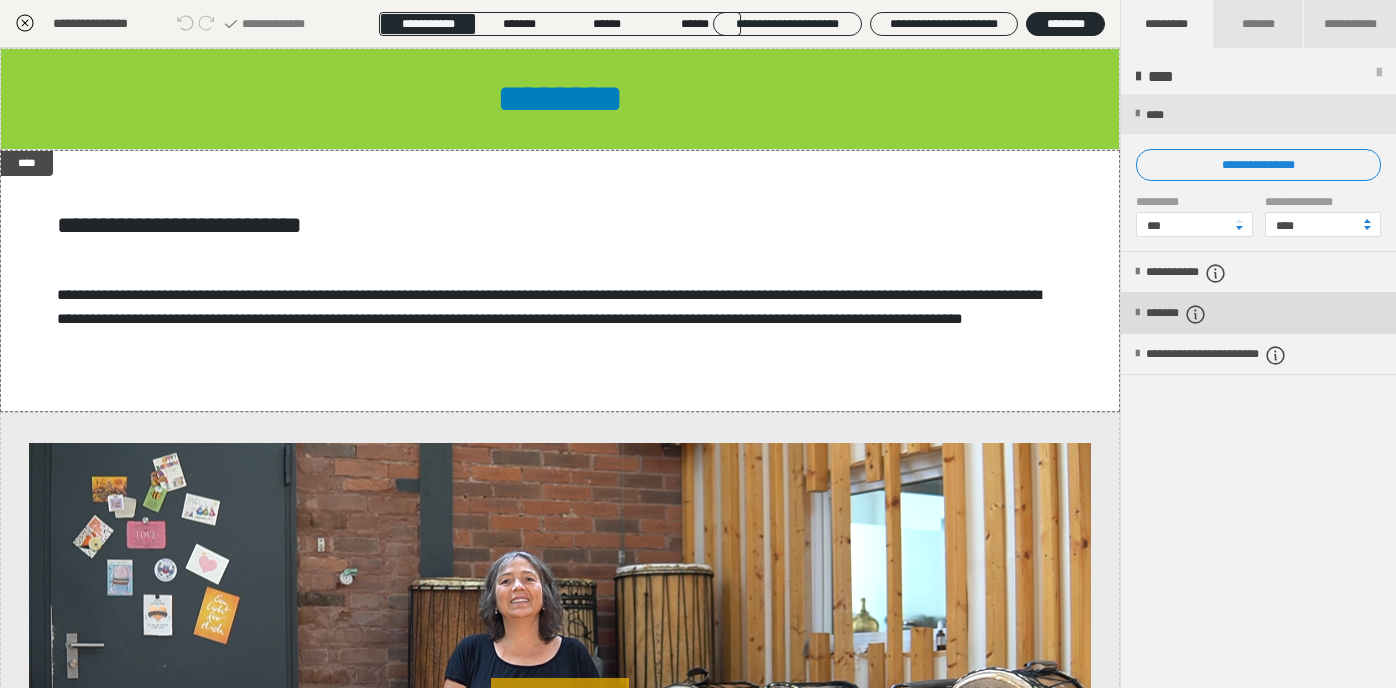 click on "*******" at bounding box center [1193, 314] 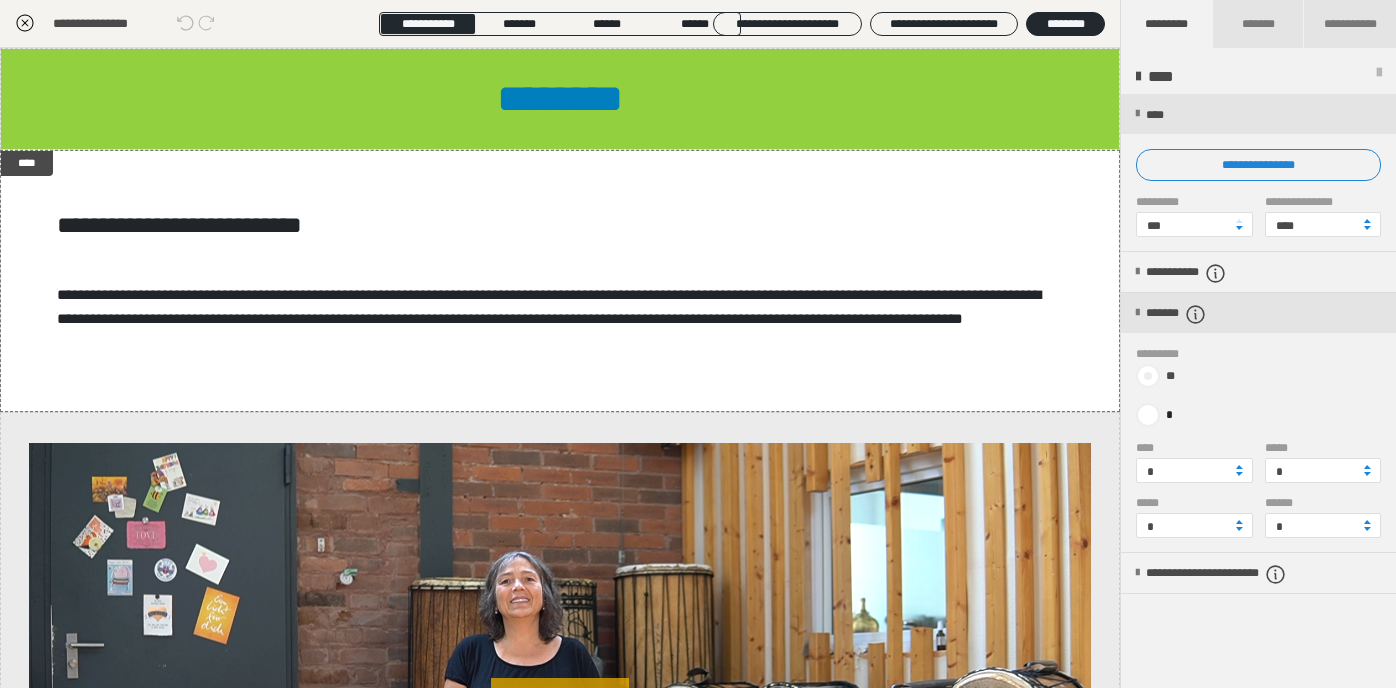 click at bounding box center [1148, 376] 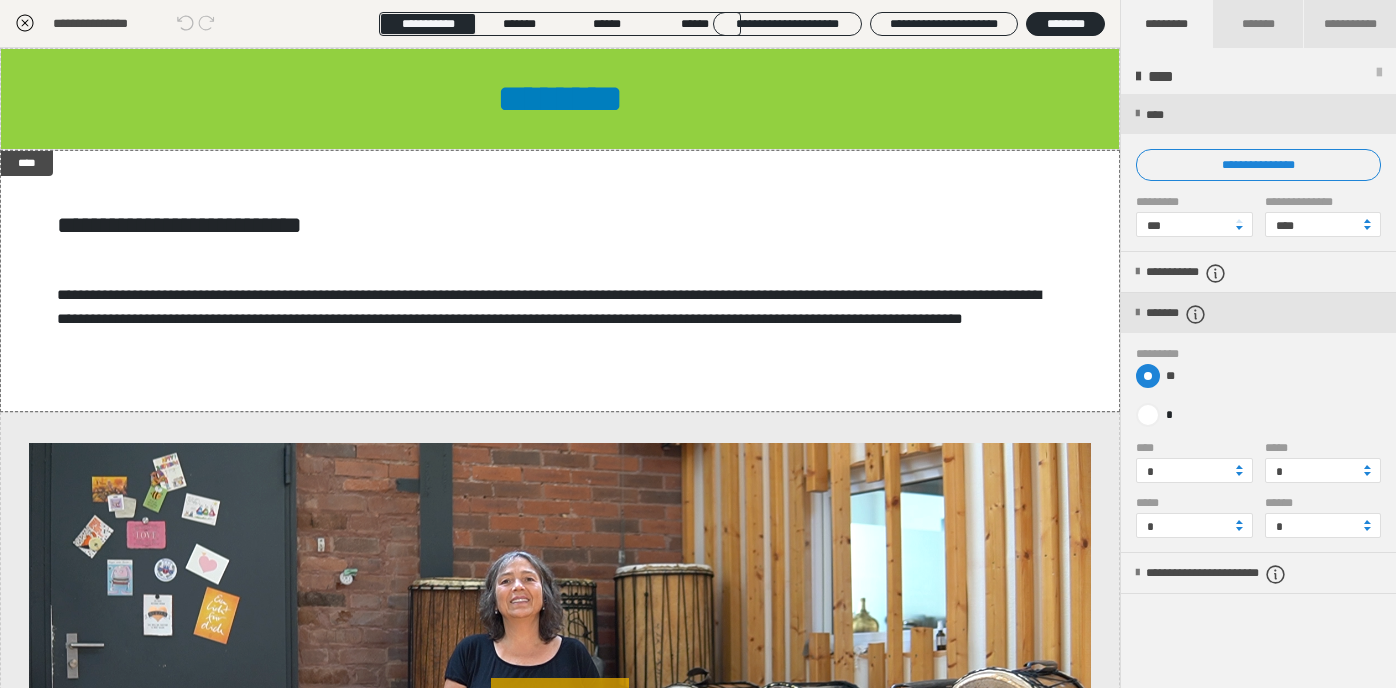 radio on "****" 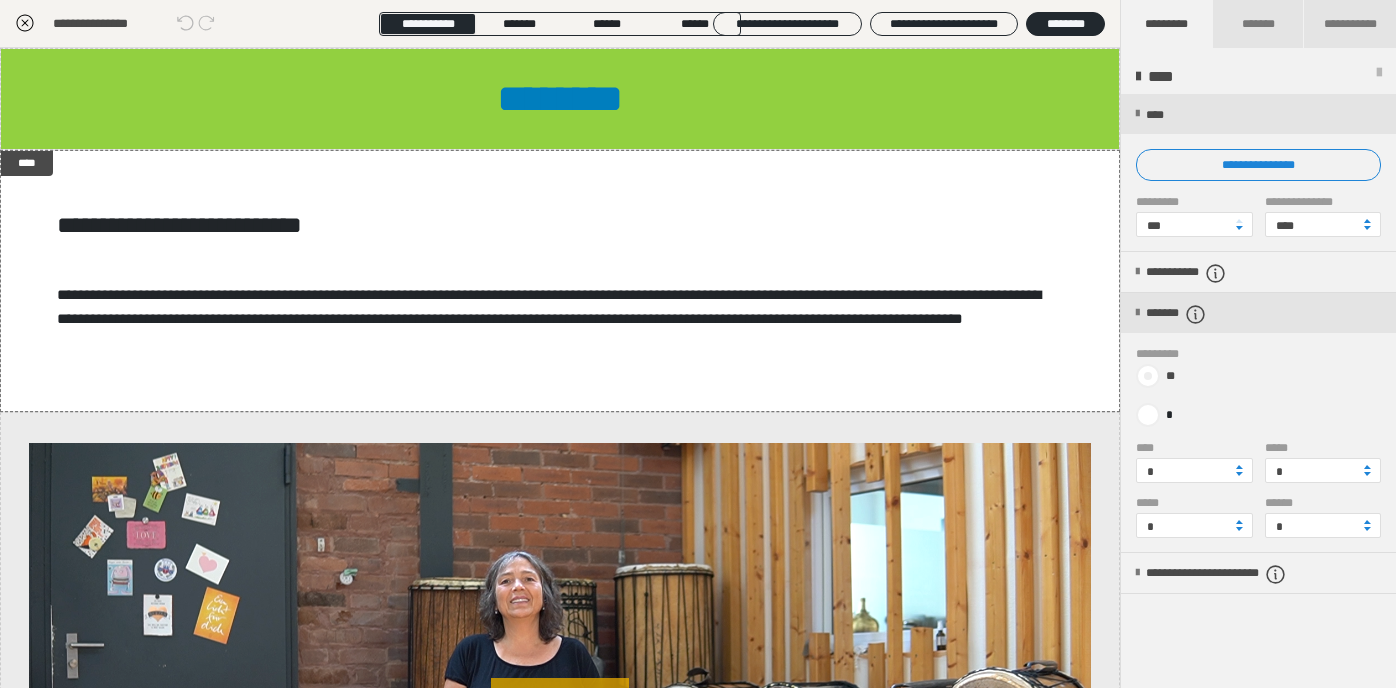 radio on "*****" 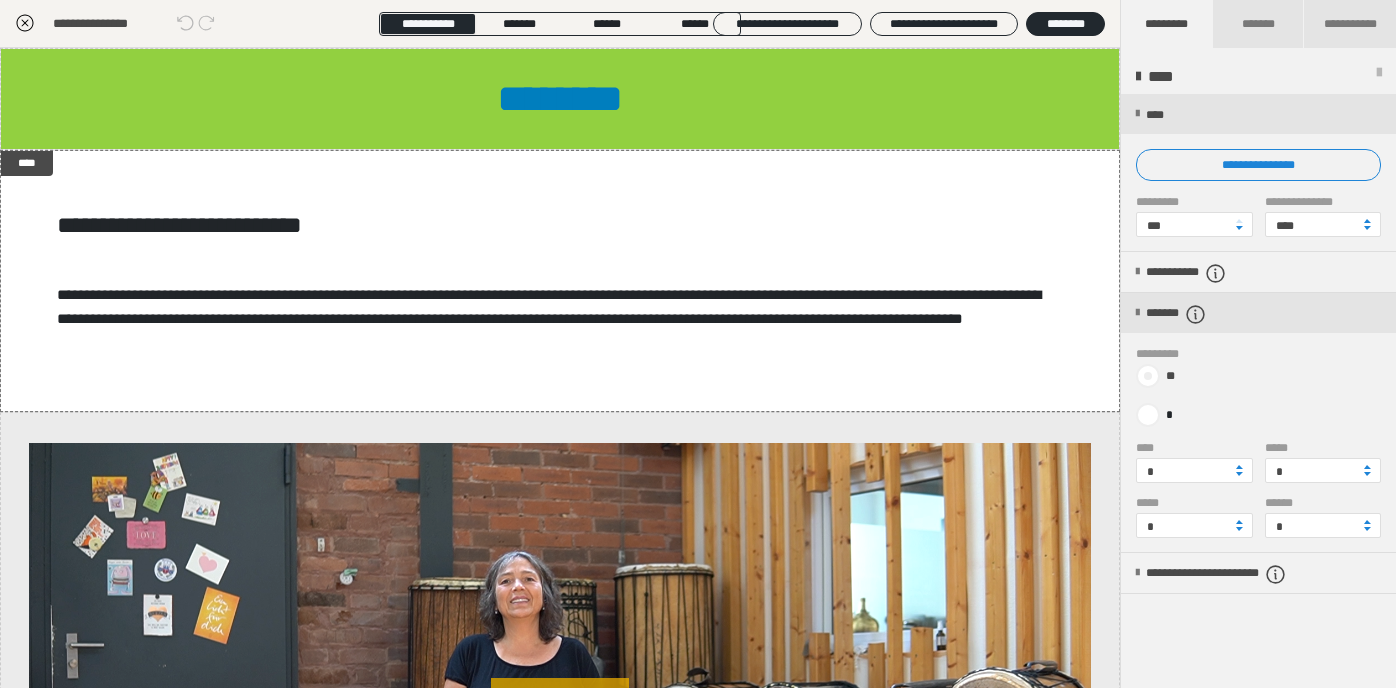 type on "*" 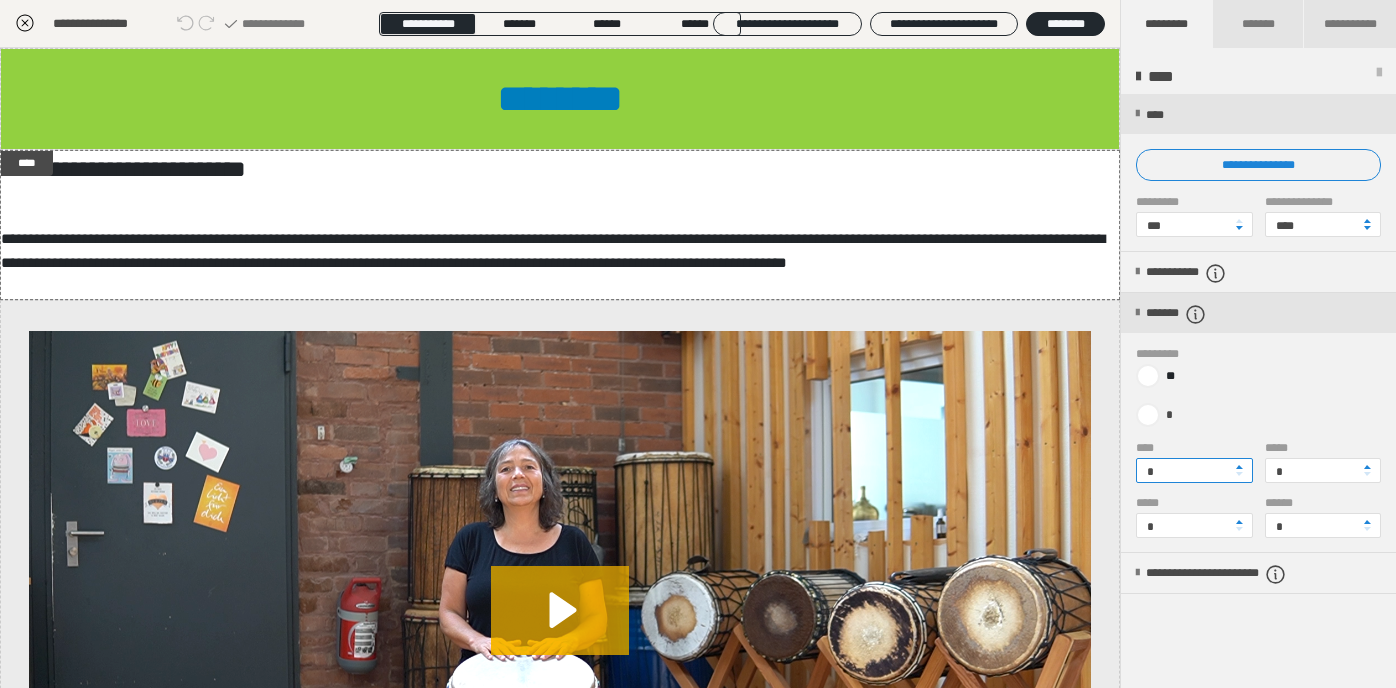 click on "*" at bounding box center (1194, 470) 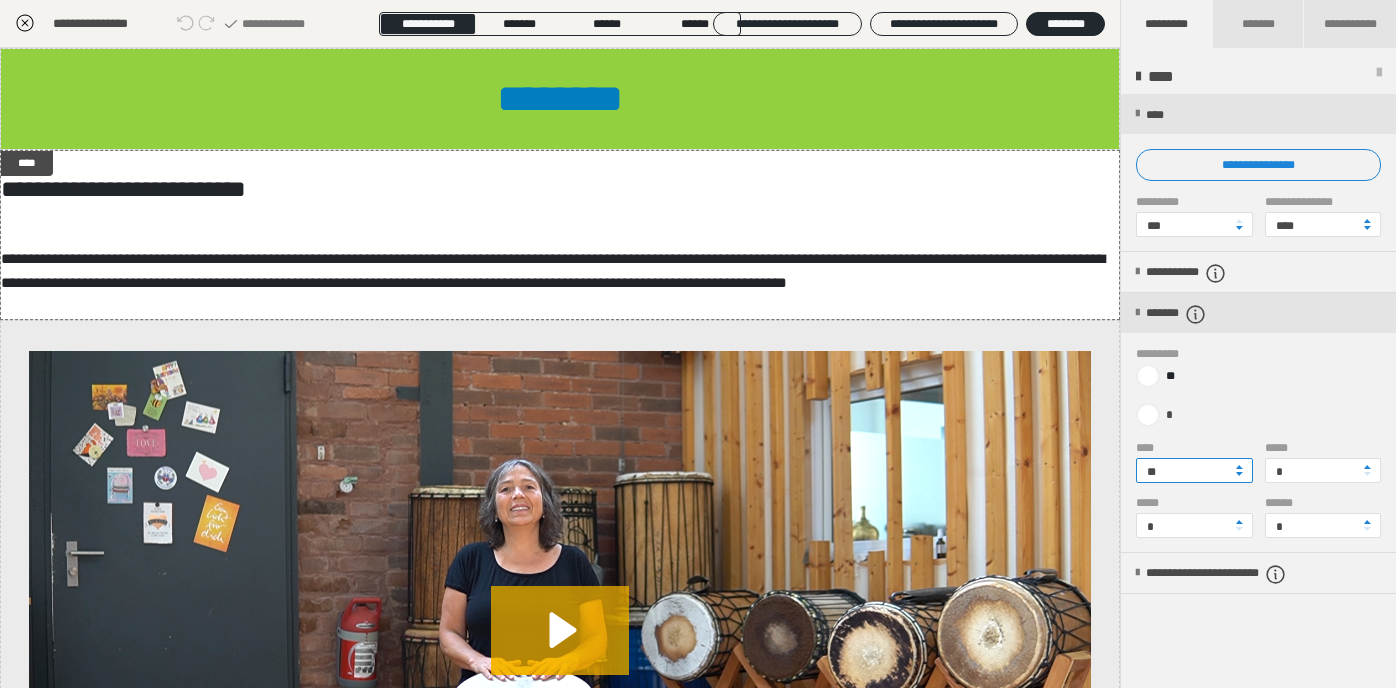 type on "**" 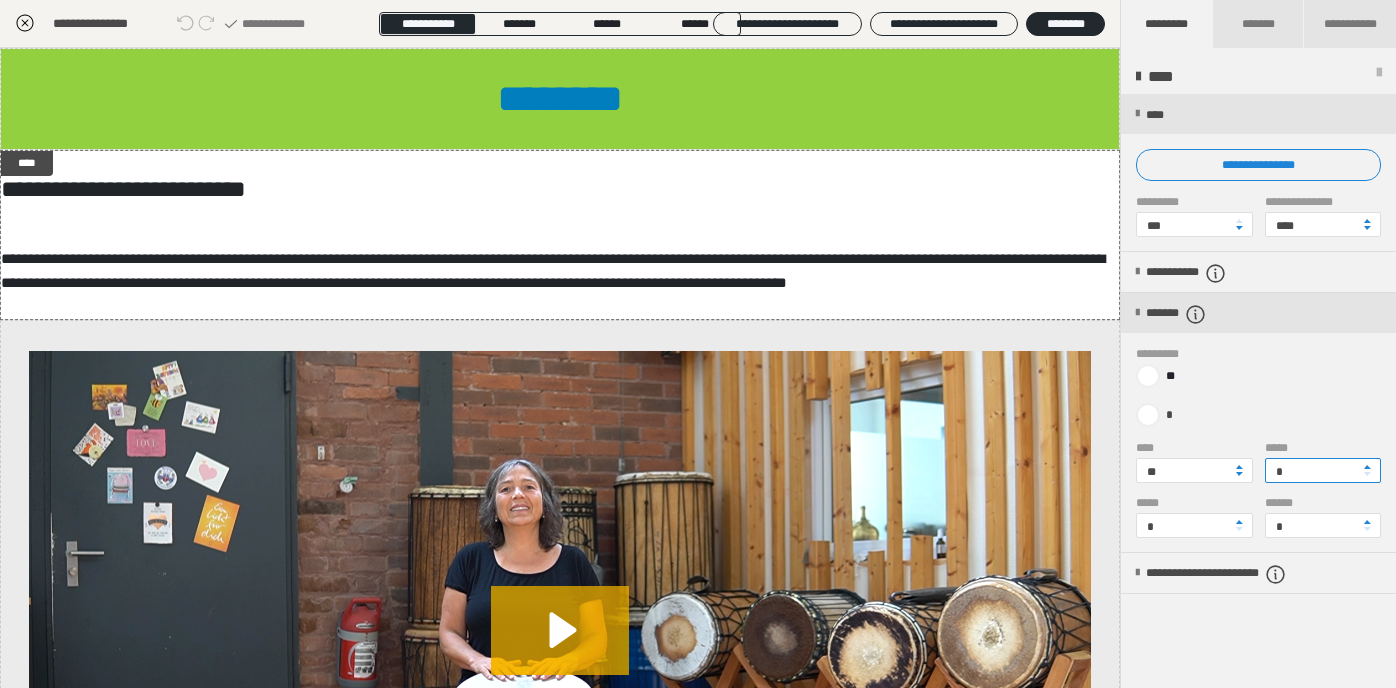 click on "*" at bounding box center [1323, 470] 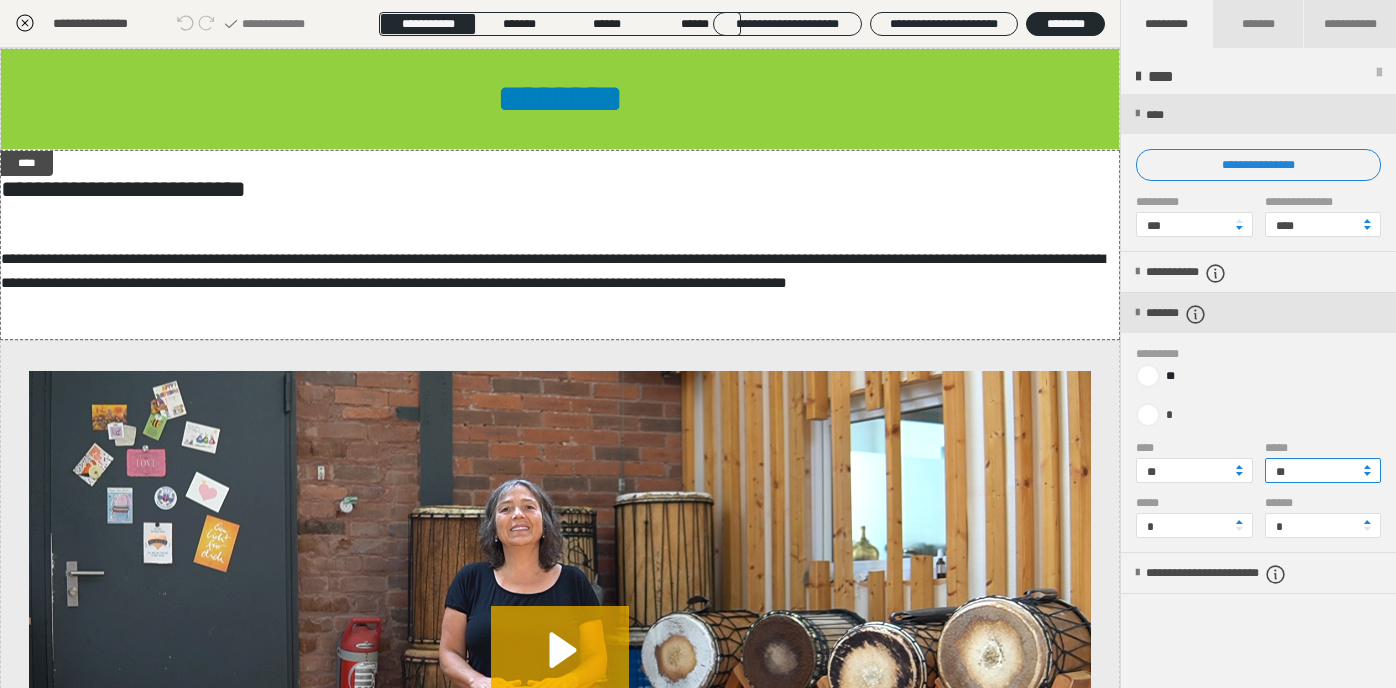 type on "**" 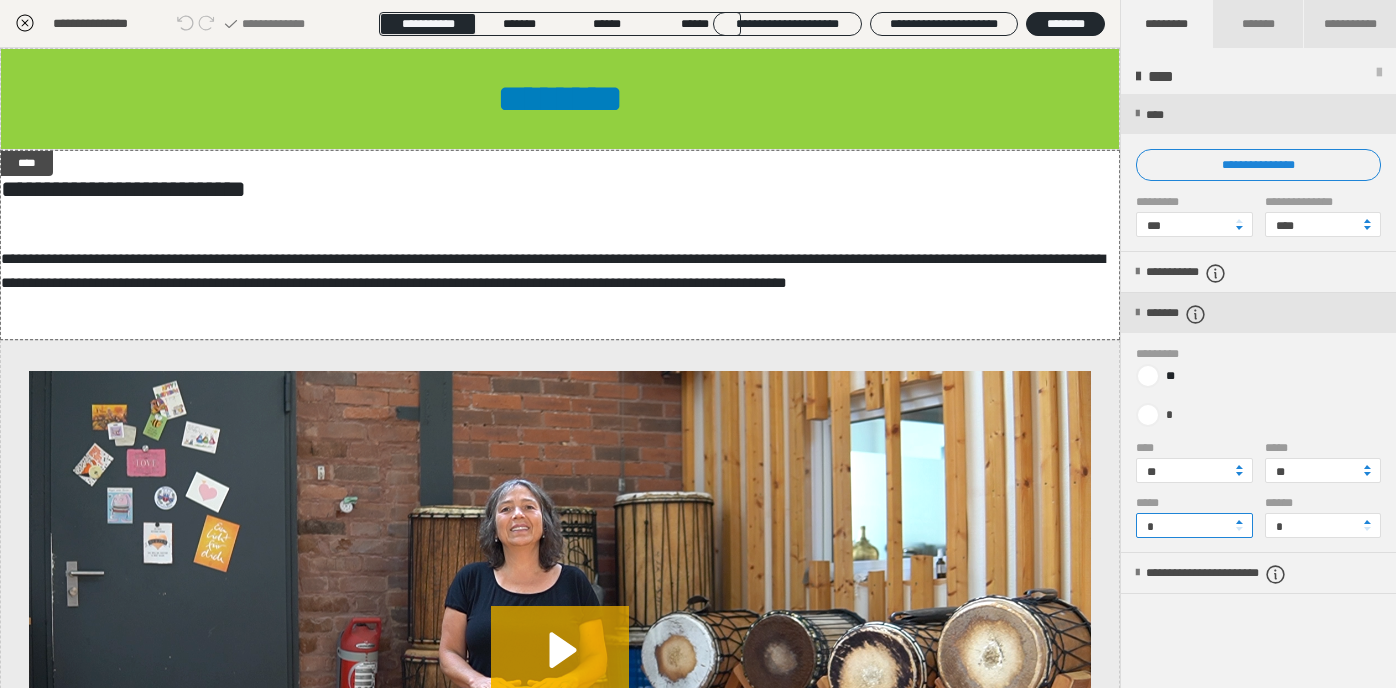 click on "*" at bounding box center [1194, 525] 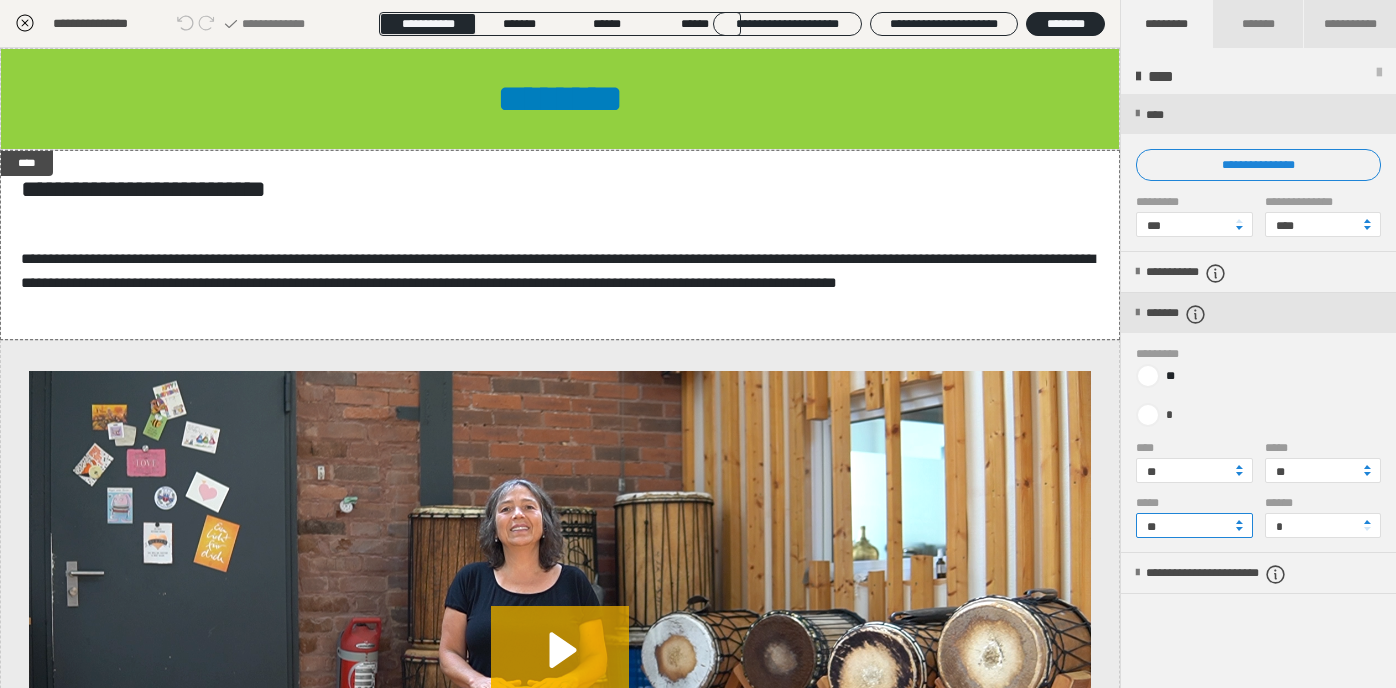 type on "**" 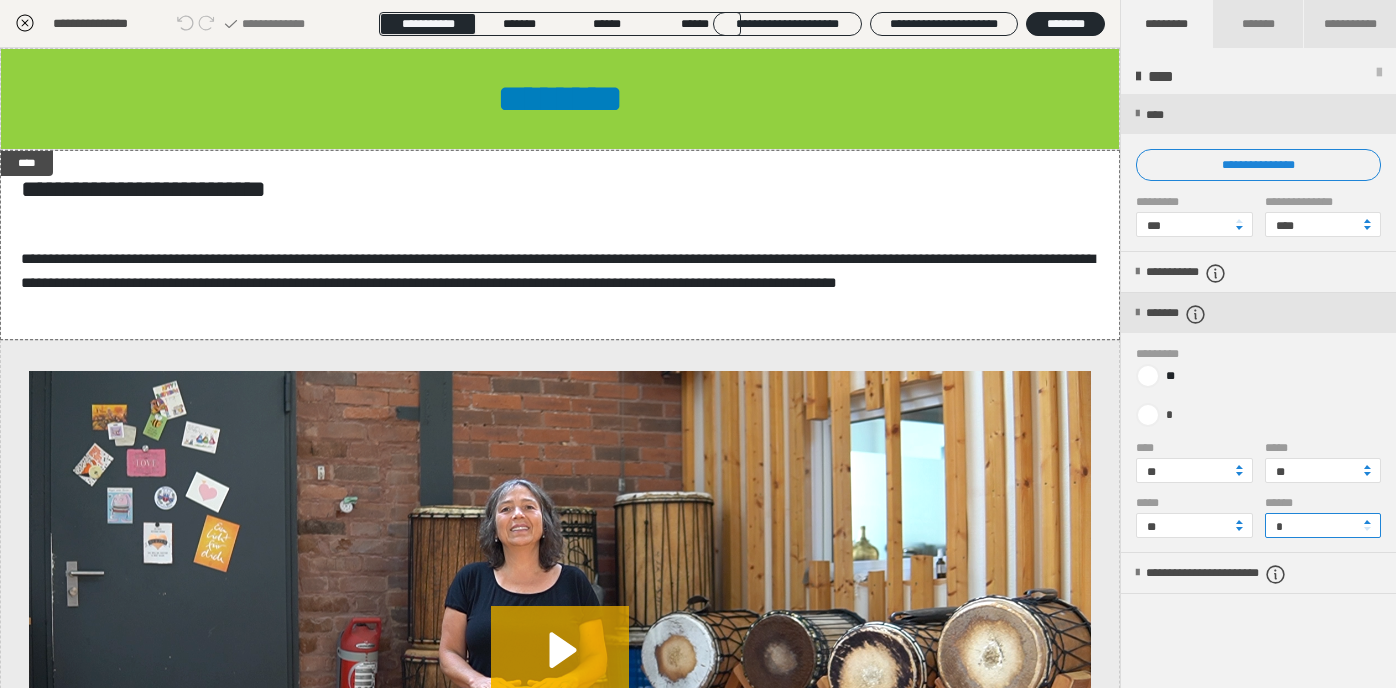 click on "*" at bounding box center [1323, 525] 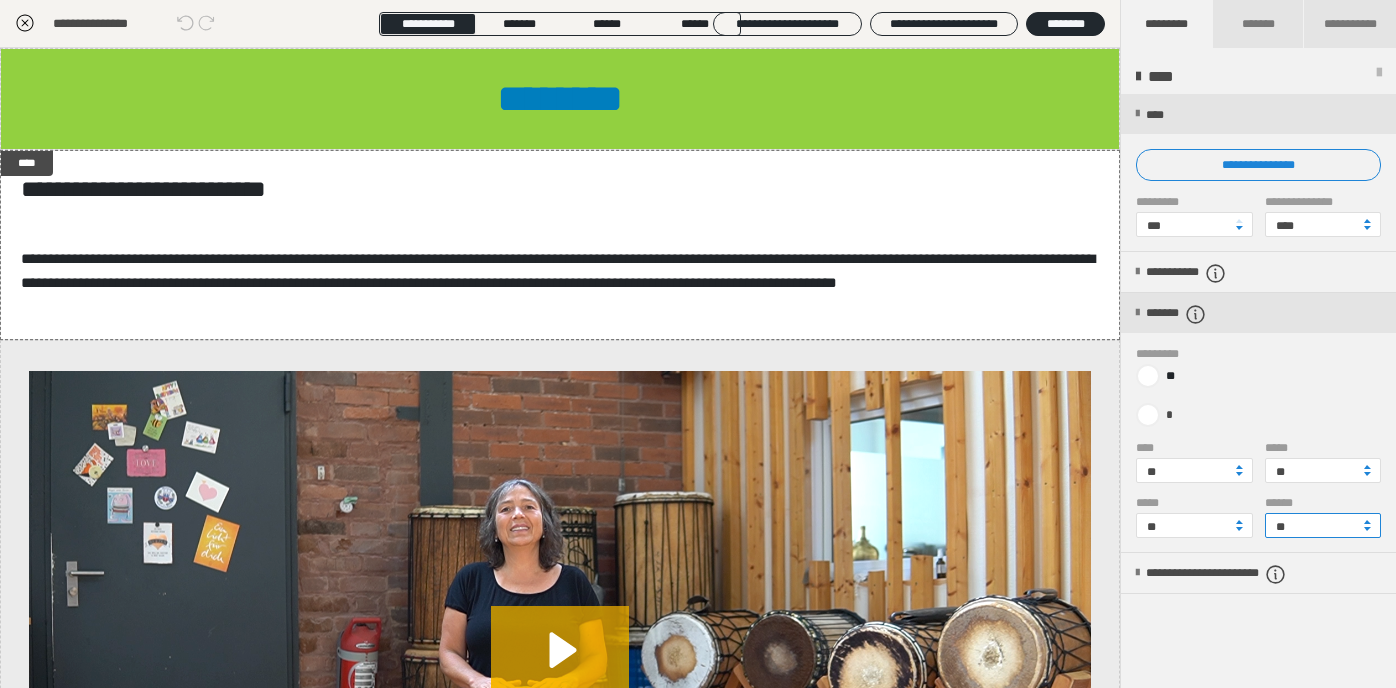 type on "**" 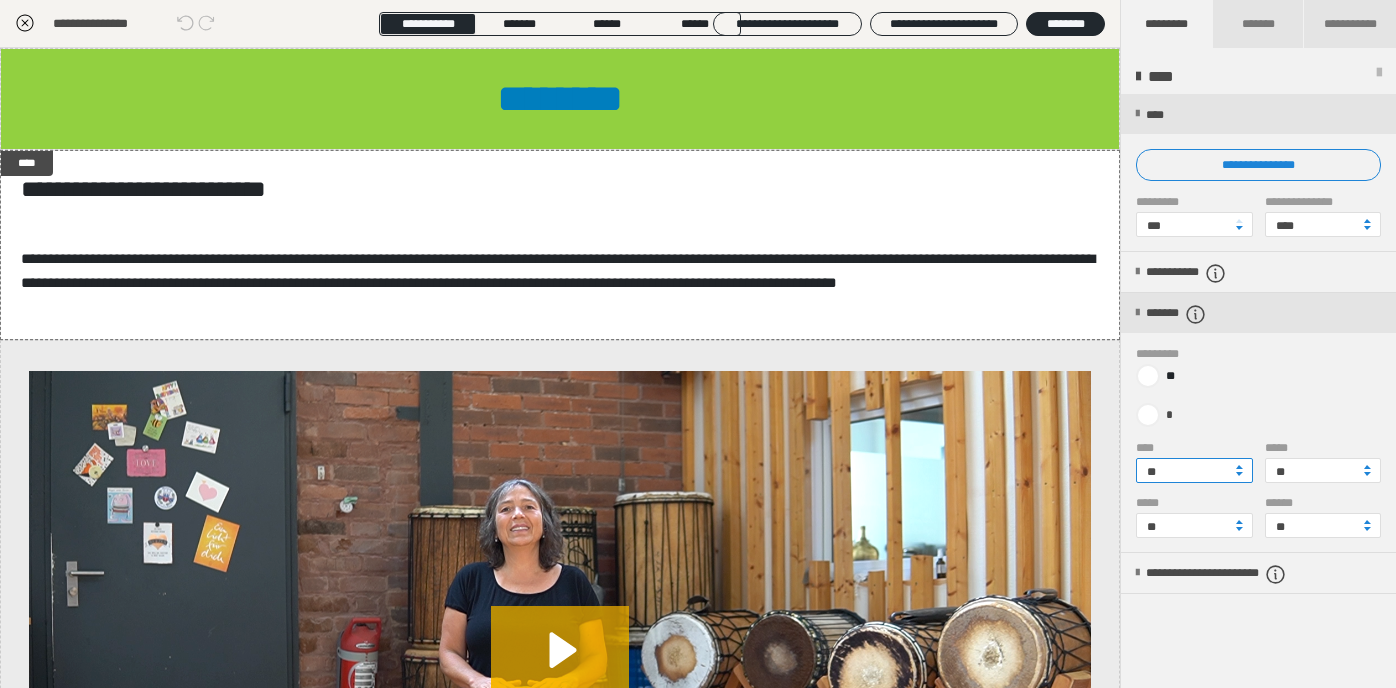 click on "**" at bounding box center [1194, 470] 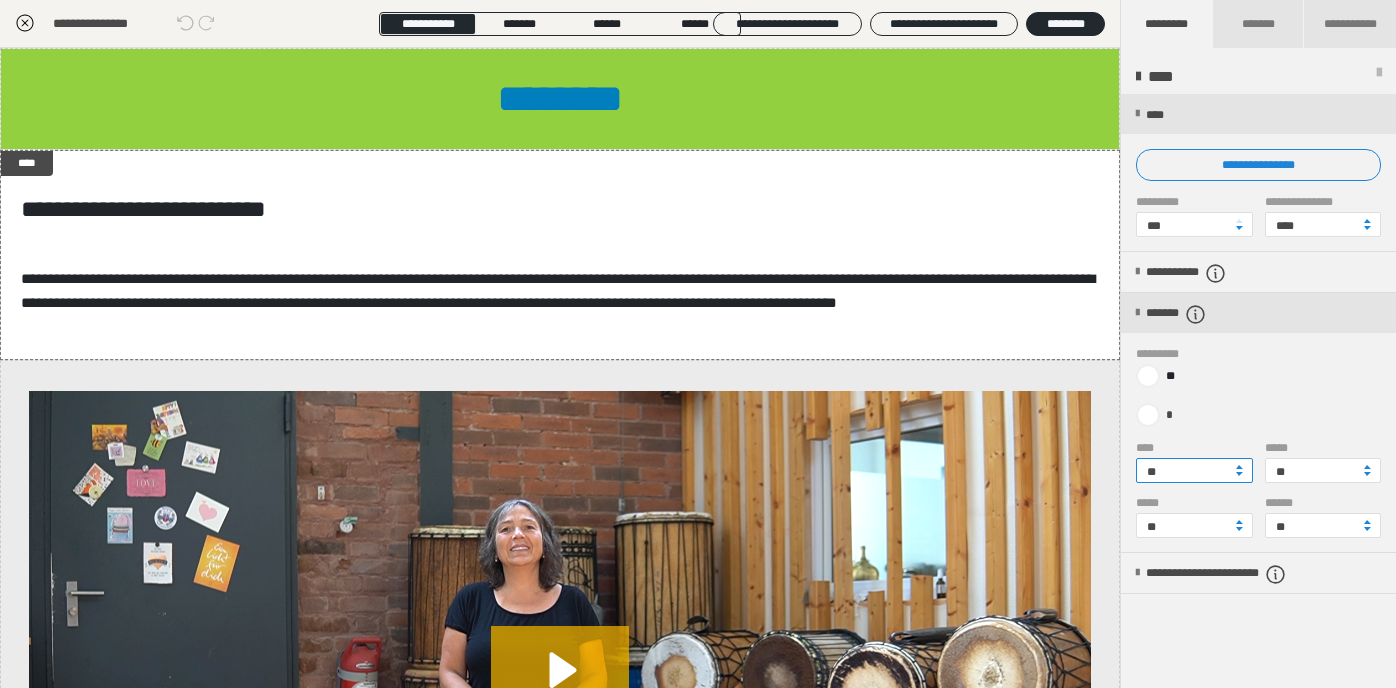 type on "**" 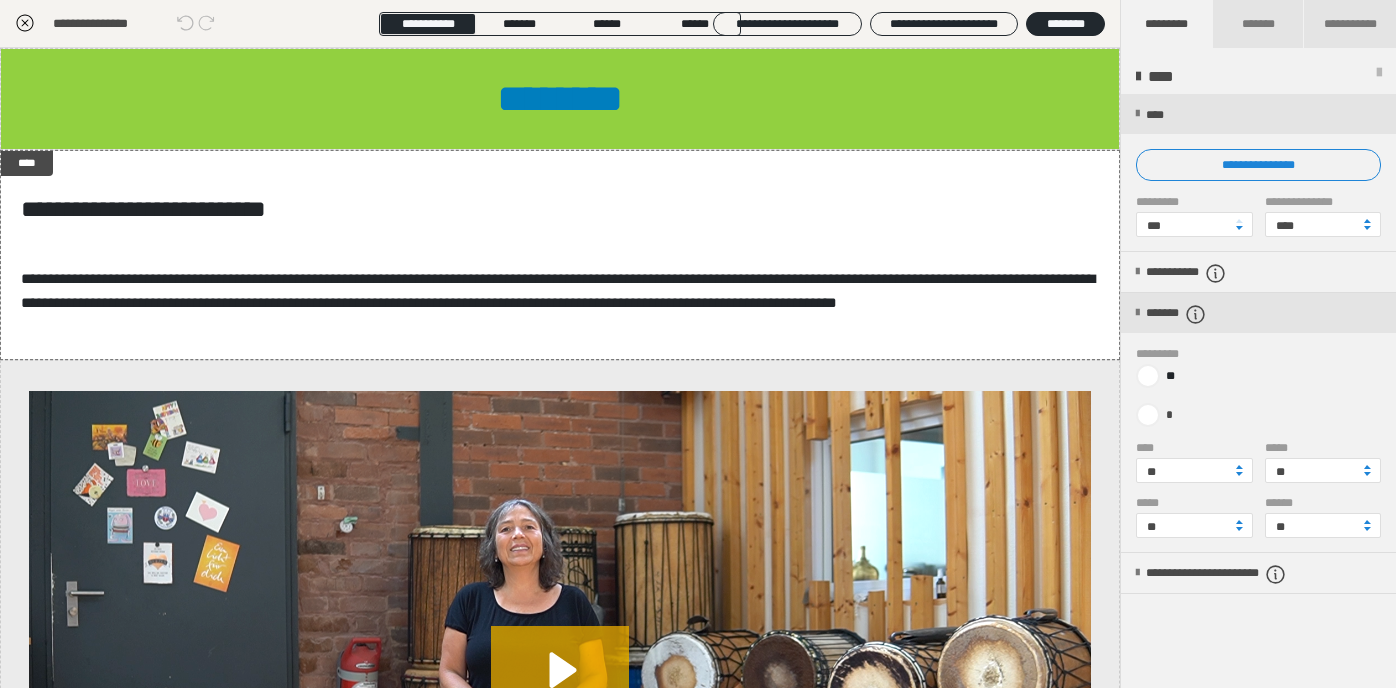 click 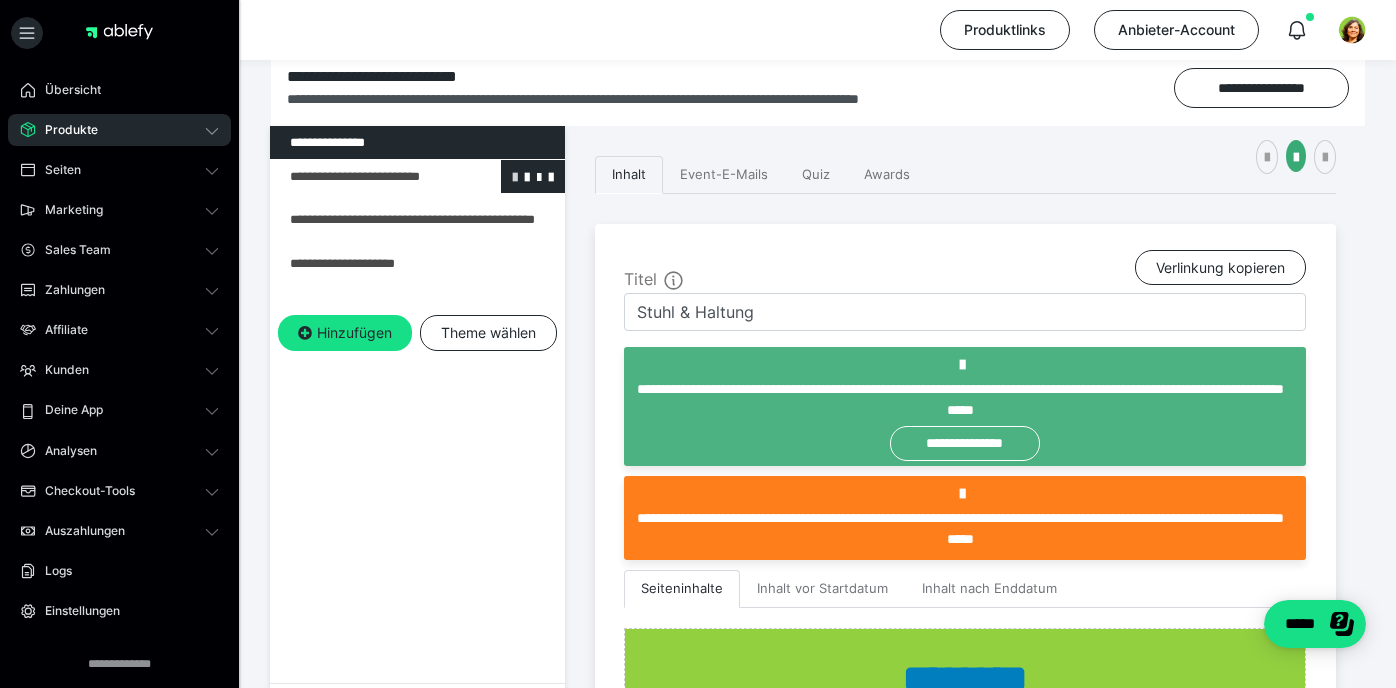 click at bounding box center [515, 176] 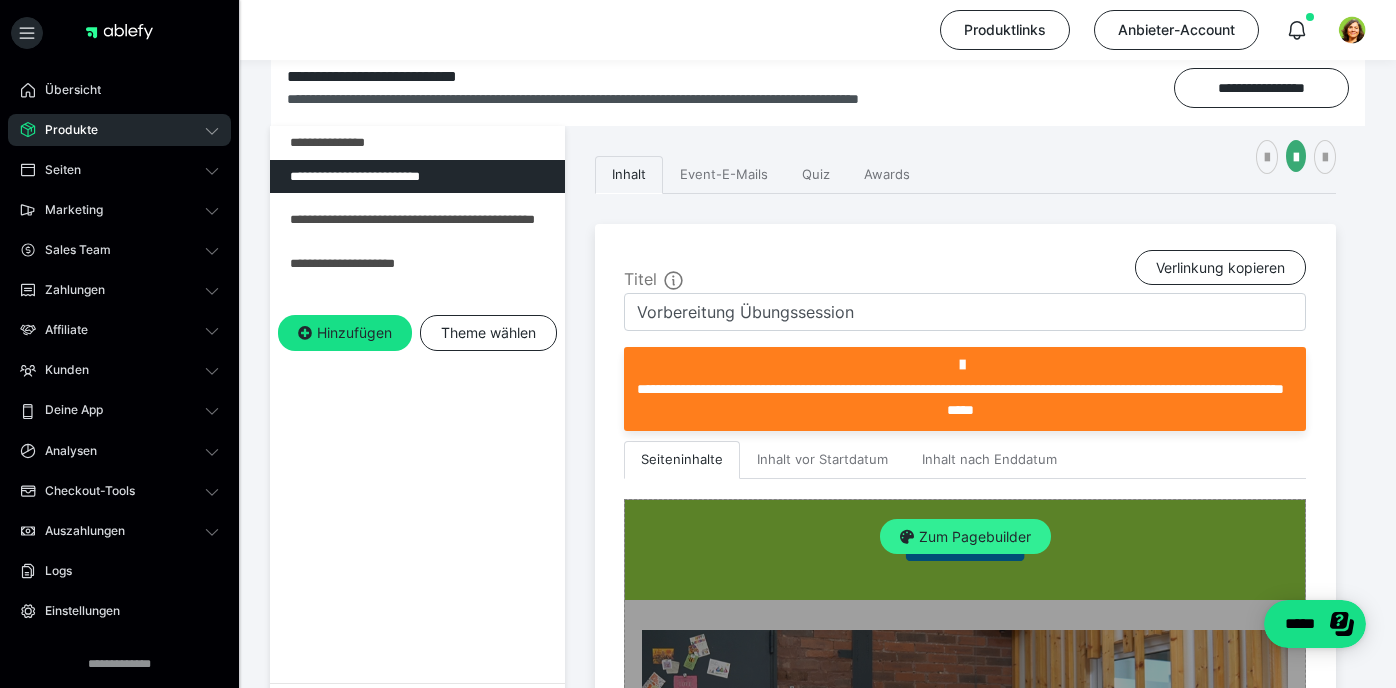 click on "Zum Pagebuilder" at bounding box center [965, 537] 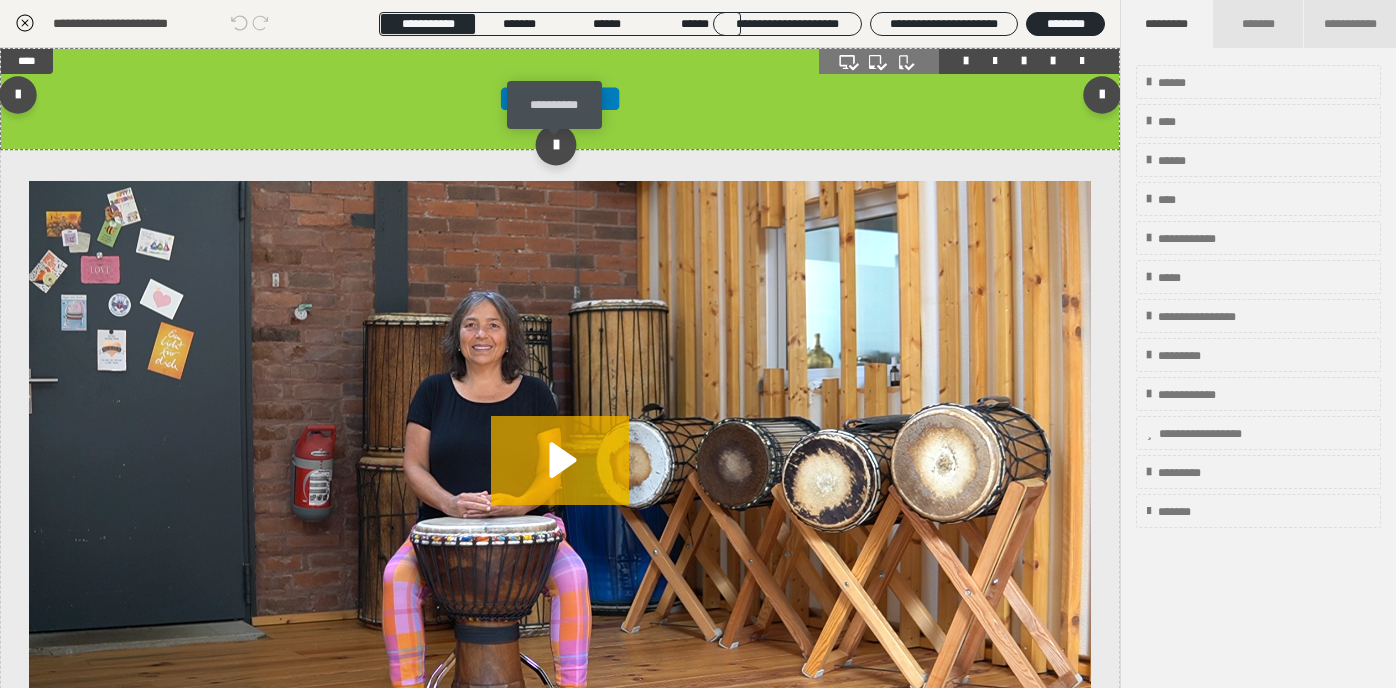 click at bounding box center (555, 144) 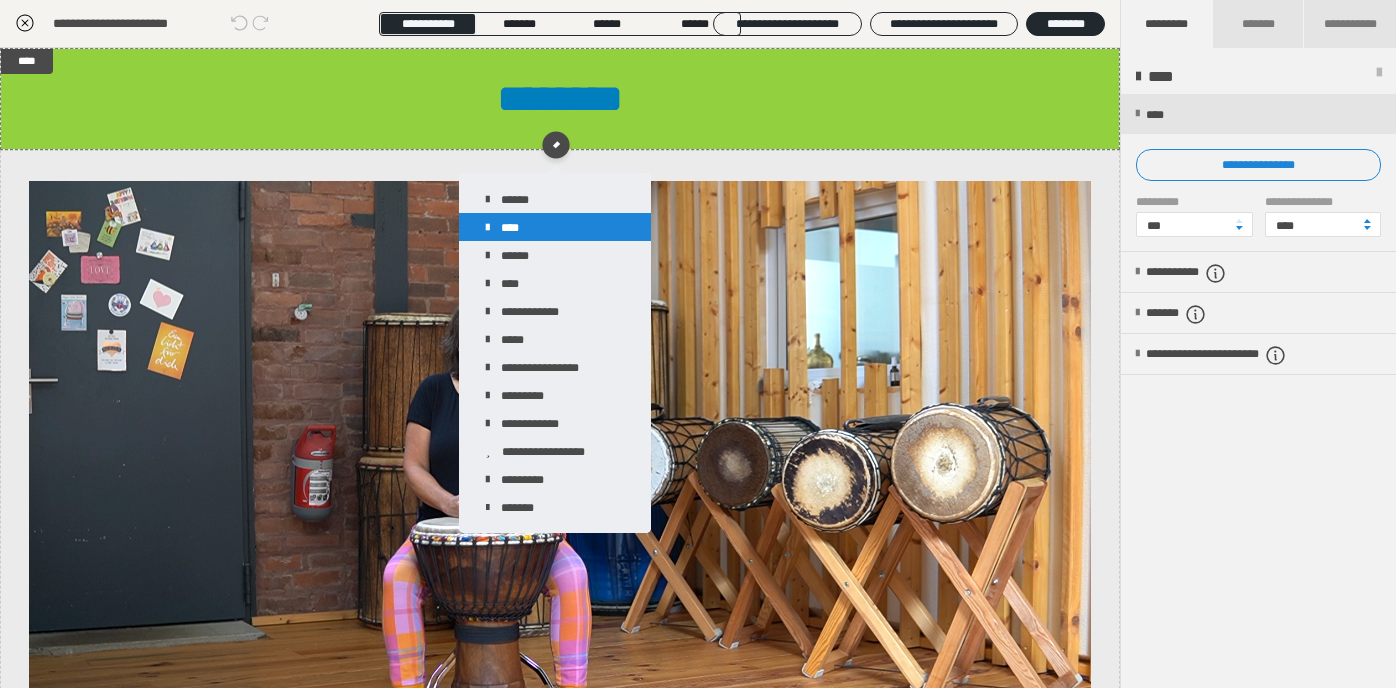 click on "****" at bounding box center (555, 227) 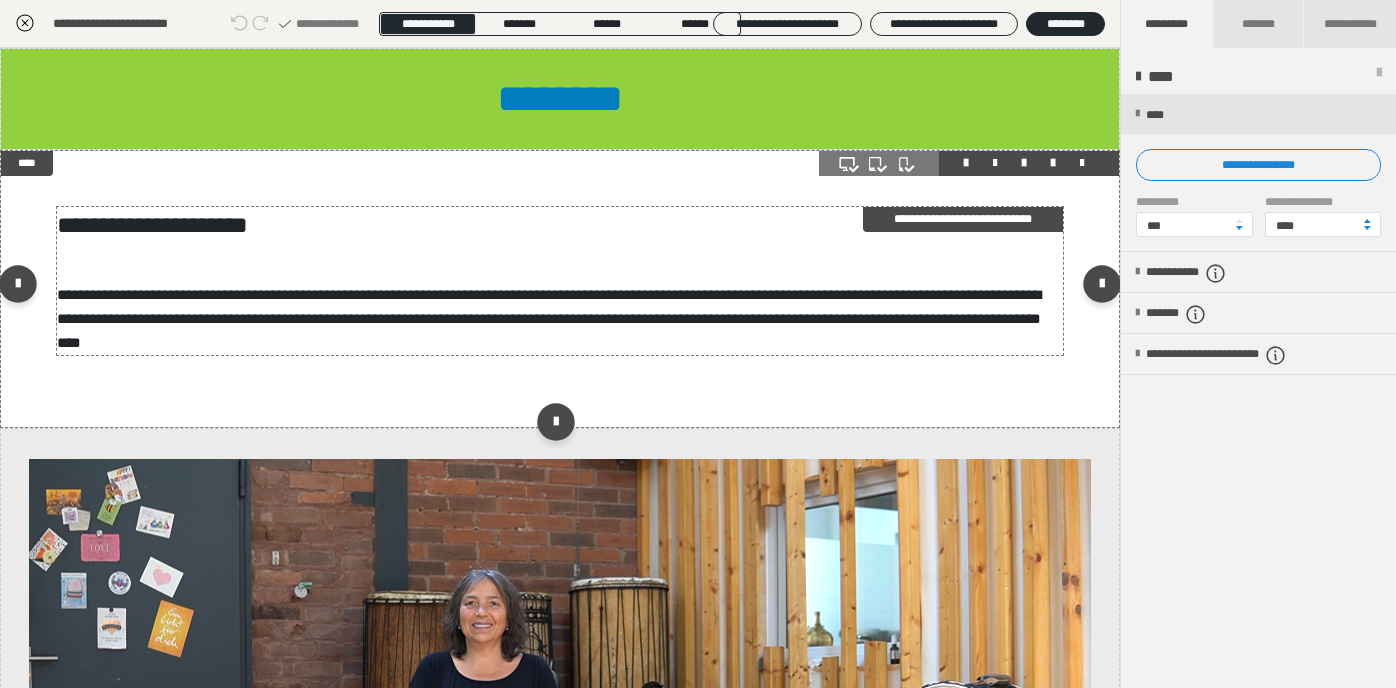 click on "**********" at bounding box center (560, 225) 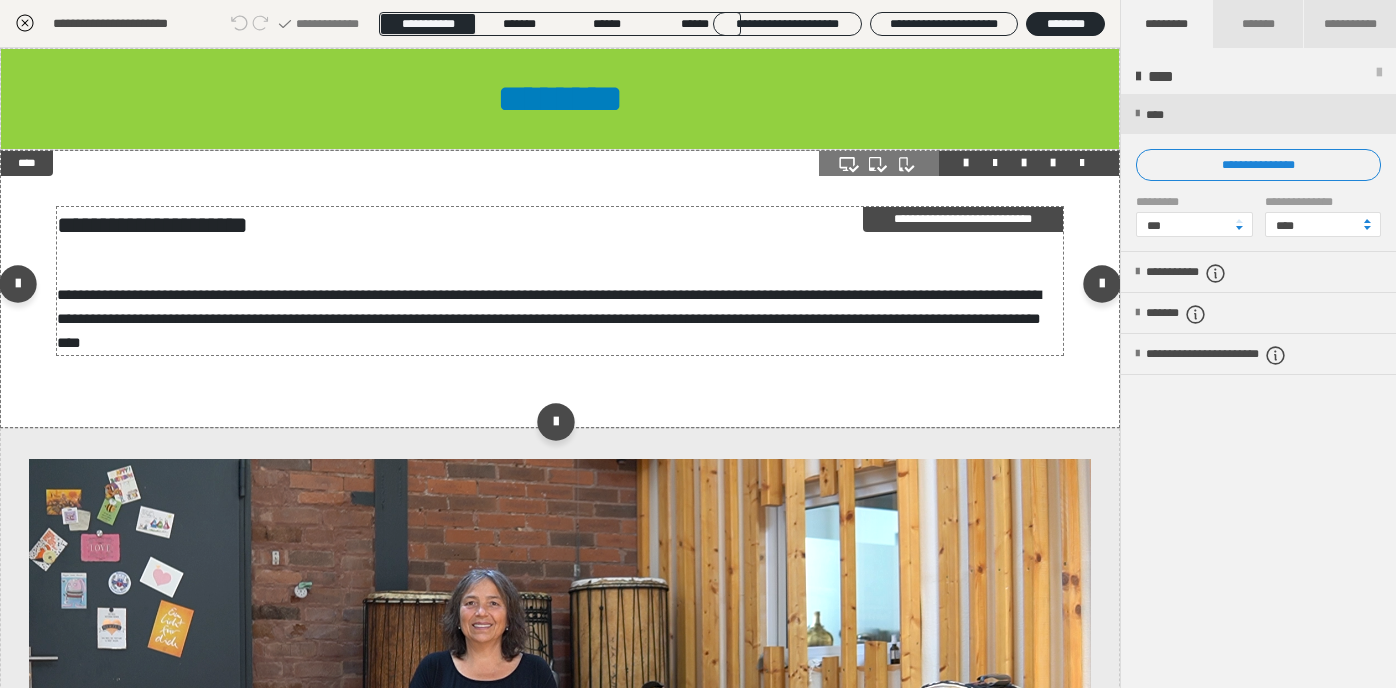 click on "**********" at bounding box center (560, 225) 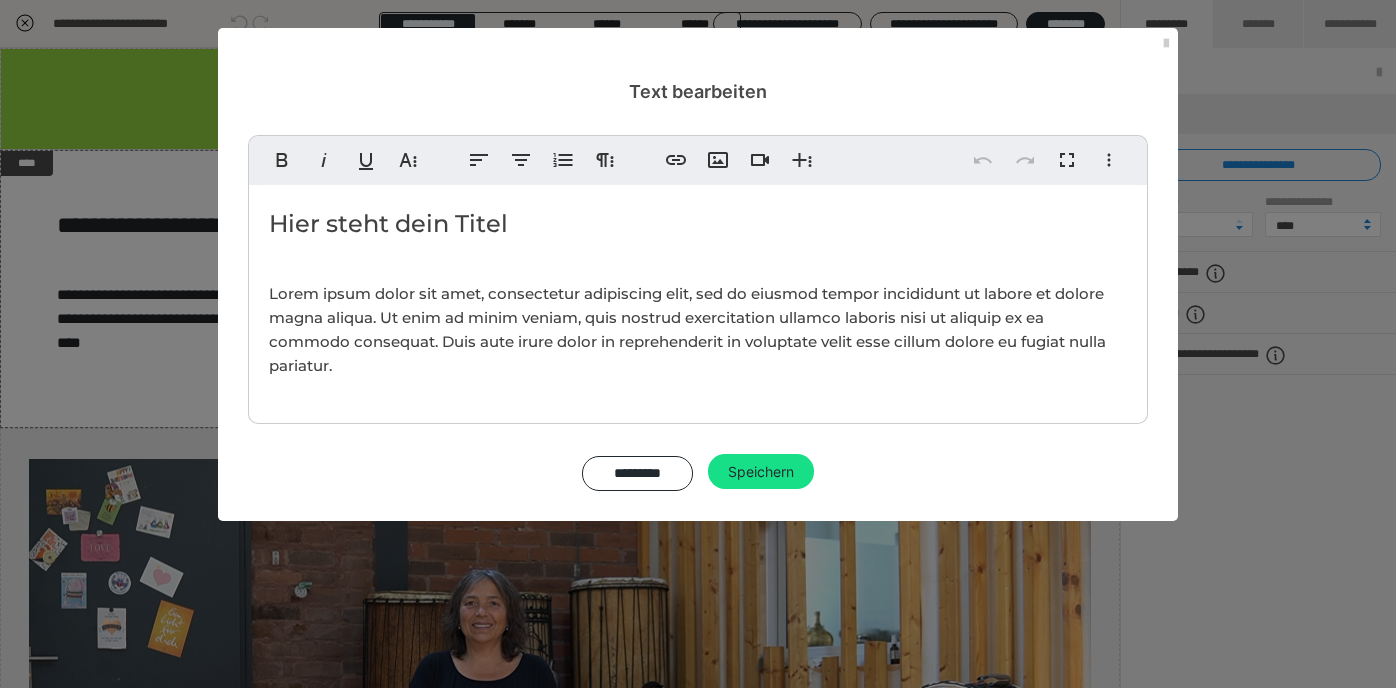 click on "Hier steht dein Titel" at bounding box center [698, 224] 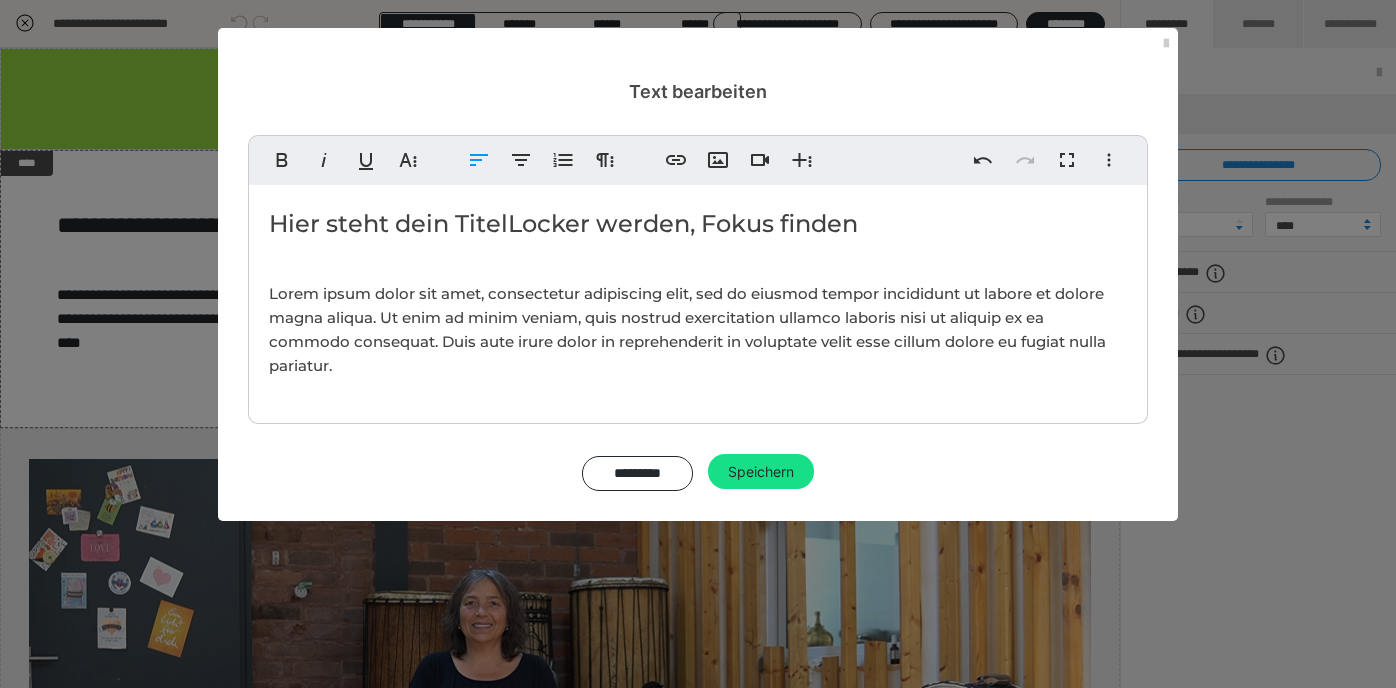 scroll, scrollTop: 0, scrollLeft: 8, axis: horizontal 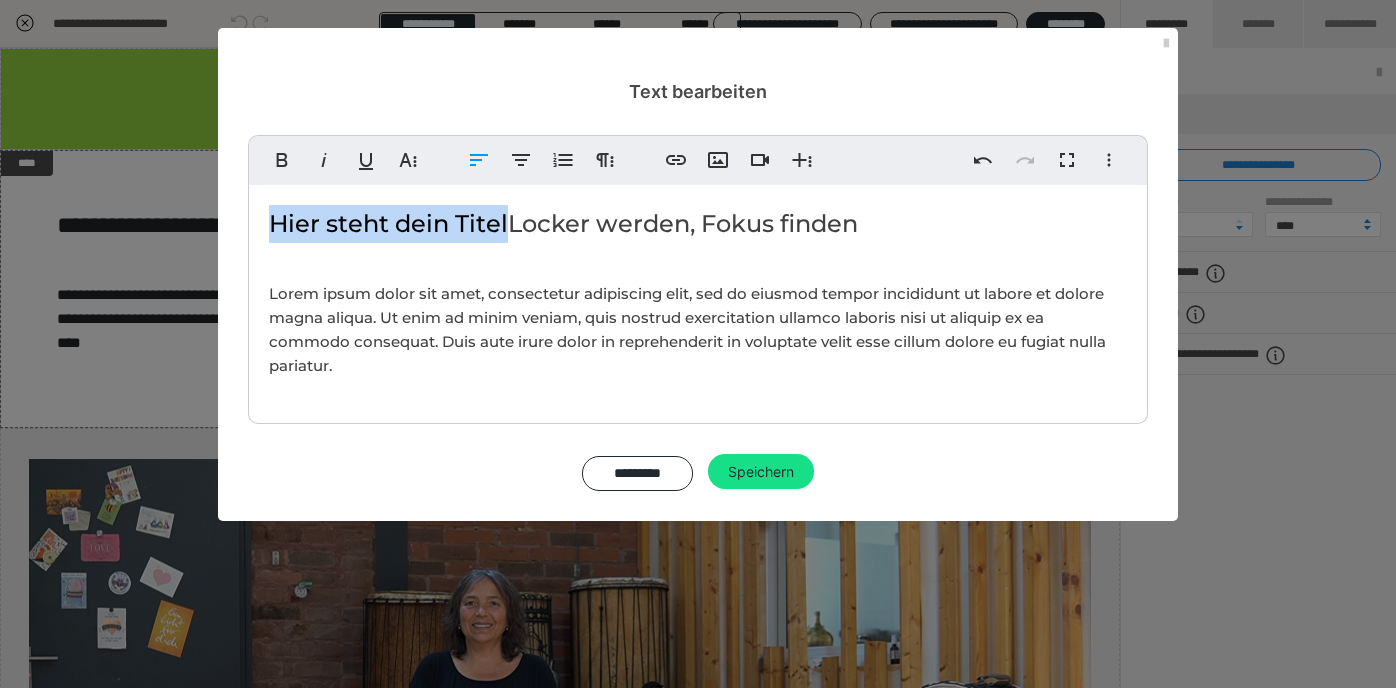 drag, startPoint x: 506, startPoint y: 223, endPoint x: 270, endPoint y: 198, distance: 237.32047 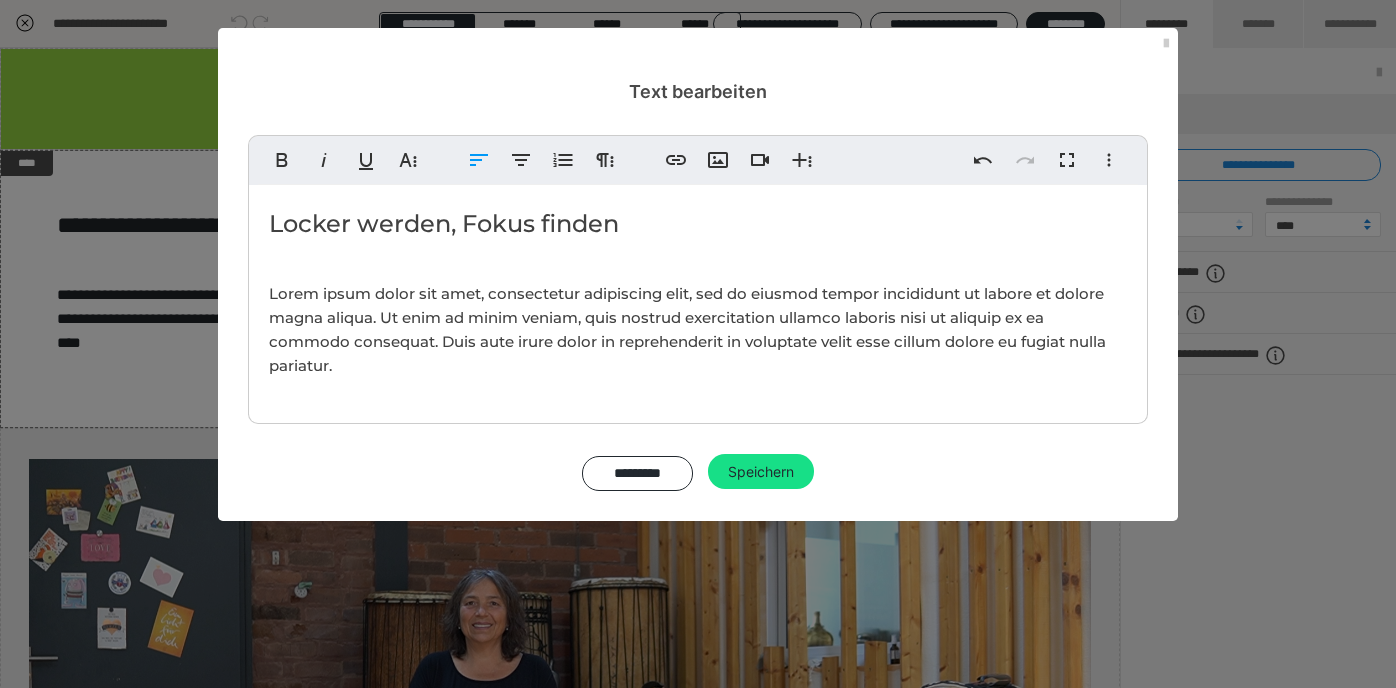 click on "Lorem ipsum dolor sit amet, consectetur adipiscing elit, sed do eiusmod tempor incididunt ut labore et dolore magna aliqua. Ut enim ad minim veniam, quis nostrud exercitation ullamco laboris nisi ut aliquip ex ea commodo consequat. Duis aute irure dolor in reprehenderit in voluptate velit esse cillum dolore eu fugiat nulla pariatur." at bounding box center (687, 329) 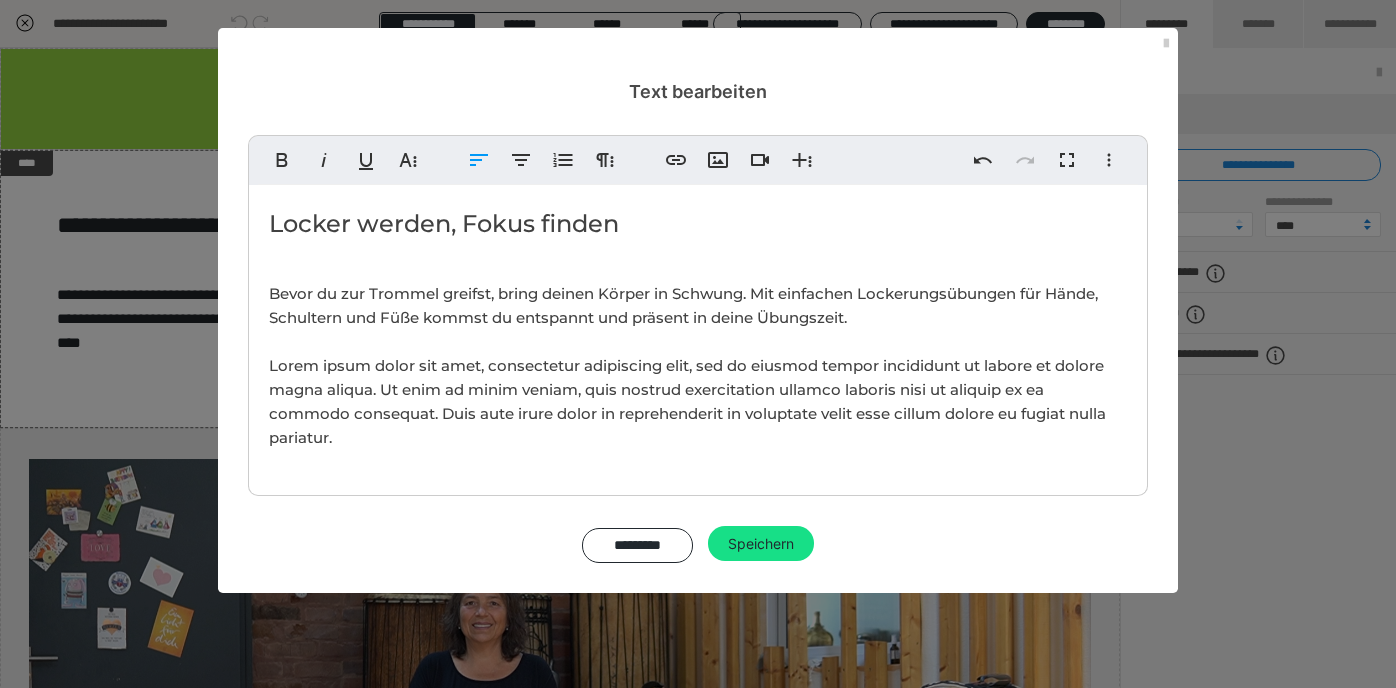 scroll, scrollTop: 2200, scrollLeft: 1, axis: both 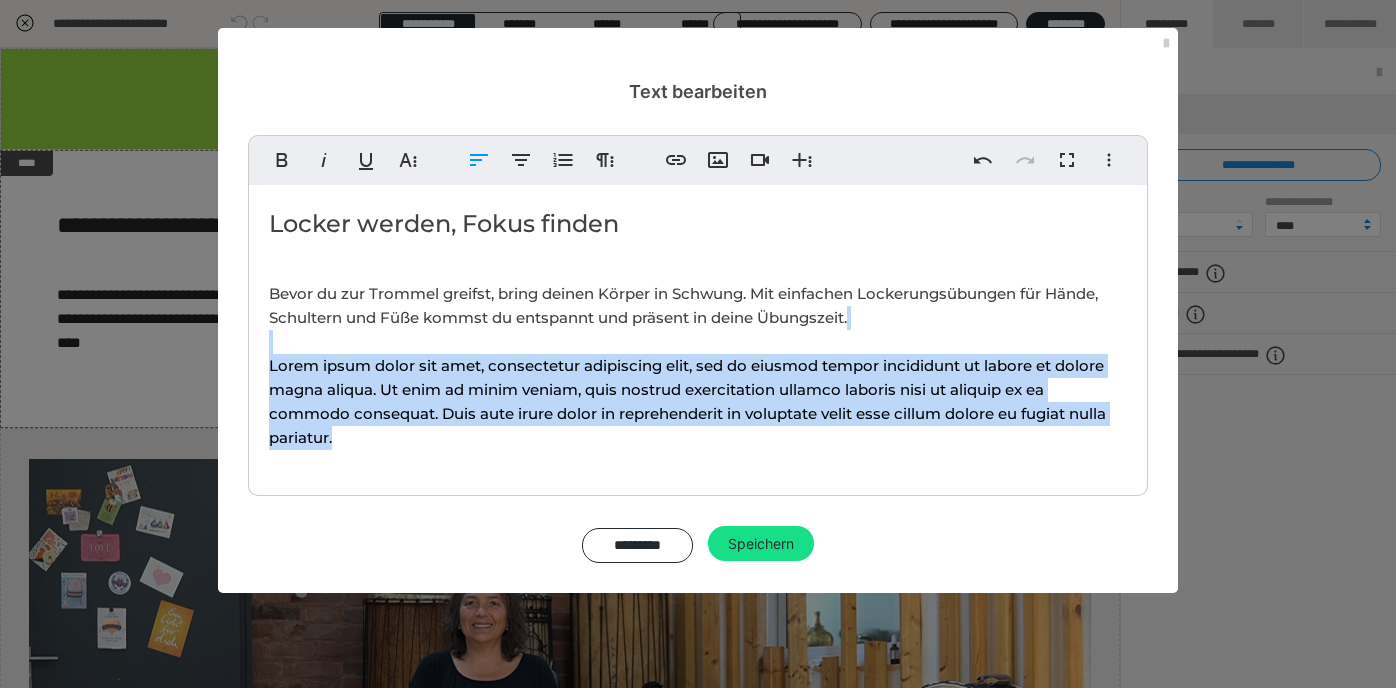 drag, startPoint x: 269, startPoint y: 346, endPoint x: 282, endPoint y: 455, distance: 109.77249 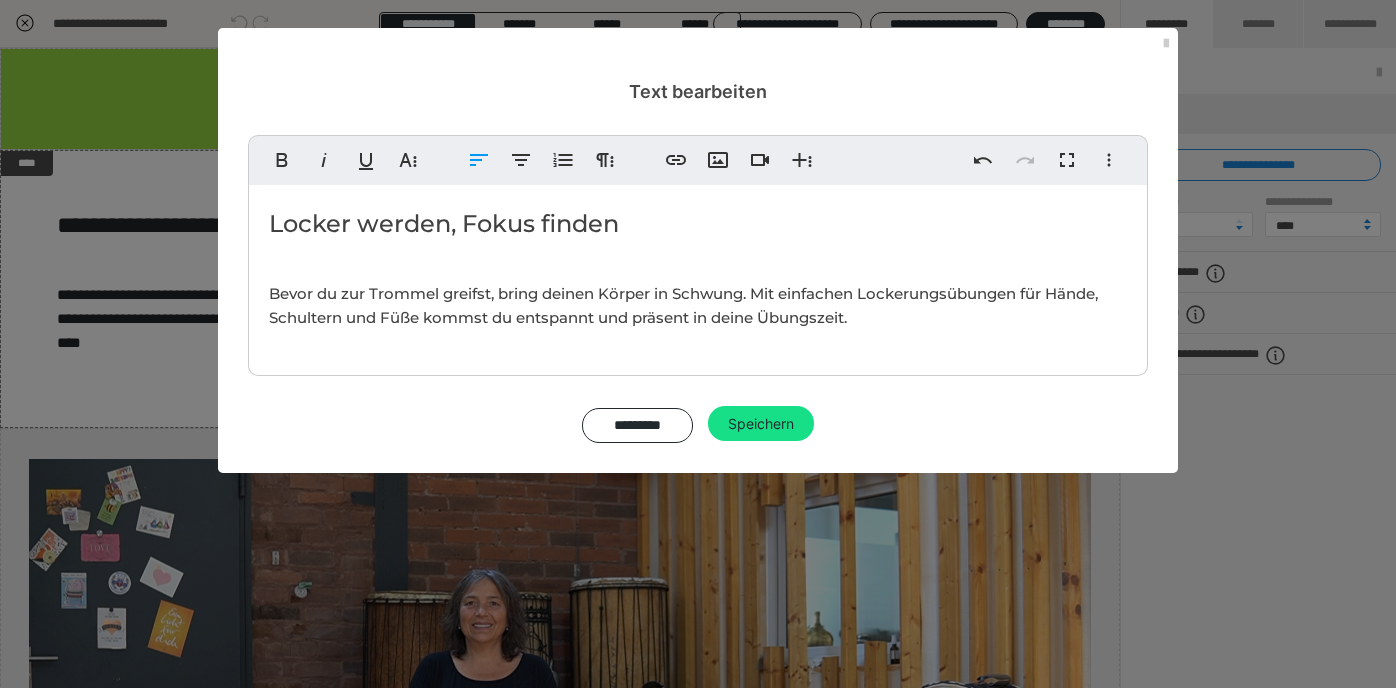 type 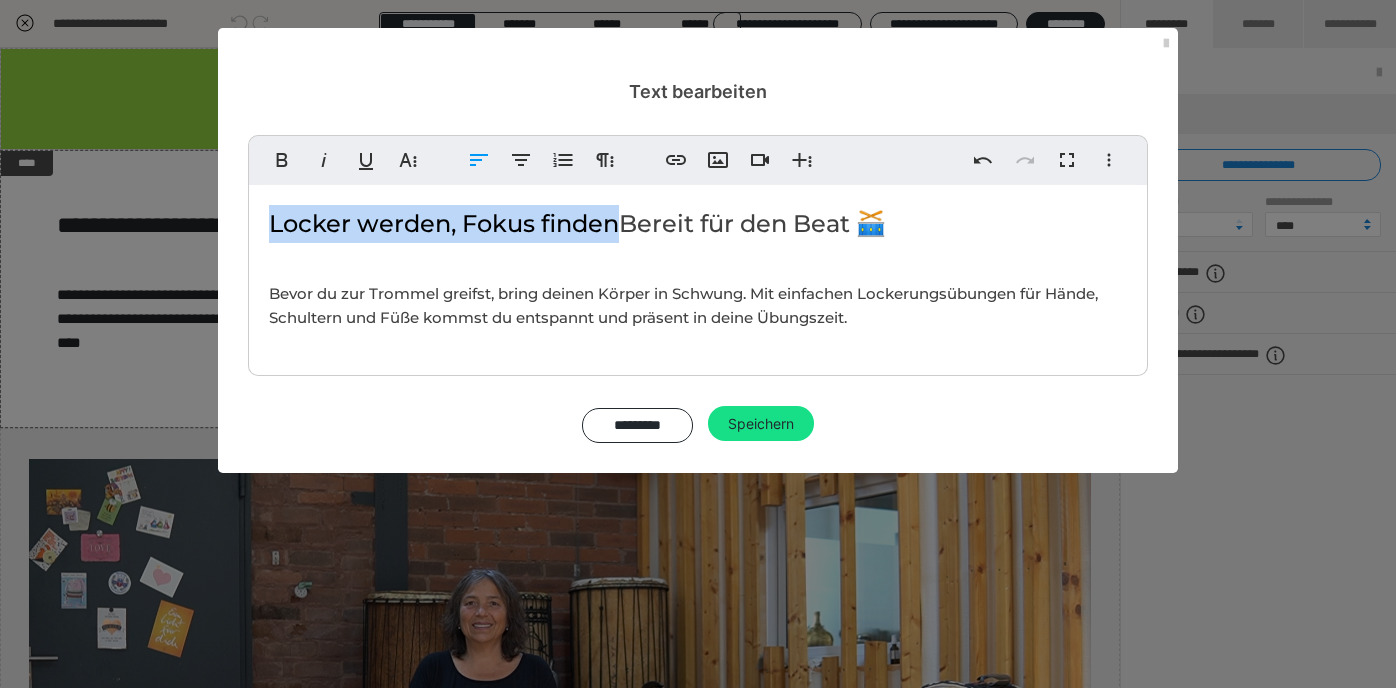 drag, startPoint x: 619, startPoint y: 226, endPoint x: 295, endPoint y: 204, distance: 324.74606 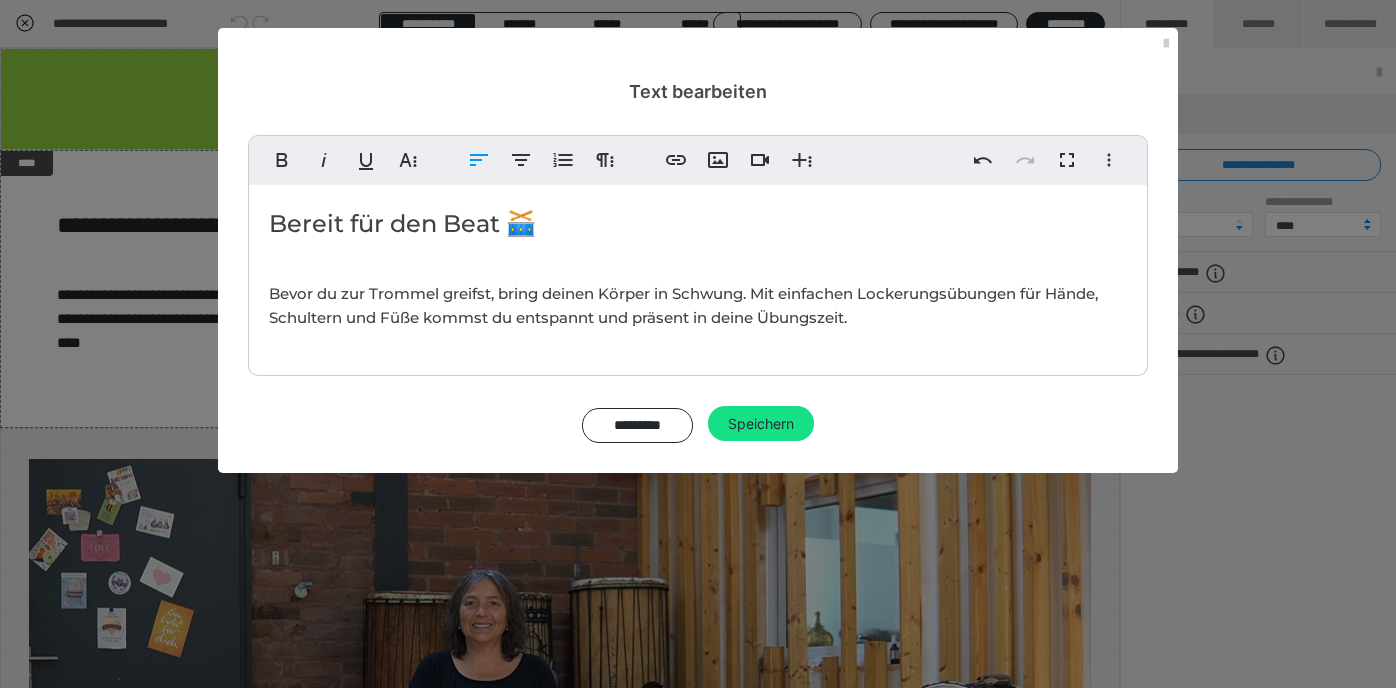 click on "Bevor du zur Trommel greifst, bring deinen Körper in Schwung. Mit einfachen Lockerungsübungen für Hände, Schultern und Füße kommst du entspannt und präsent in deine Übungszeit." at bounding box center [683, 305] 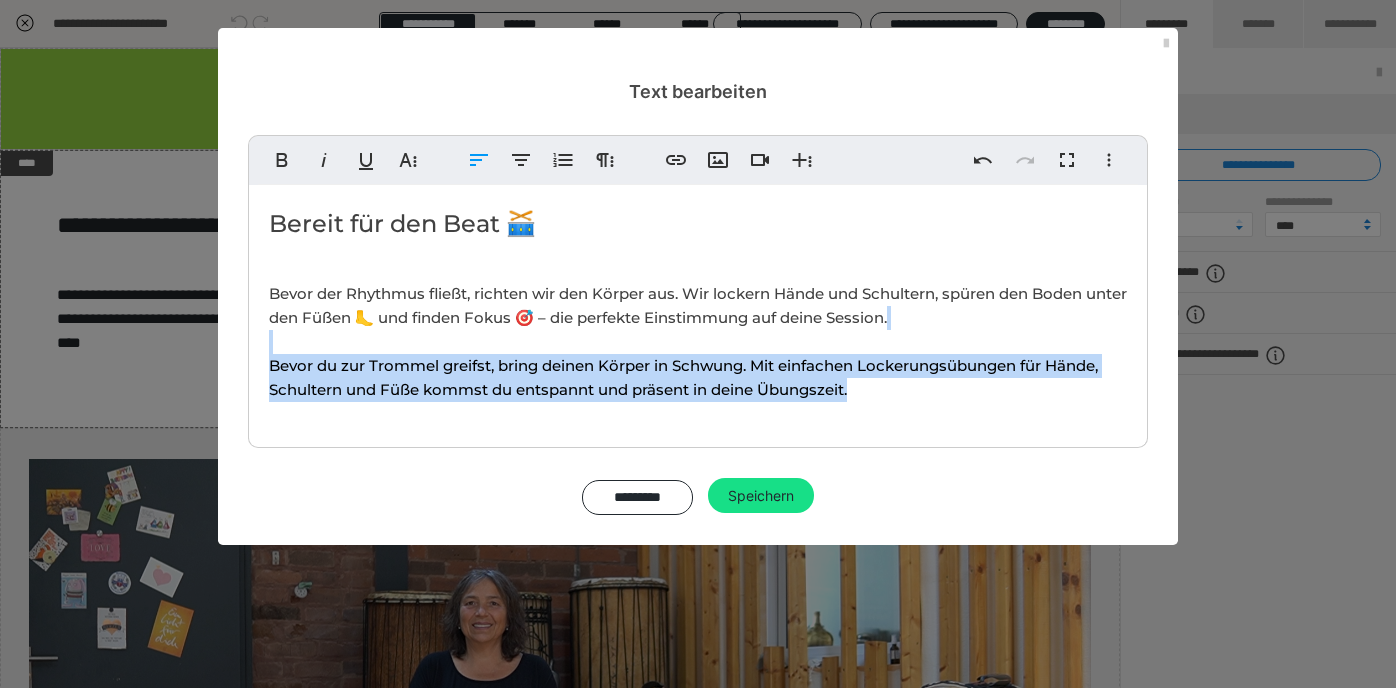 drag, startPoint x: 267, startPoint y: 340, endPoint x: 265, endPoint y: 410, distance: 70.028564 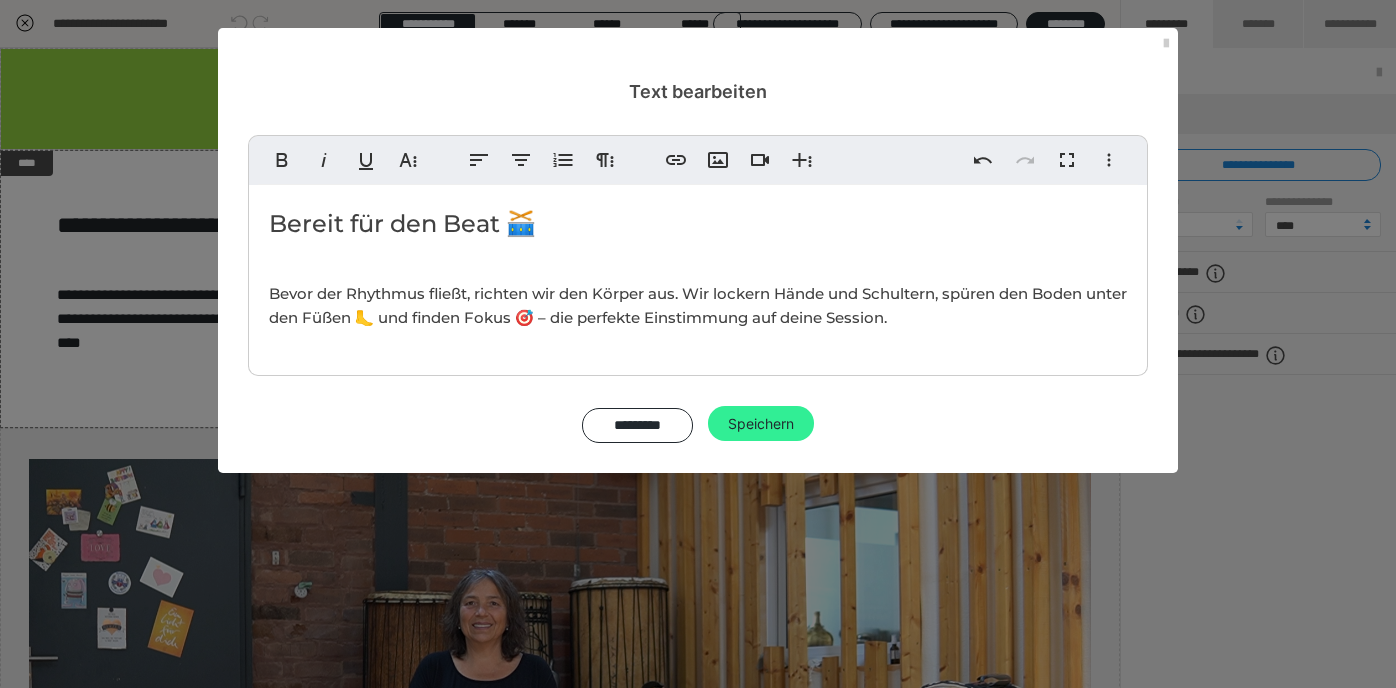 click on "Speichern" at bounding box center [761, 424] 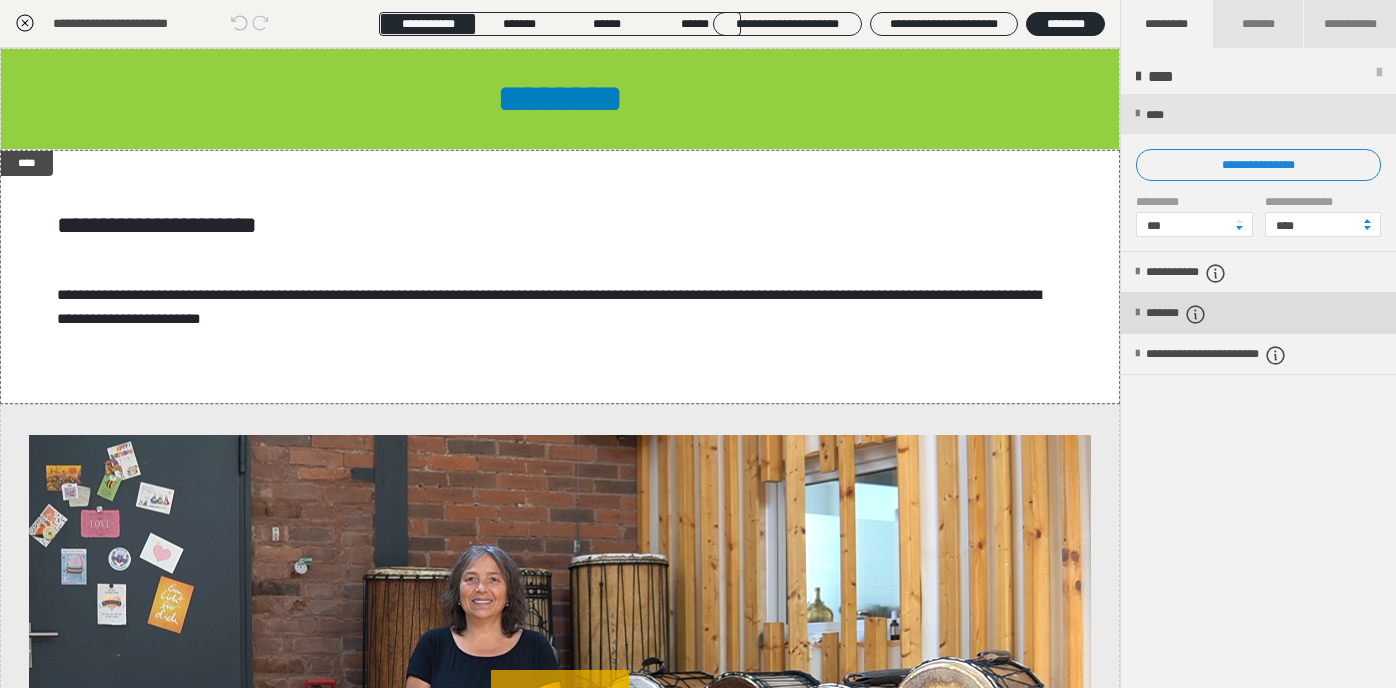 click on "*******" at bounding box center (1193, 314) 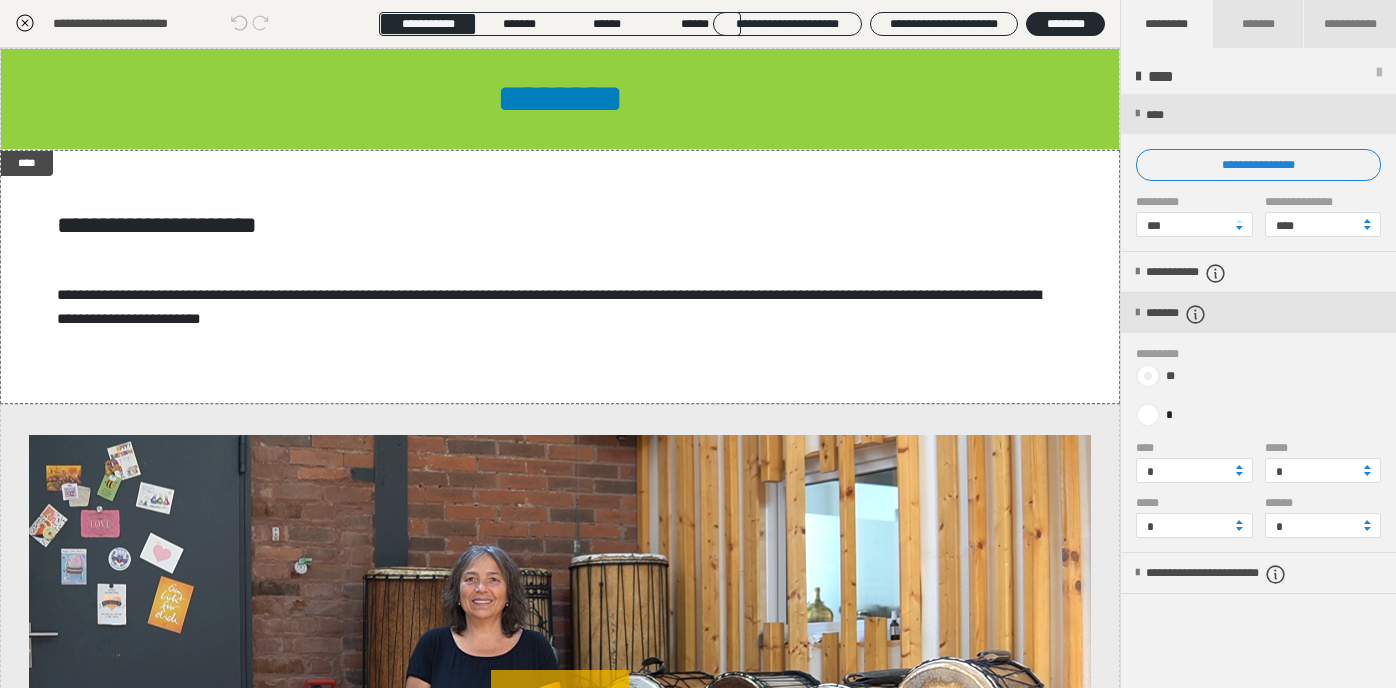click at bounding box center (1148, 376) 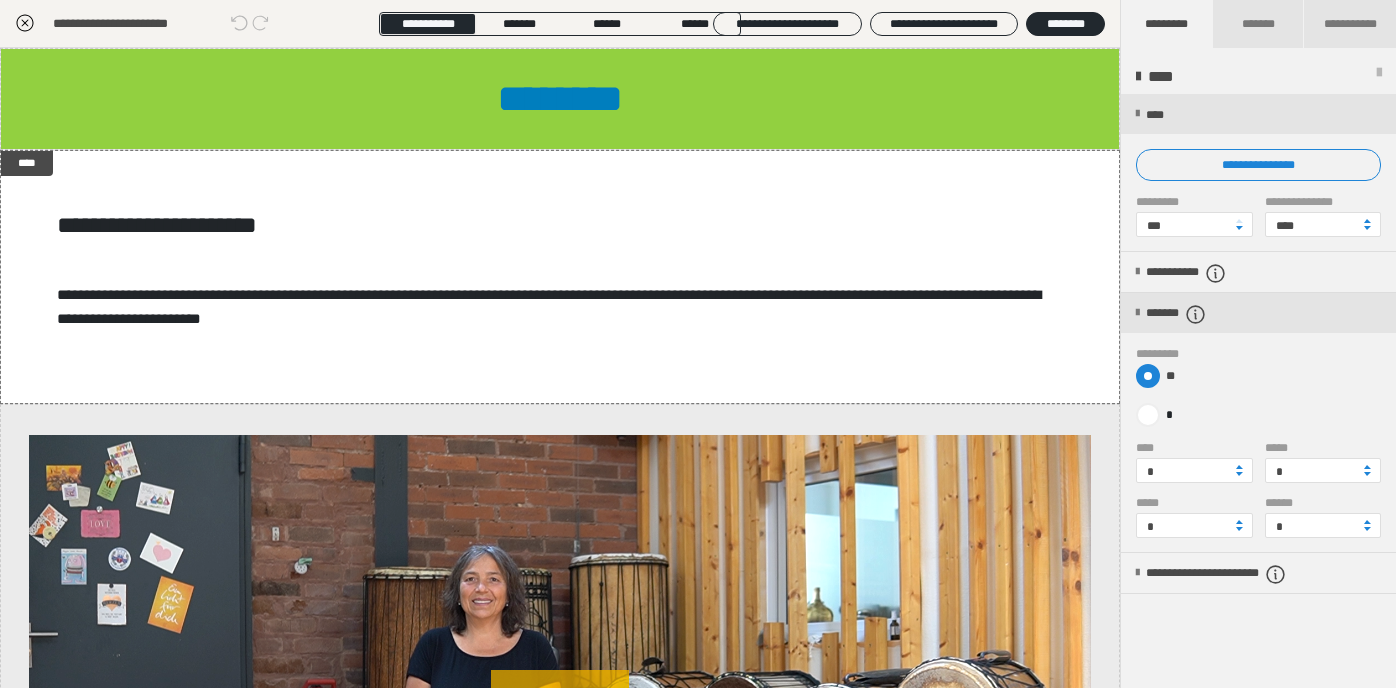 radio on "****" 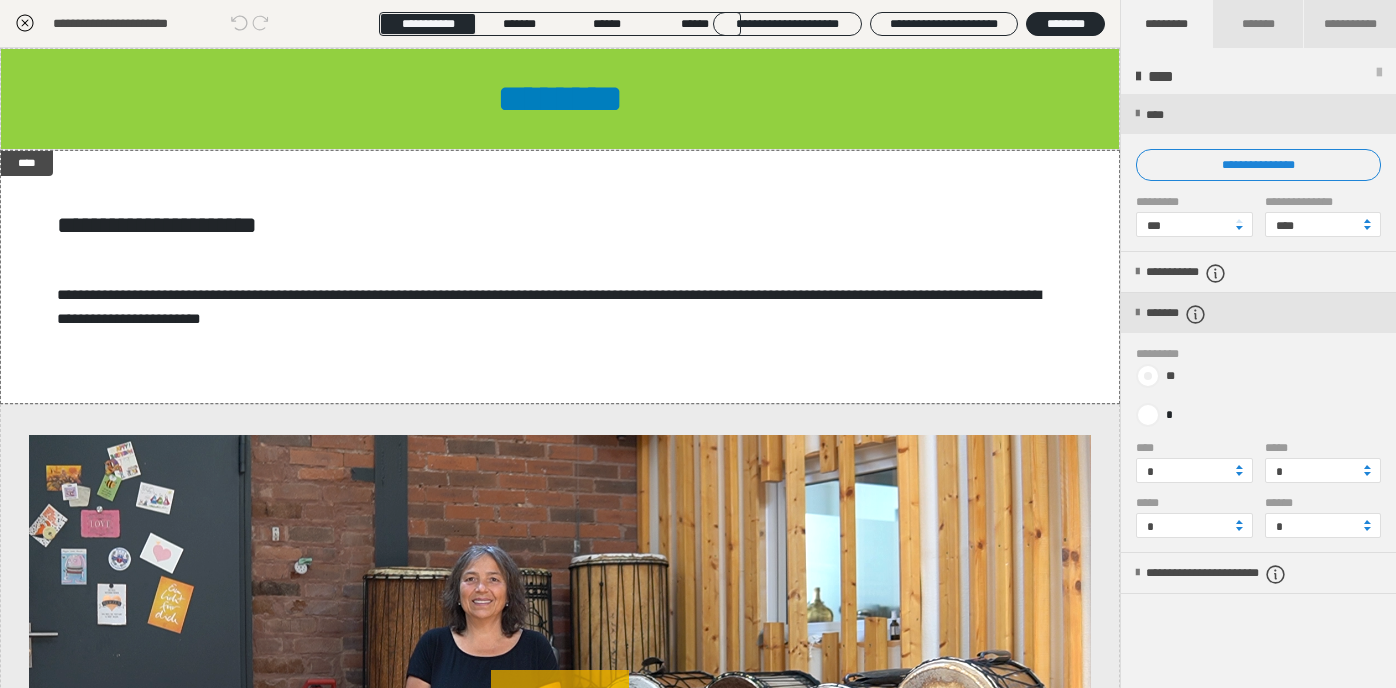 radio on "*****" 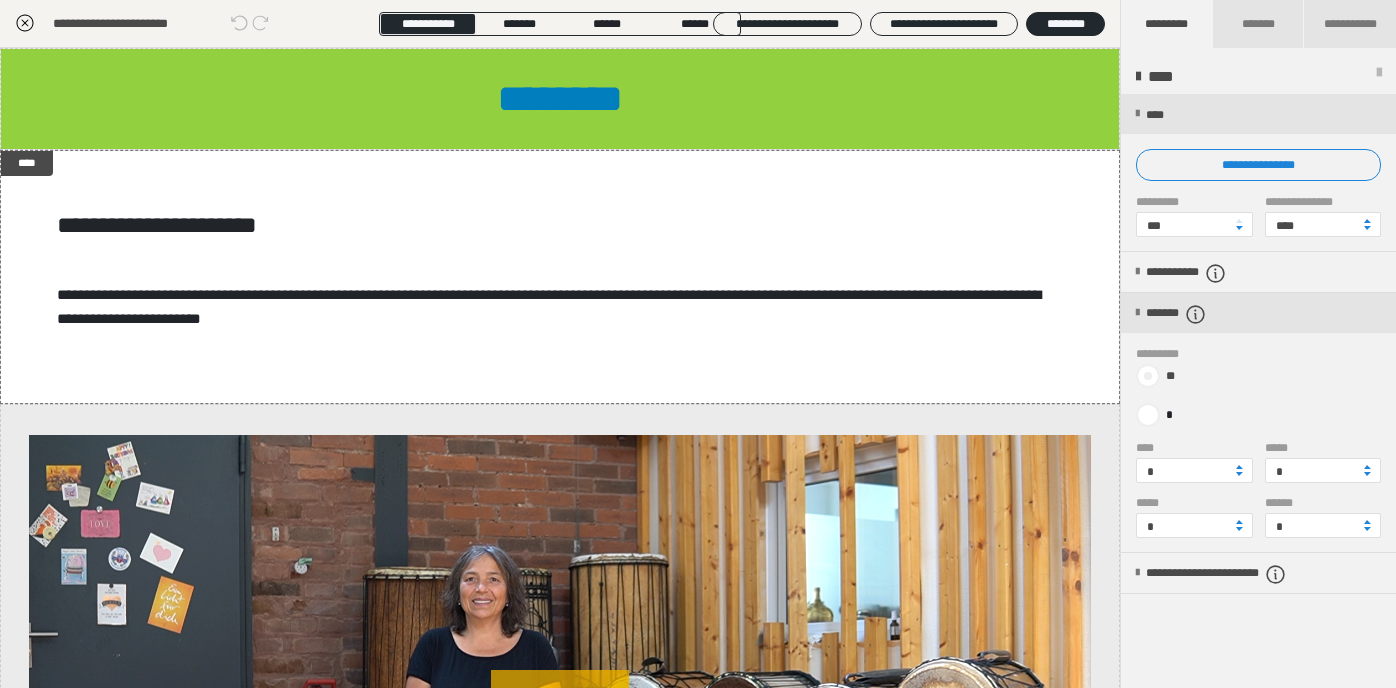 type on "*" 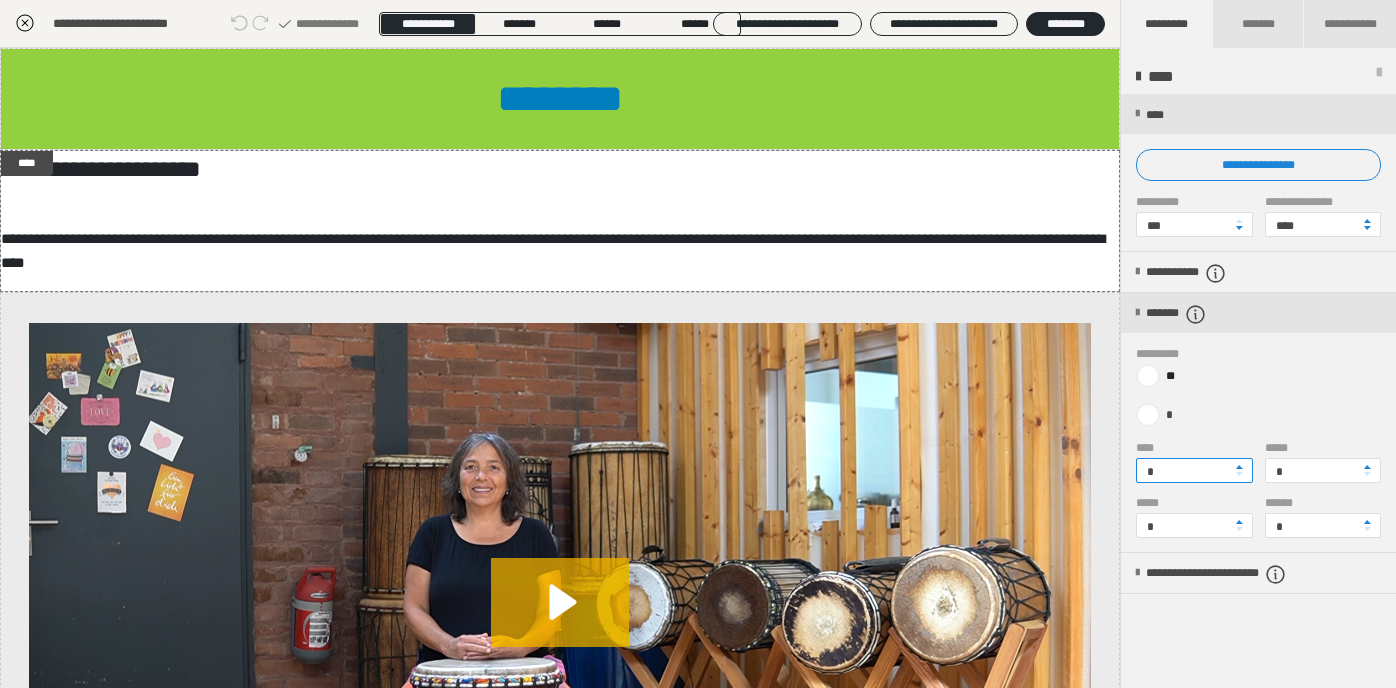 click on "*" at bounding box center (1194, 470) 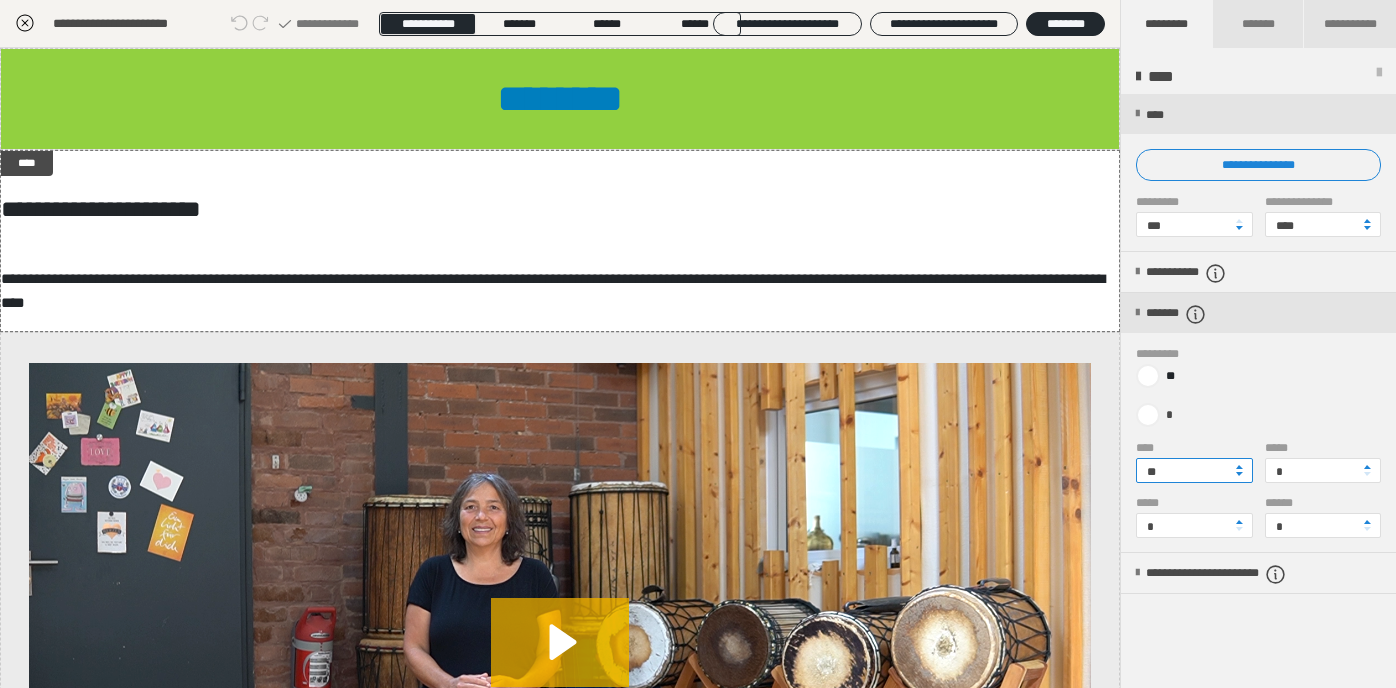 type on "**" 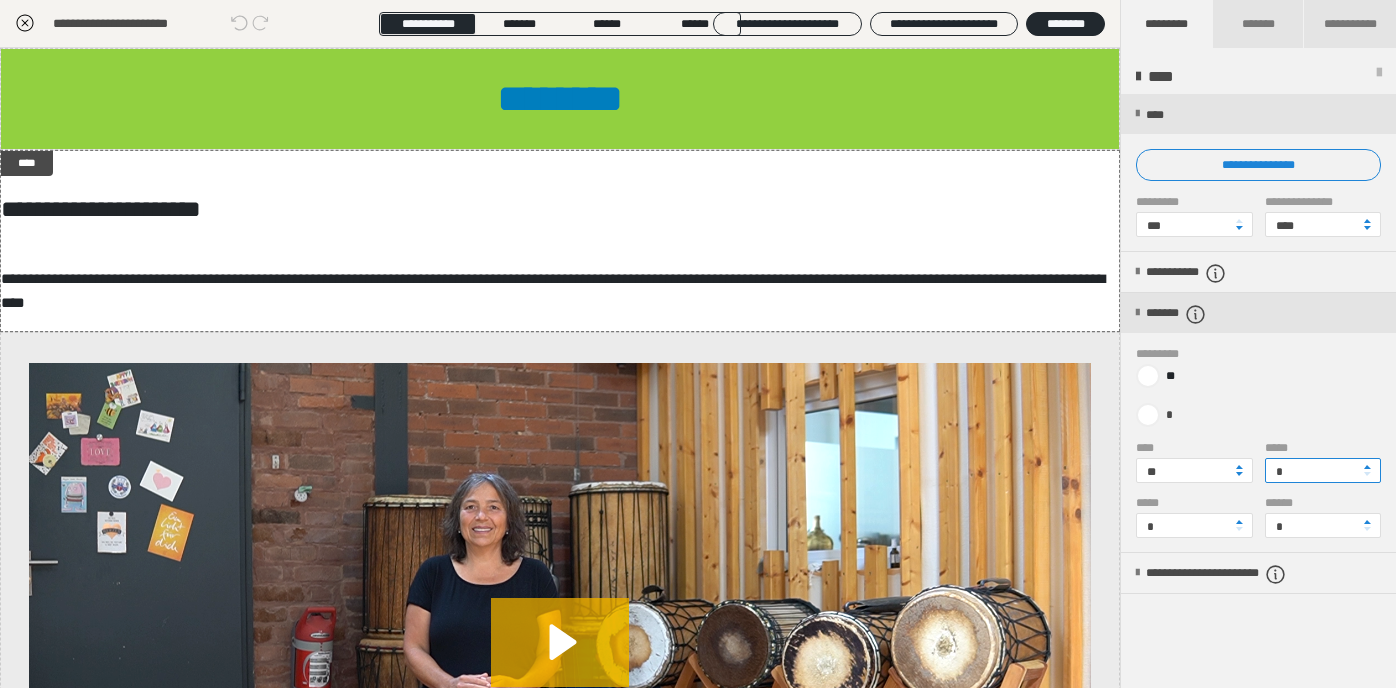 click on "*" at bounding box center (1323, 470) 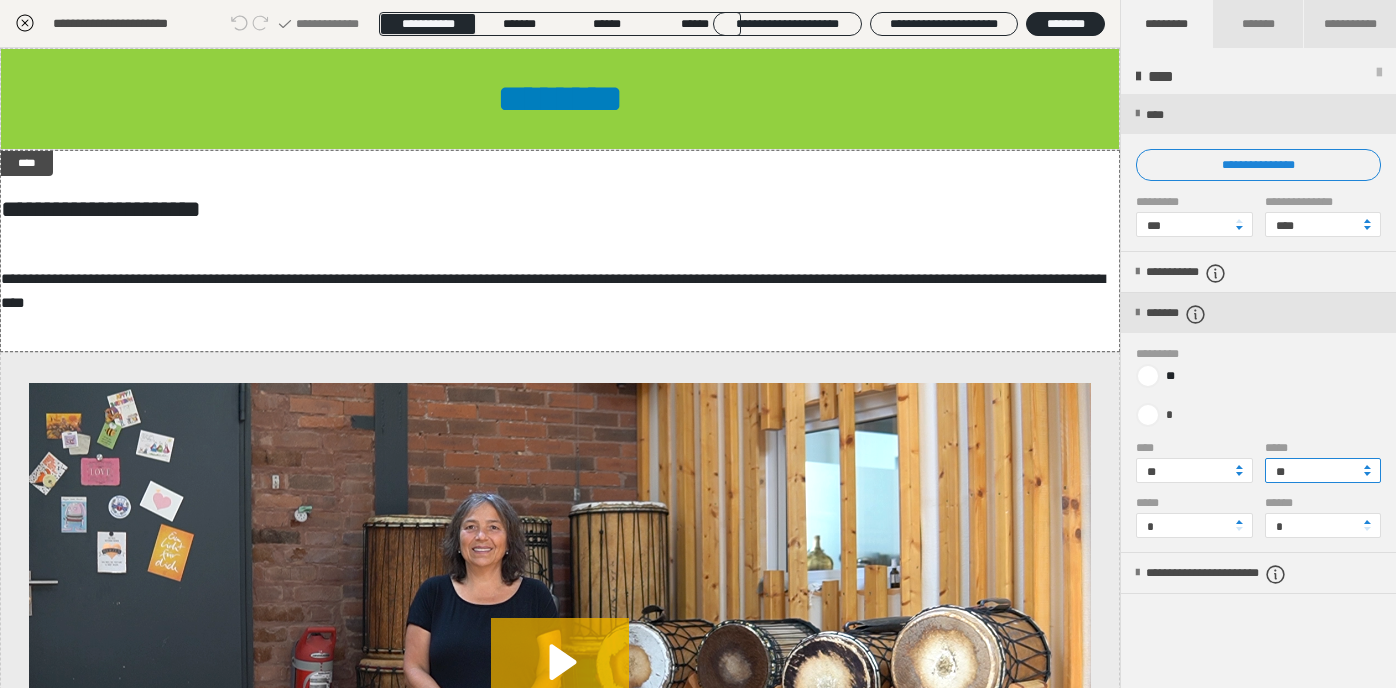 type on "**" 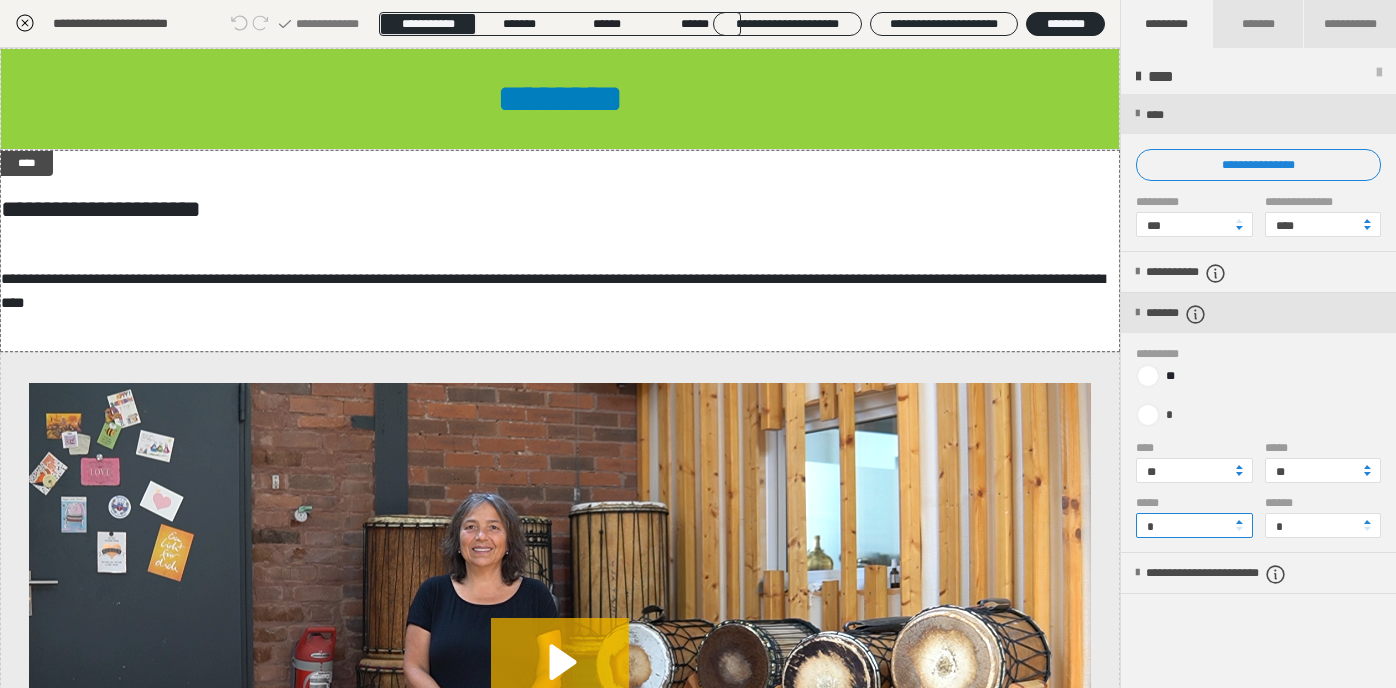 click on "*" at bounding box center [1194, 525] 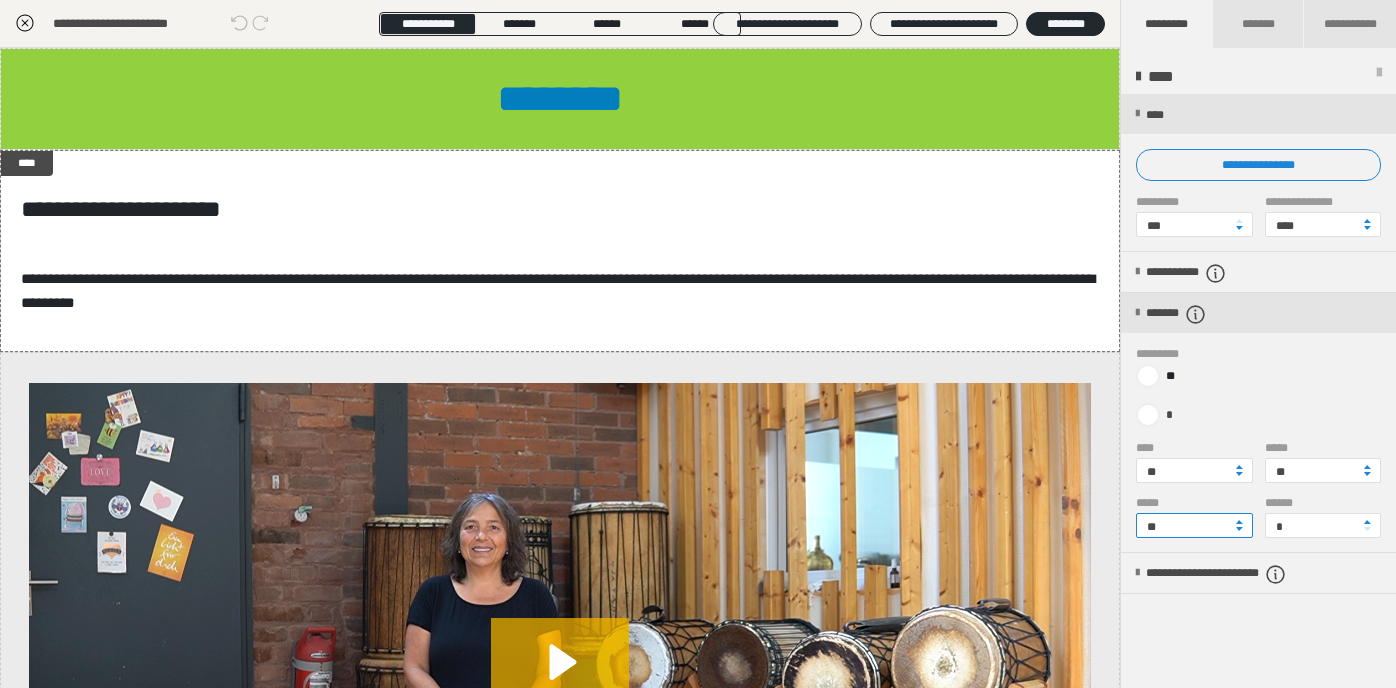 type on "**" 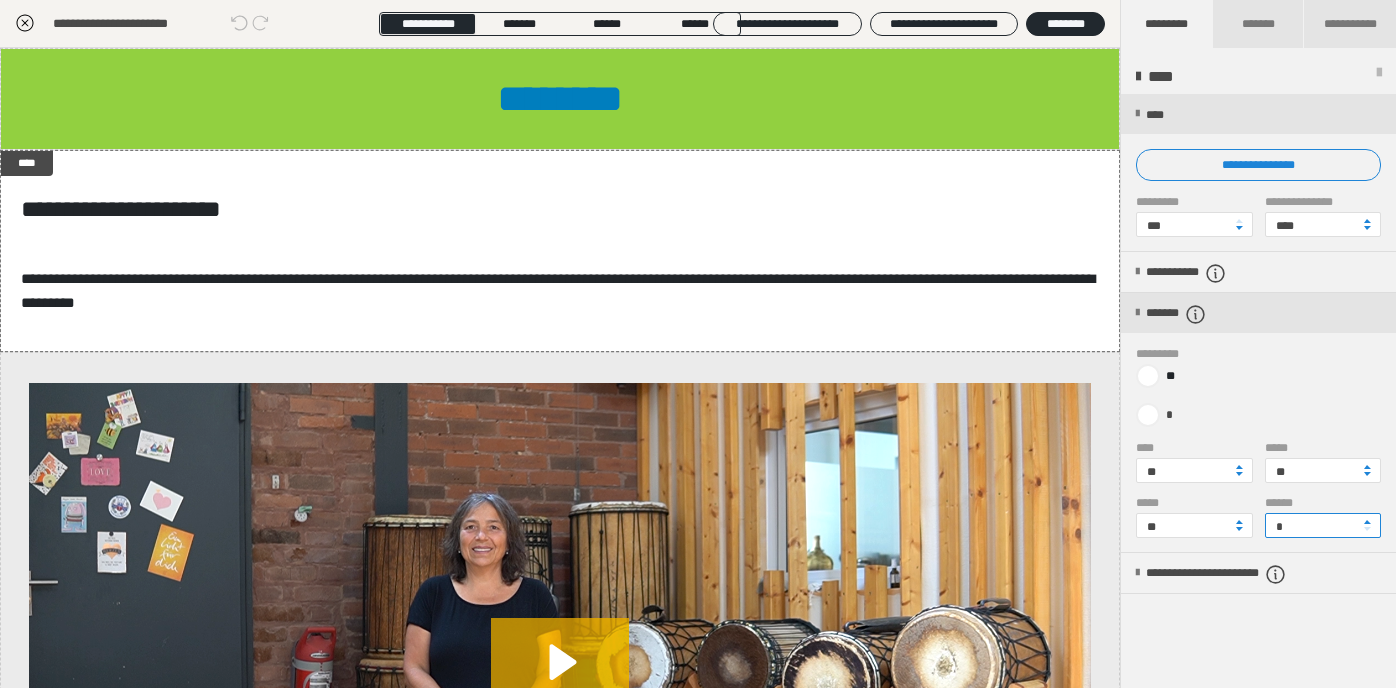 click on "*" at bounding box center (1323, 525) 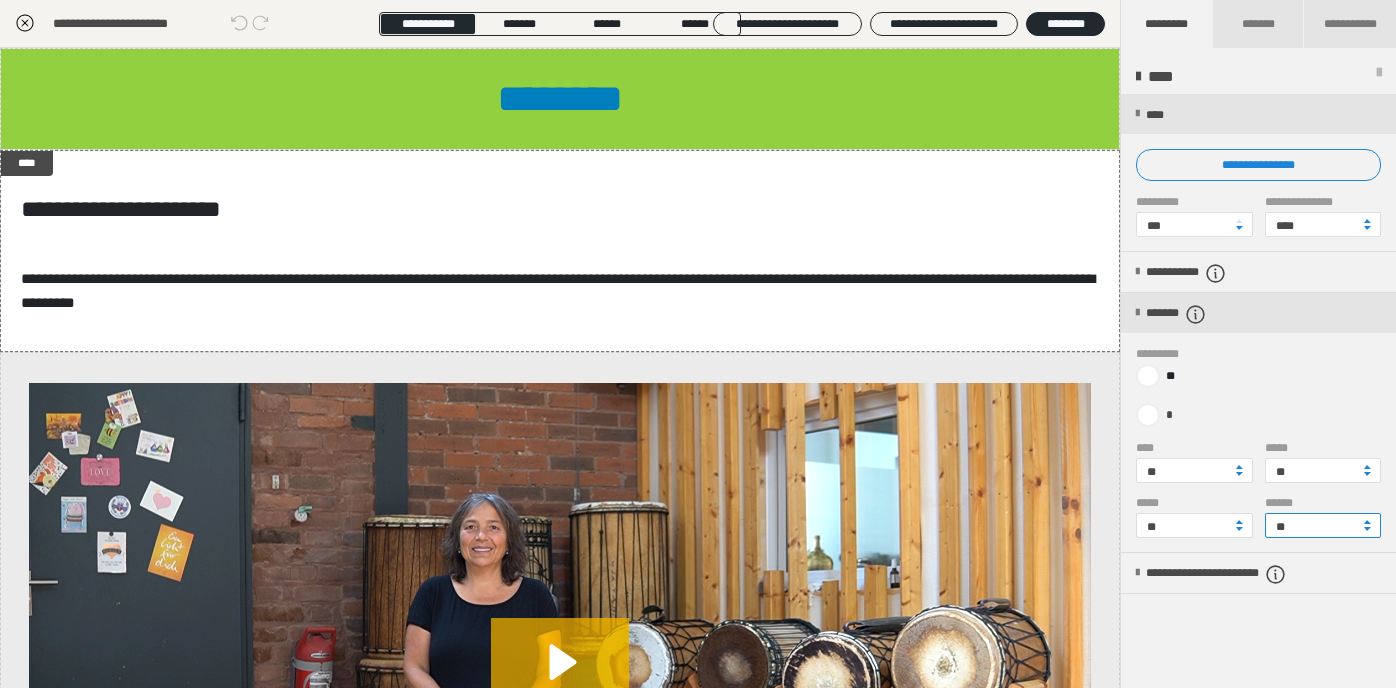 type on "**" 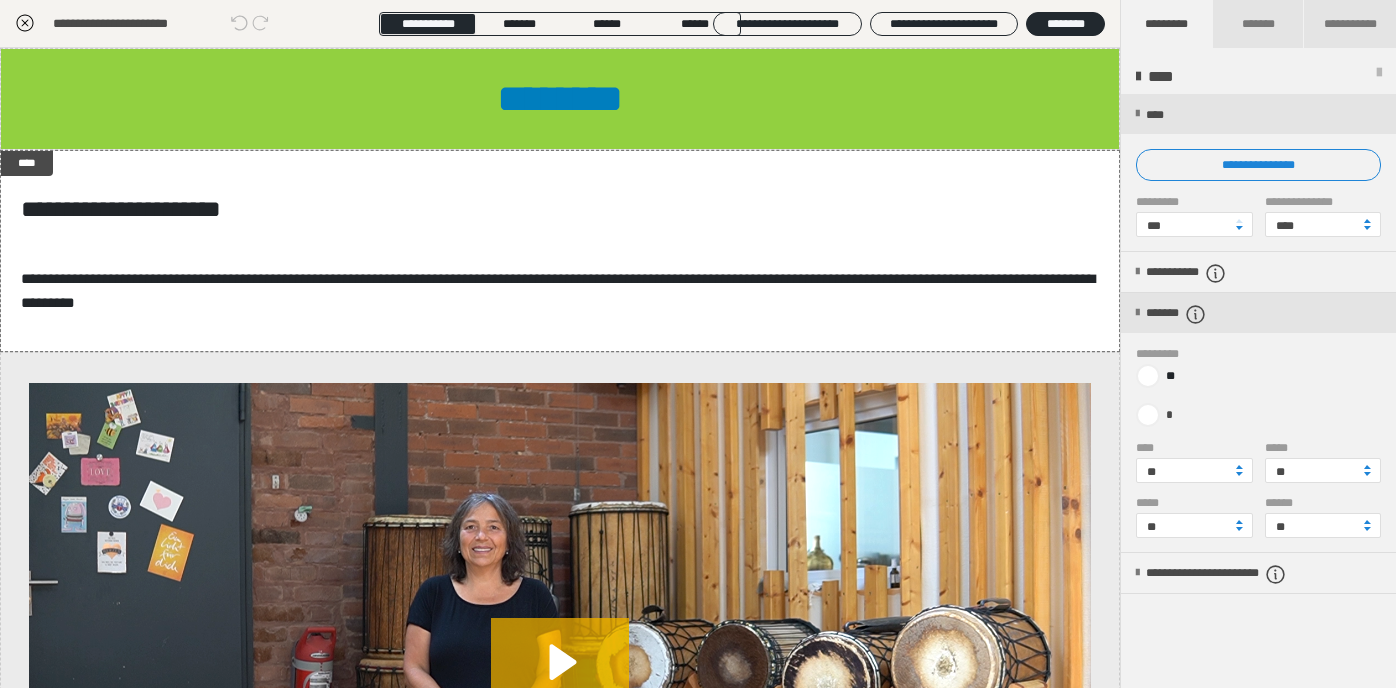 click 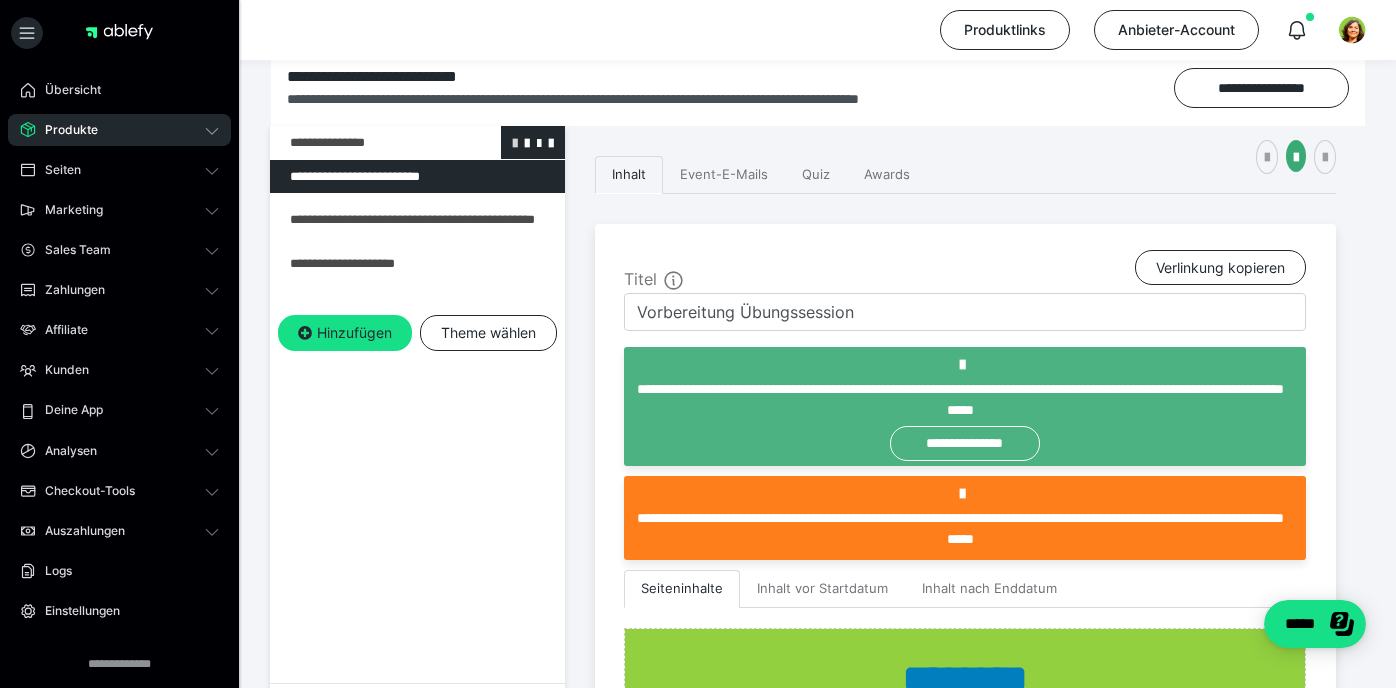 click at bounding box center (515, 142) 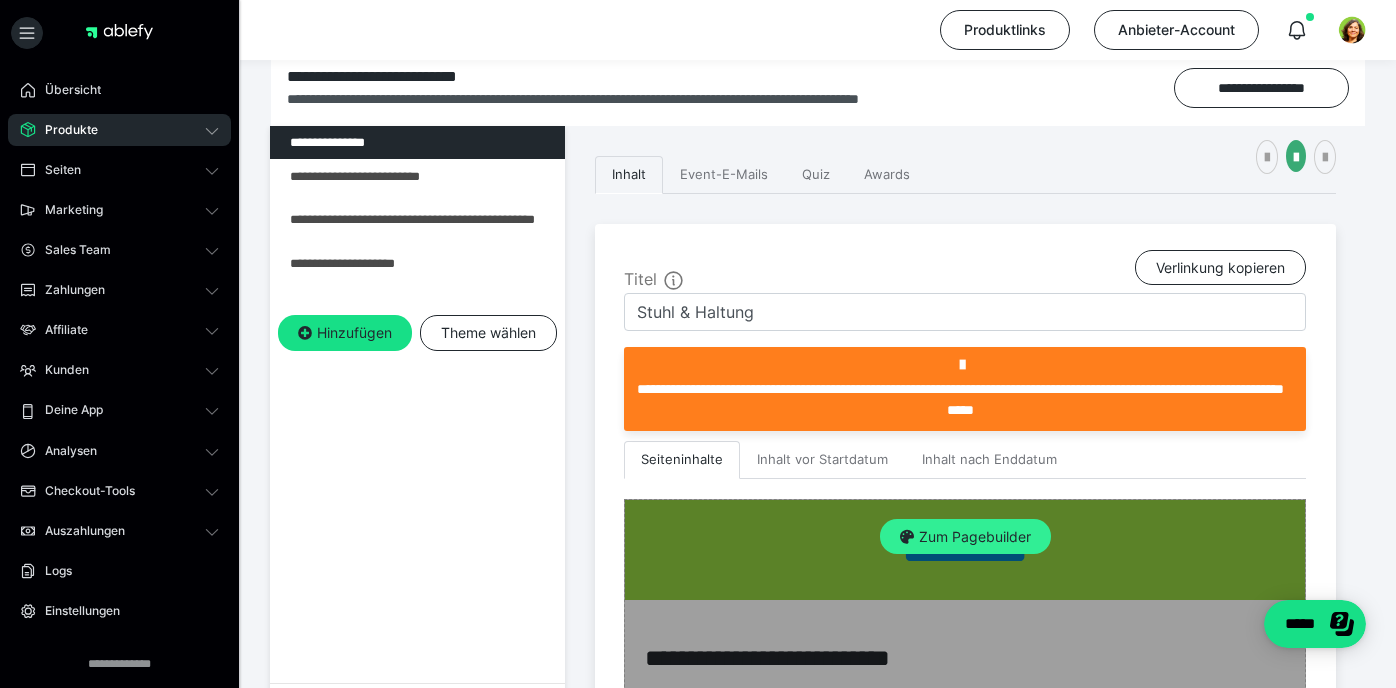 click on "Zum Pagebuilder" at bounding box center [965, 537] 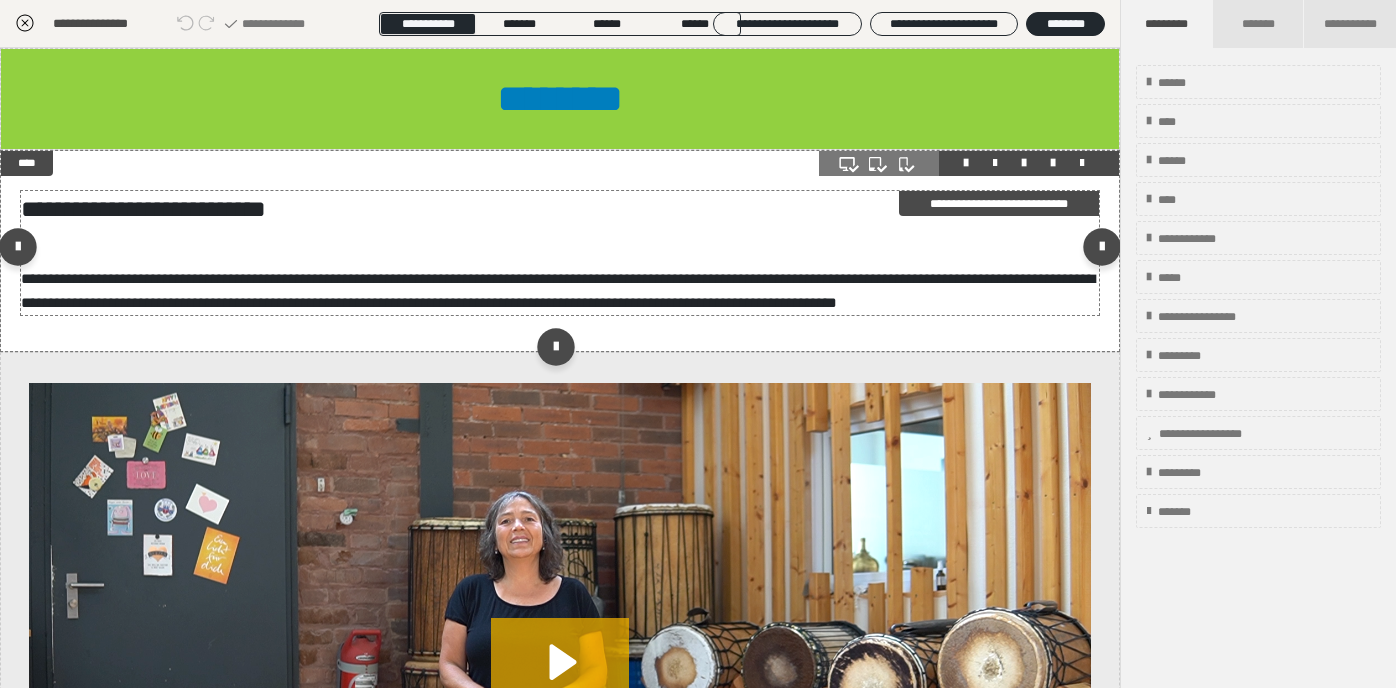 click on "**********" at bounding box center [558, 290] 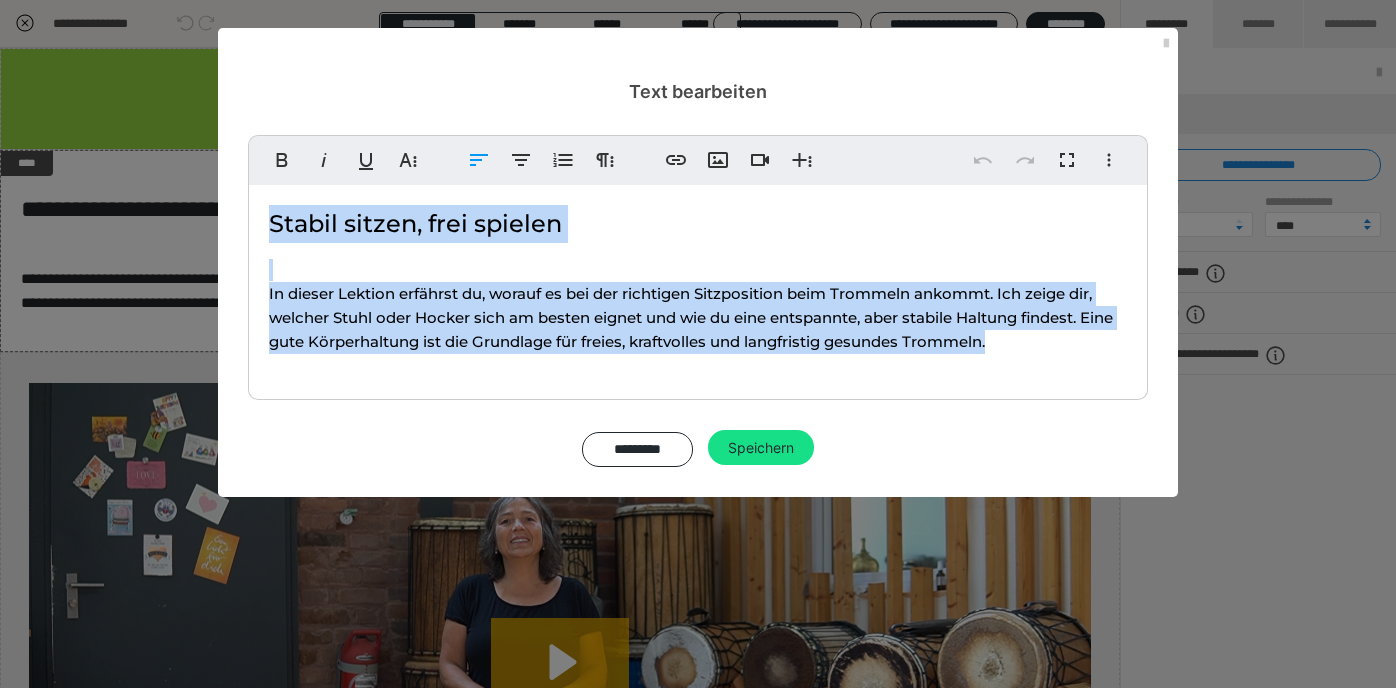 drag, startPoint x: 267, startPoint y: 213, endPoint x: 280, endPoint y: 372, distance: 159.53056 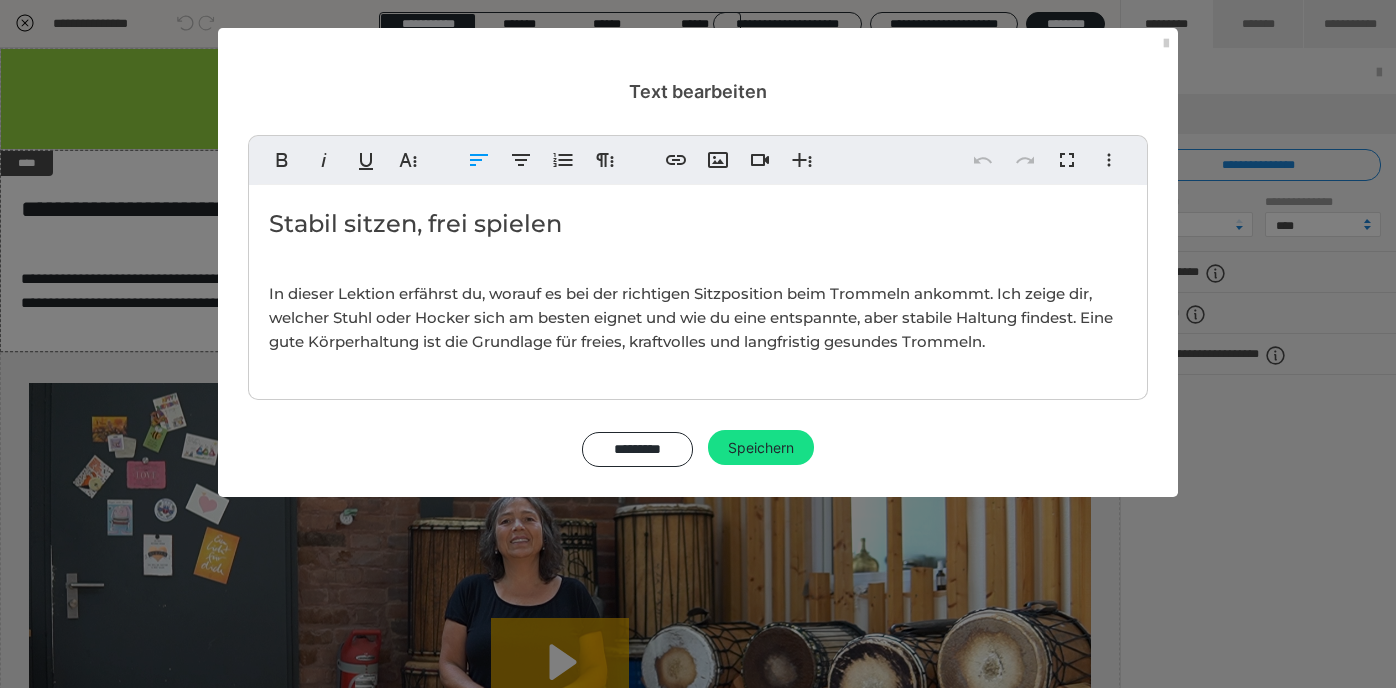 copy on "Stabil sitzen, frei spielen In dieser Lektion erfährst du, worauf es bei der richtigen Sitzposition beim Trommeln ankommt. Ich zeige dir, welcher Stuhl oder Hocker sich am besten eignet und wie du eine entspannte, aber stabile Haltung findest. Eine gute Körperhaltung ist die Grundlage für freies, kraftvolles und langfristig gesundes Trommeln." 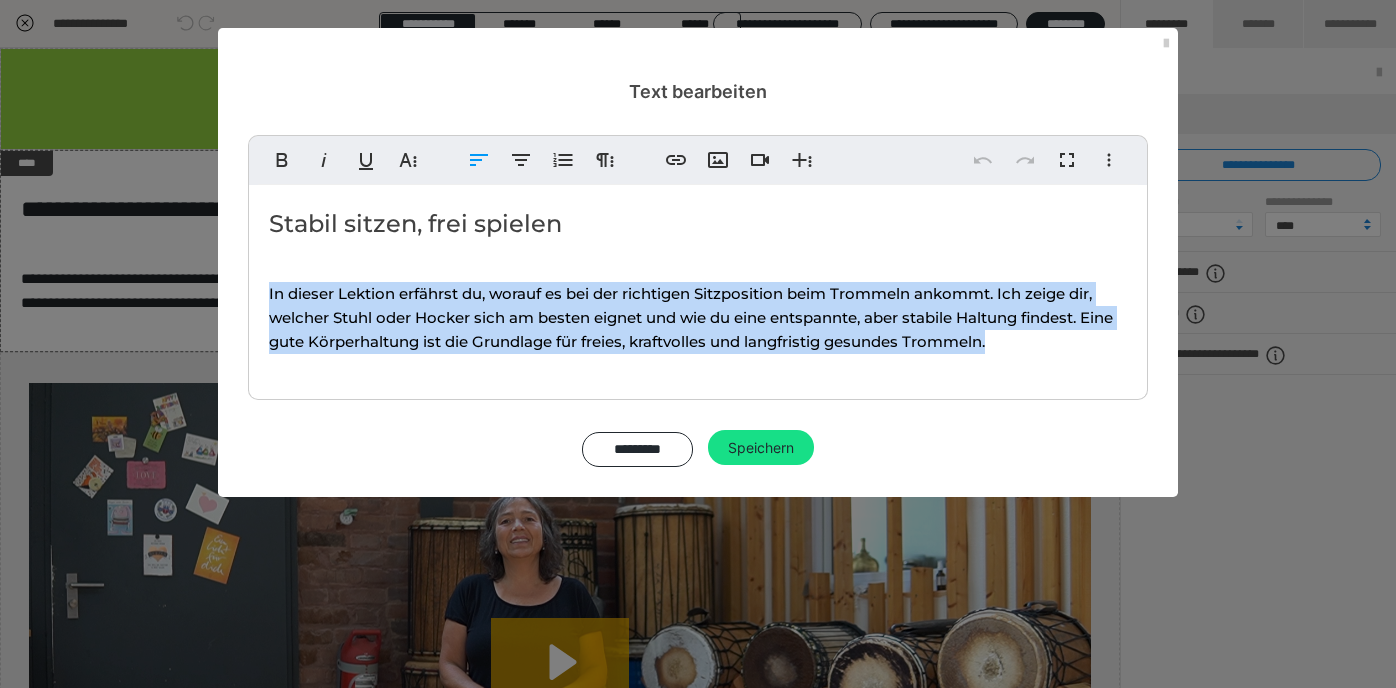 drag, startPoint x: 268, startPoint y: 290, endPoint x: 272, endPoint y: 357, distance: 67.11929 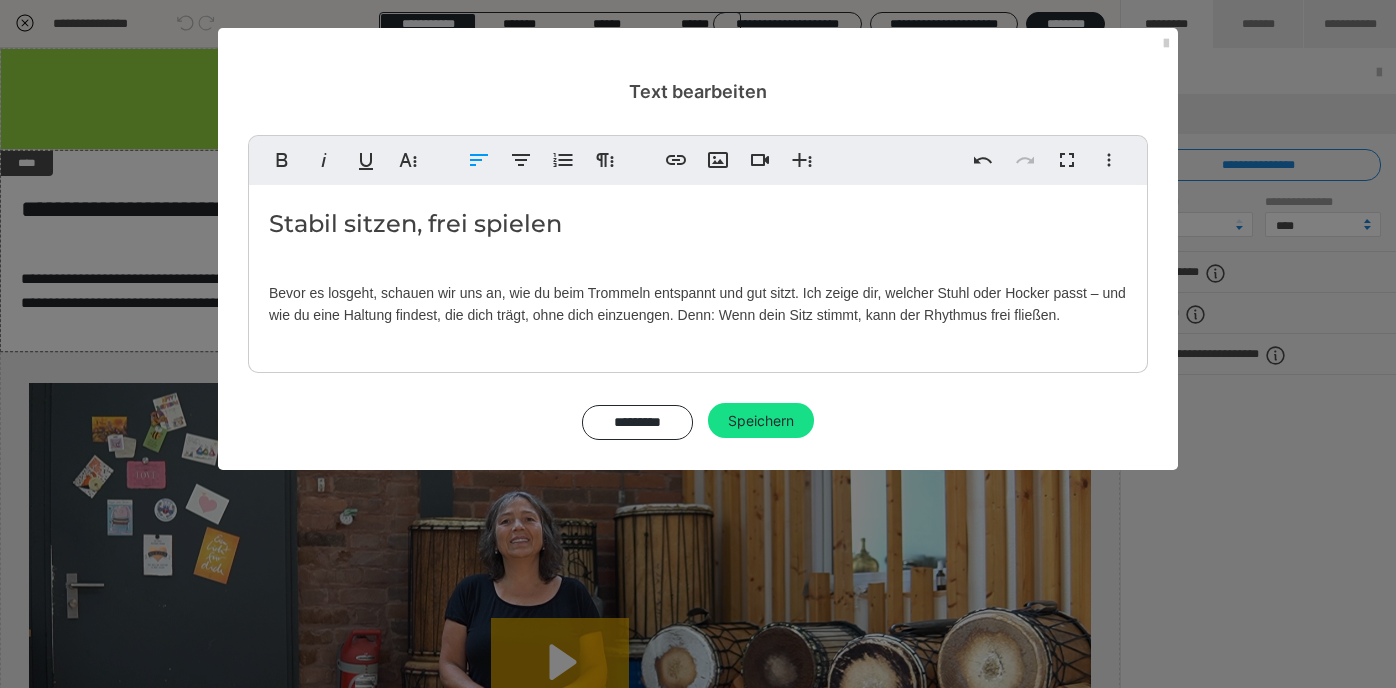 scroll, scrollTop: 3473, scrollLeft: 3, axis: both 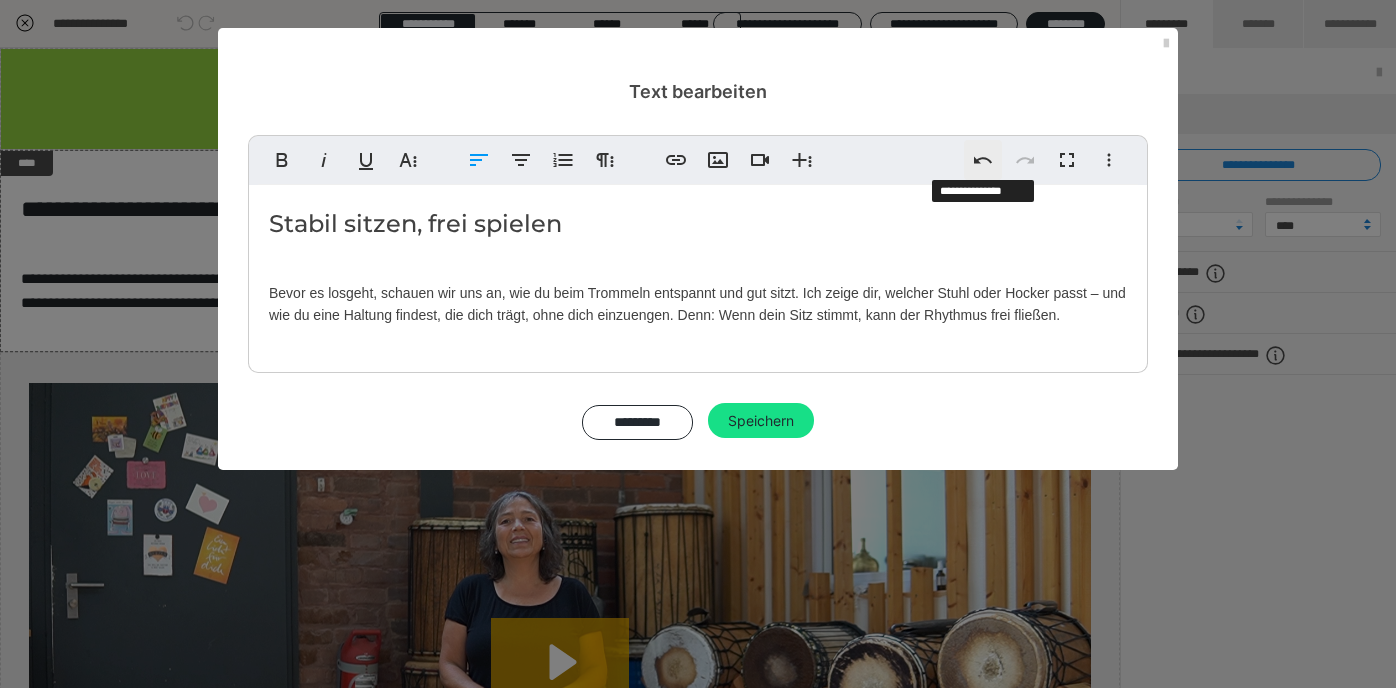 click 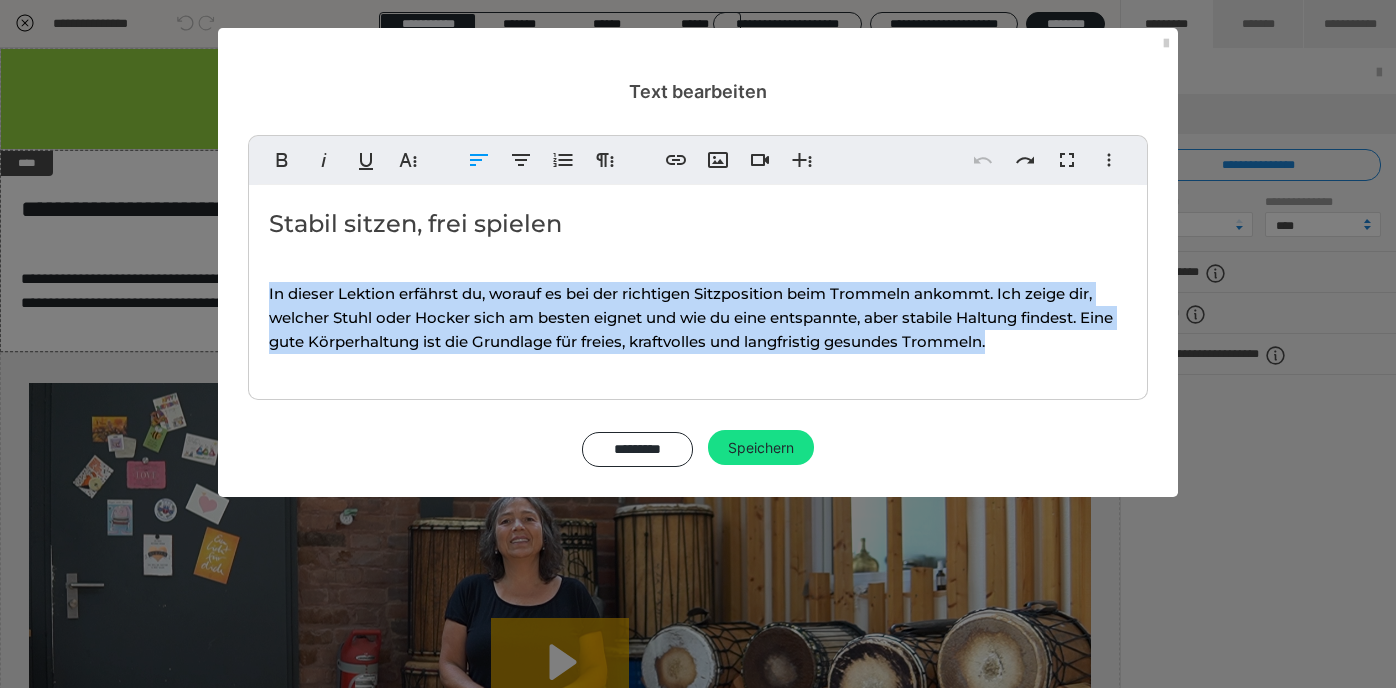 click on "In dieser Lektion erfährst du, worauf es bei der richtigen Sitzposition beim Trommeln ankommt. Ich zeige dir, welcher Stuhl oder Hocker sich am besten eignet und wie du eine entspannte, aber stabile Haltung findest. Eine gute Körperhaltung ist die Grundlage für freies, kraftvolles und langfristig gesundes Trommeln." at bounding box center (691, 317) 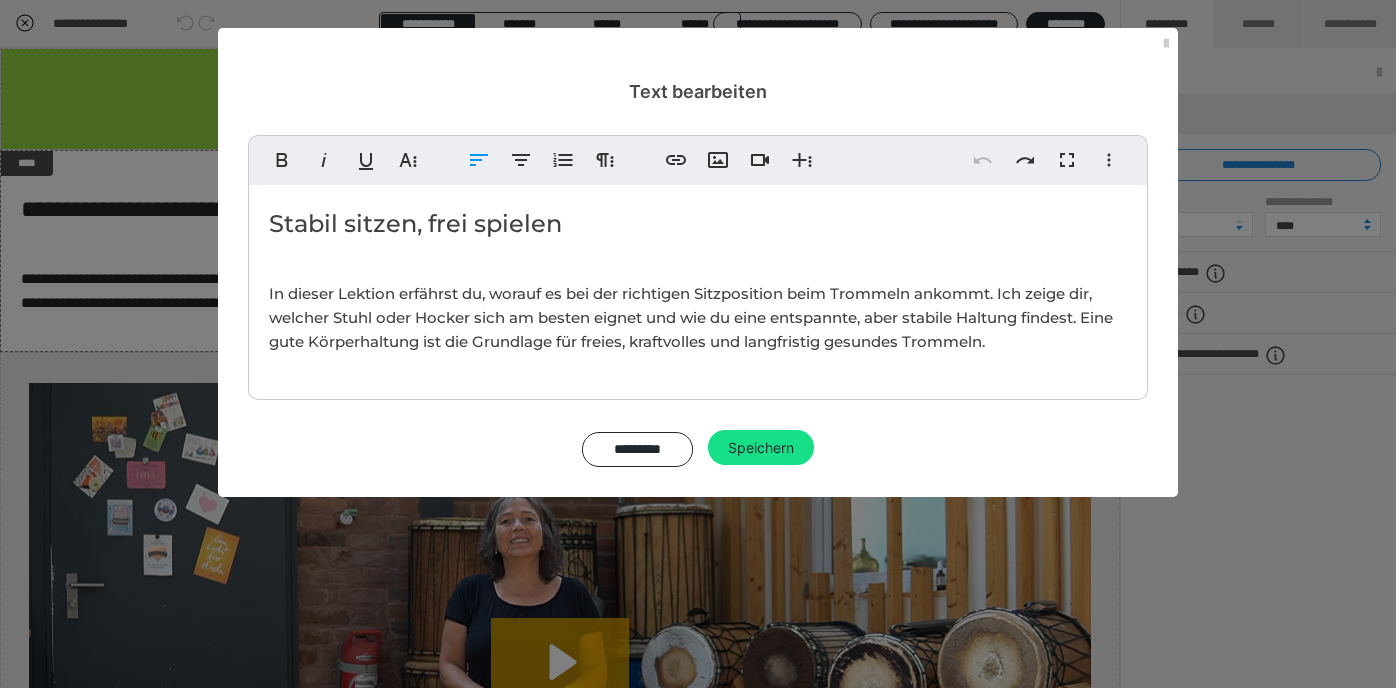 click on "In dieser Lektion erfährst du, worauf es bei der richtigen Sitzposition beim Trommeln ankommt. Ich zeige dir, welcher Stuhl oder Hocker sich am besten eignet und wie du eine entspannte, aber stabile Haltung findest. Eine gute Körperhaltung ist die Grundlage für freies, kraftvolles und langfristig gesundes Trommeln." at bounding box center (691, 317) 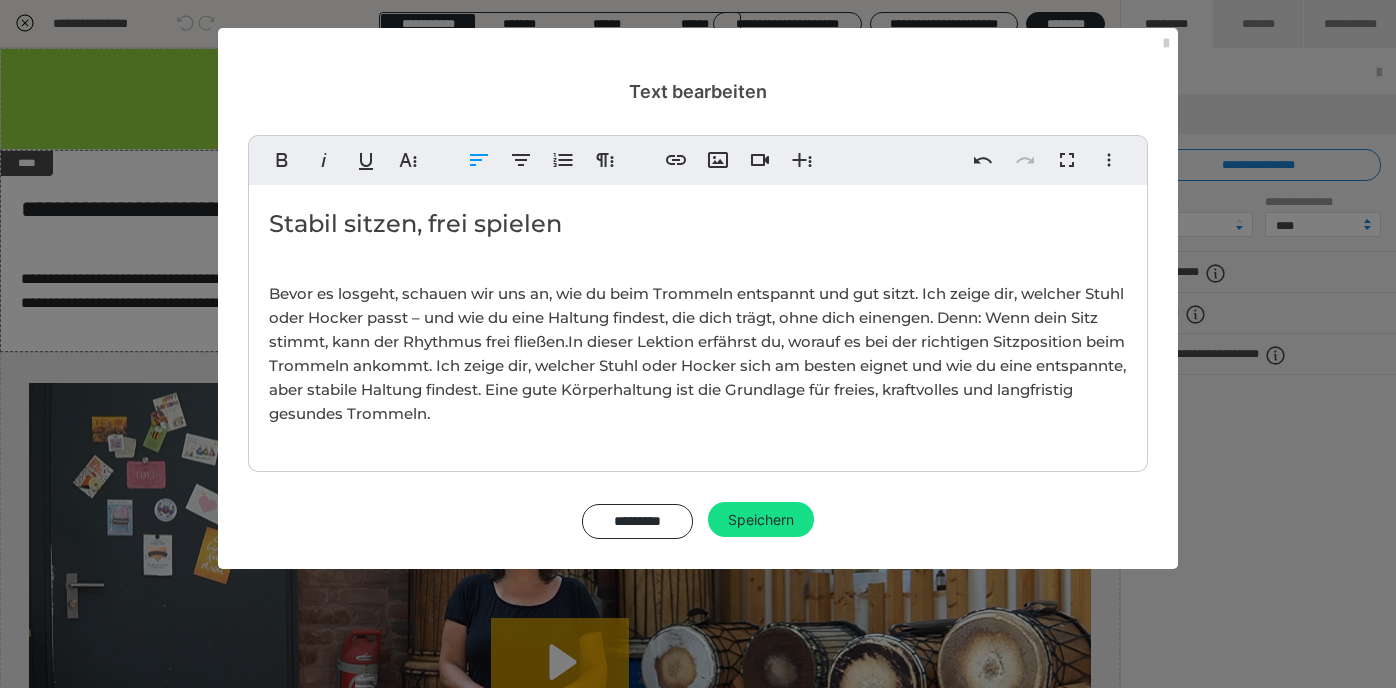 drag, startPoint x: 643, startPoint y: 338, endPoint x: 644, endPoint y: 405, distance: 67.00746 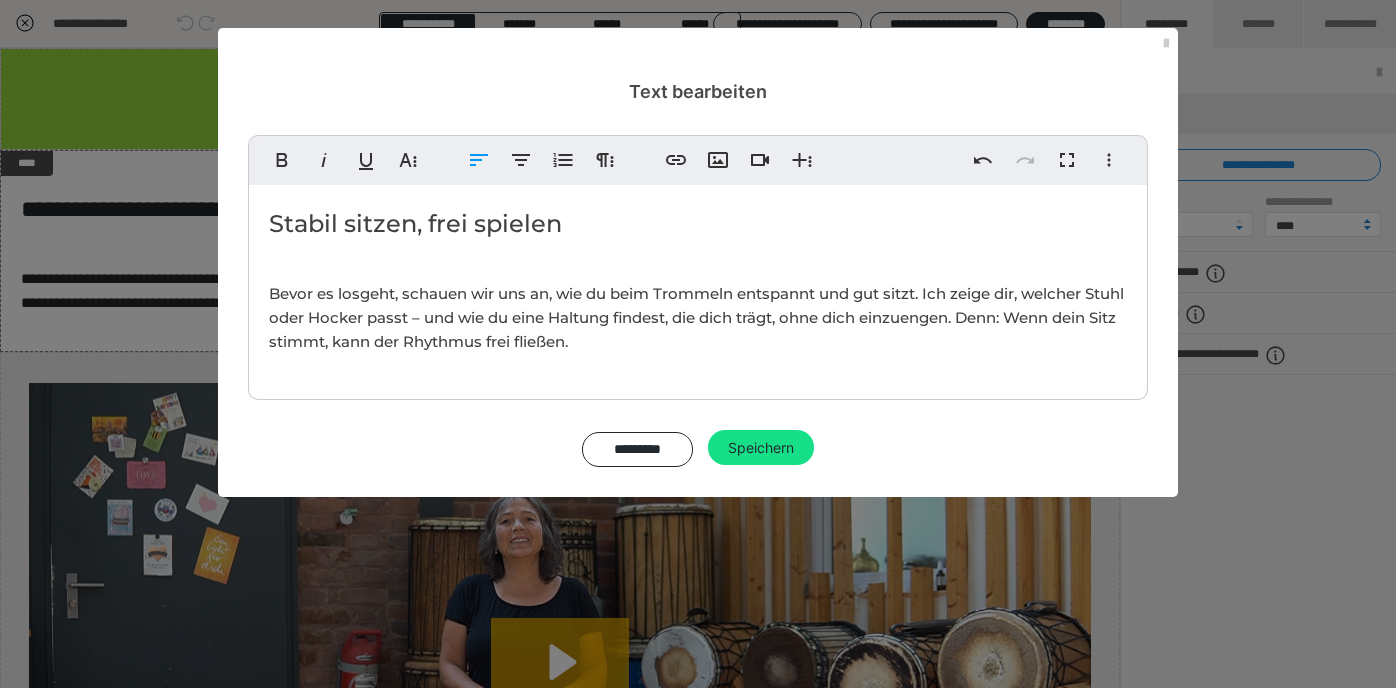 click on "Stabil sitzen, frei spielen" at bounding box center [698, 224] 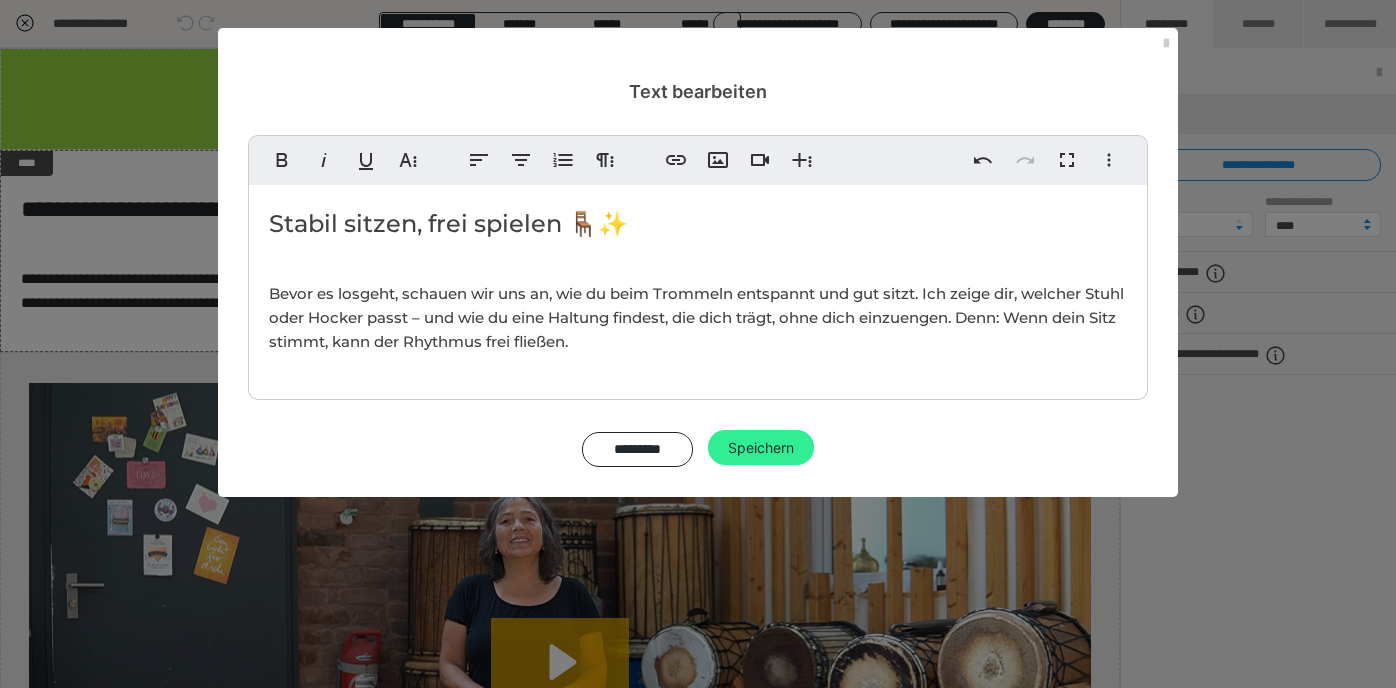 click on "Speichern" at bounding box center [761, 448] 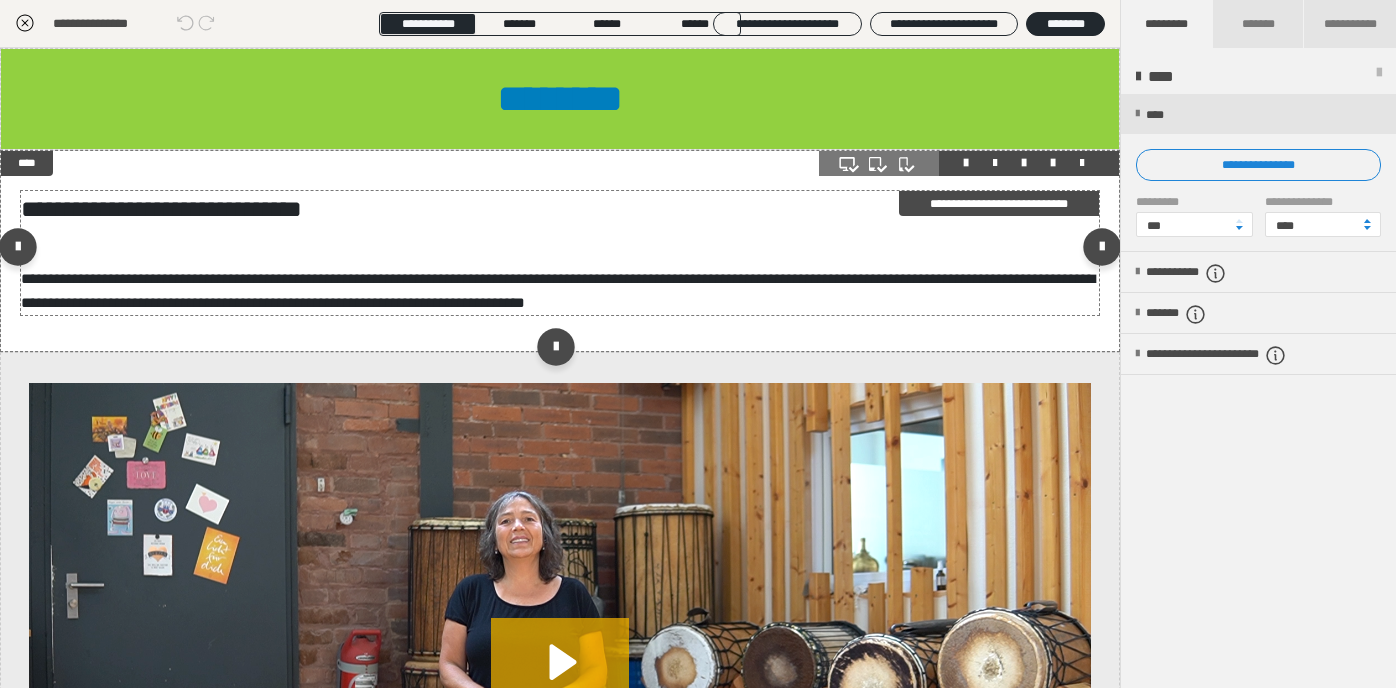 click on "**********" at bounding box center [560, 253] 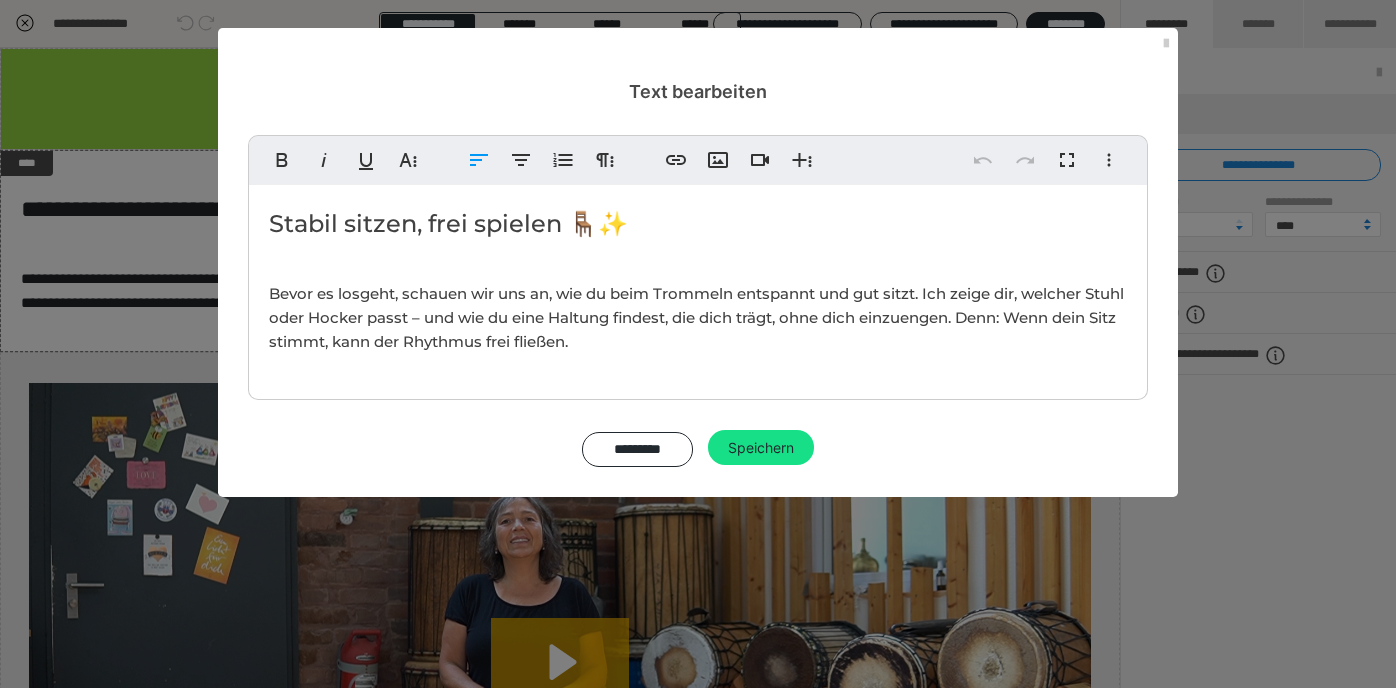 click on "Stabil sitzen, frei spielen 🪑✨" at bounding box center (698, 224) 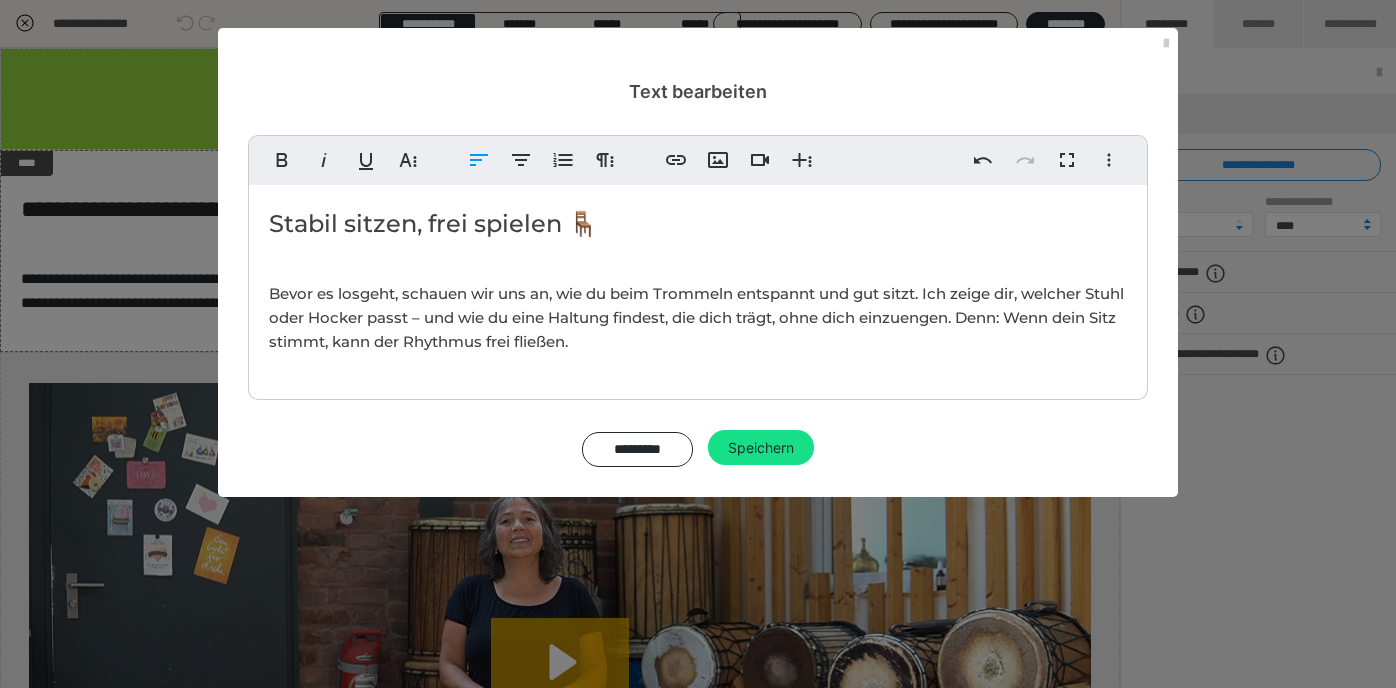click on "Bevor es losgeht, schauen wir uns an, wie du beim Trommeln entspannt und gut sitzt. Ich zeige dir, welcher Stuhl oder Hocker passt – und wie du eine Haltung findest, die dich trägt, ohne dich einzuengen. Denn: Wenn dein Sitz stimmt, kann der Rhythmus frei fließen." at bounding box center [698, 318] 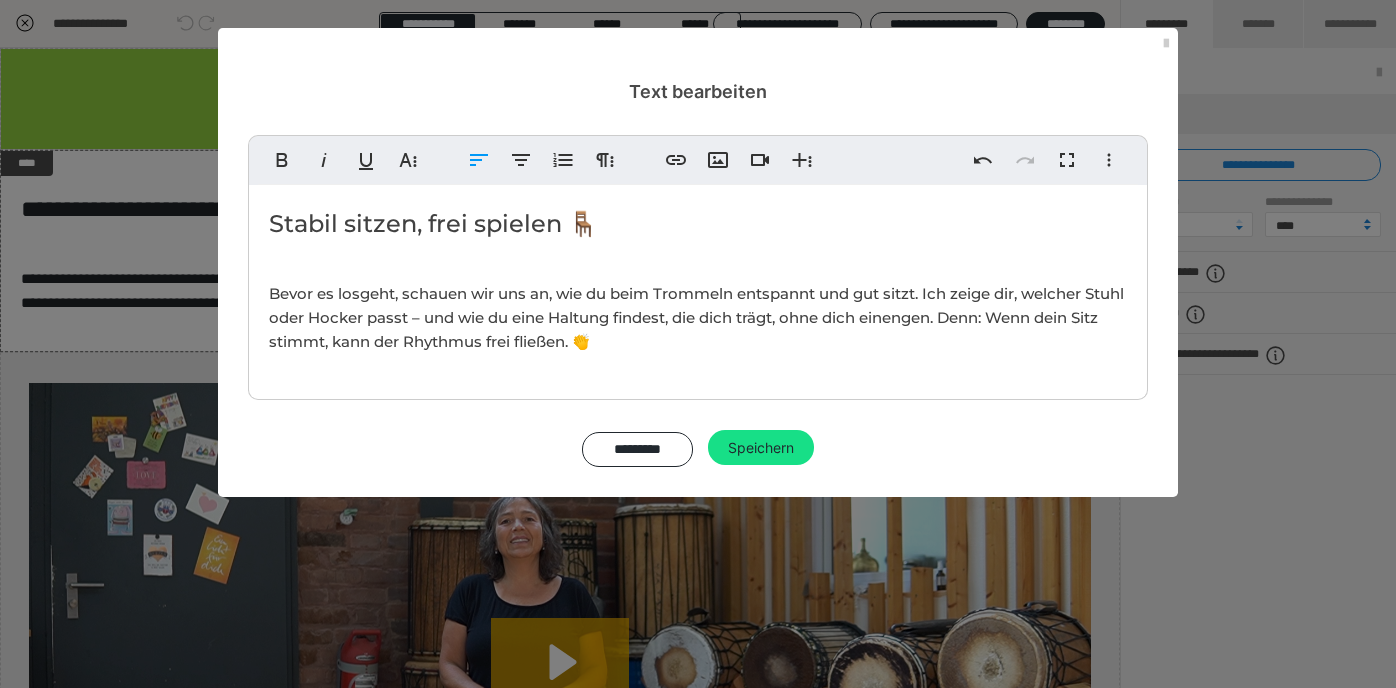 click on "Bevor es losgeht, schauen wir uns an, wie du beim Trommeln entspannt und gut sitzt. Ich zeige dir, welcher Stuhl oder Hocker passt – und wie du eine Haltung findest, die dich trägt, ohne dich einengen. Denn: Wenn dein Sitz stimmt, kann der Rhythmus frei fließen. 👏" at bounding box center [698, 318] 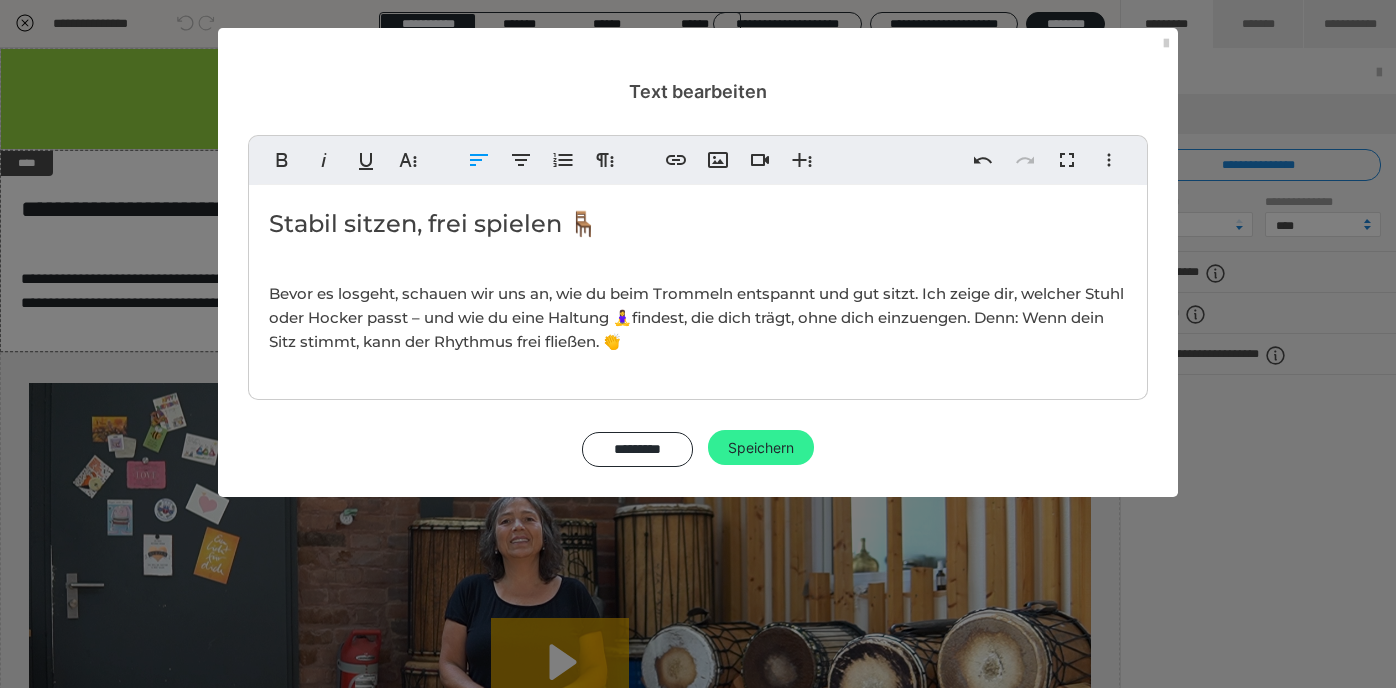 click on "Speichern" at bounding box center (761, 448) 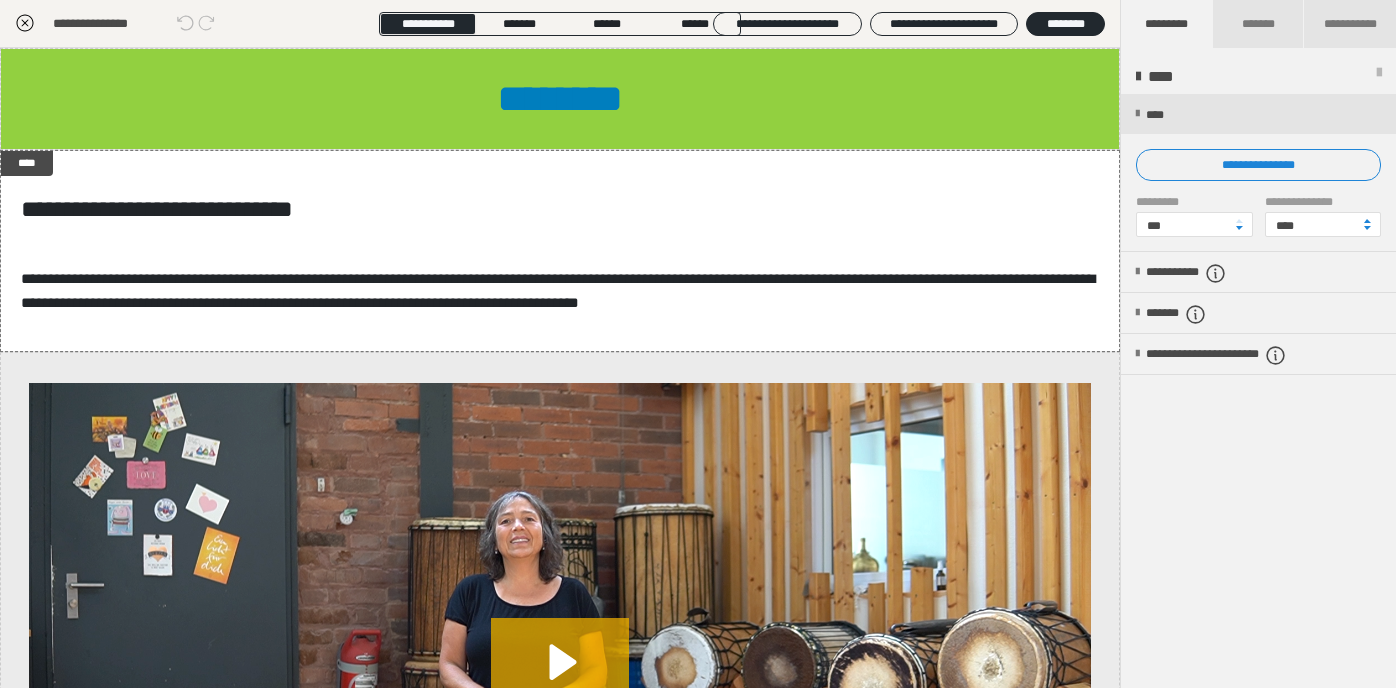 click 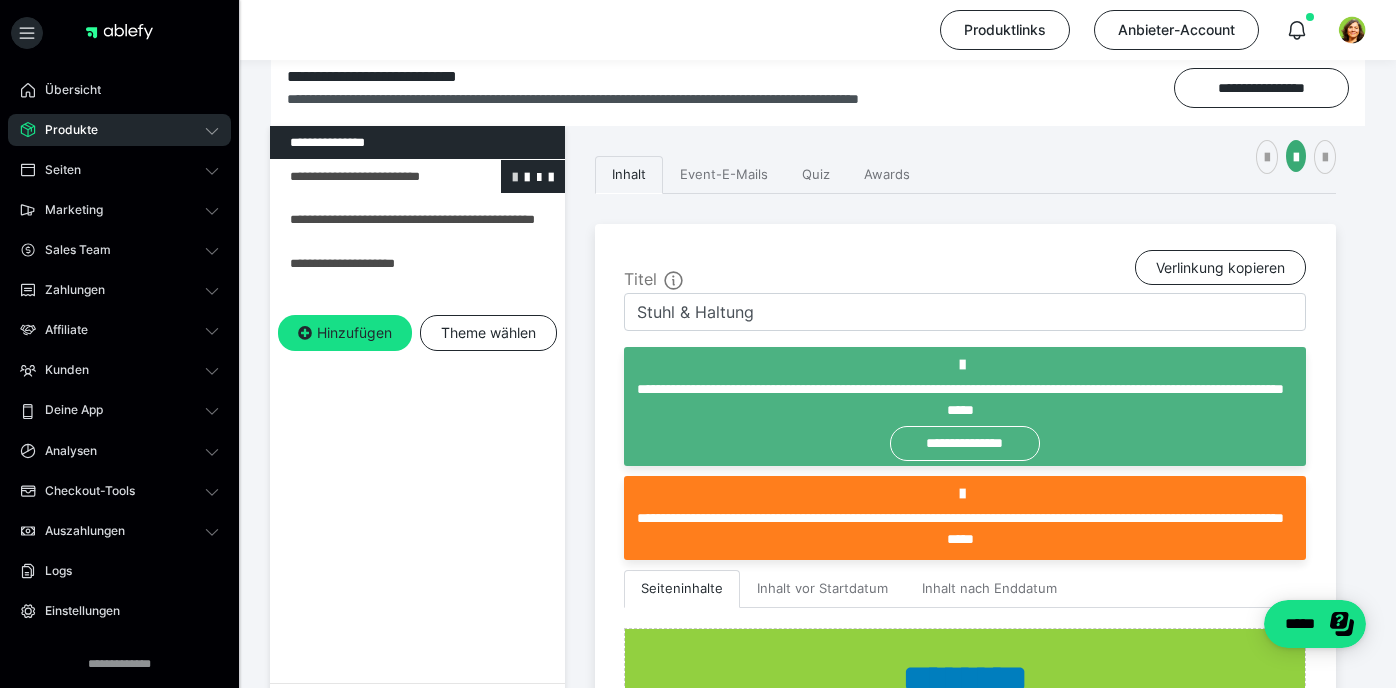 click at bounding box center (515, 176) 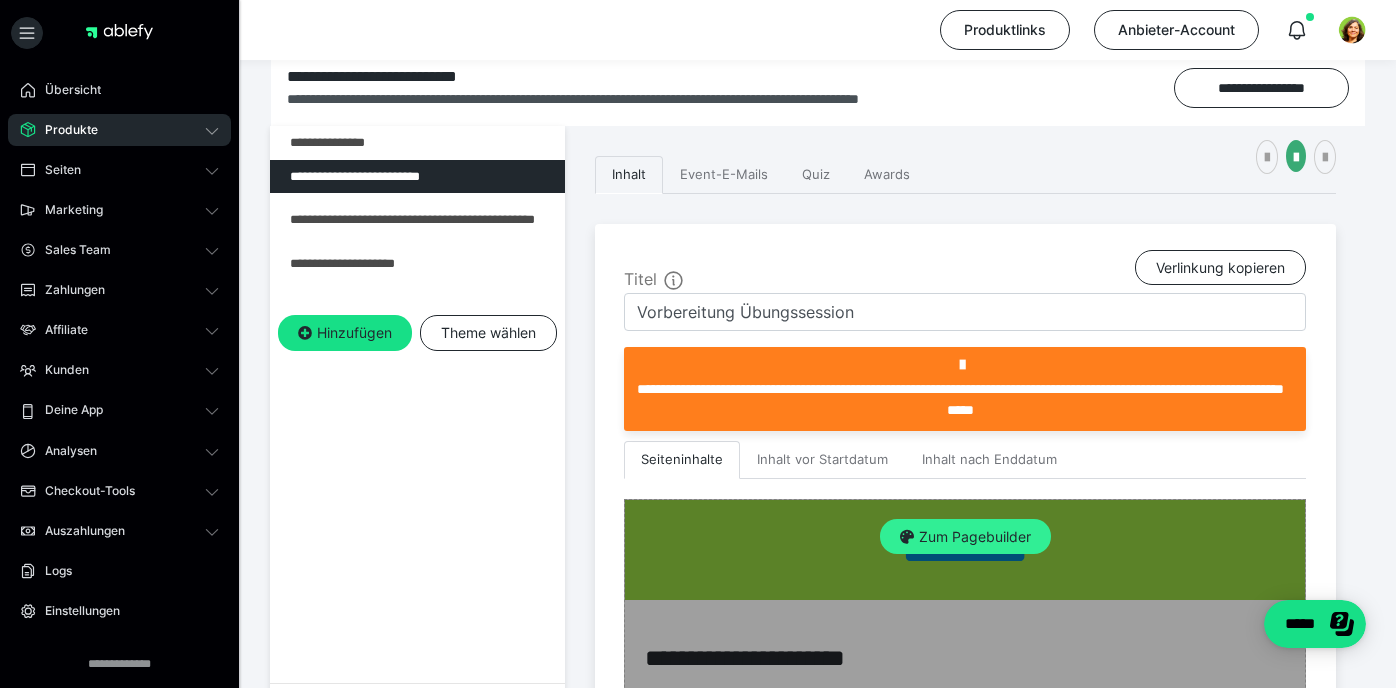 click on "Zum Pagebuilder" at bounding box center [965, 537] 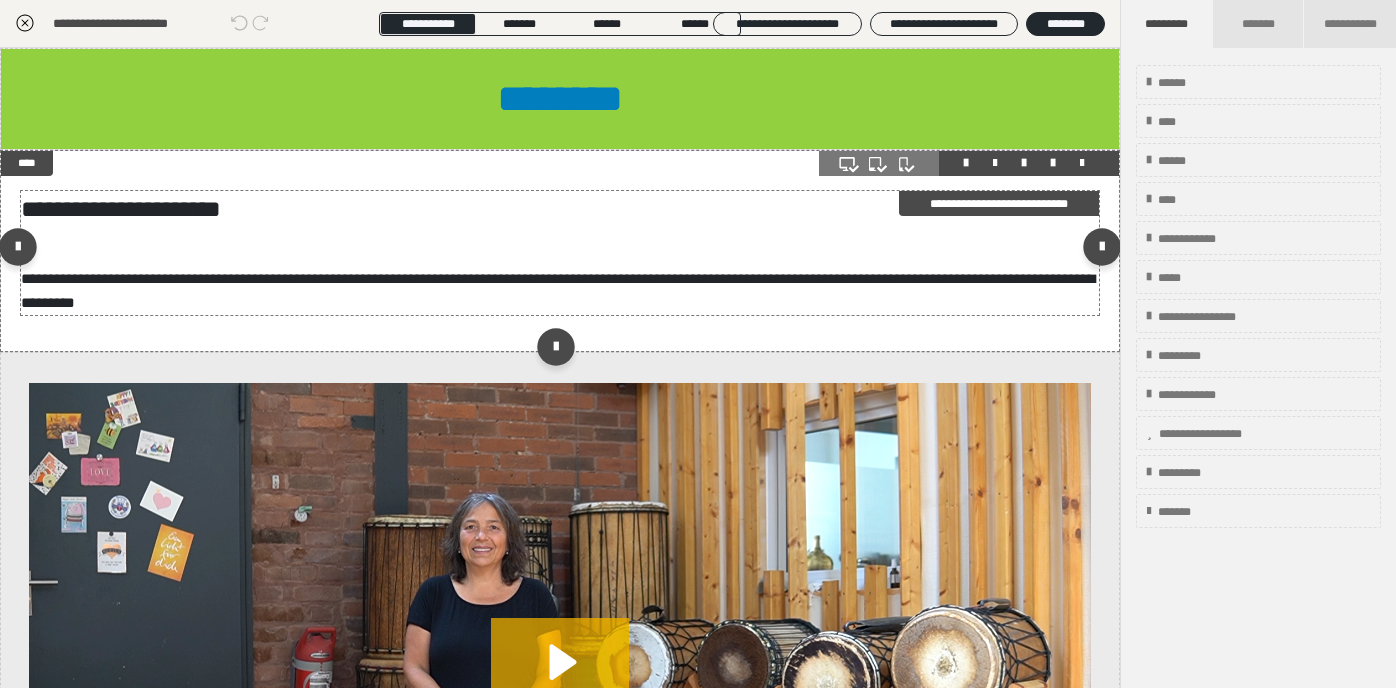 click on "**********" at bounding box center [558, 290] 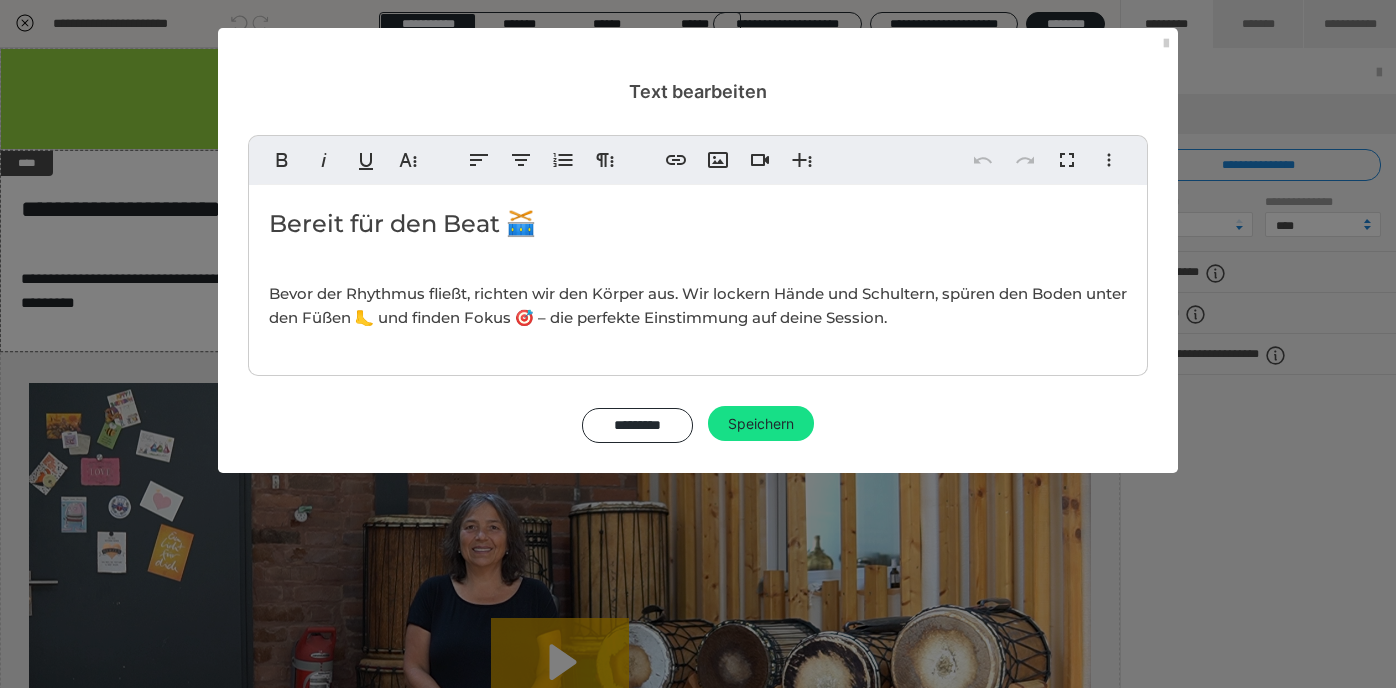 click on "Bereit für den Beat 🥁 Bevor der Rhythmus fließt, richten wir den Körper aus. Wir lockern Hände und Schultern, spüren den Boden unter den Füßen 🦶 und finden Fokus 🎯 – die perfekte Einstimmung auf deine Session." at bounding box center [698, 275] 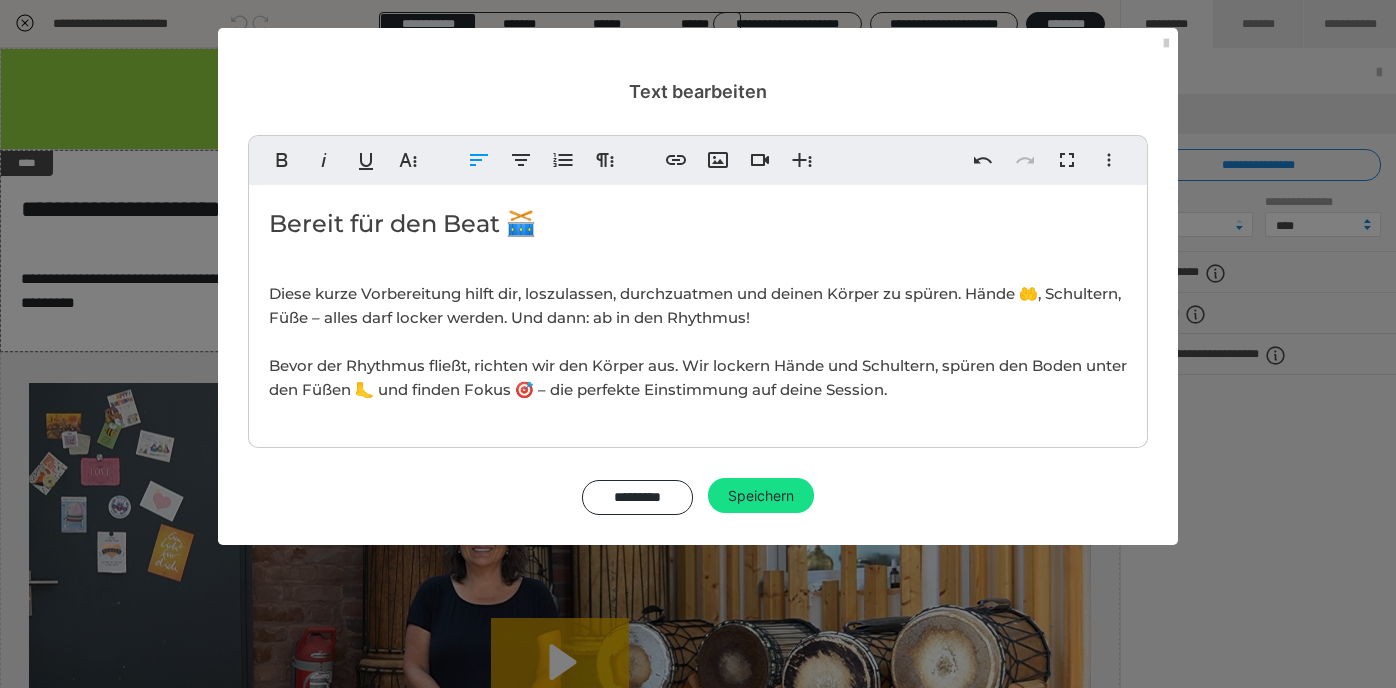 scroll, scrollTop: 2124, scrollLeft: 0, axis: vertical 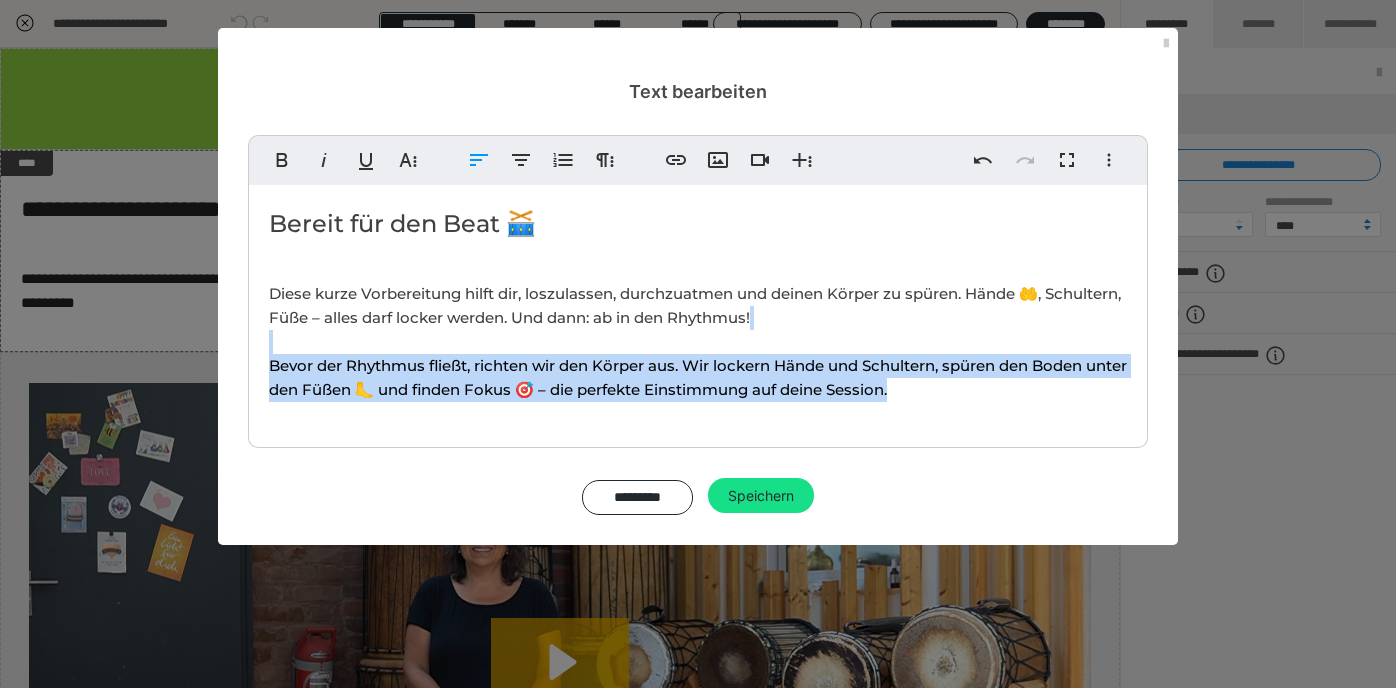 drag, startPoint x: 269, startPoint y: 337, endPoint x: 269, endPoint y: 410, distance: 73 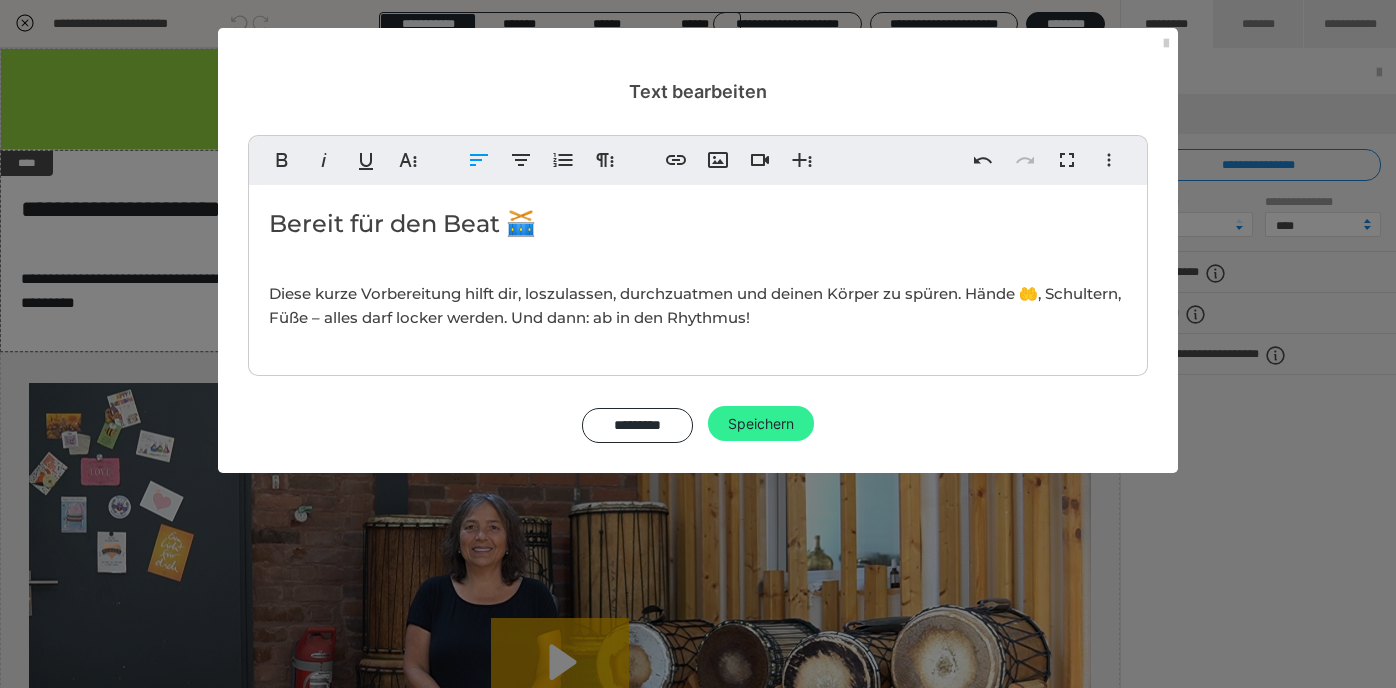 click on "Speichern" at bounding box center [761, 424] 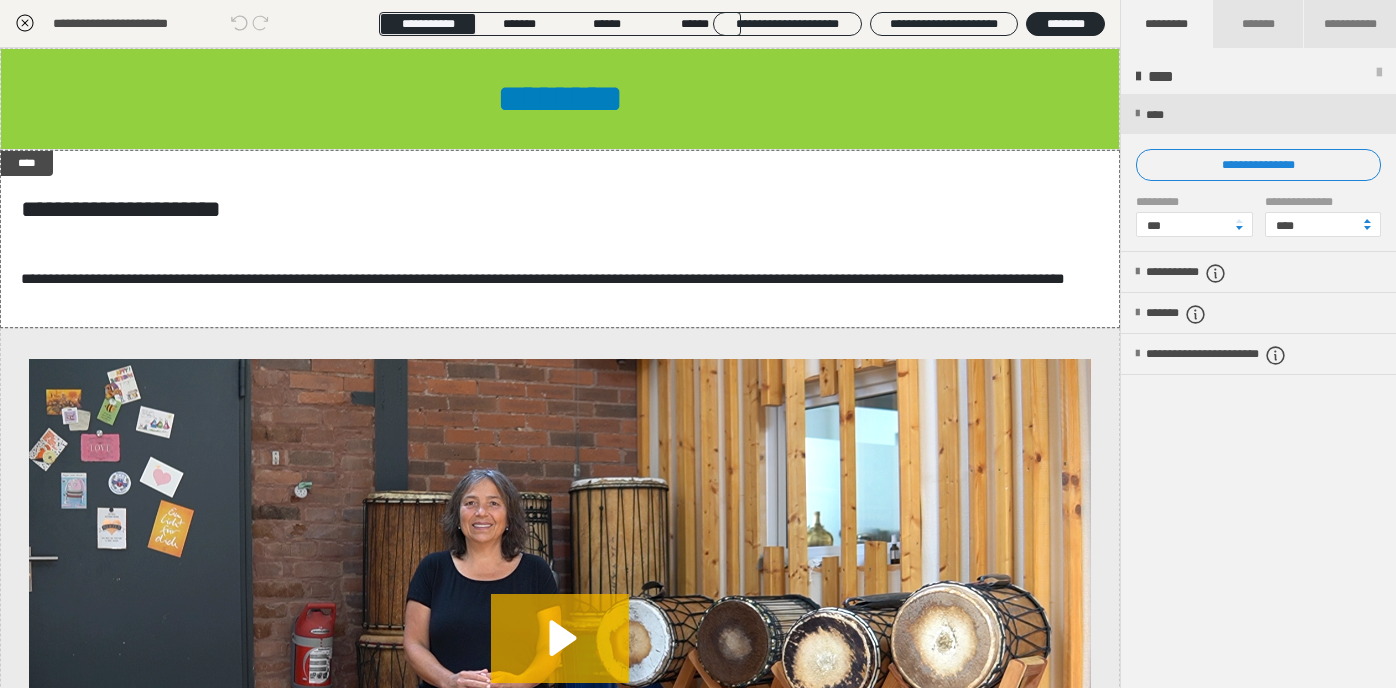 click 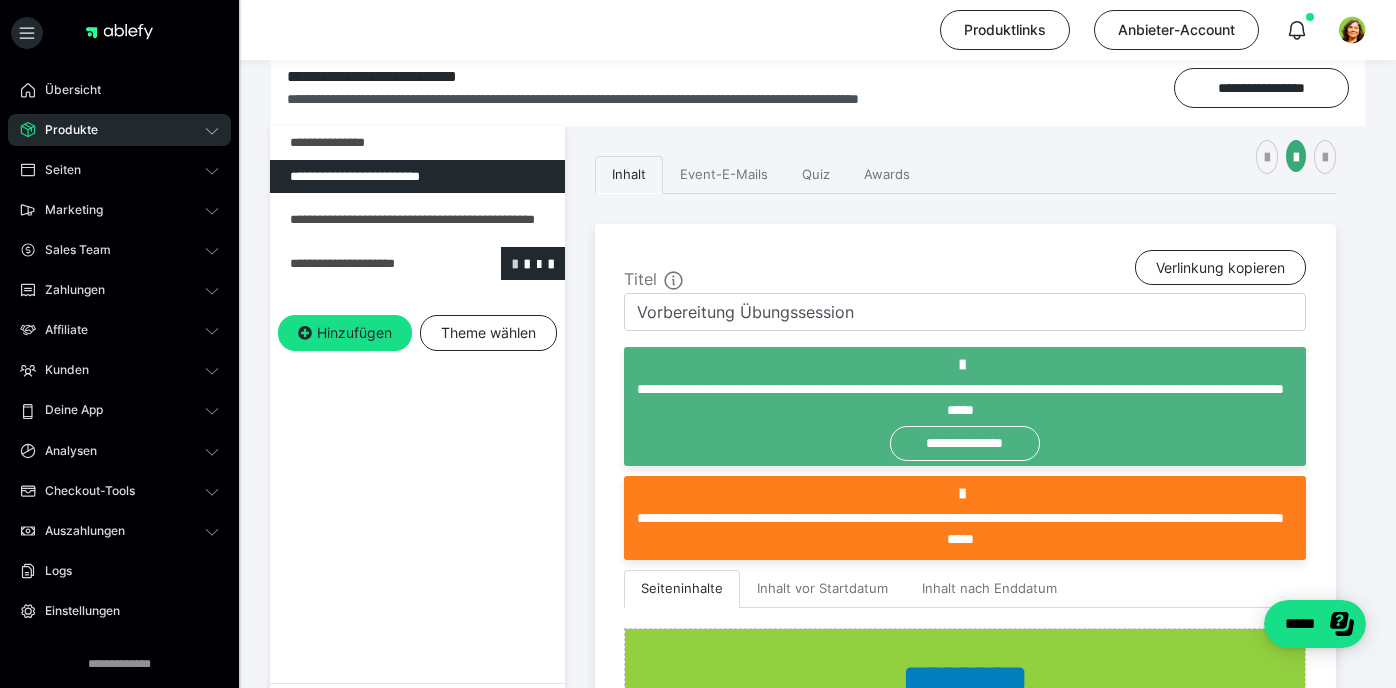 click at bounding box center (515, 263) 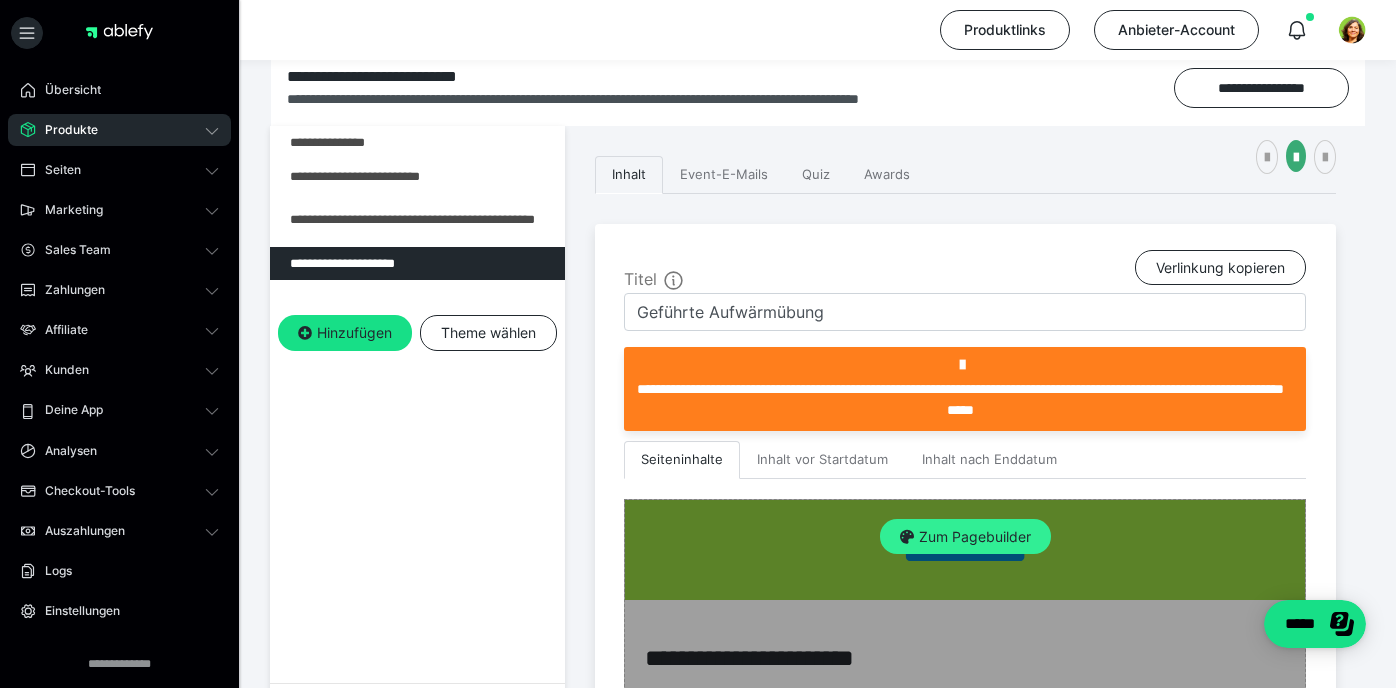click on "Zum Pagebuilder" at bounding box center [965, 537] 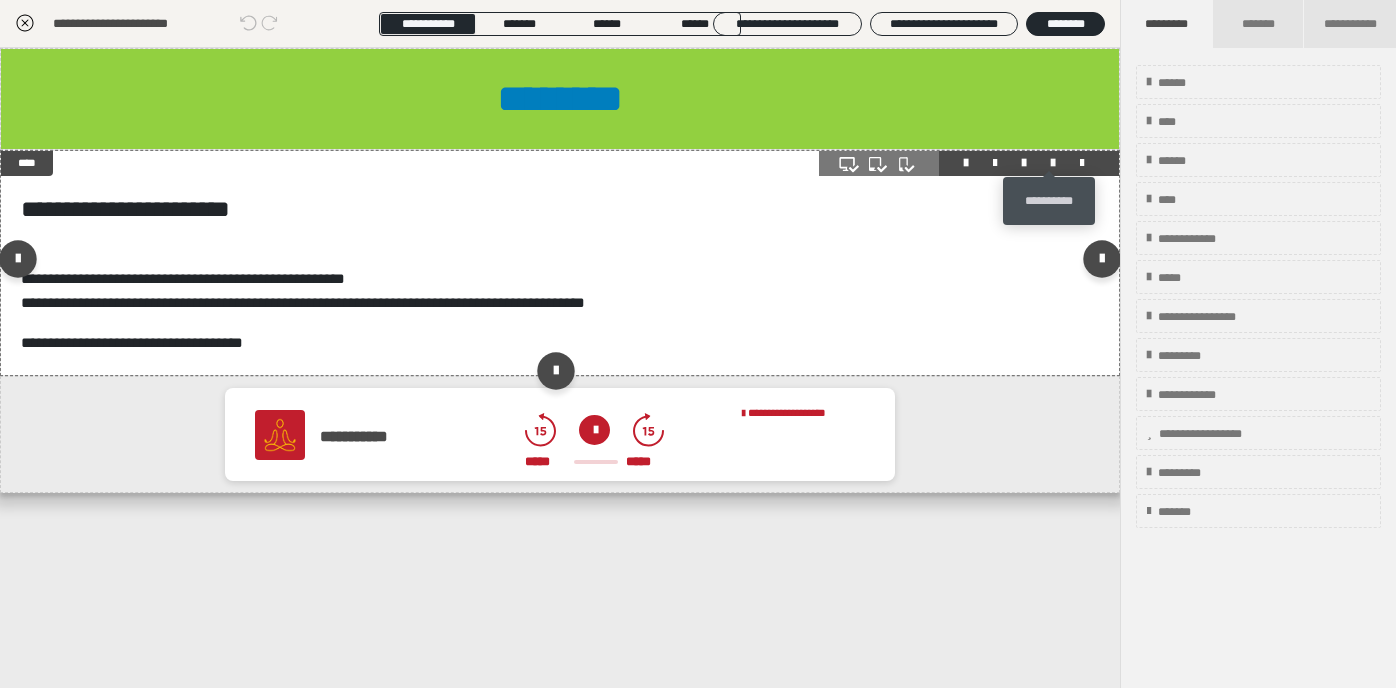 click at bounding box center [1053, 163] 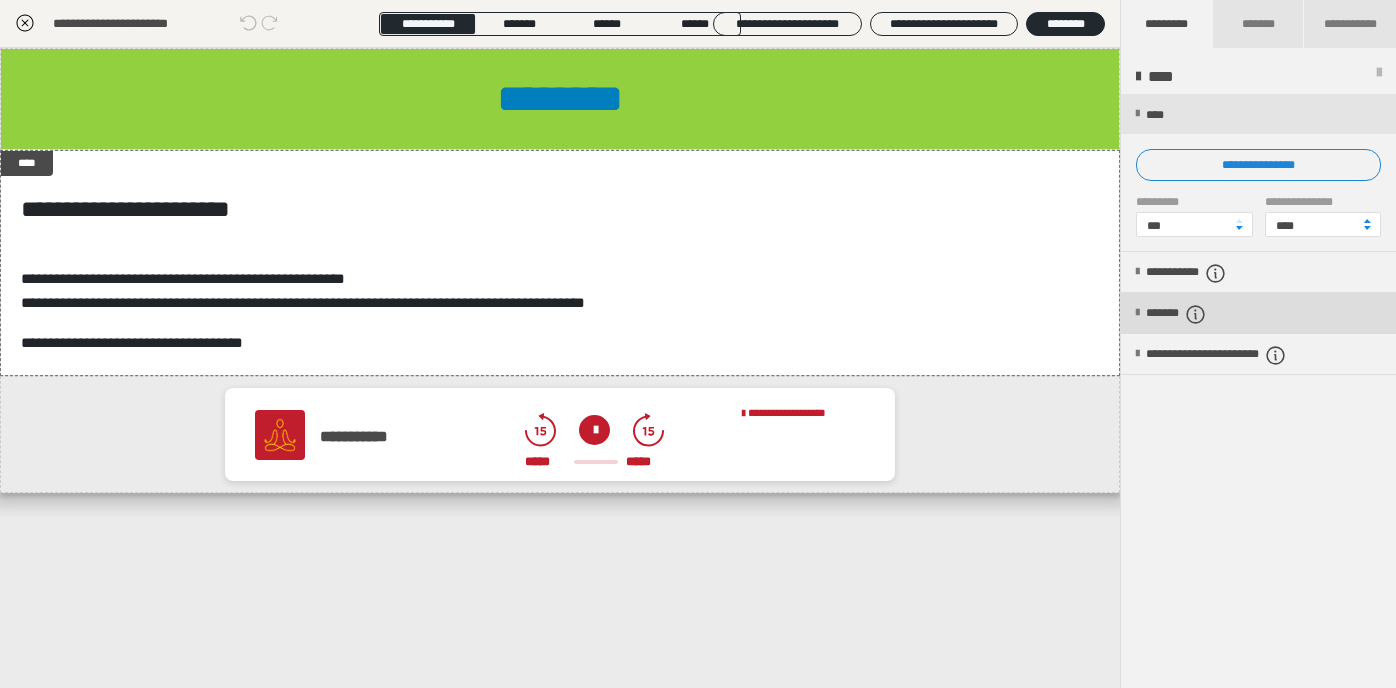 click on "*******" at bounding box center [1193, 314] 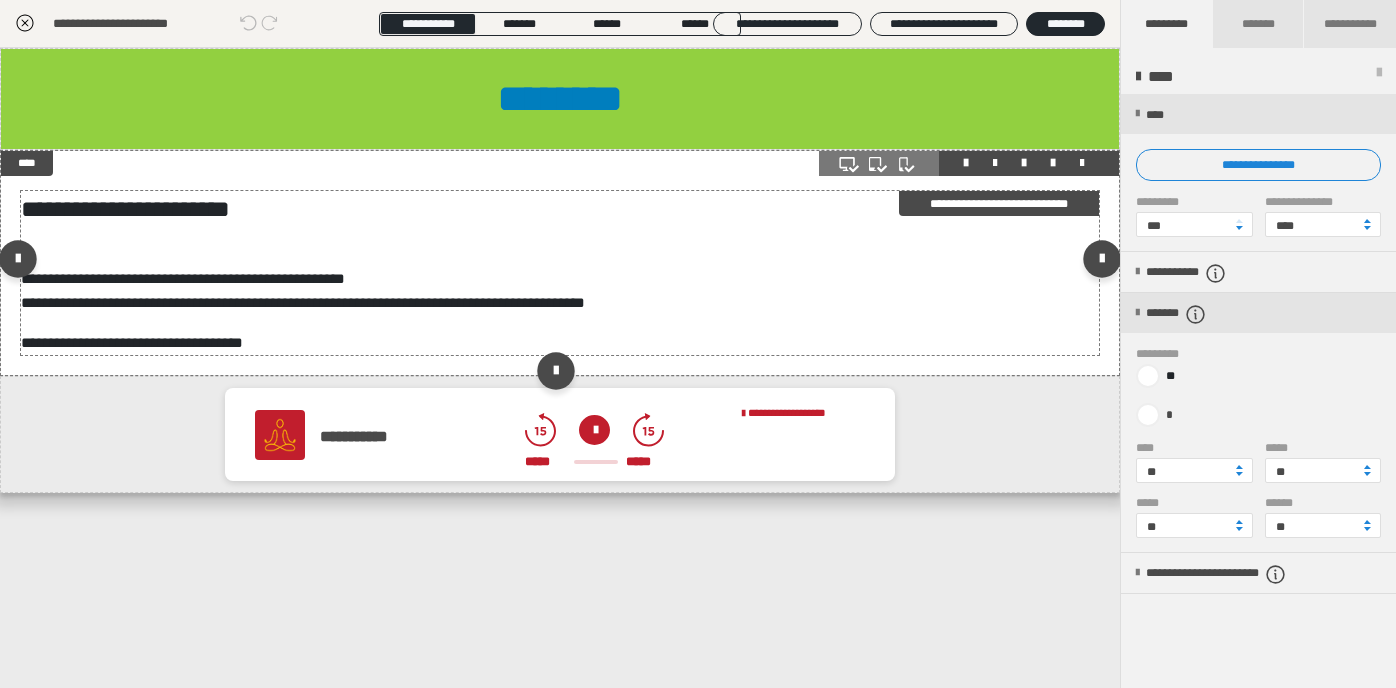 click on "**********" at bounding box center [303, 290] 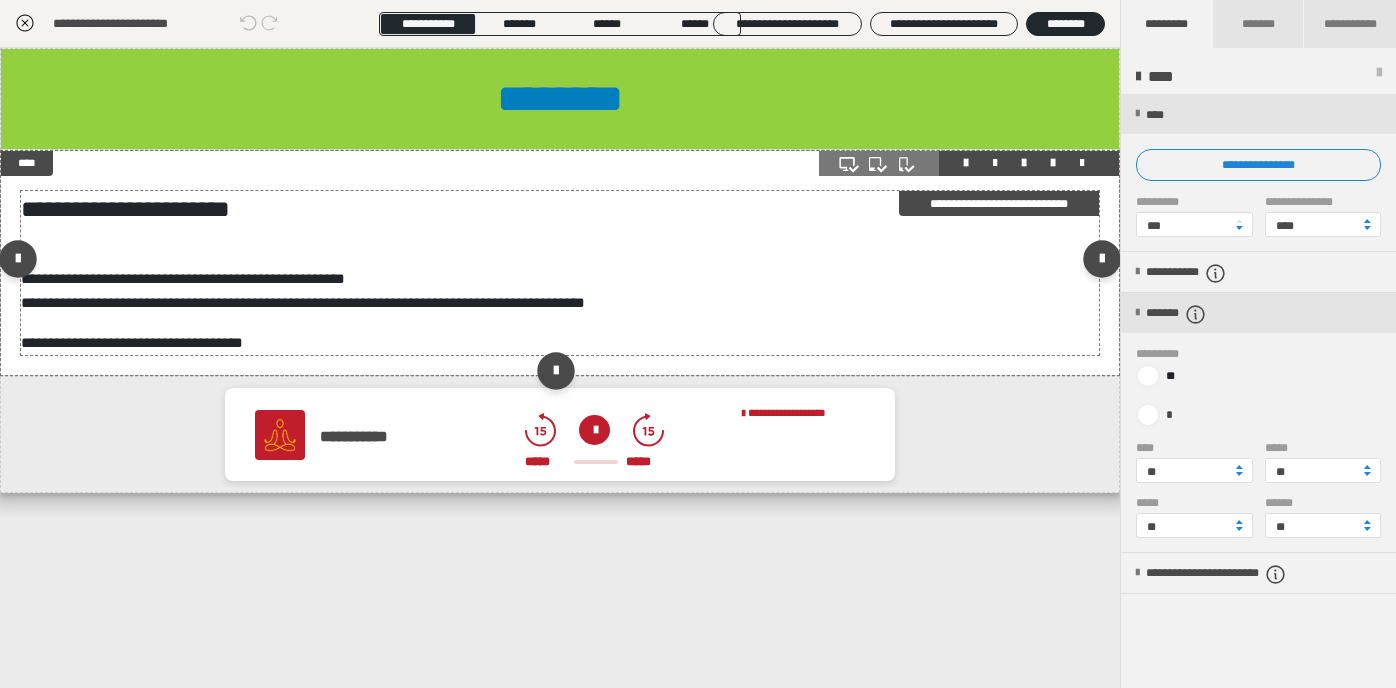click on "**********" at bounding box center [303, 290] 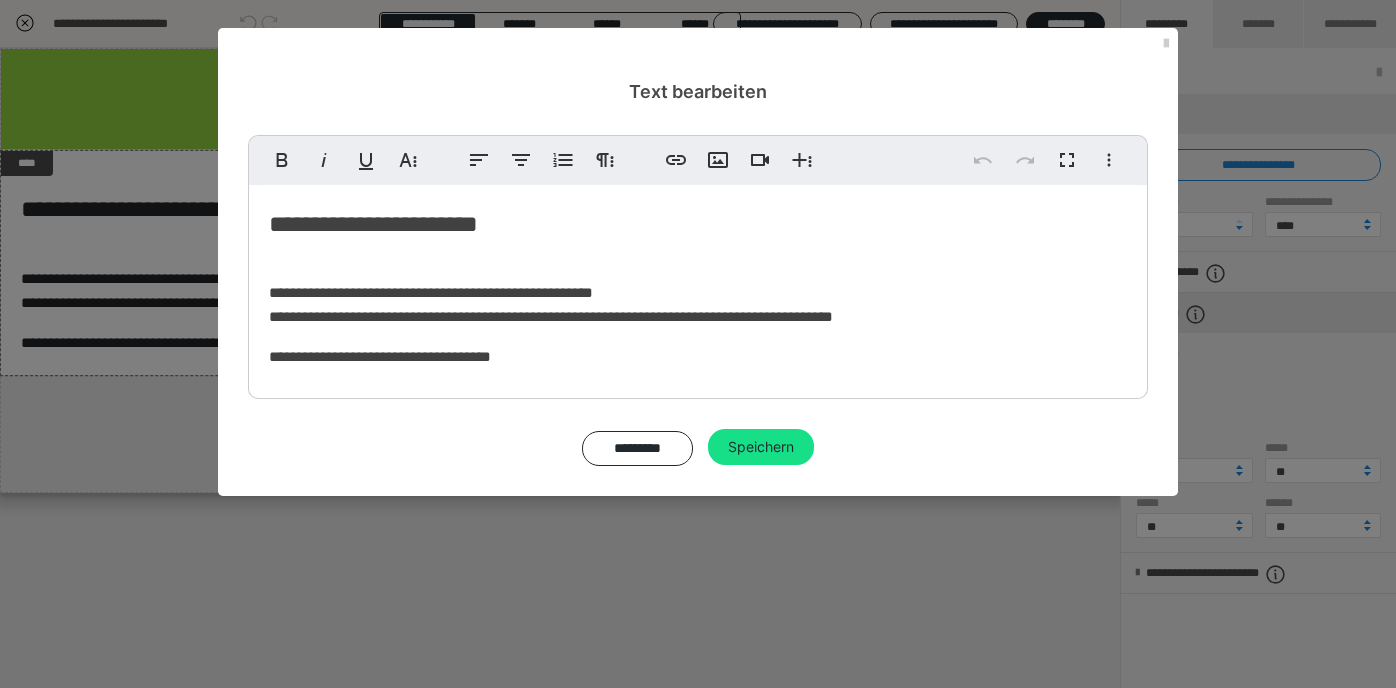 click on "**********" at bounding box center [698, 305] 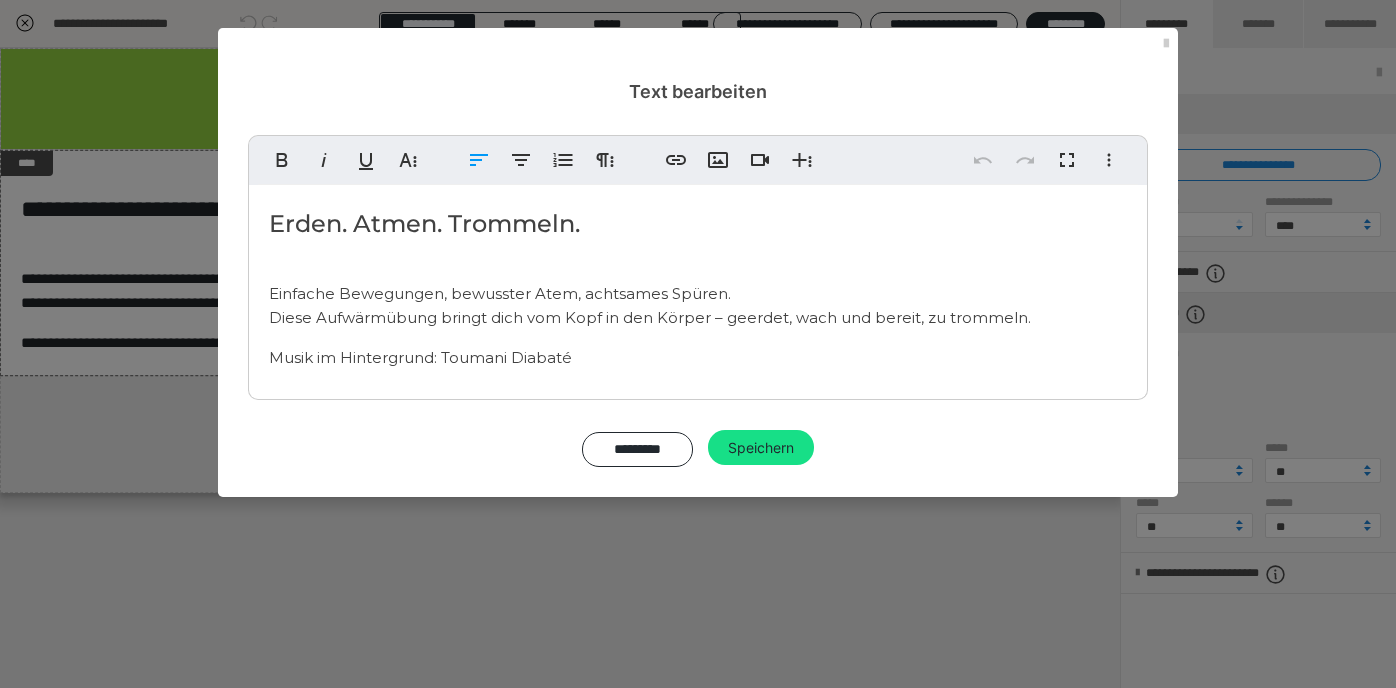 type 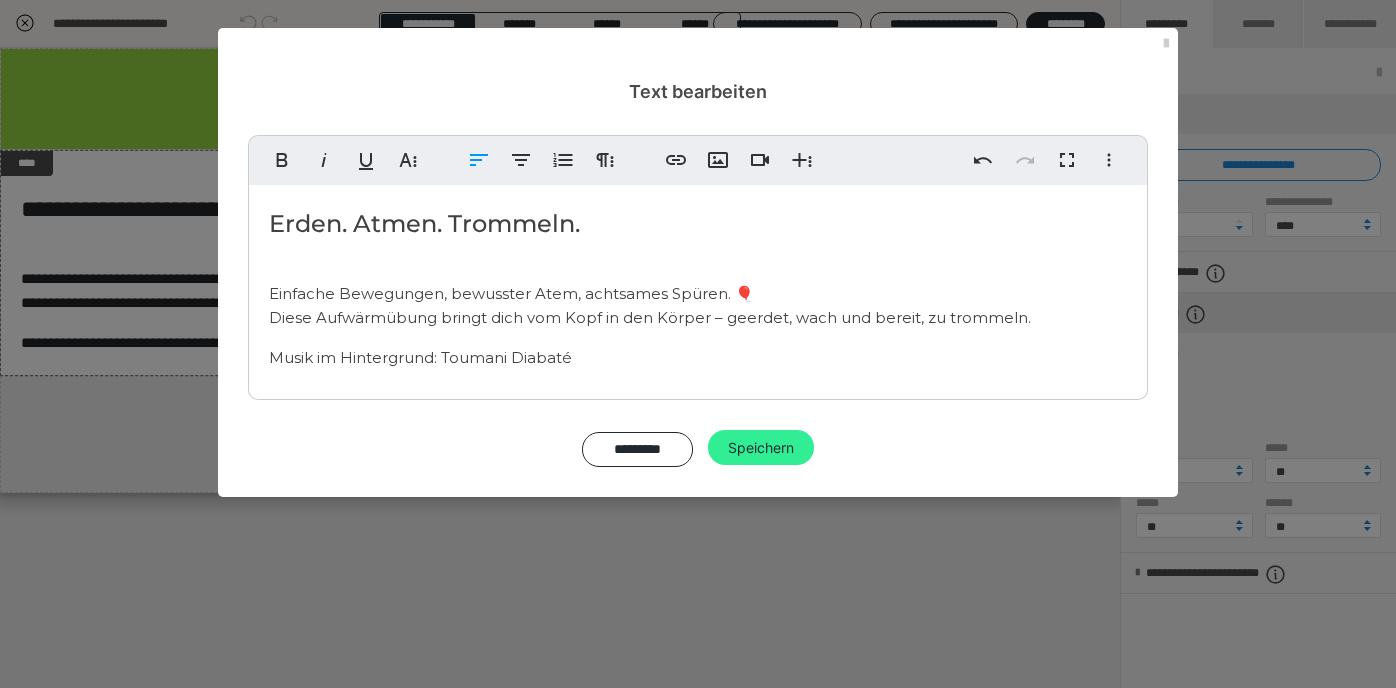 click on "Speichern" at bounding box center [761, 448] 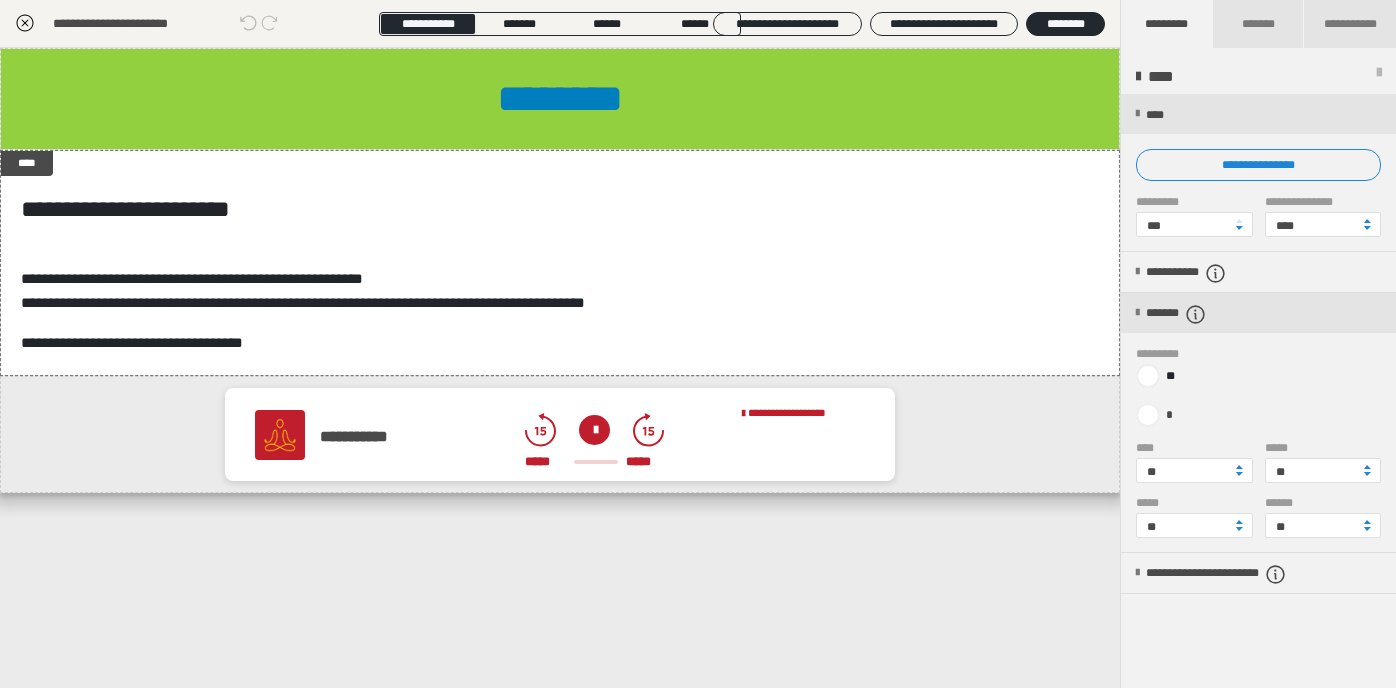 click 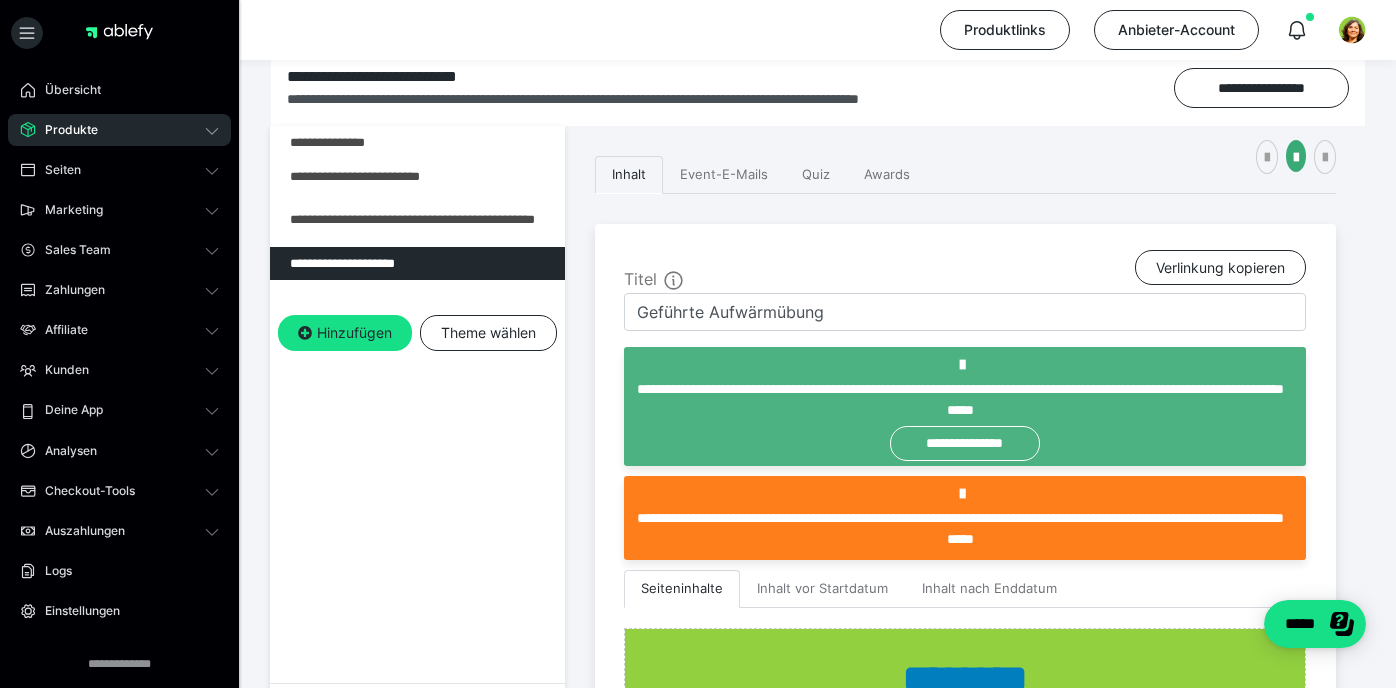 click on "Produkte" at bounding box center [119, 130] 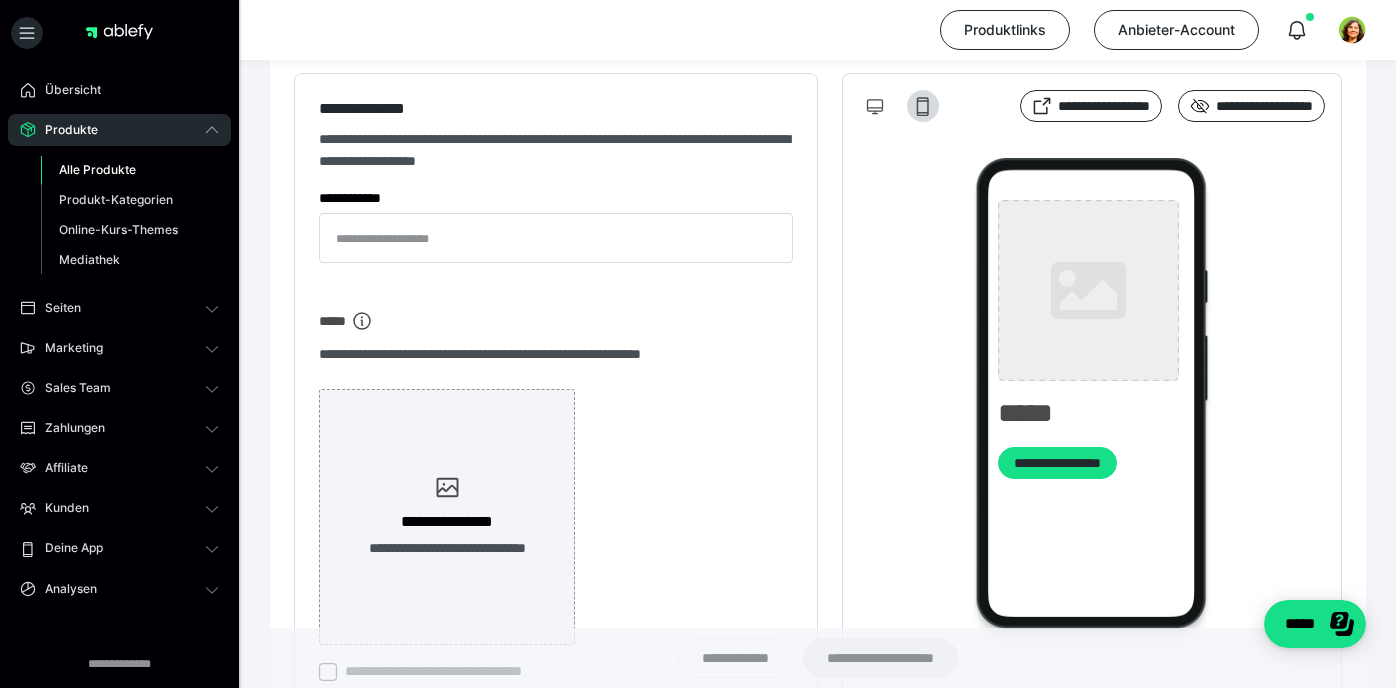 type on "********" 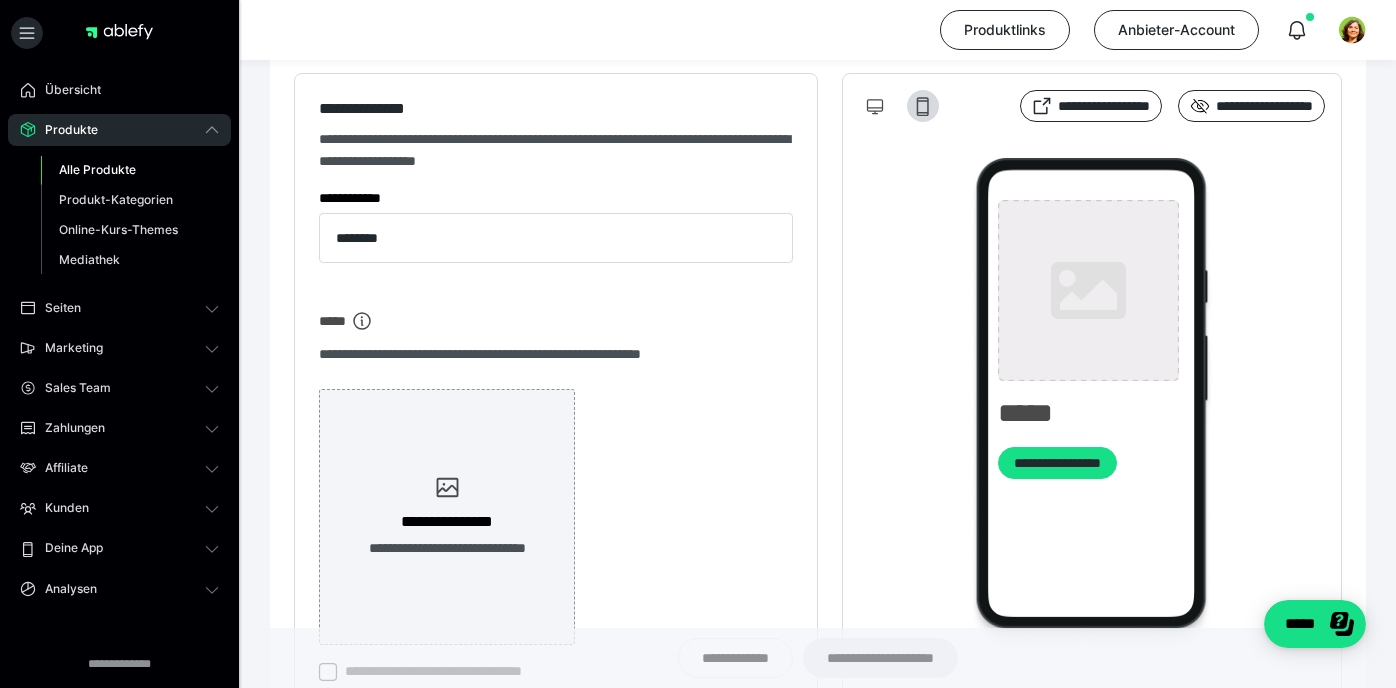 type on "**********" 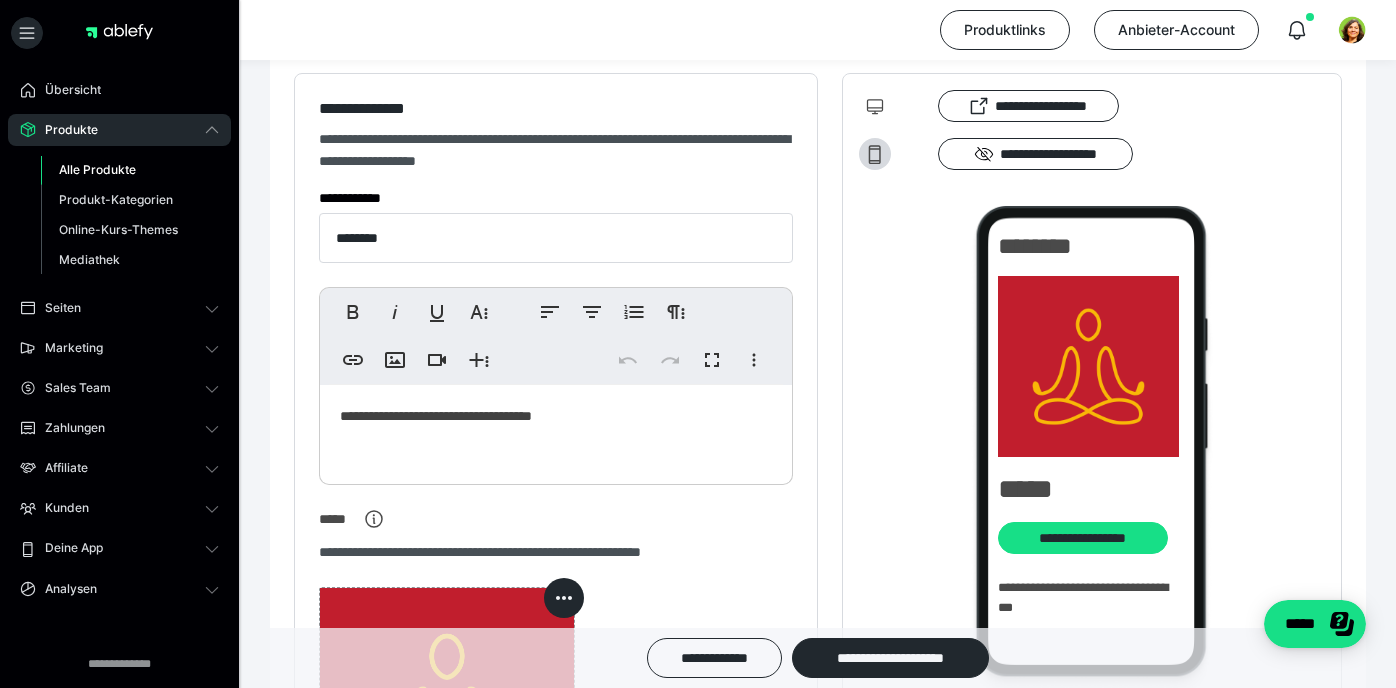 click on "Alle Produkte" at bounding box center [97, 169] 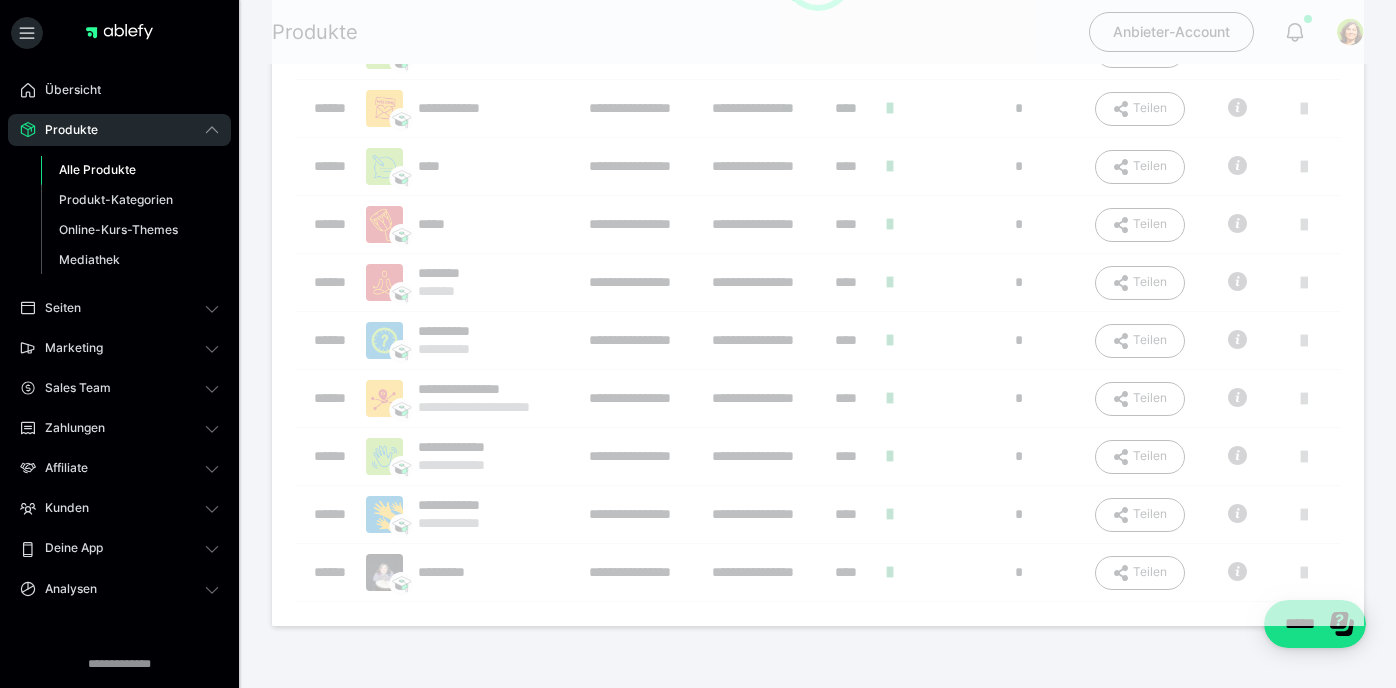 scroll, scrollTop: 0, scrollLeft: 0, axis: both 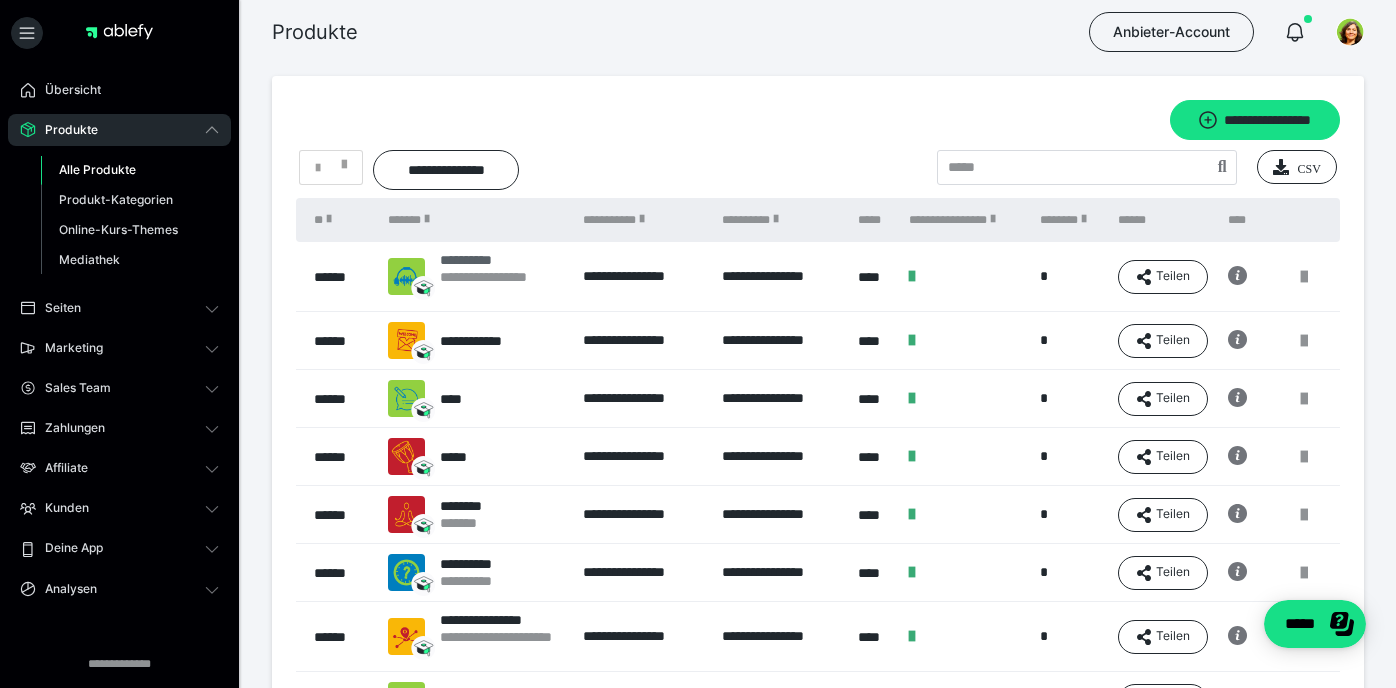 click on "**********" at bounding box center (502, 260) 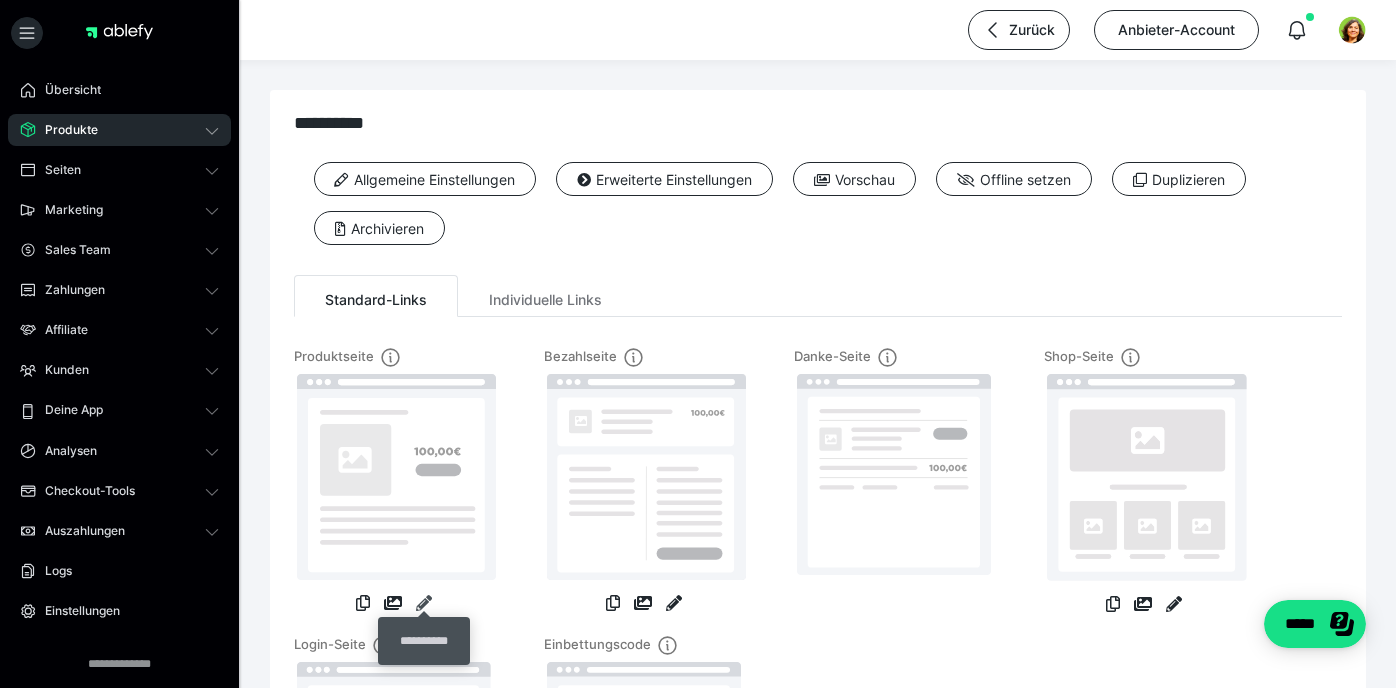 click at bounding box center [424, 603] 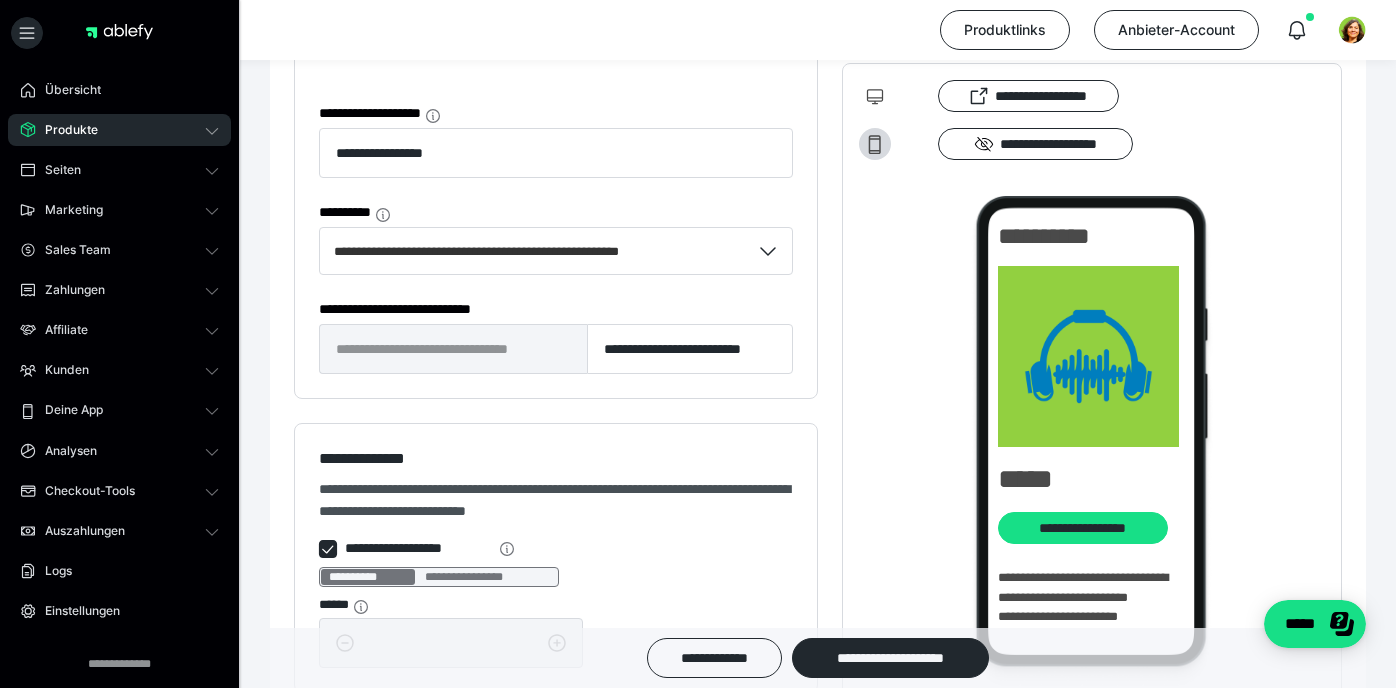 scroll, scrollTop: 1224, scrollLeft: 0, axis: vertical 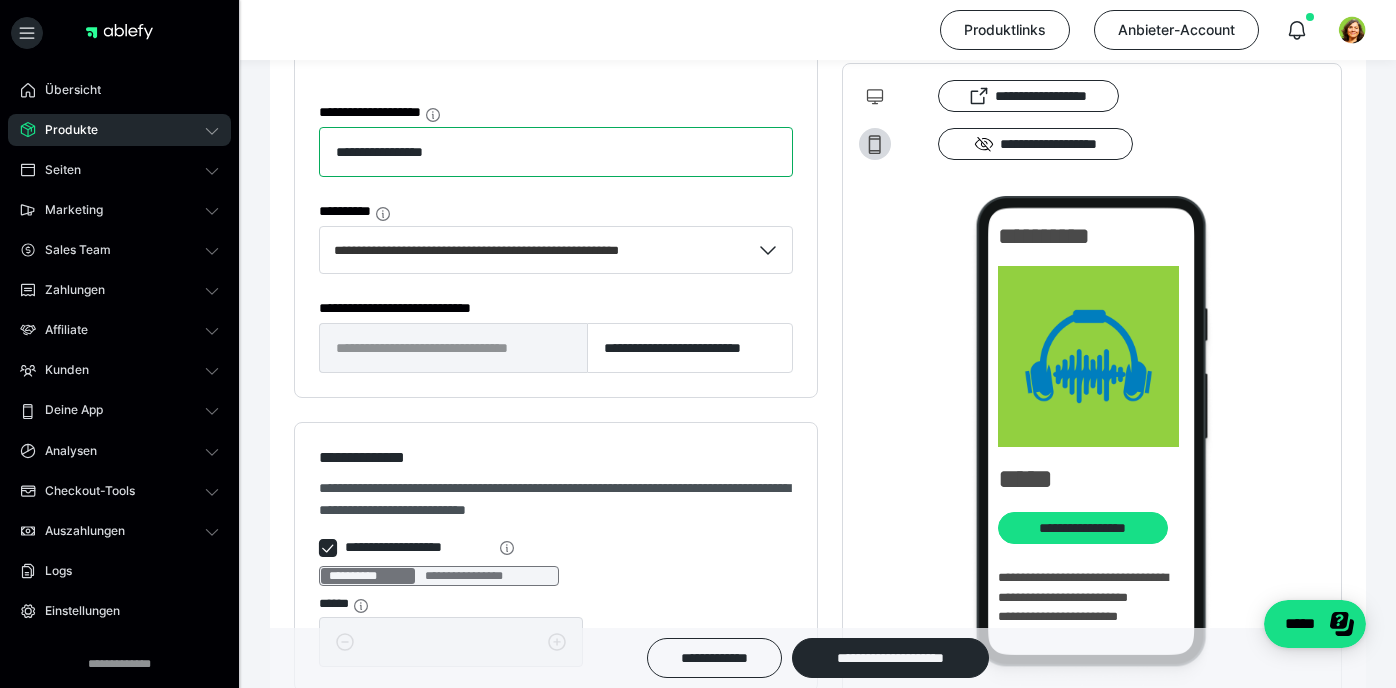 drag, startPoint x: 477, startPoint y: 152, endPoint x: 319, endPoint y: 158, distance: 158.11388 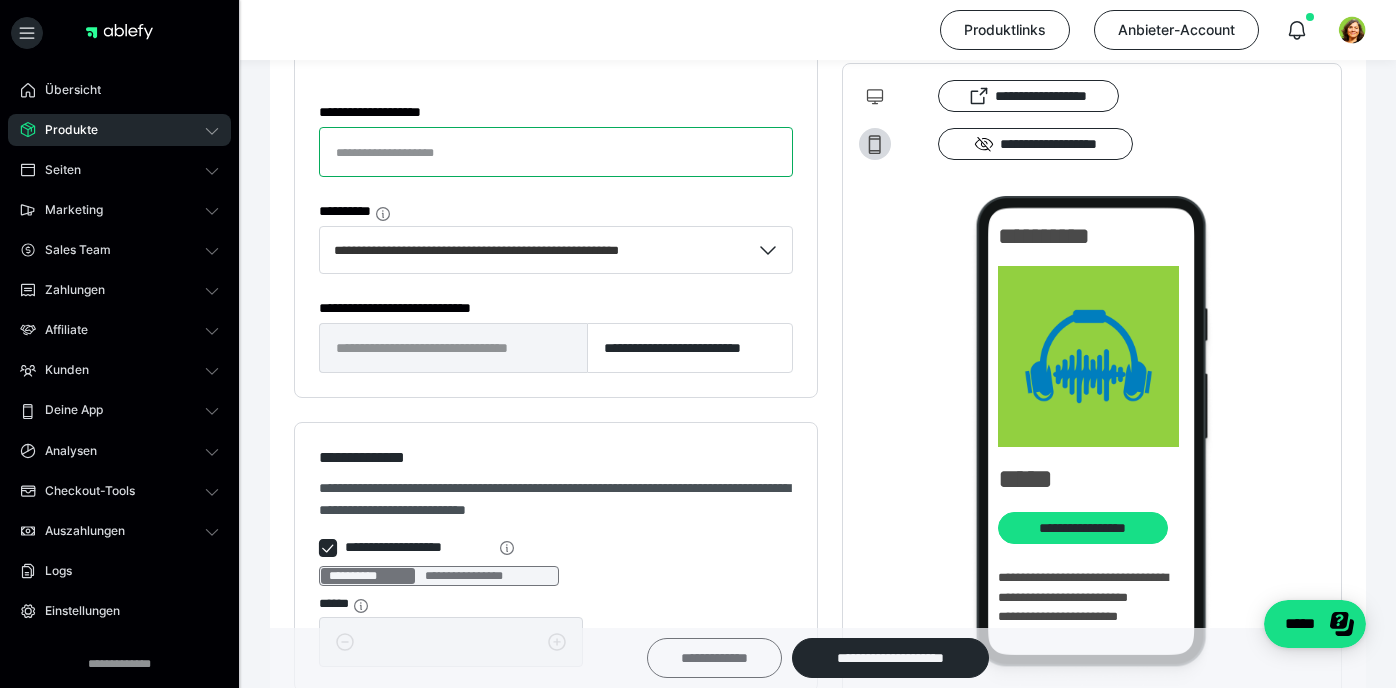 type 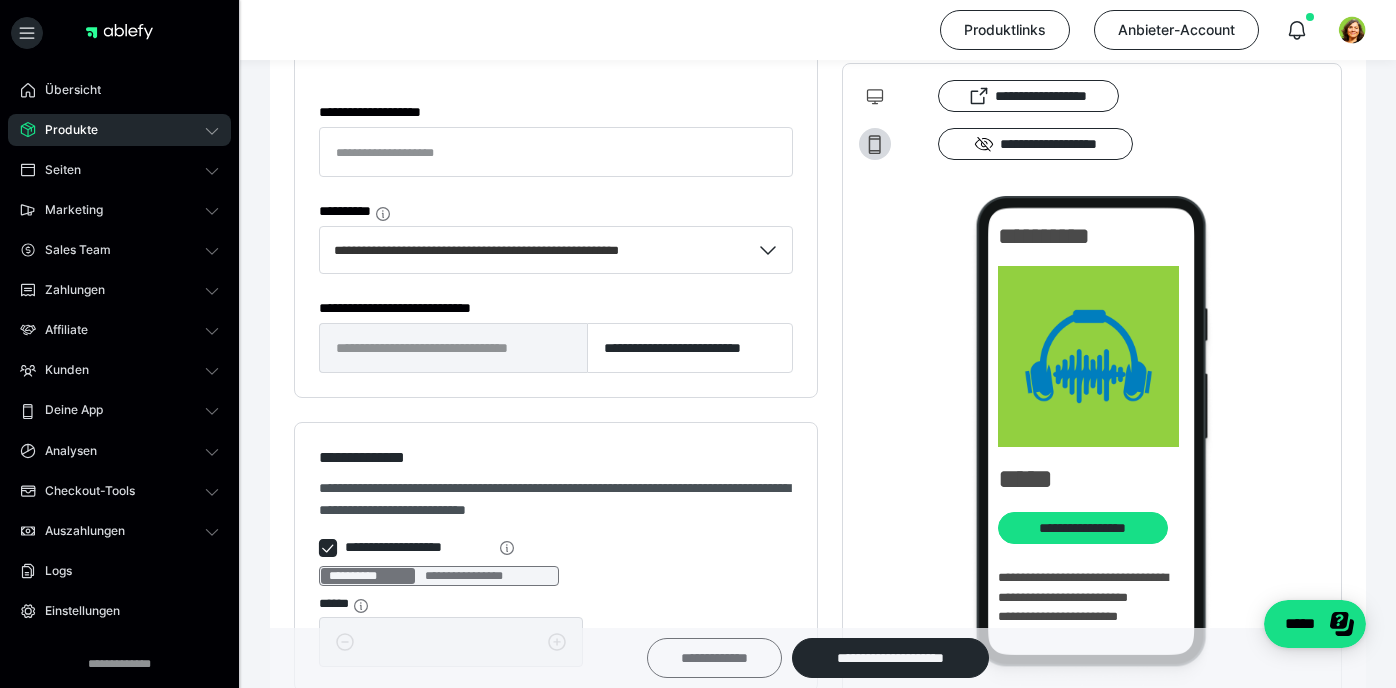 click on "**********" at bounding box center [714, 658] 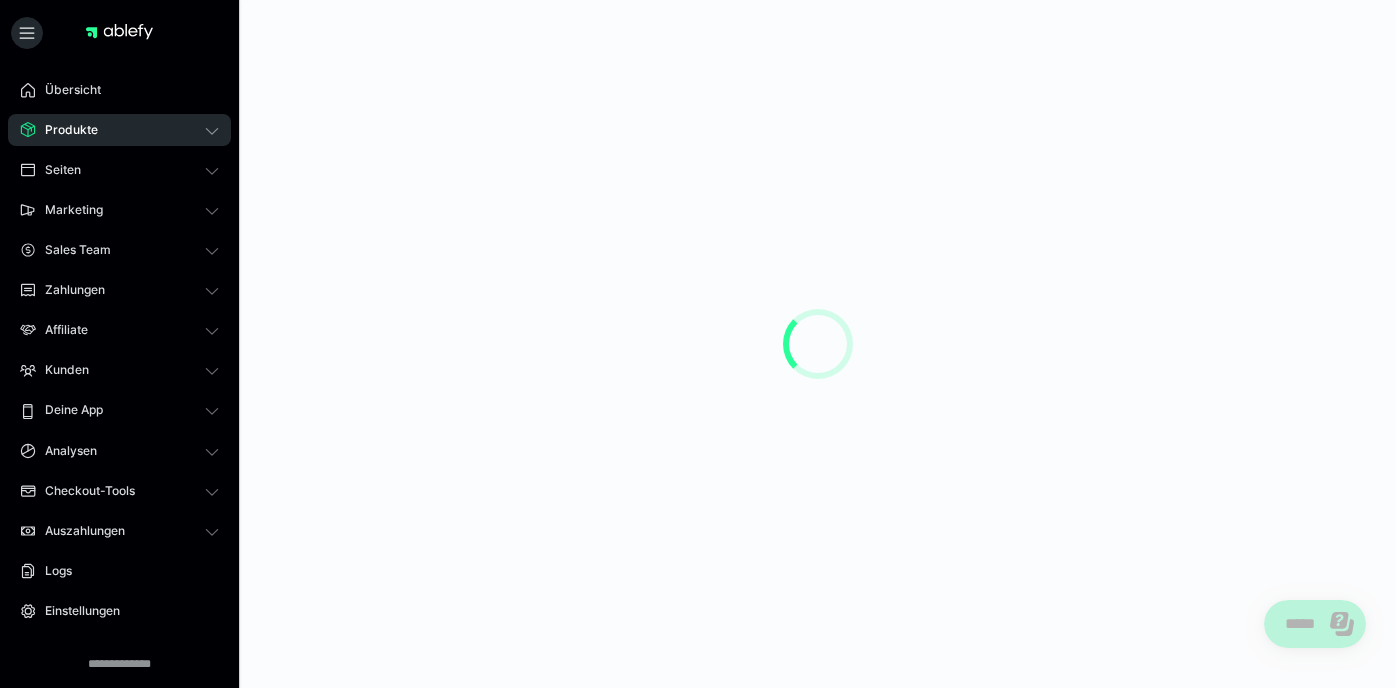 scroll, scrollTop: 0, scrollLeft: 0, axis: both 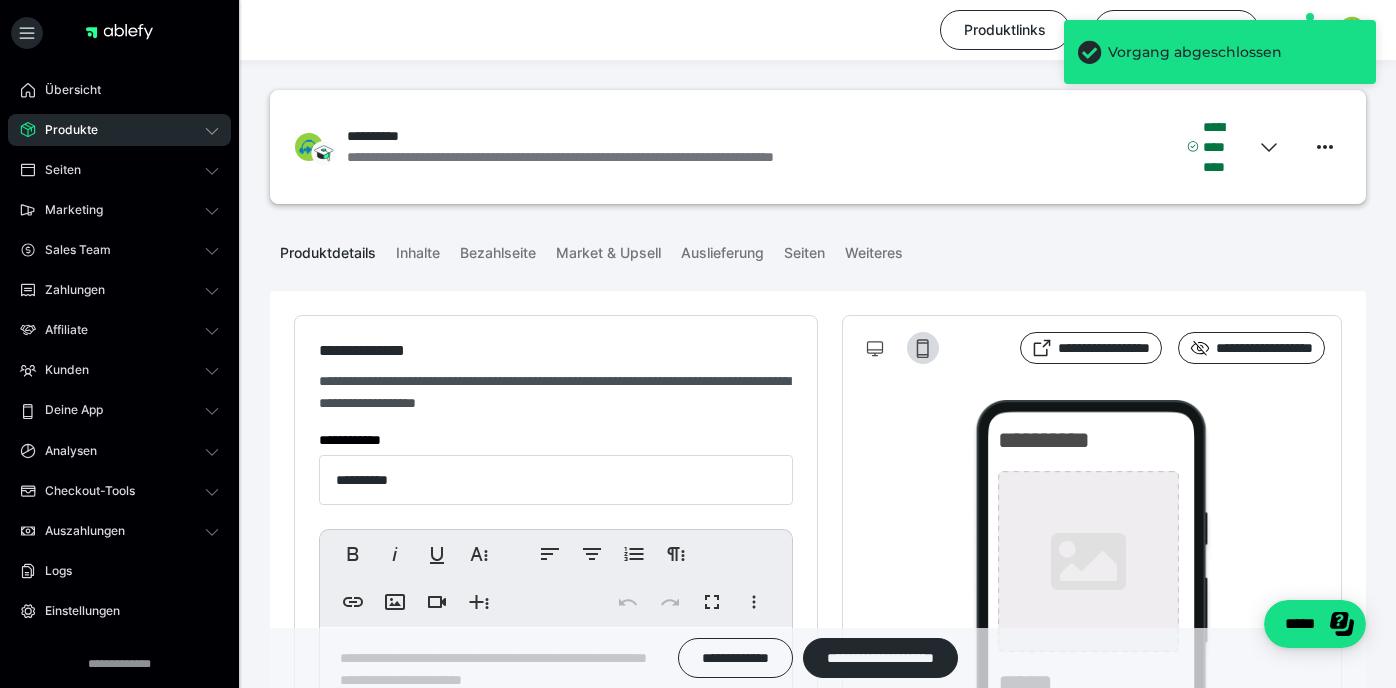 type on "**********" 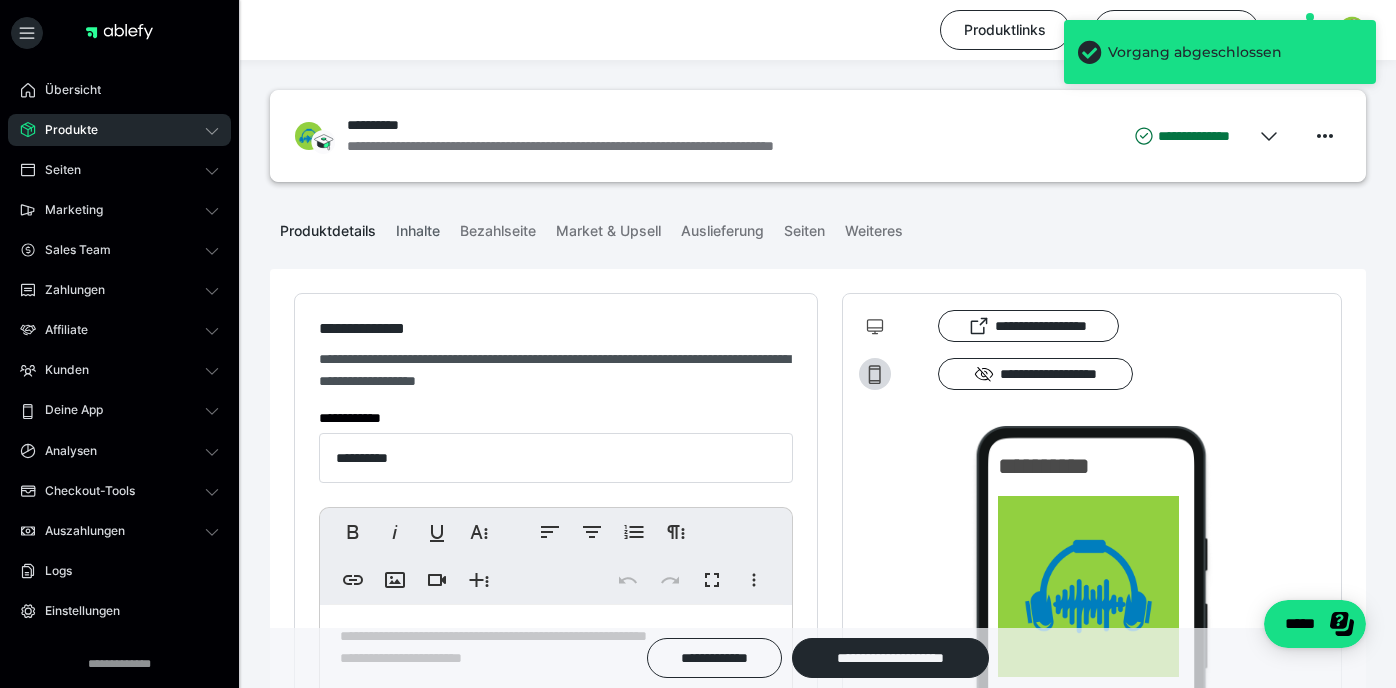 click on "Inhalte" at bounding box center [418, 227] 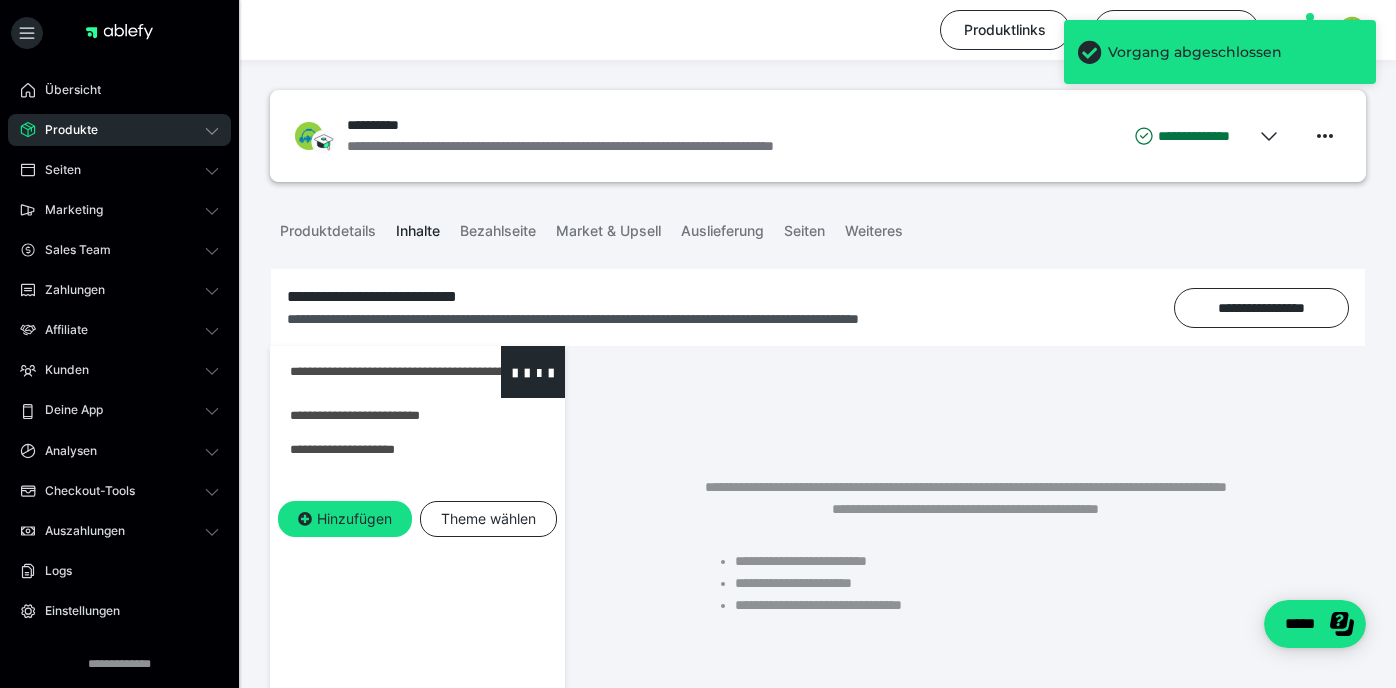 click at bounding box center (365, 372) 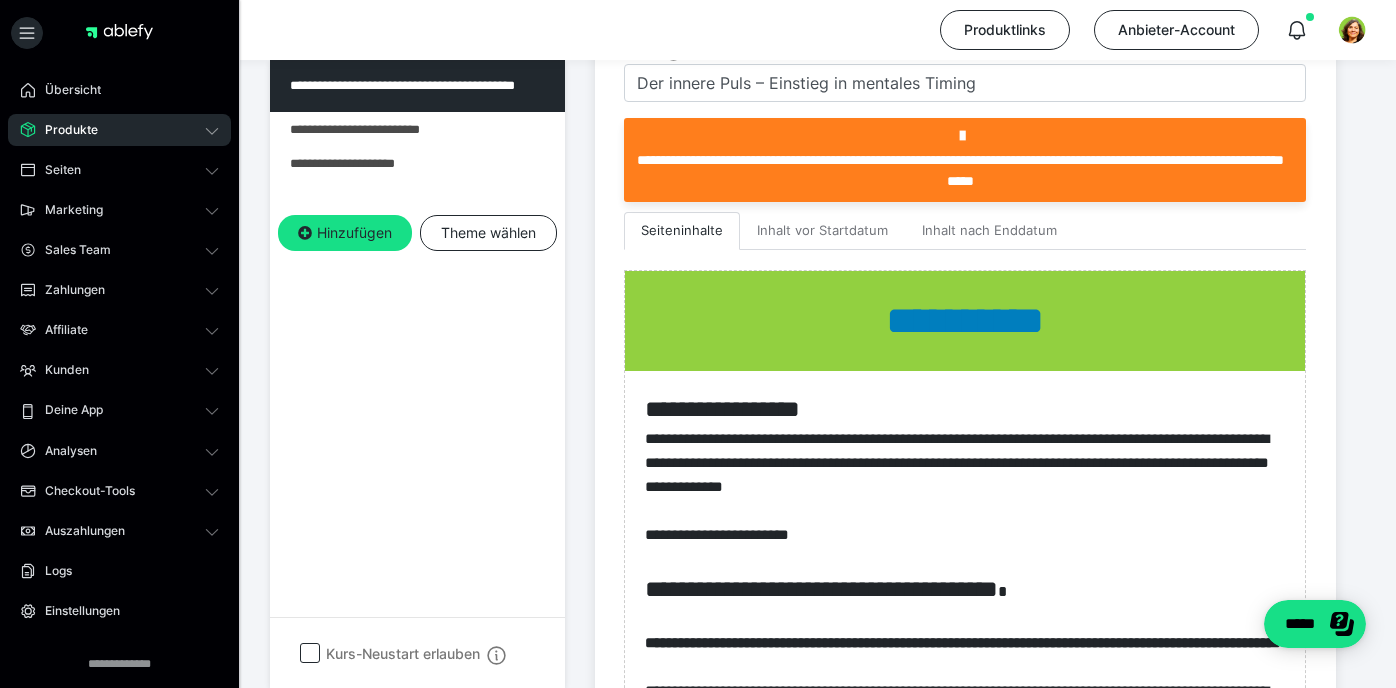 scroll, scrollTop: 465, scrollLeft: 0, axis: vertical 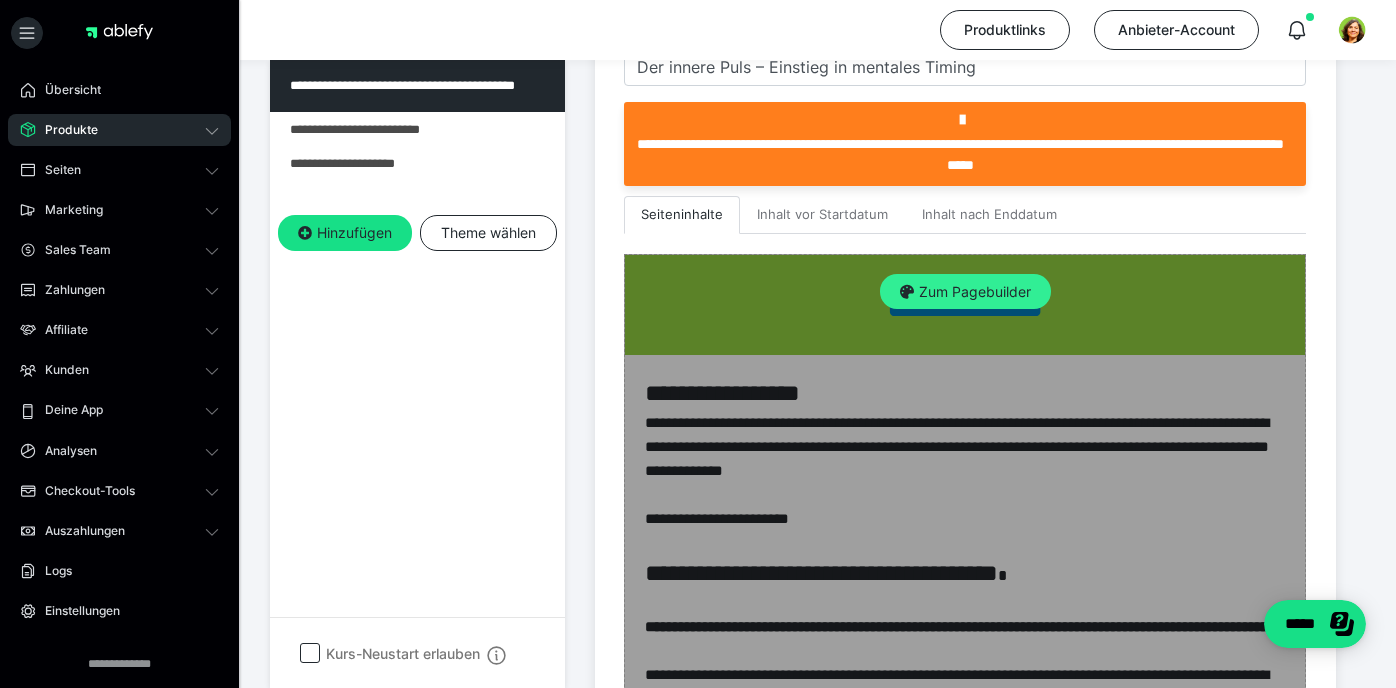 click on "Zum Pagebuilder" at bounding box center (965, 292) 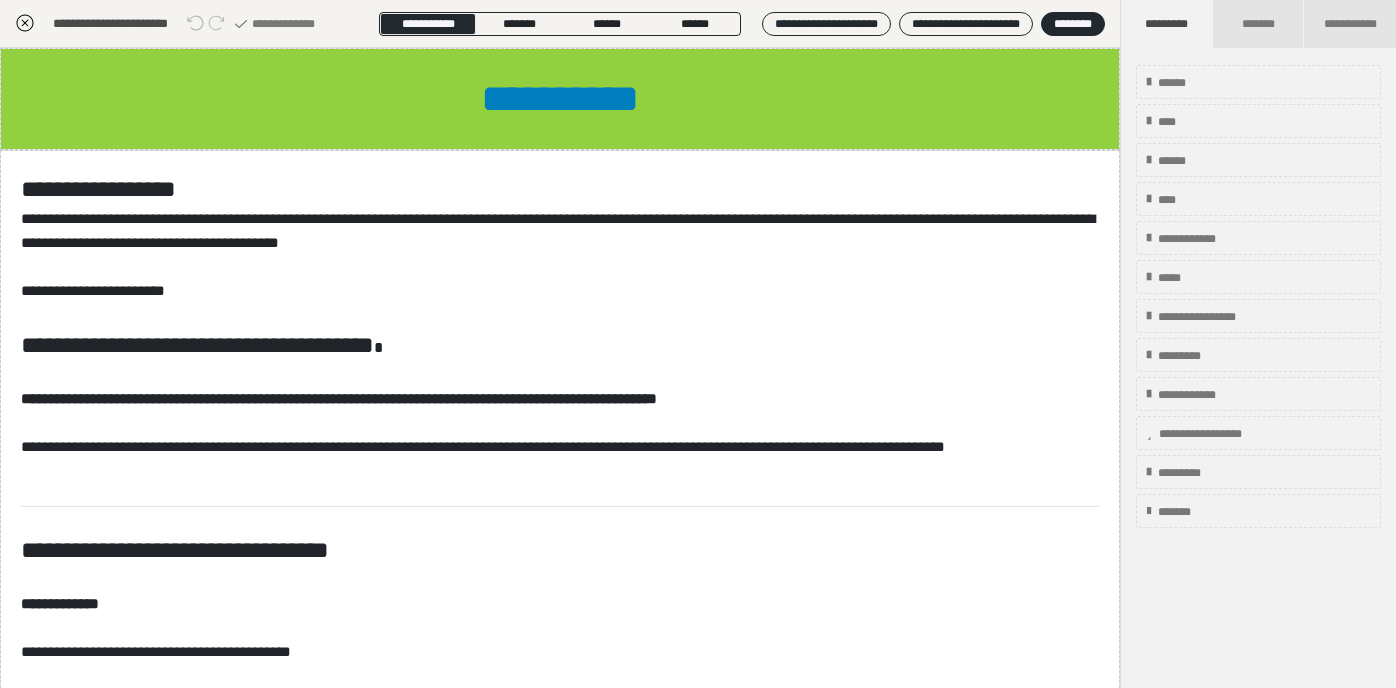 scroll, scrollTop: 286, scrollLeft: 0, axis: vertical 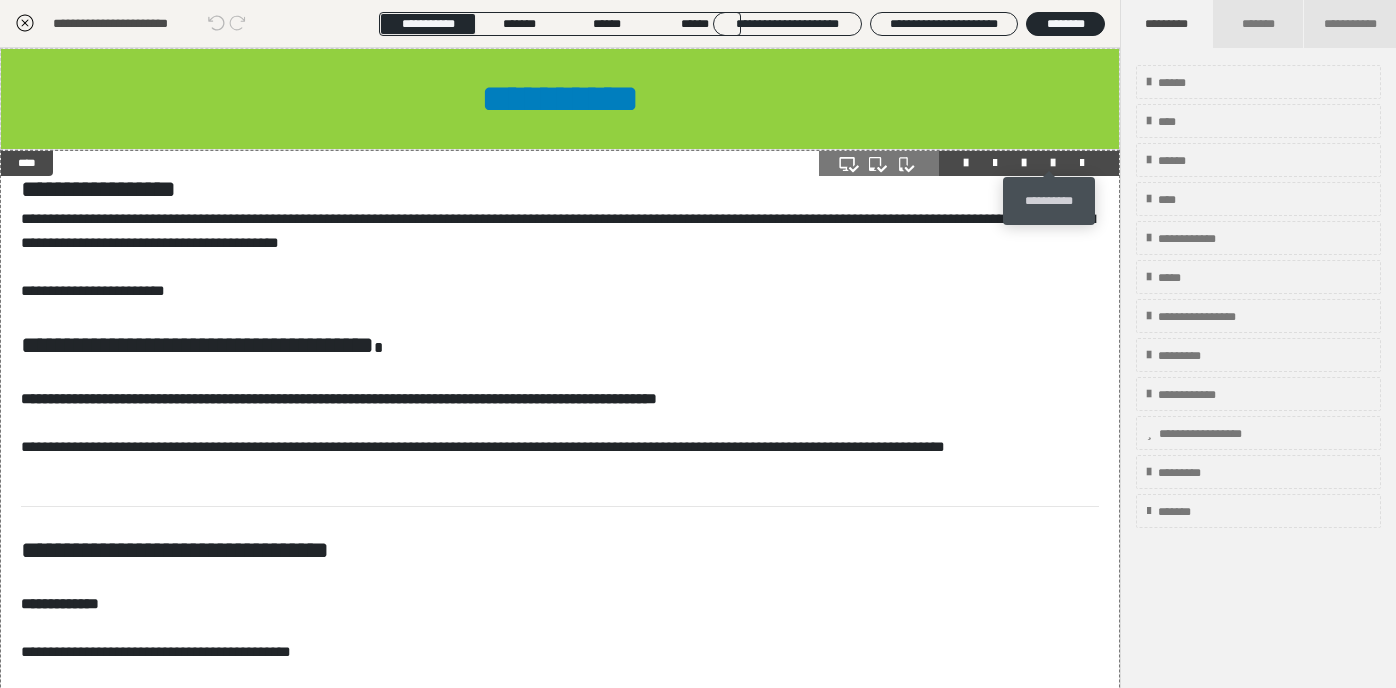 click at bounding box center [1053, 163] 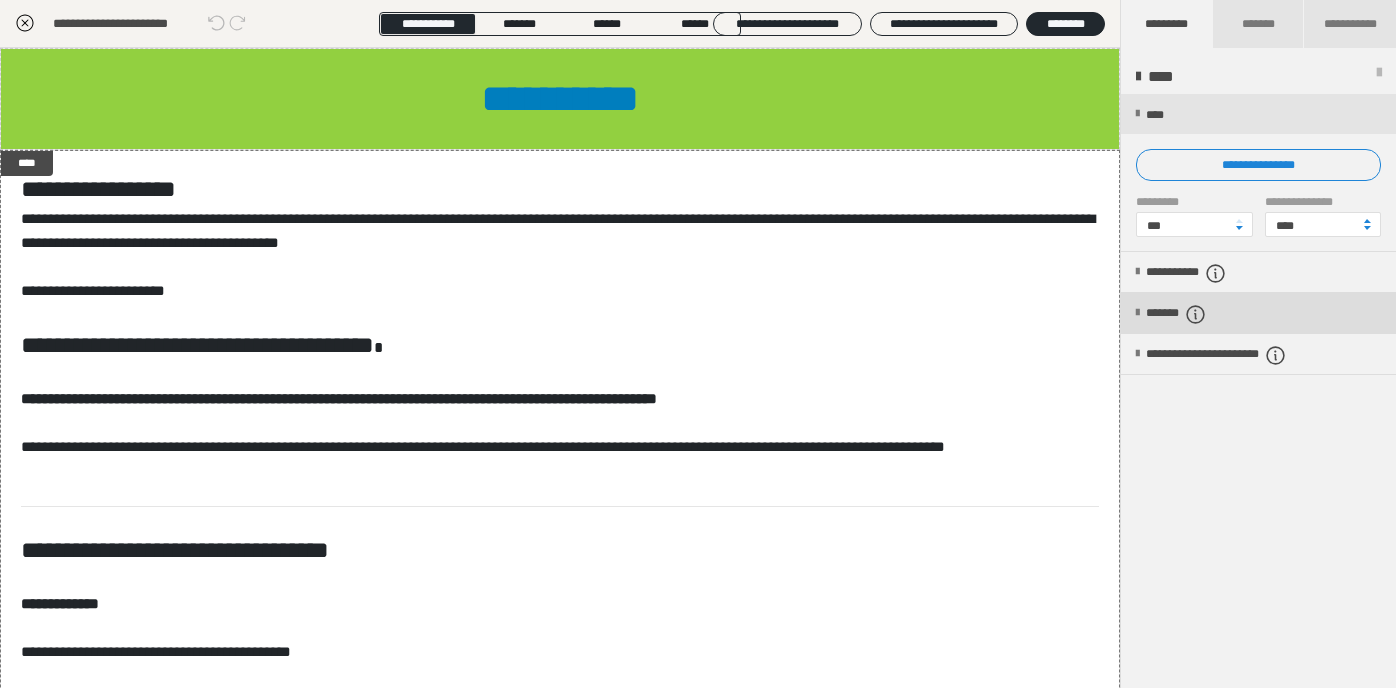 click on "*******" at bounding box center [1193, 314] 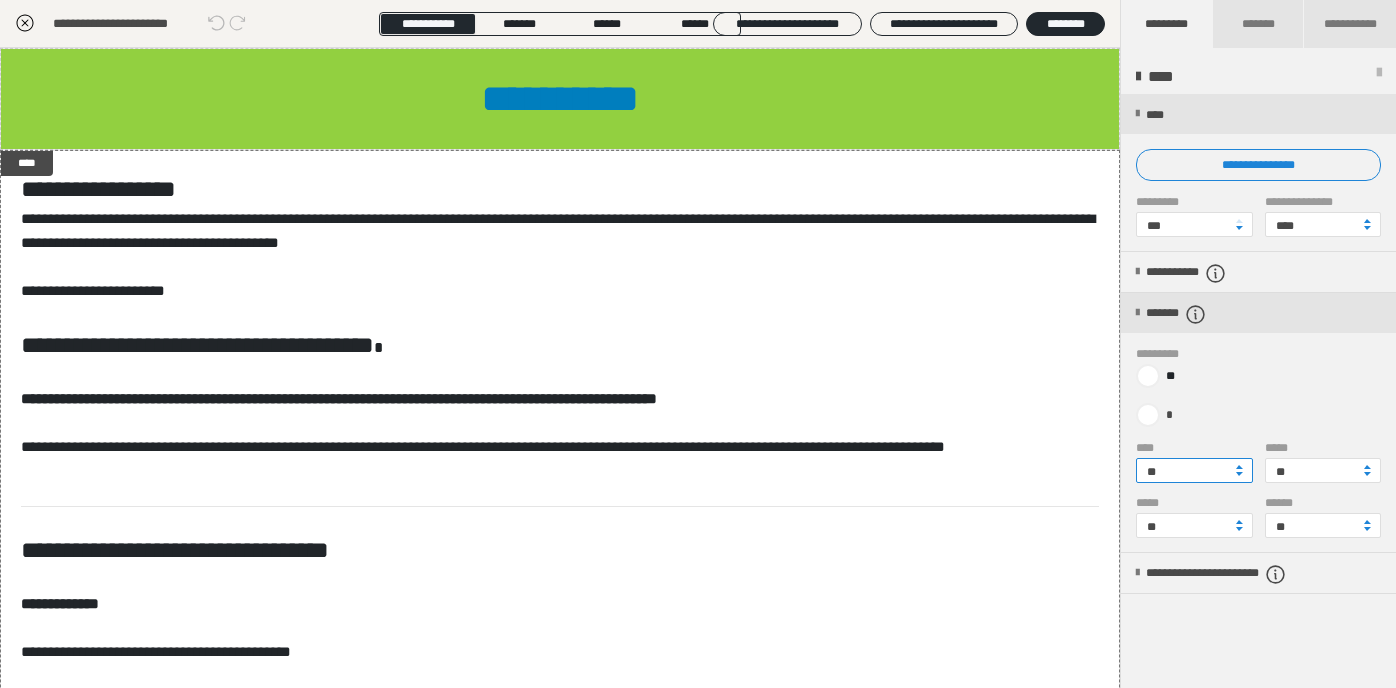 click on "**" at bounding box center [1194, 470] 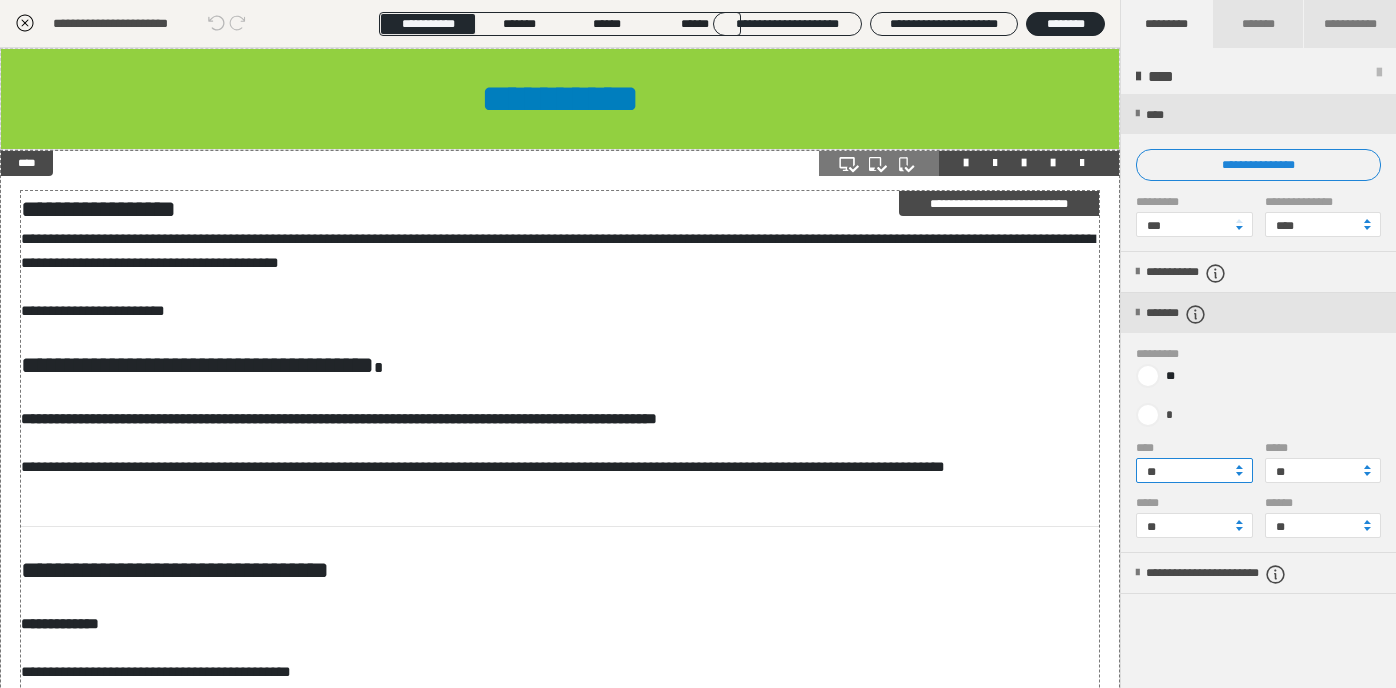 type on "**" 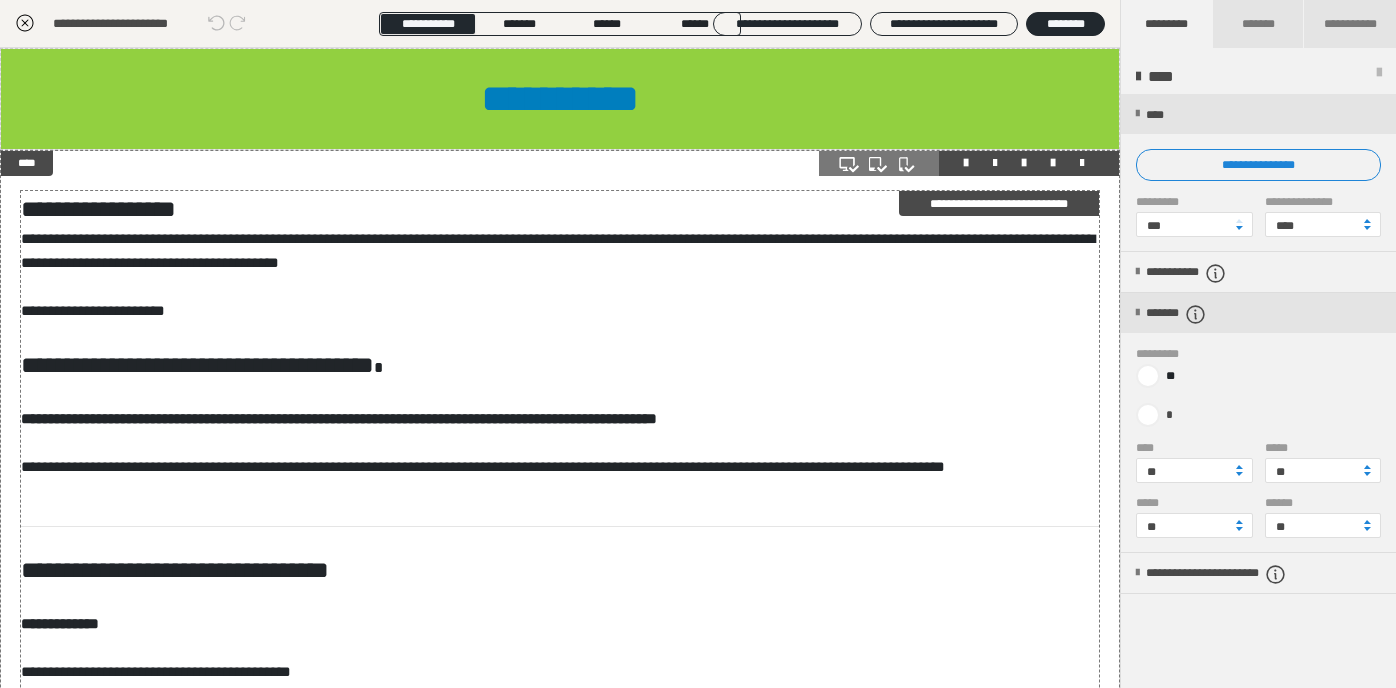 click on "**********" at bounding box center [560, 1130] 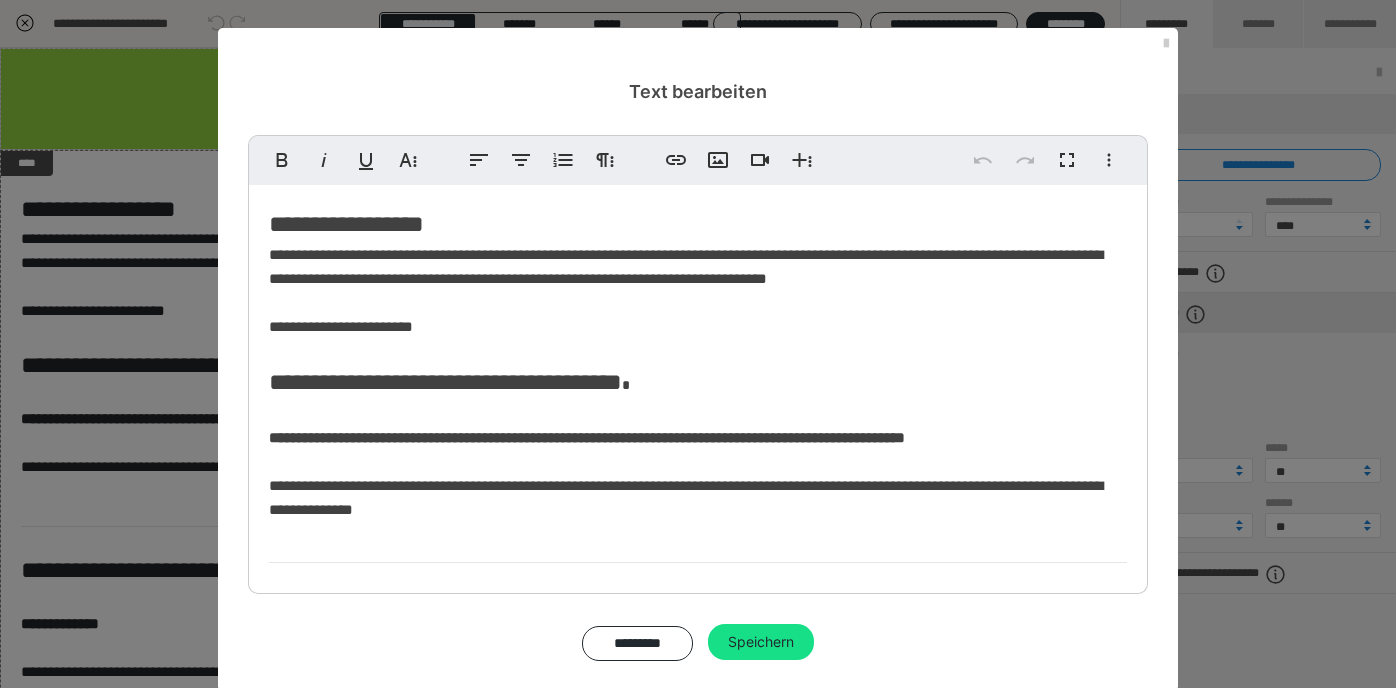 click on "**********" at bounding box center [346, 224] 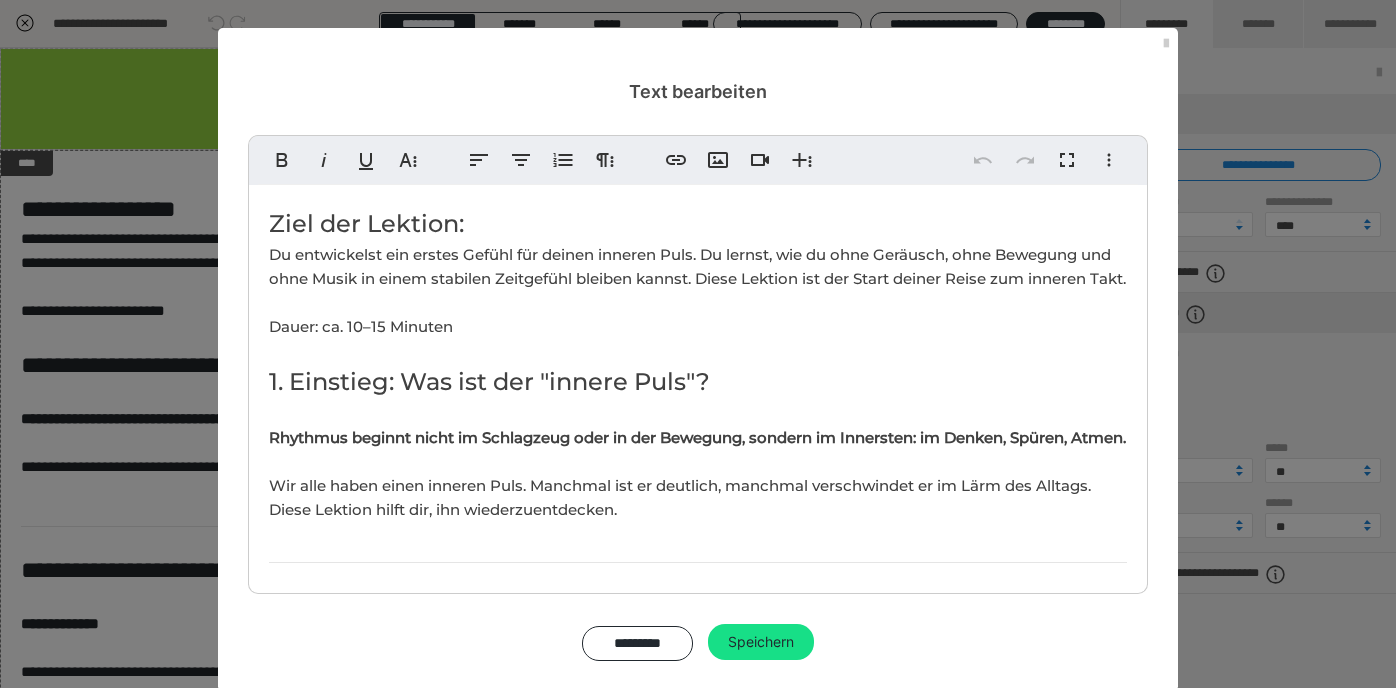 click on "Ziel der Lektion:" at bounding box center [366, 223] 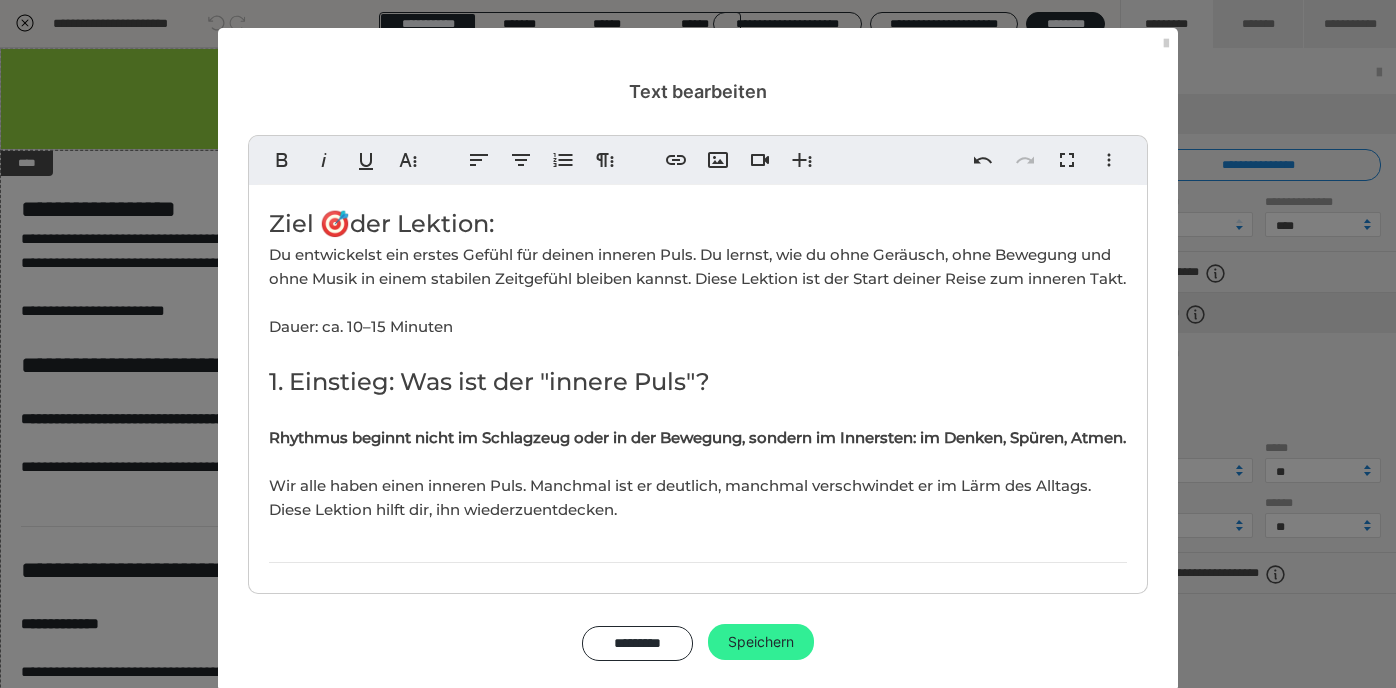 click on "Speichern" at bounding box center [761, 642] 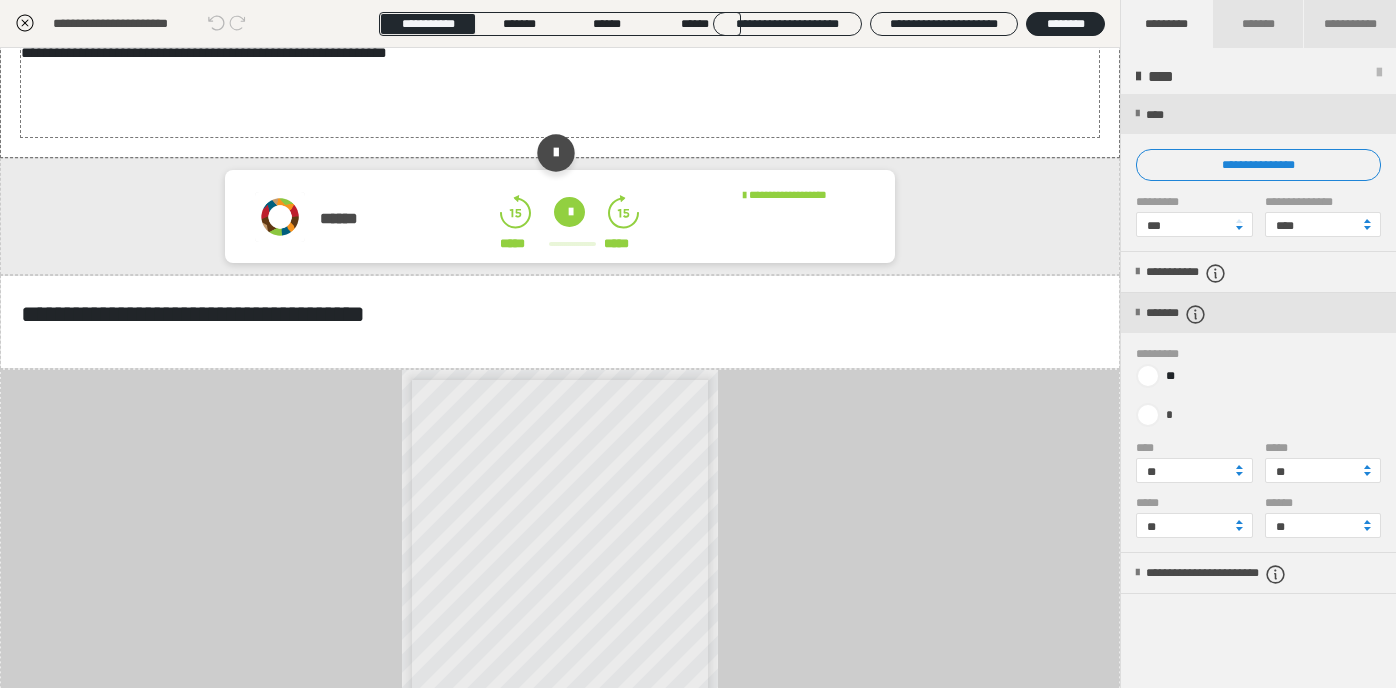 scroll, scrollTop: 1940, scrollLeft: 0, axis: vertical 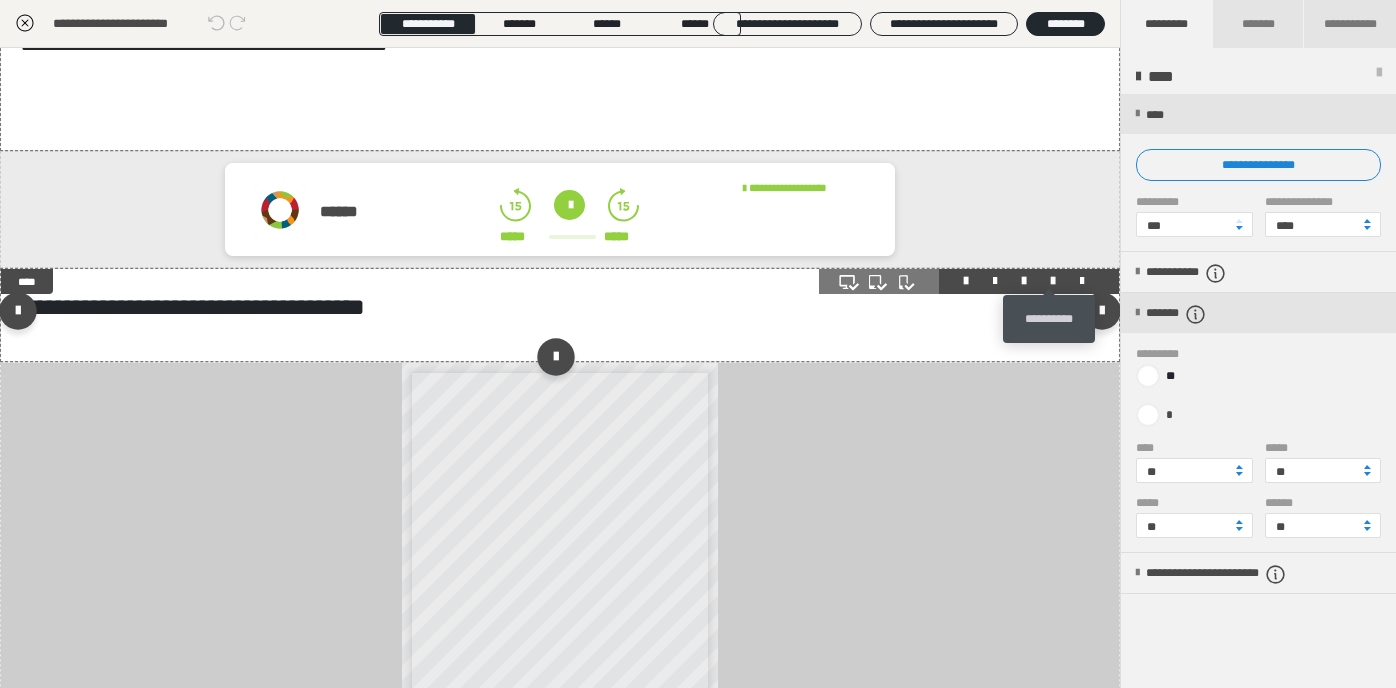 click at bounding box center (1053, 281) 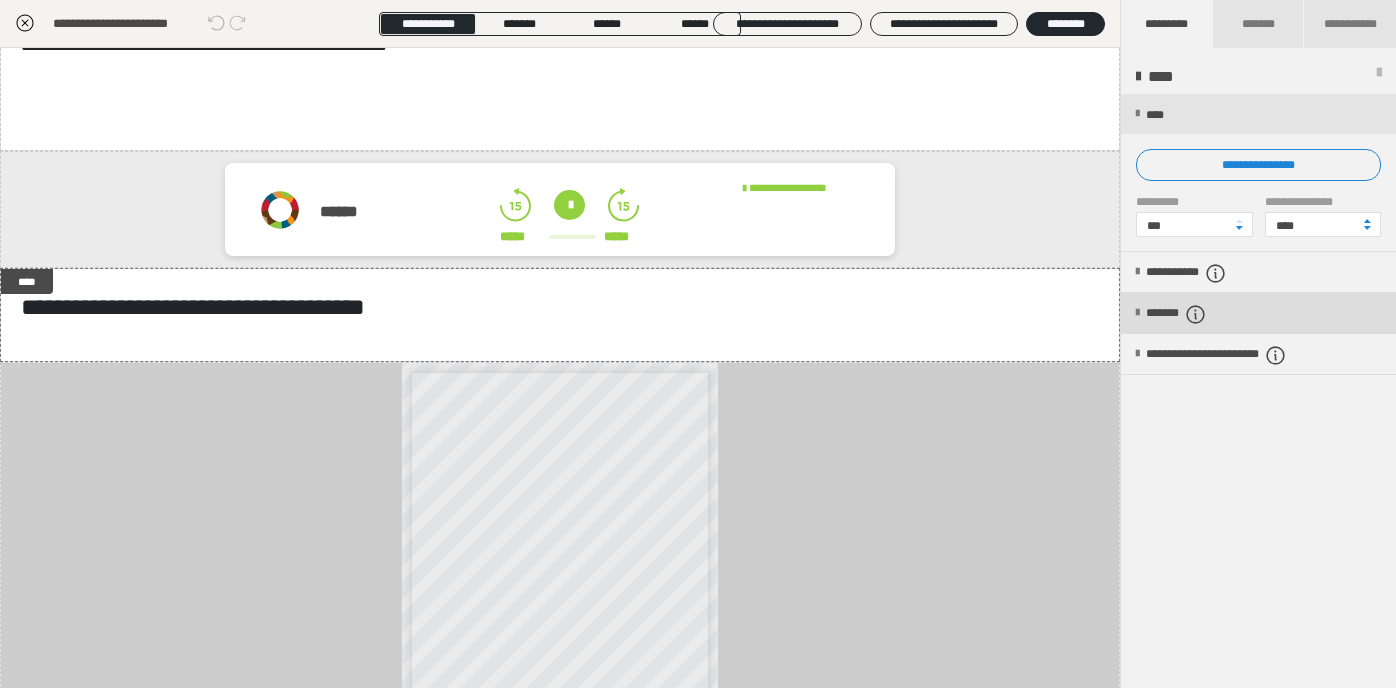 click at bounding box center [1137, 313] 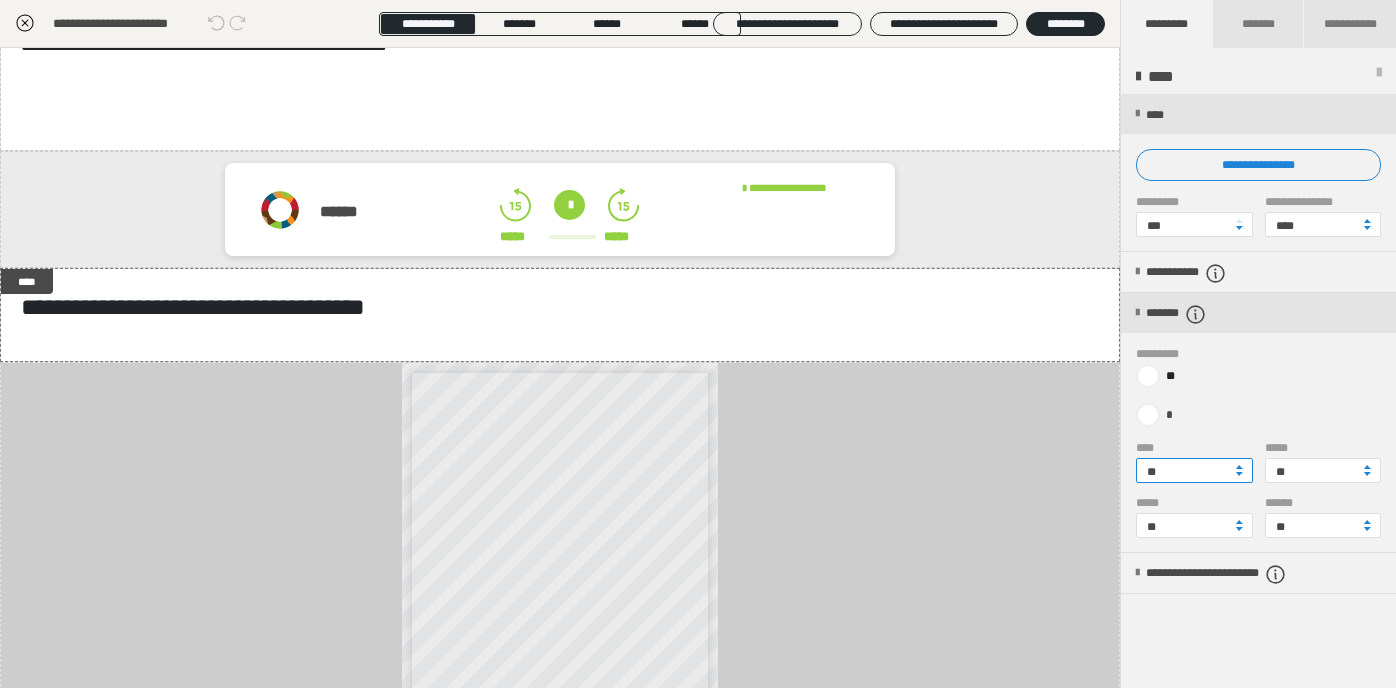 click on "**" at bounding box center (1194, 470) 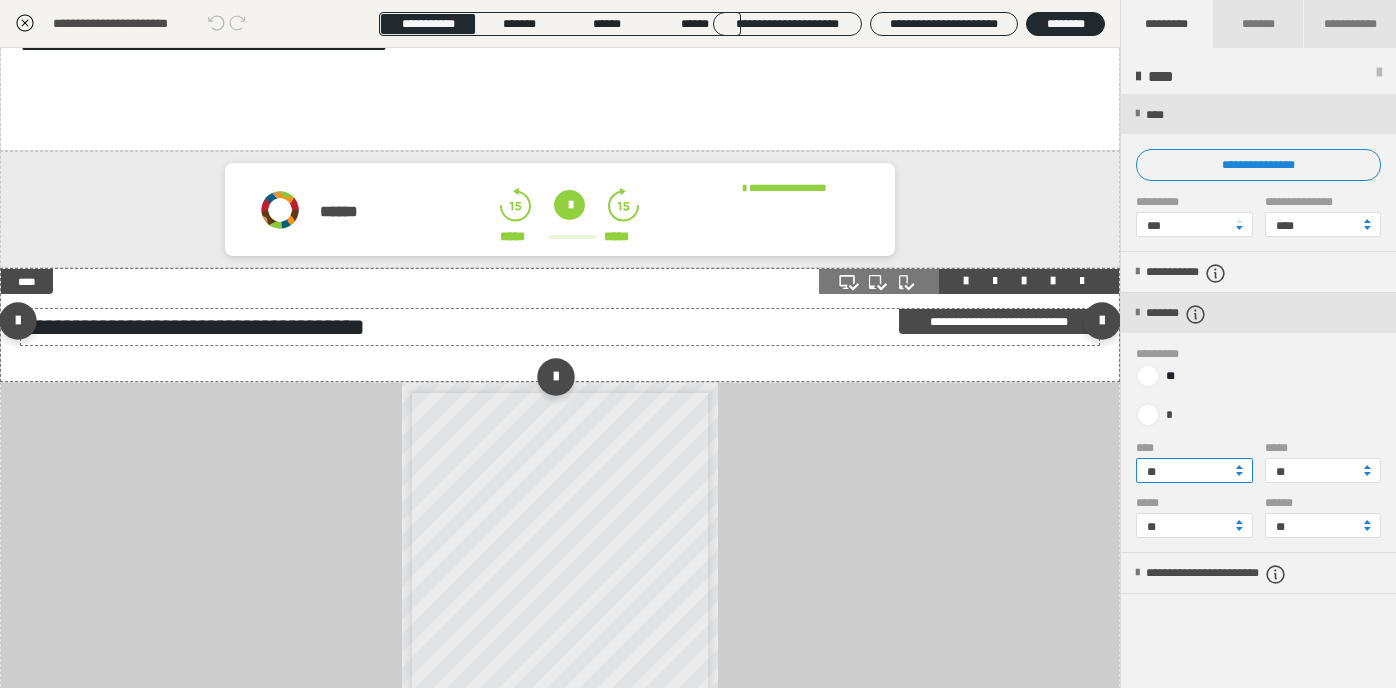 type on "**" 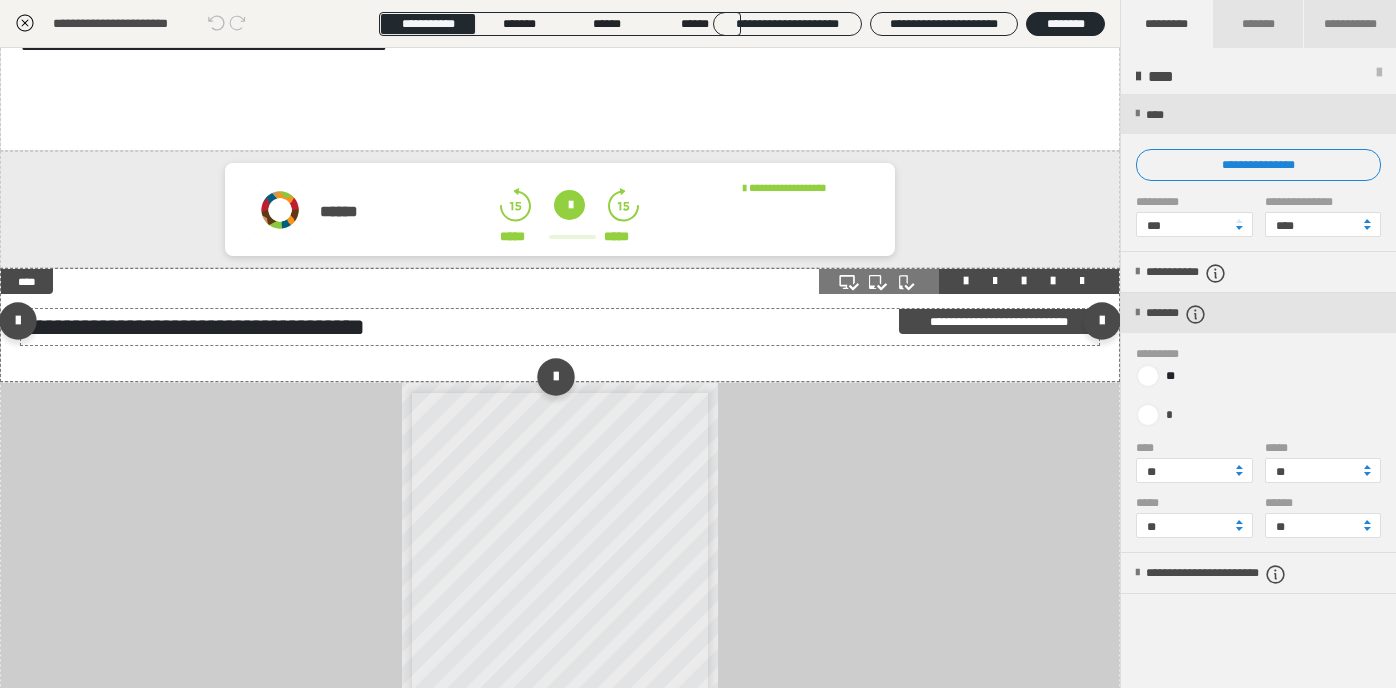click on "**********" at bounding box center [560, 327] 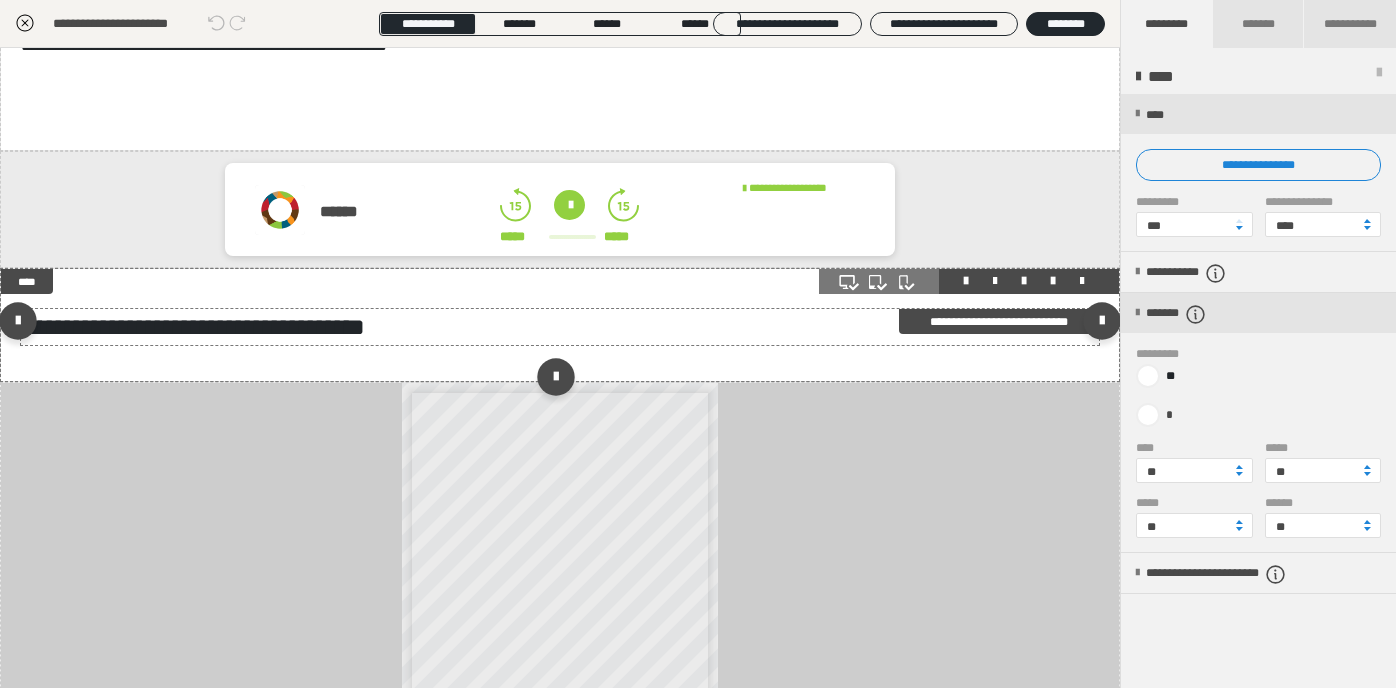 click on "**********" at bounding box center (560, 327) 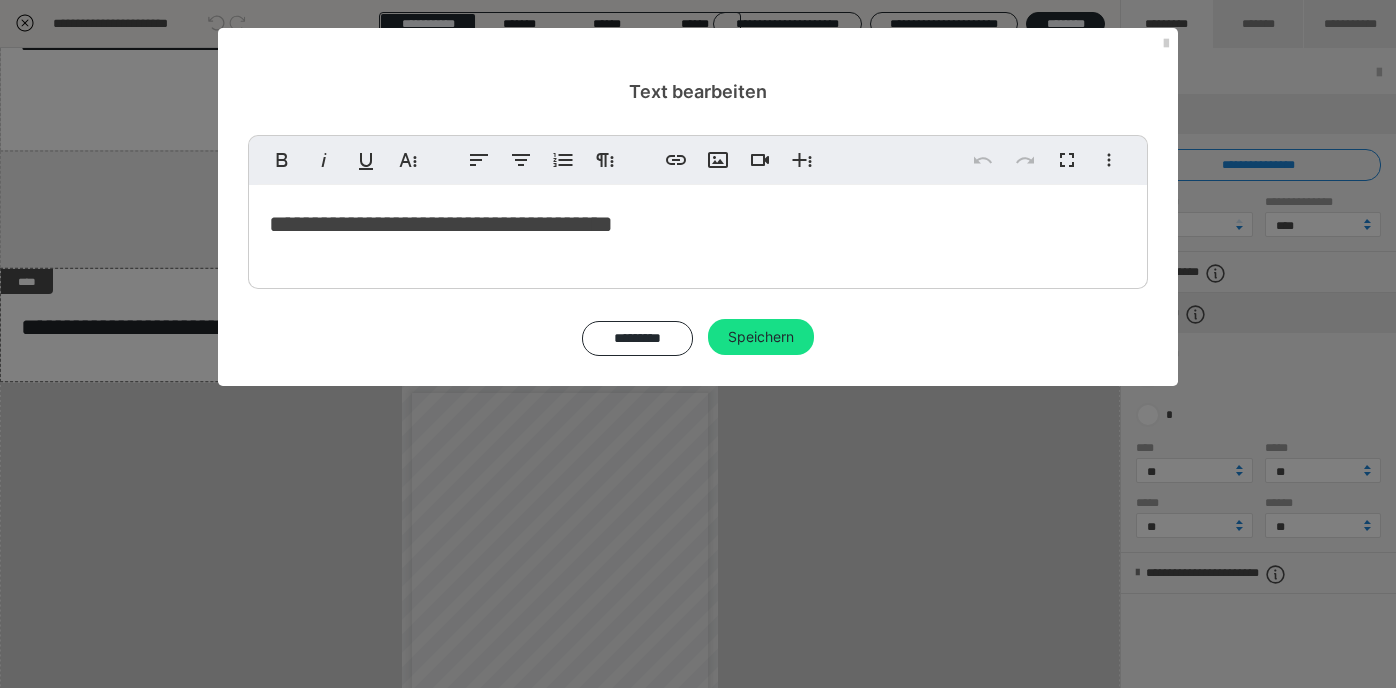 click on "**********" at bounding box center [698, 224] 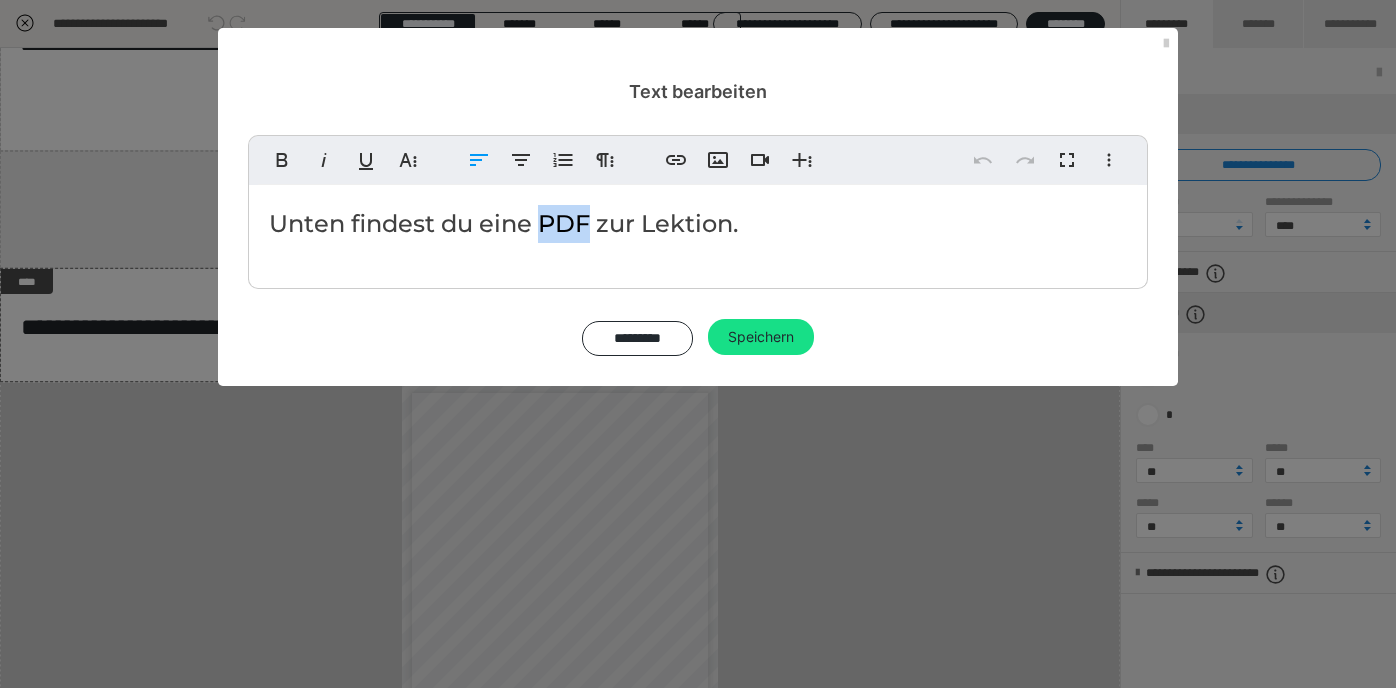 click on "Unten findest du eine PDF zur Lektion." at bounding box center [698, 224] 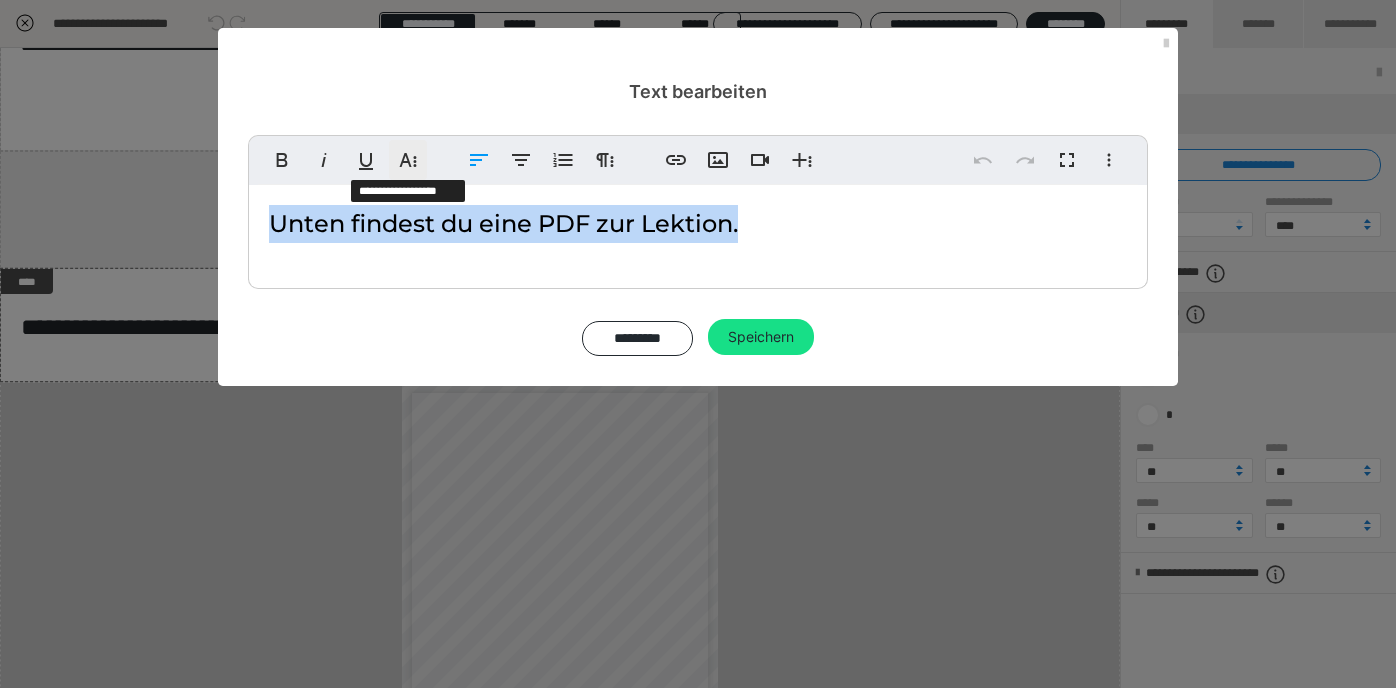 click 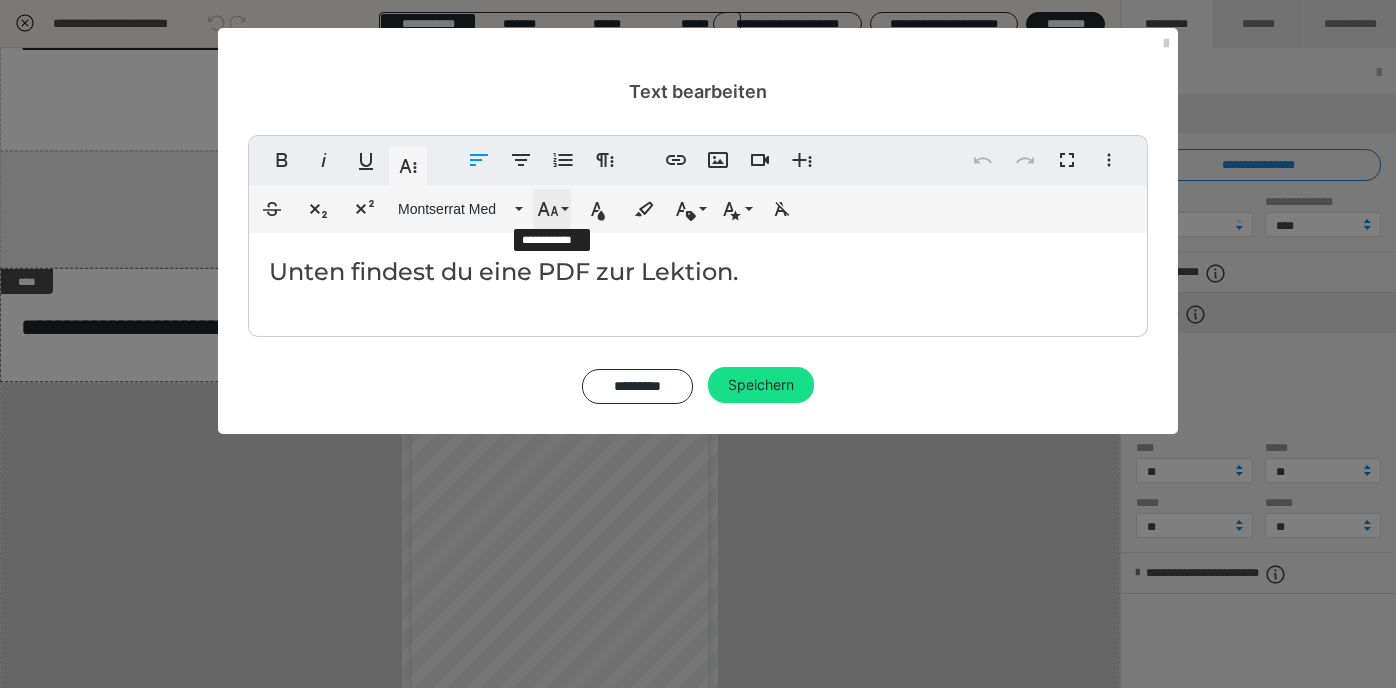click 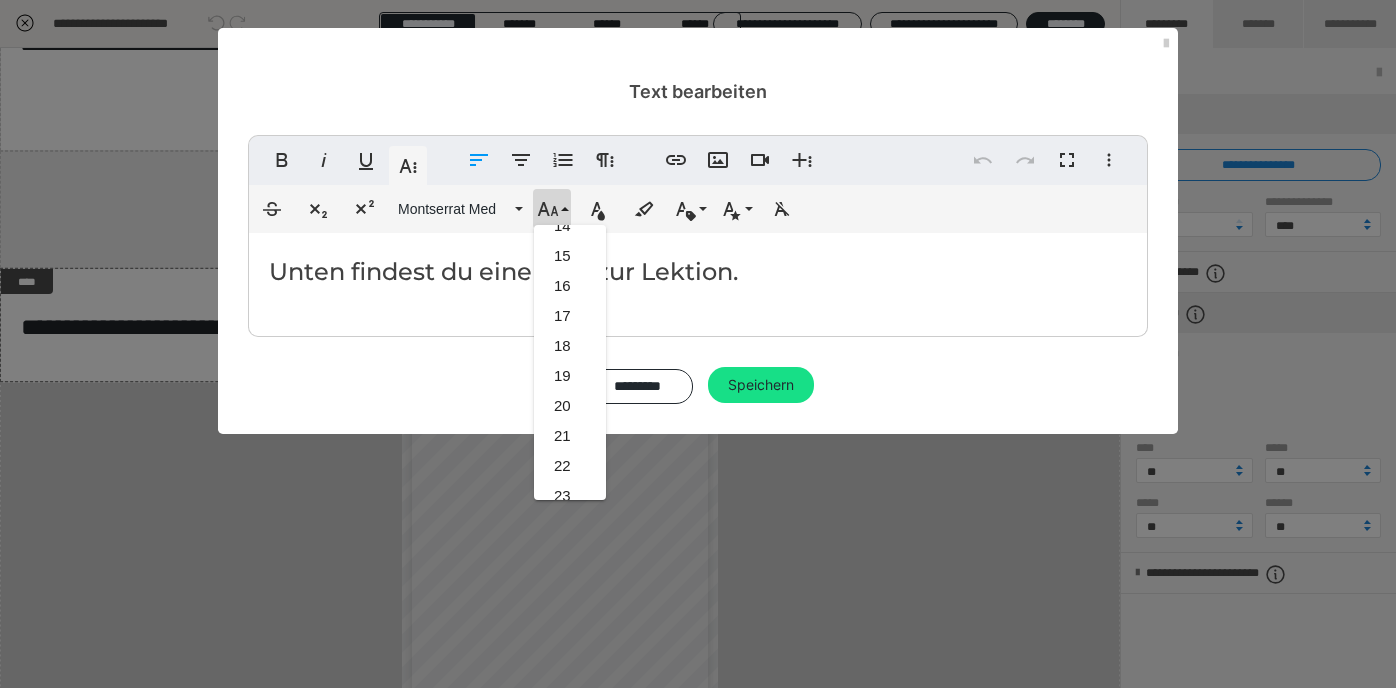 scroll, scrollTop: 386, scrollLeft: 0, axis: vertical 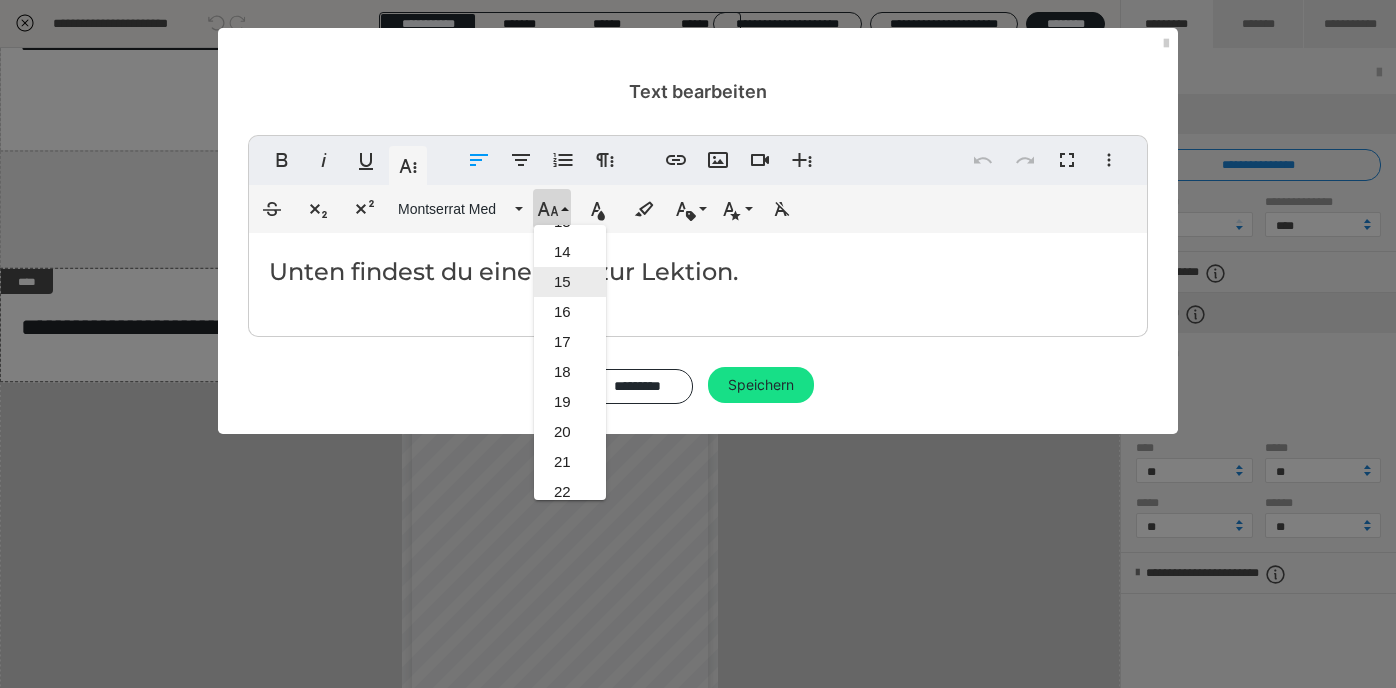 click on "15" at bounding box center (570, 282) 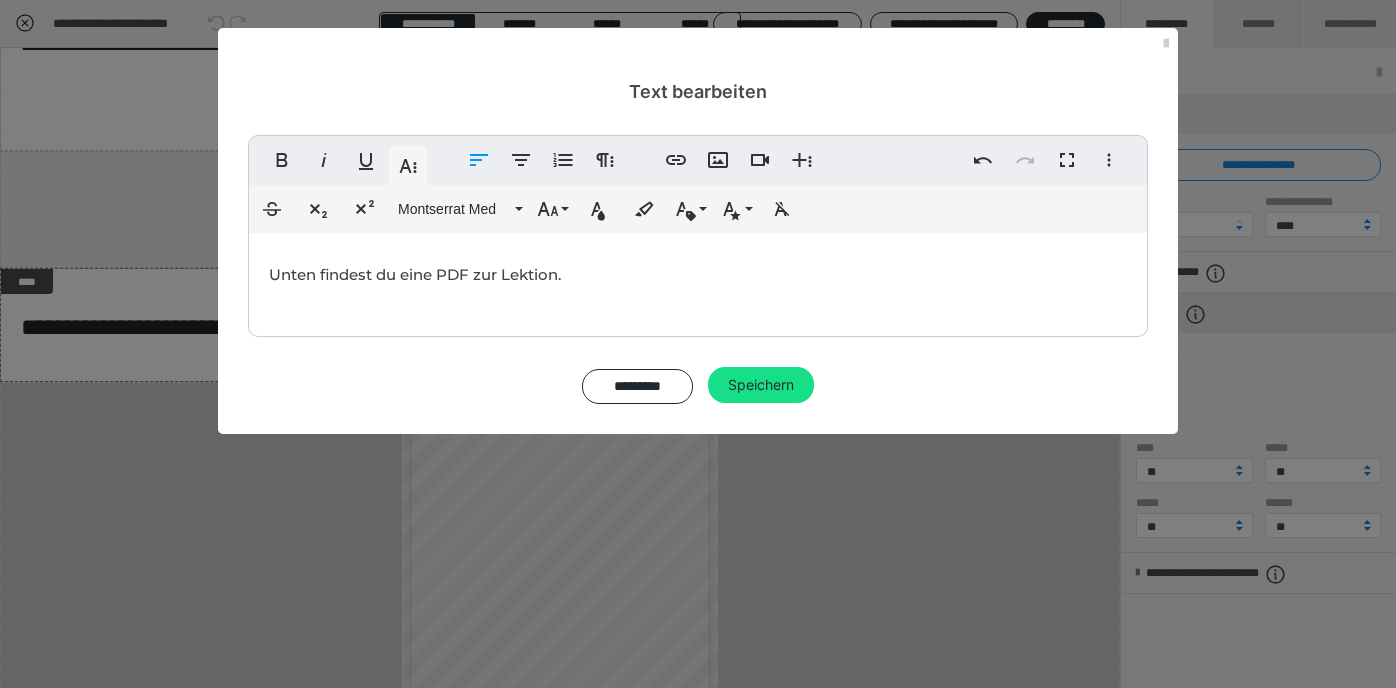 click on "Unten findest du eine PDF zur Lektion." at bounding box center [698, 280] 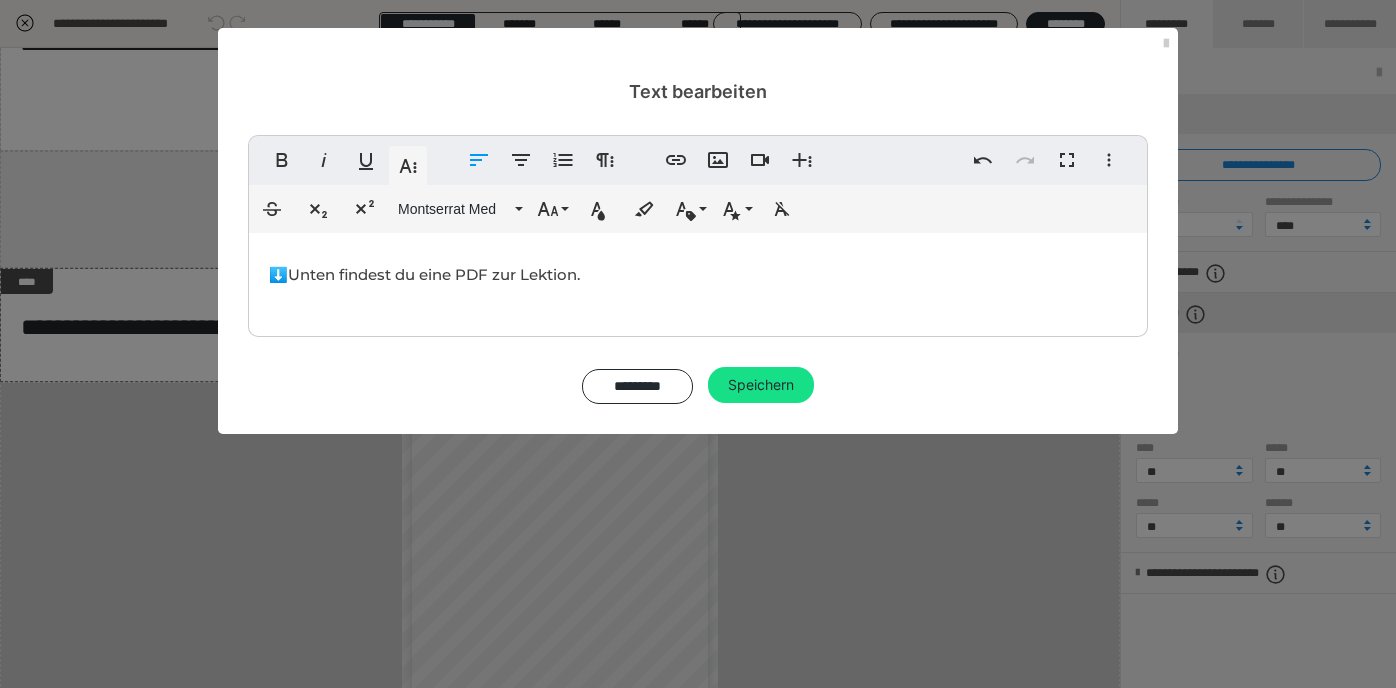 click on "⬇️  Unten findest du eine PDF zur Lektion." at bounding box center (424, 274) 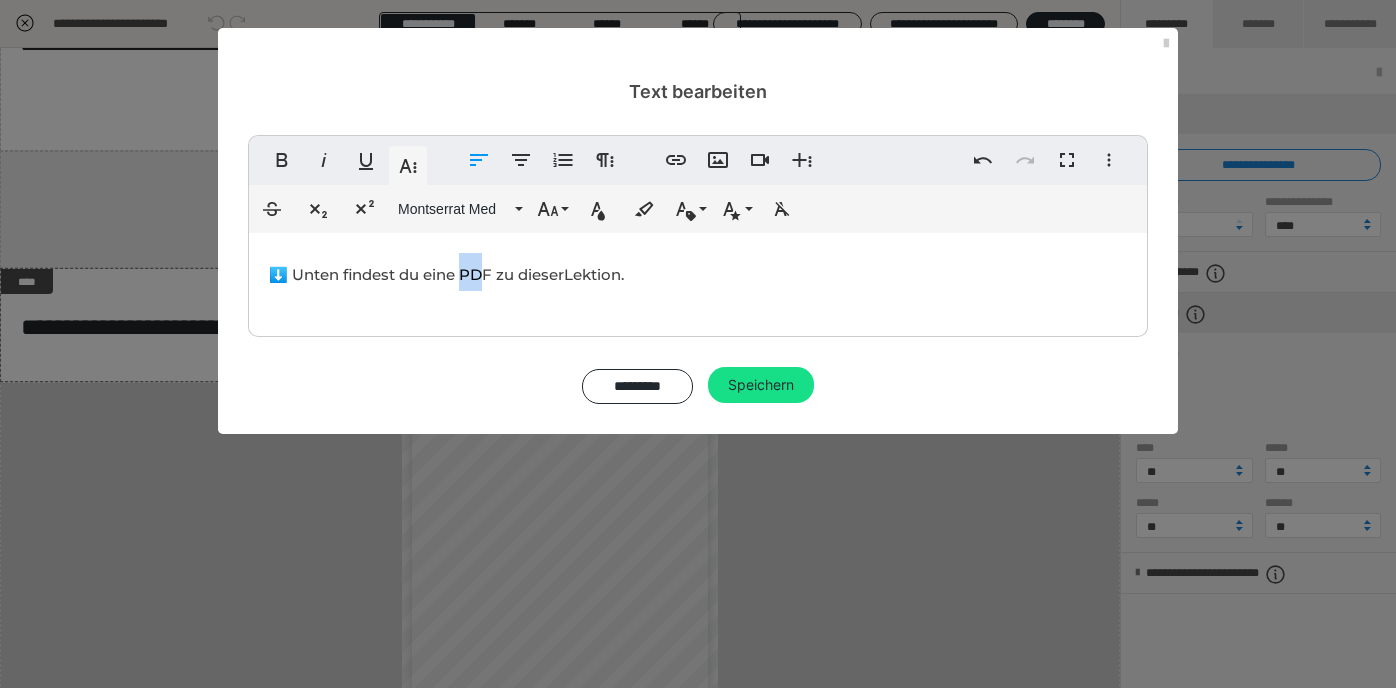 drag, startPoint x: 464, startPoint y: 273, endPoint x: 490, endPoint y: 274, distance: 26.019224 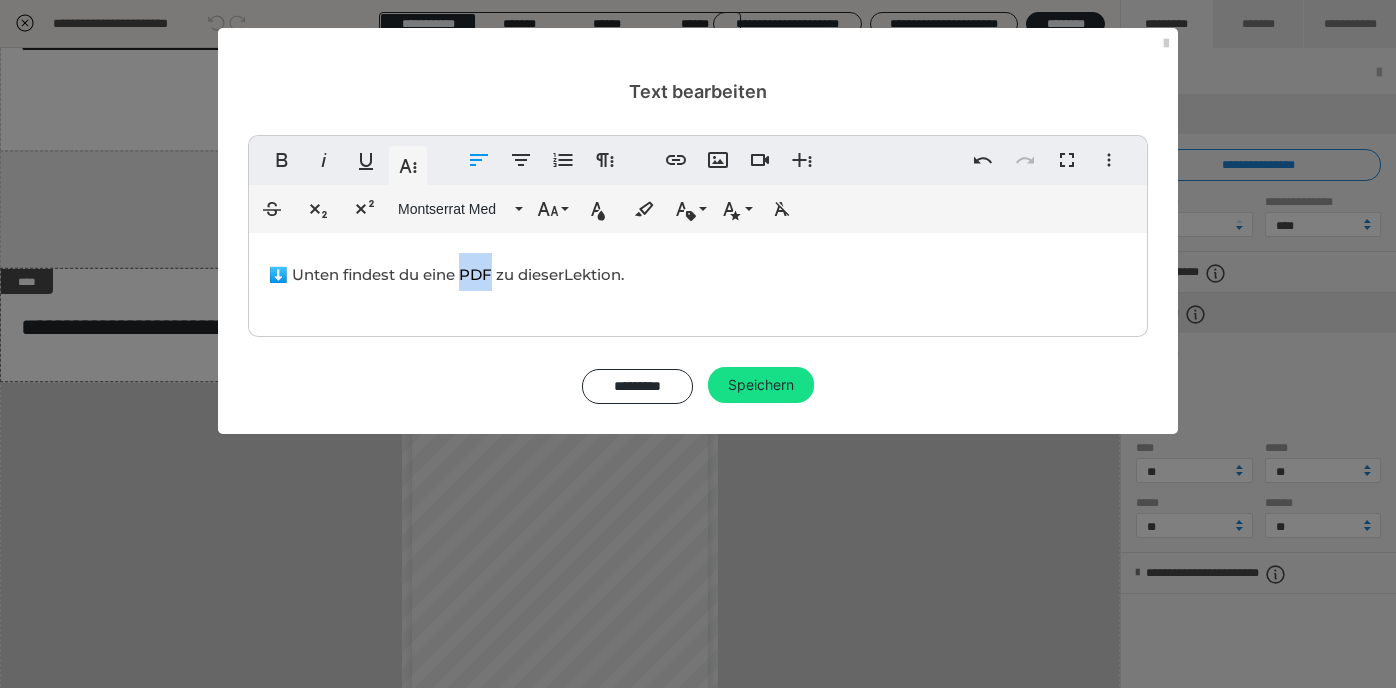 drag, startPoint x: 463, startPoint y: 276, endPoint x: 496, endPoint y: 277, distance: 33.01515 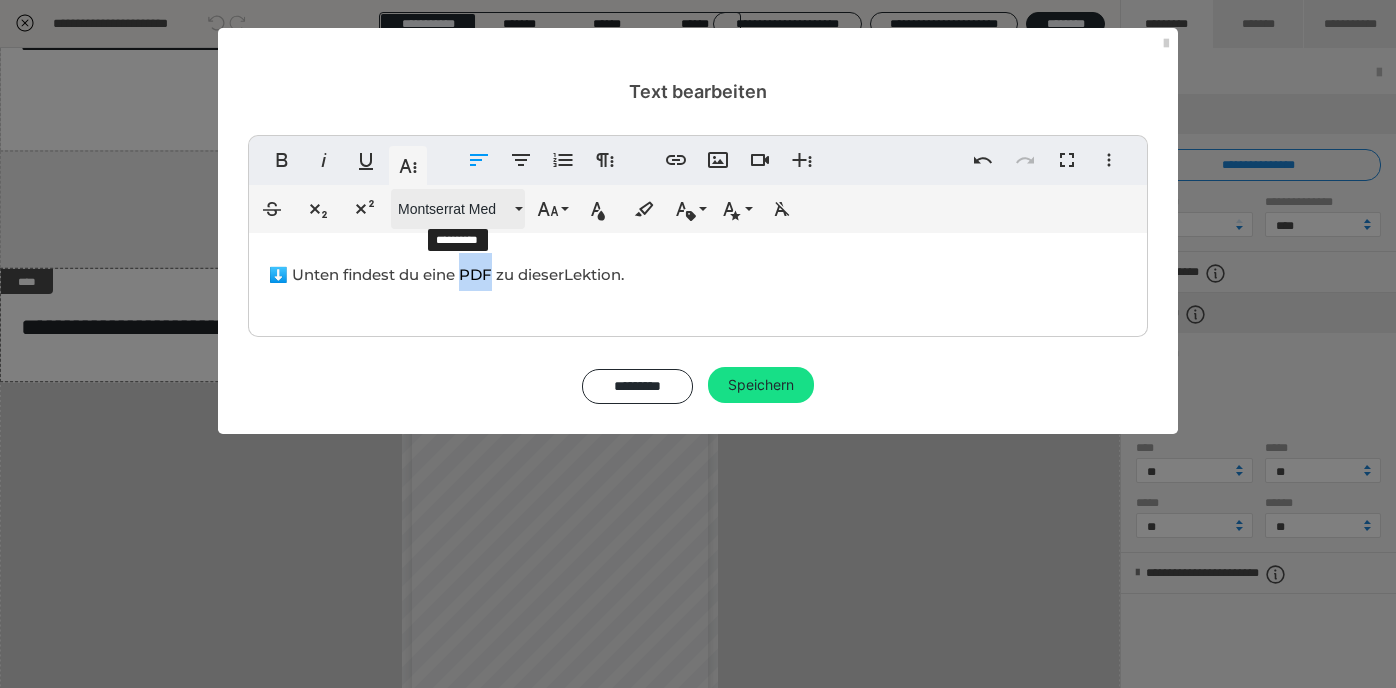 click on "Montserrat Med" at bounding box center (454, 209) 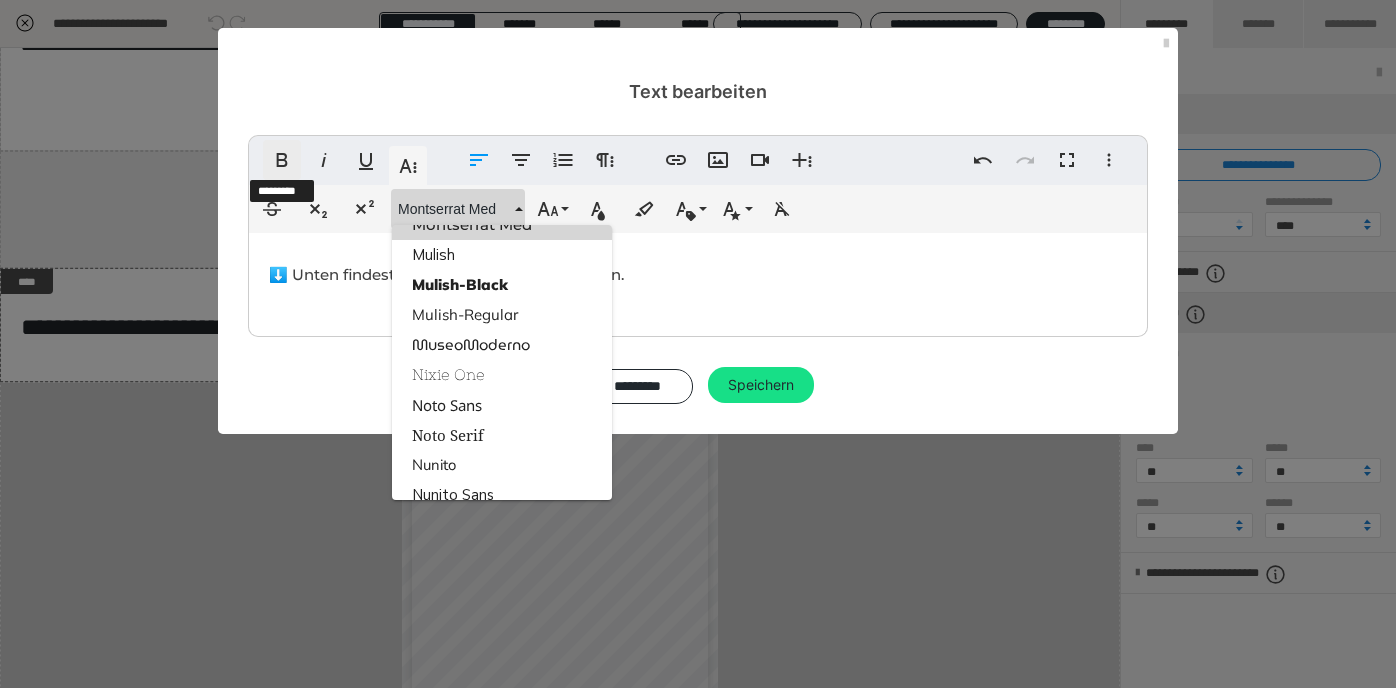 click 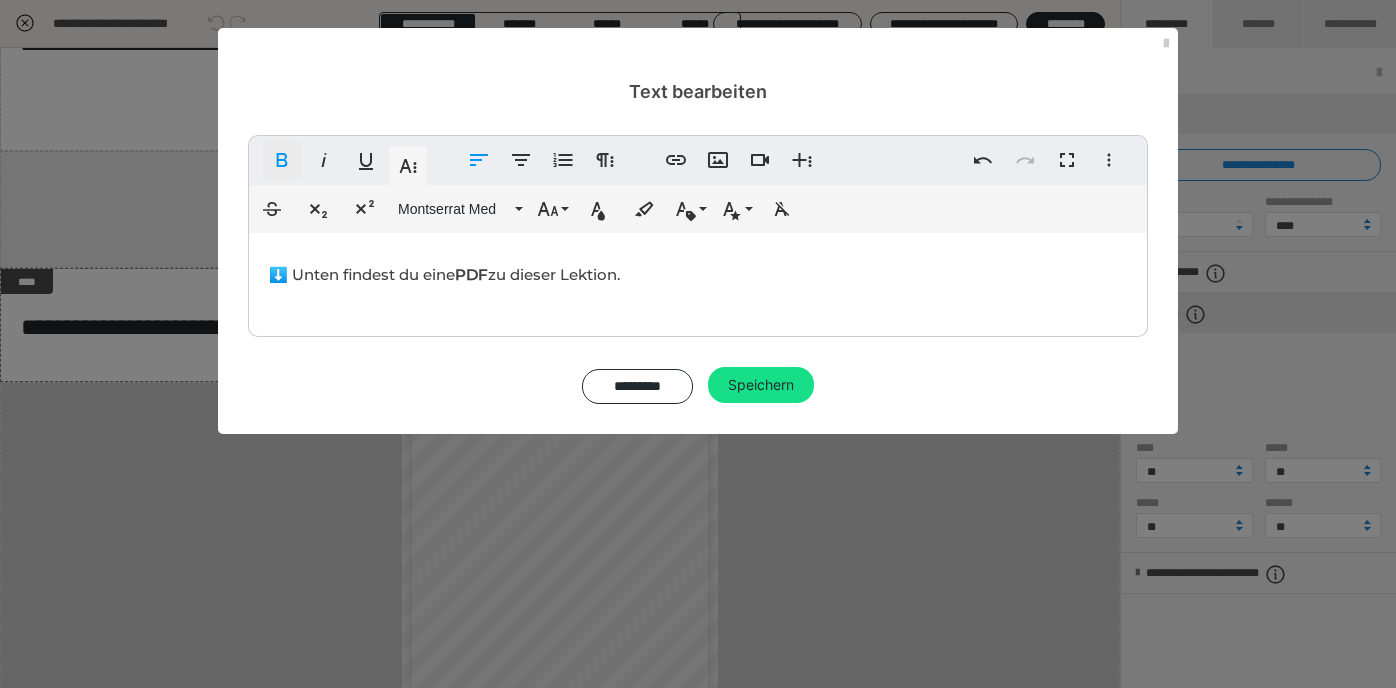 click 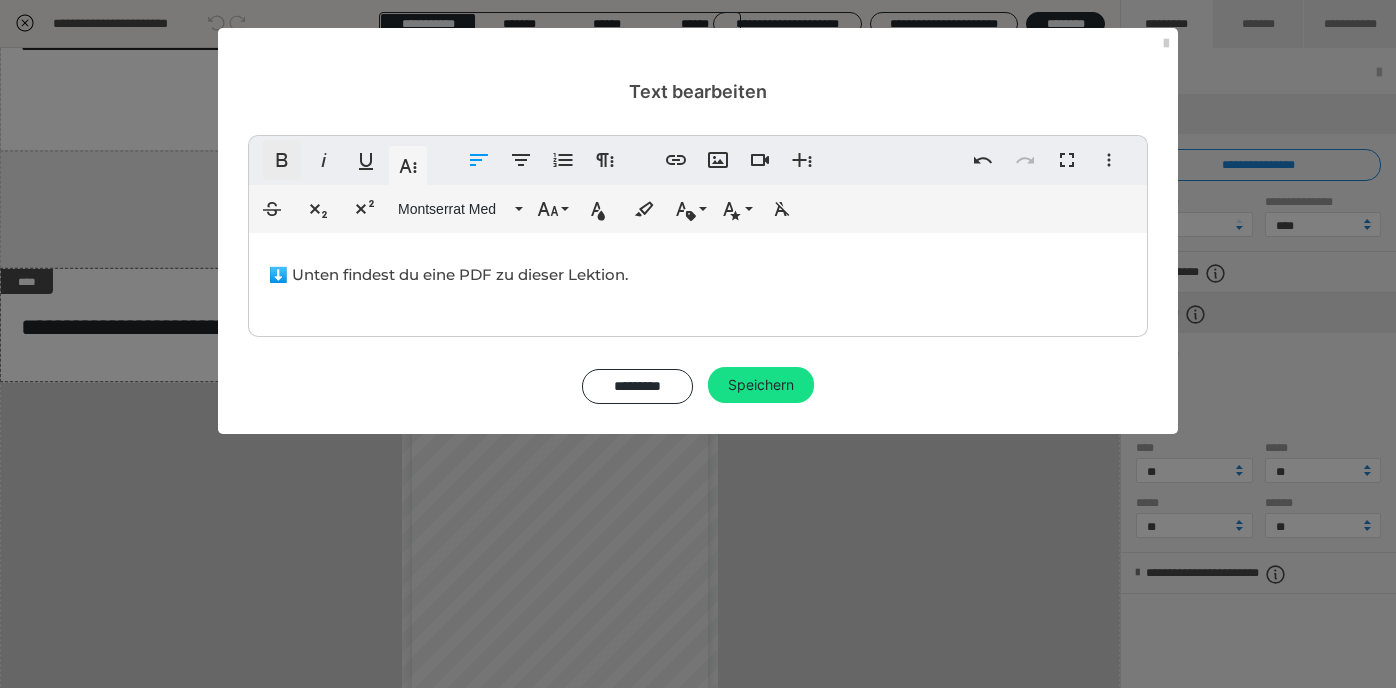 click 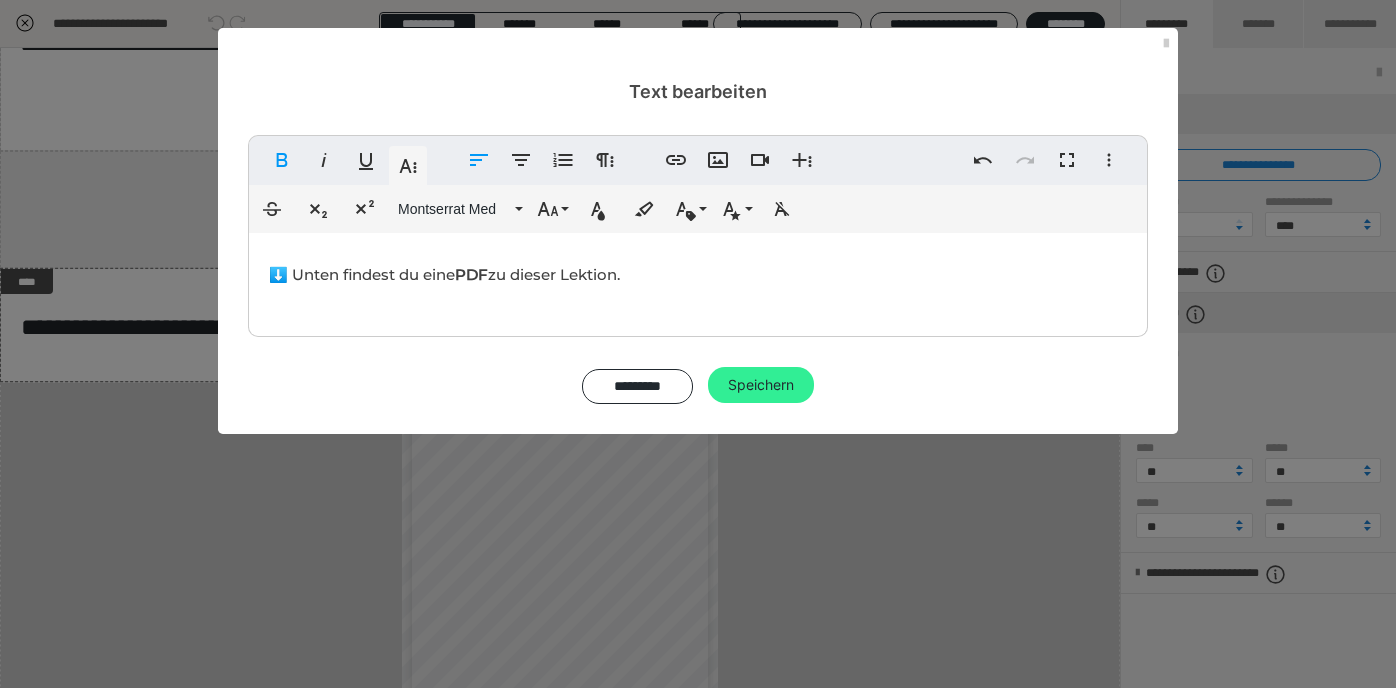 click on "Speichern" at bounding box center [761, 385] 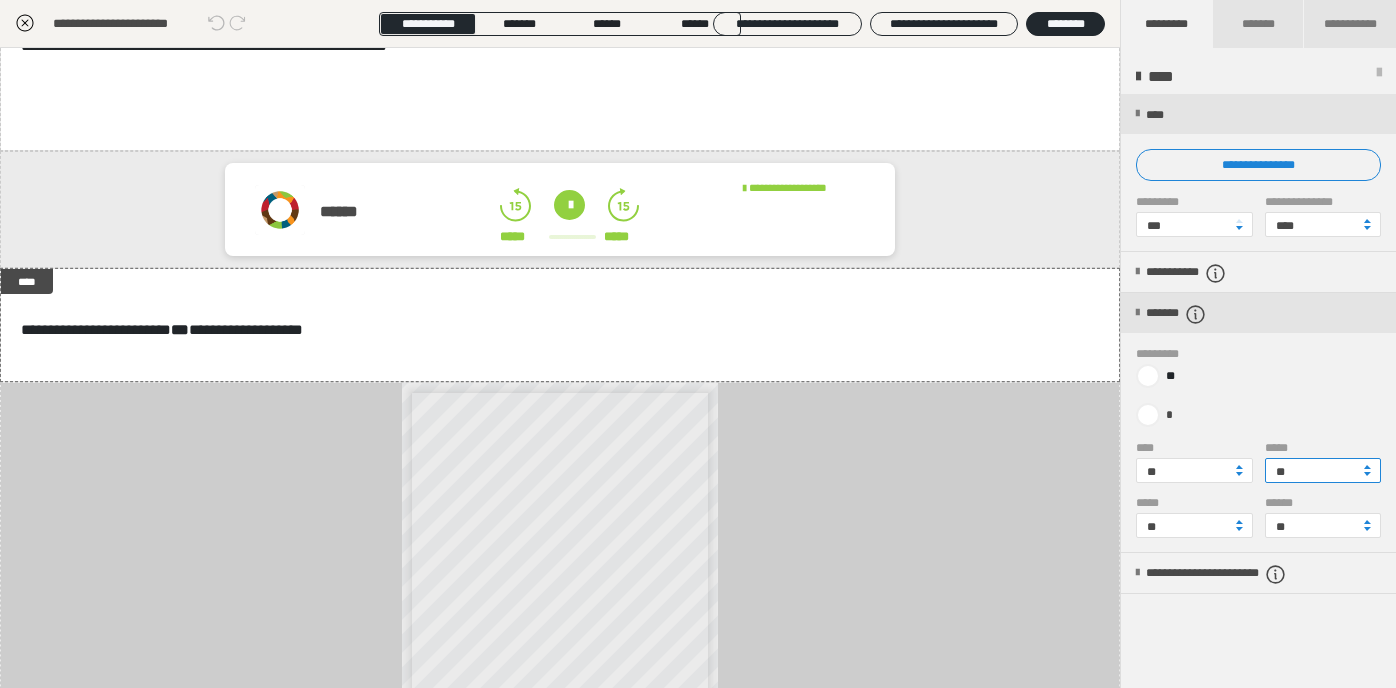 click on "**" at bounding box center (1323, 470) 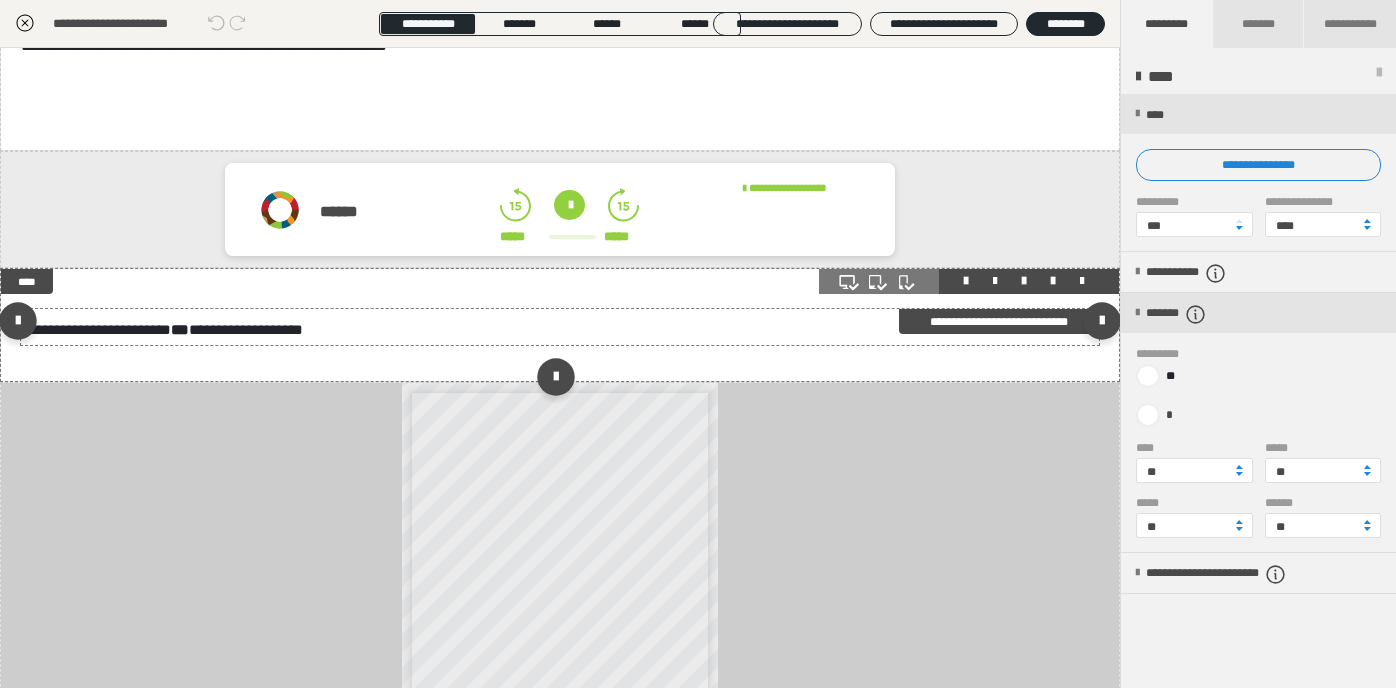 click on "**********" at bounding box center (560, 327) 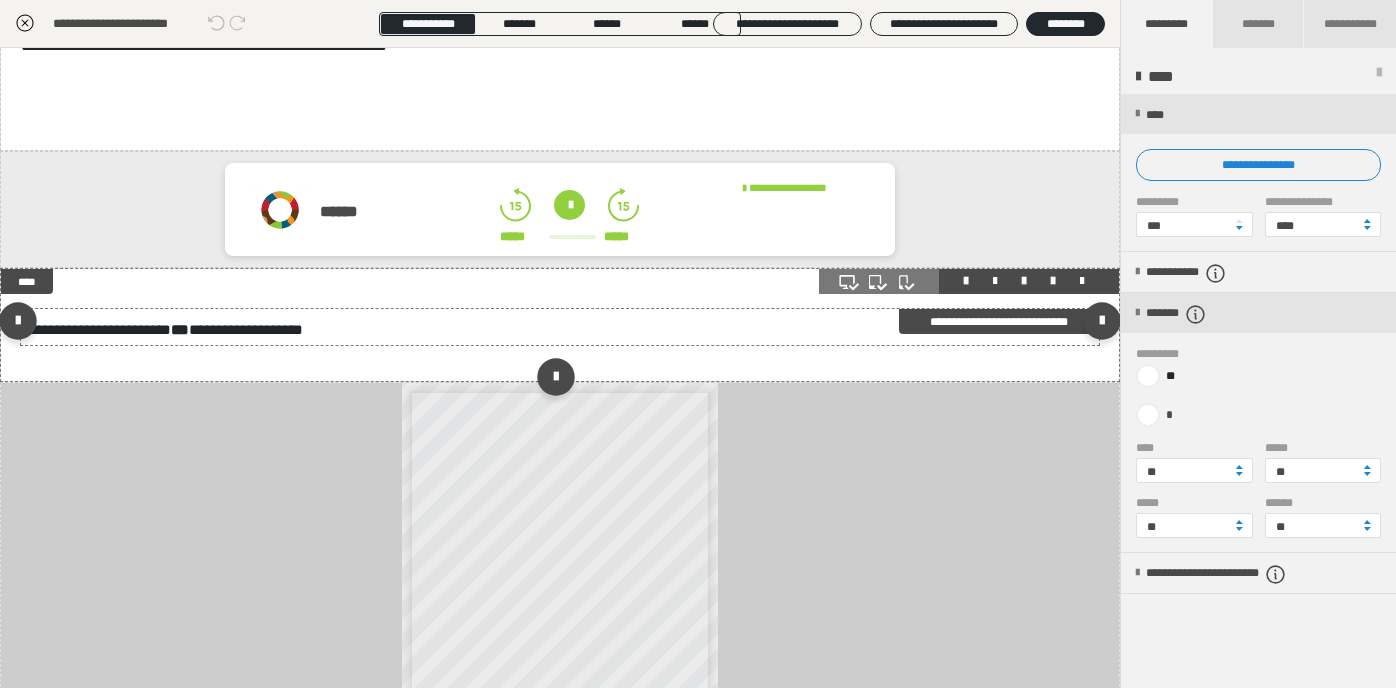 click on "**********" at bounding box center [560, 327] 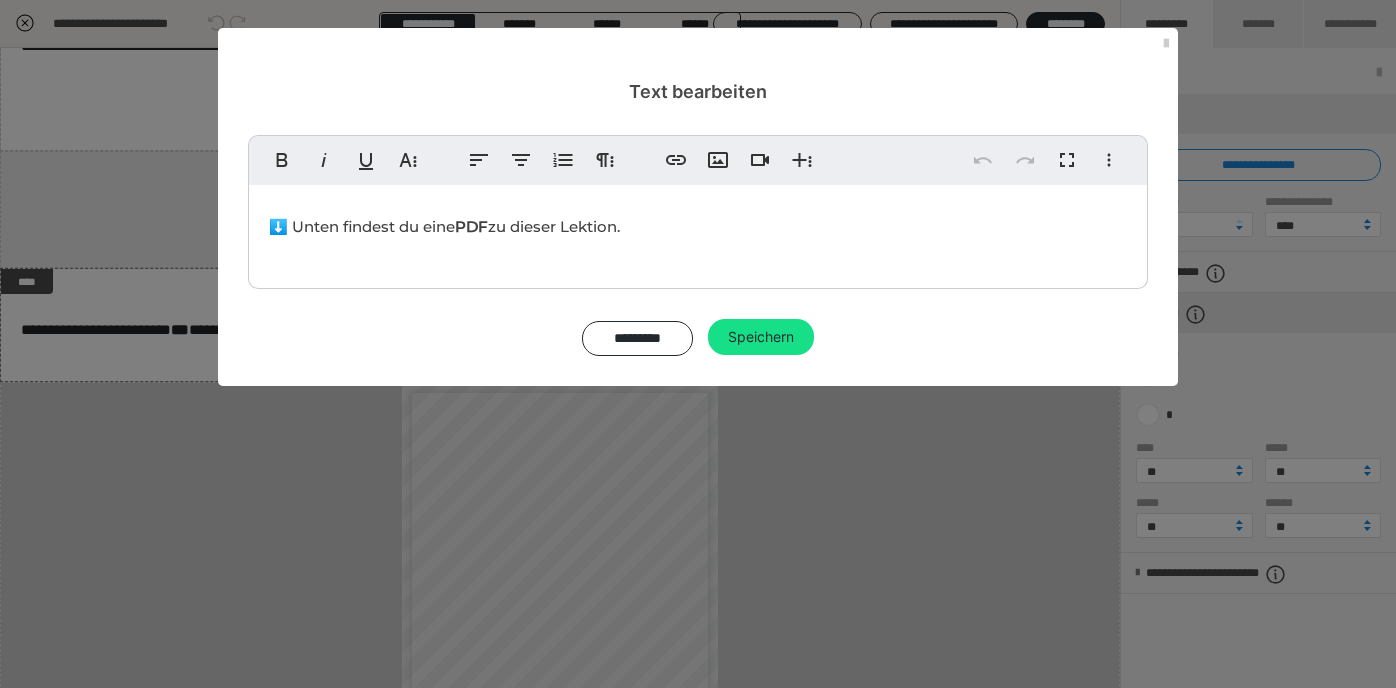 click on "⬇️ Unten findest du eine  PDF  zu dieser Lektion." at bounding box center [698, 224] 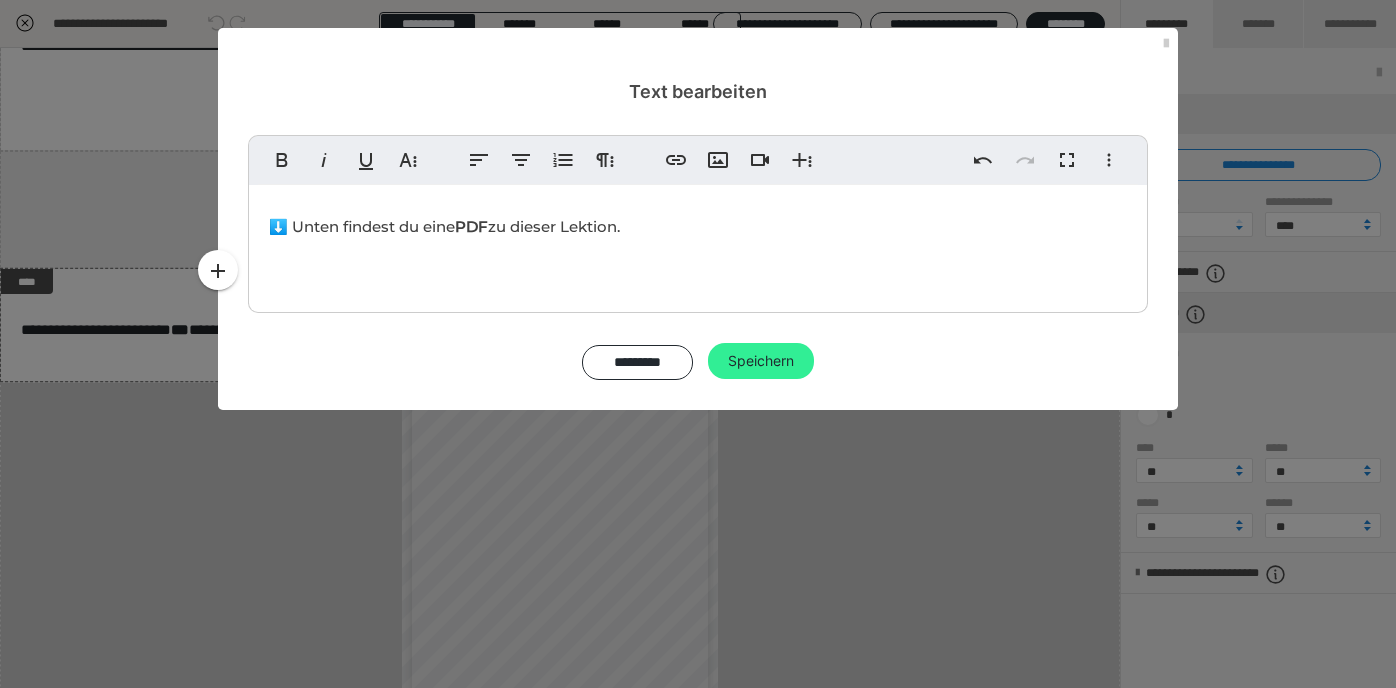 click on "Speichern" at bounding box center (761, 361) 